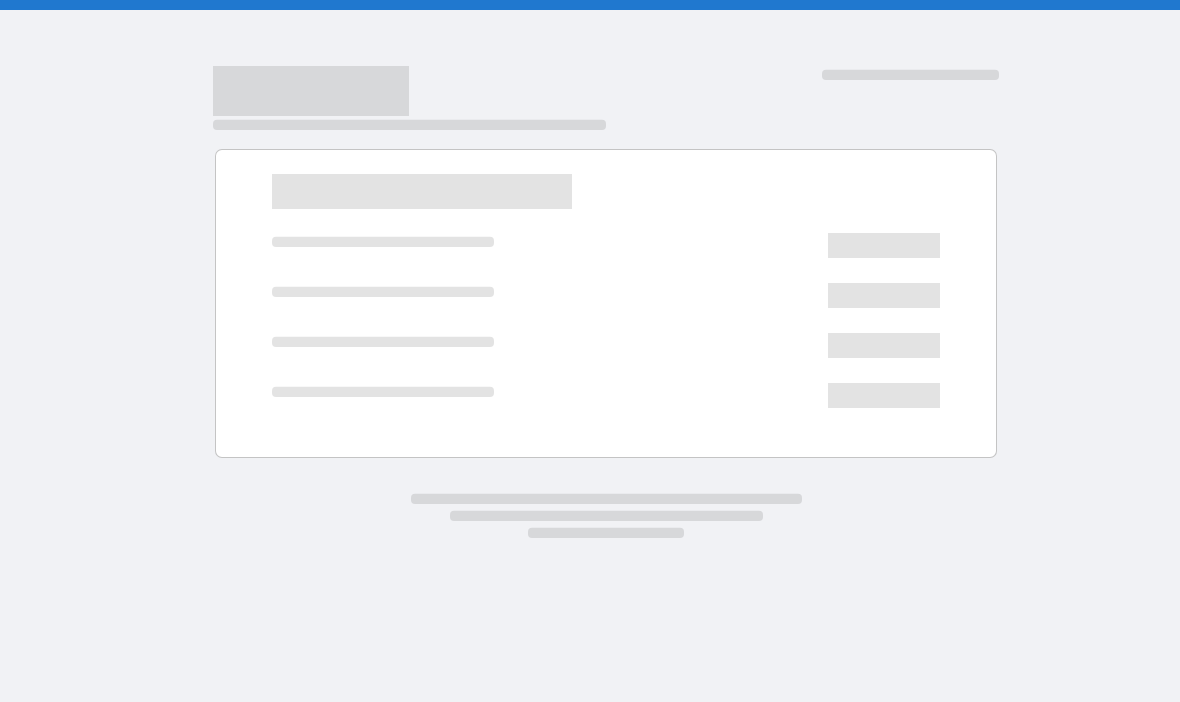 scroll, scrollTop: 0, scrollLeft: 0, axis: both 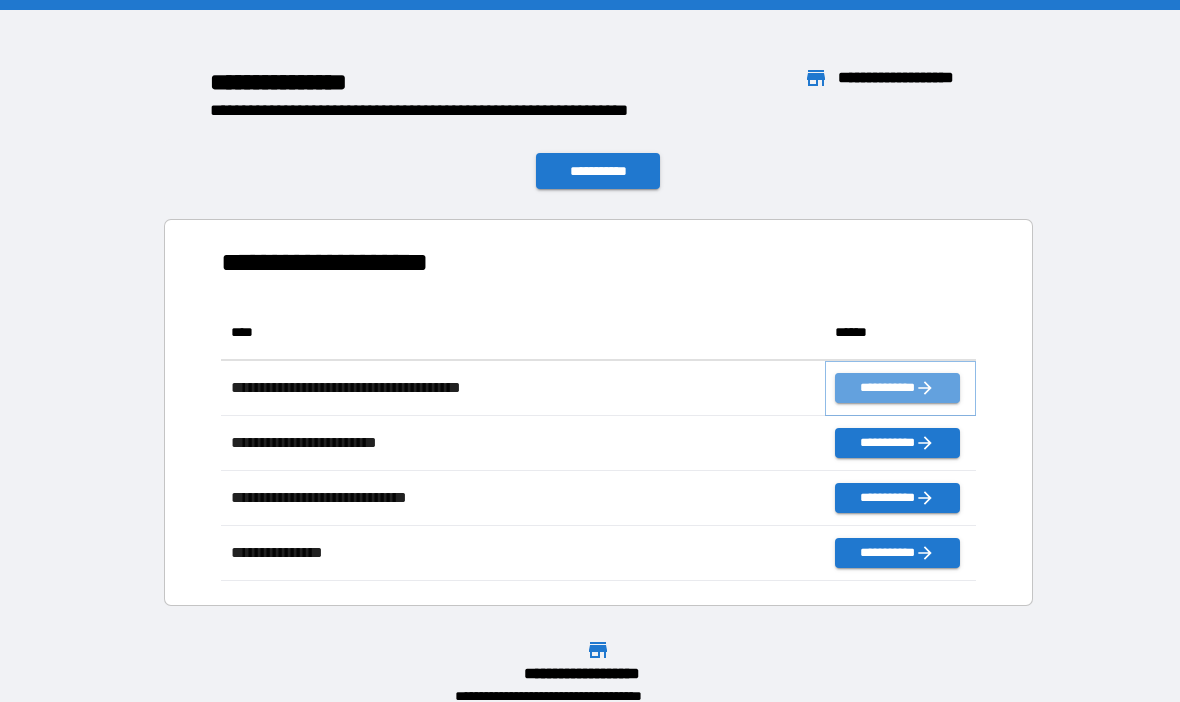 click 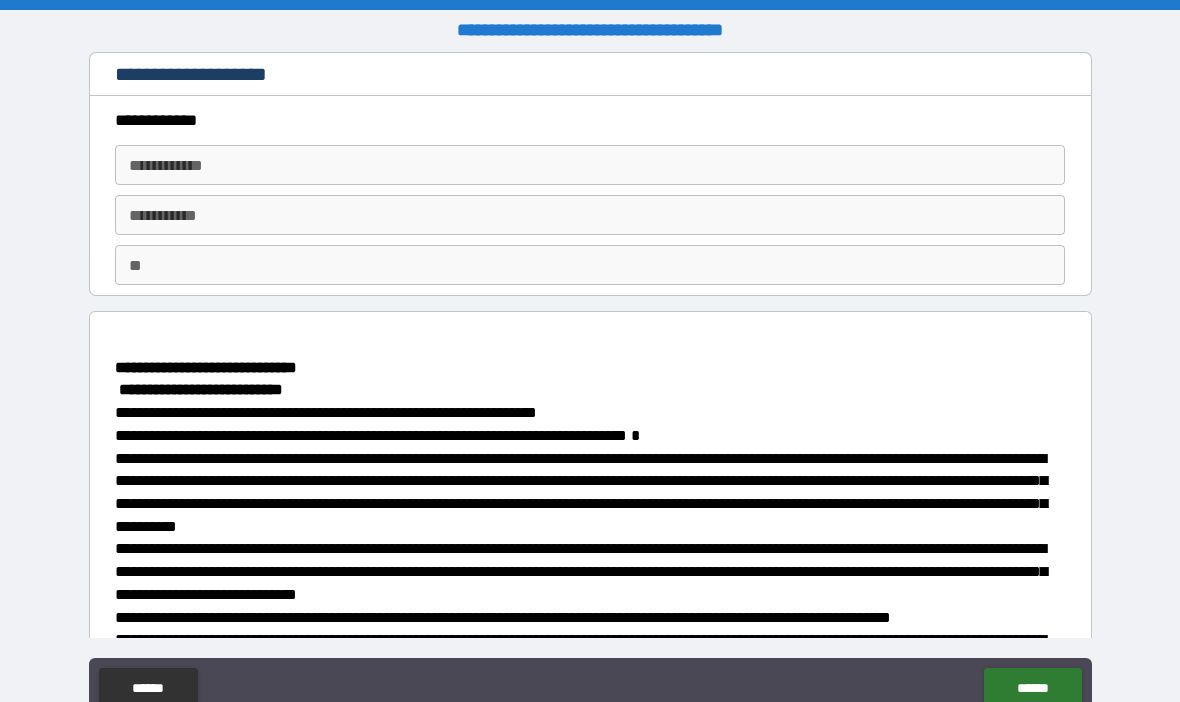 click on "**********" at bounding box center [590, 165] 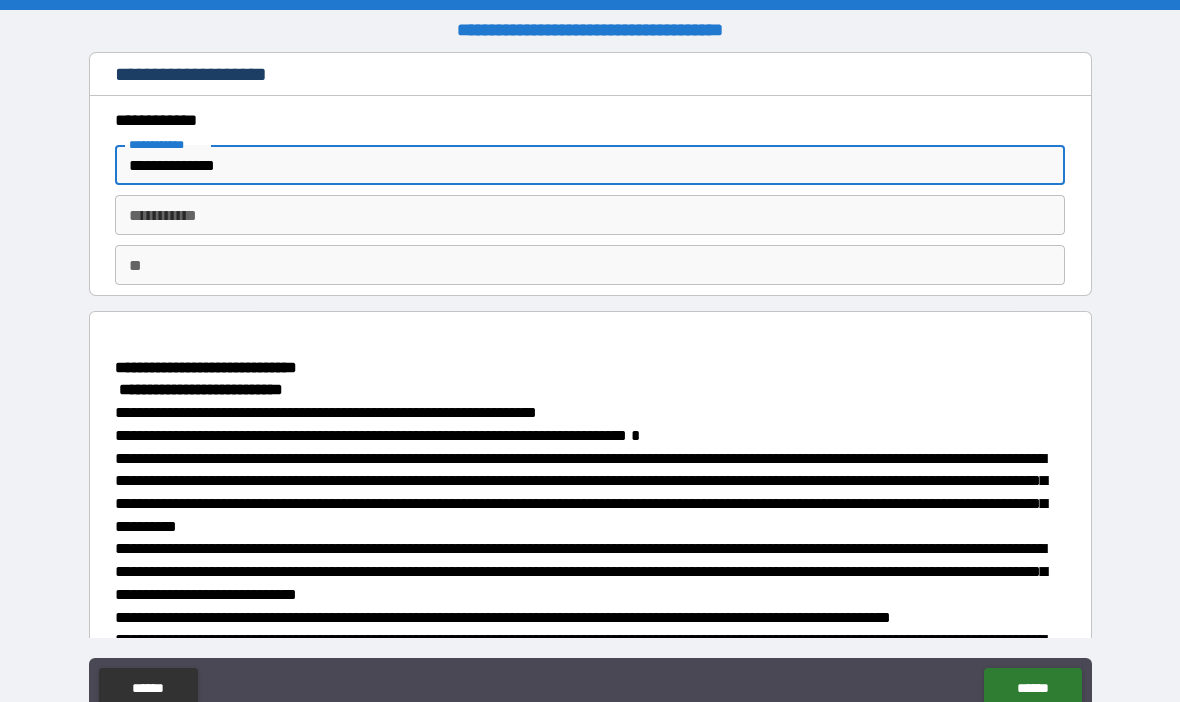 type on "**********" 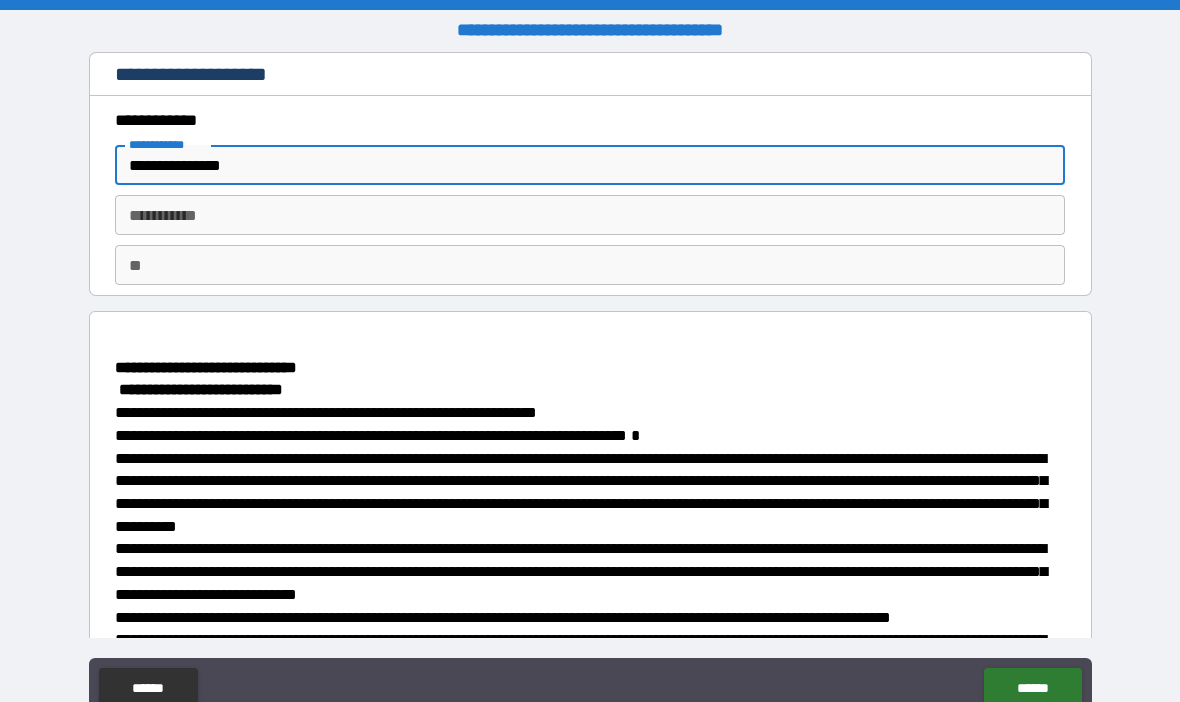 click on "**********" at bounding box center (590, 165) 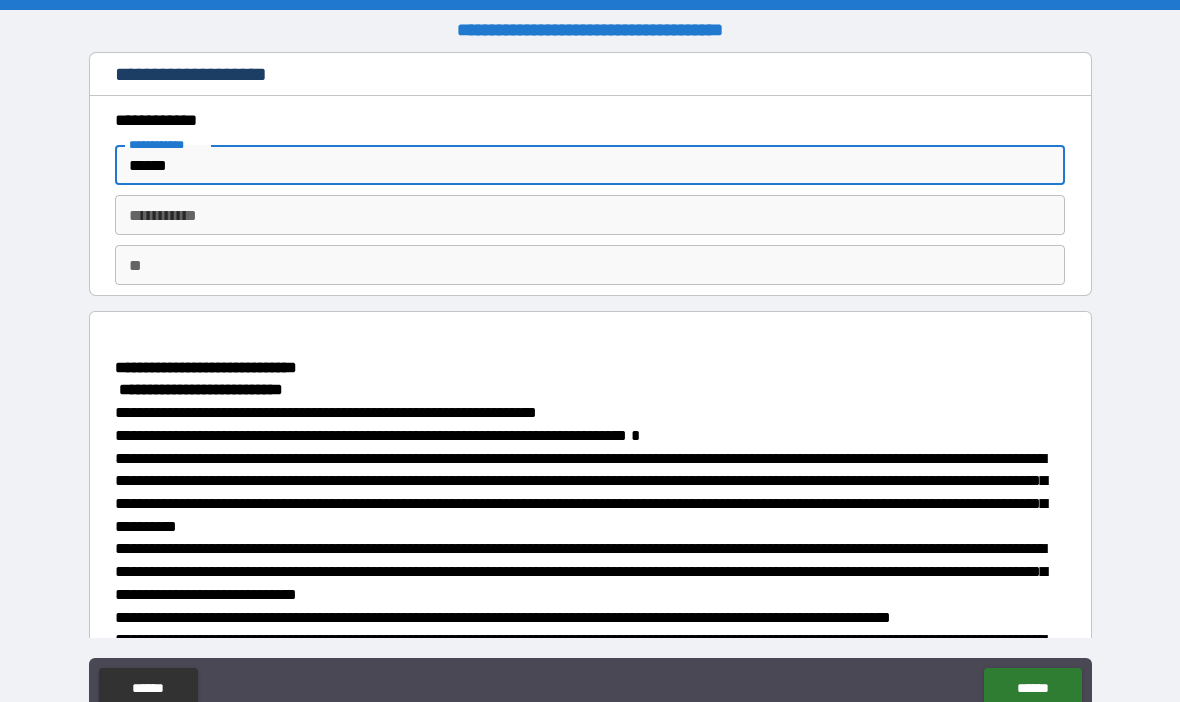 type on "******" 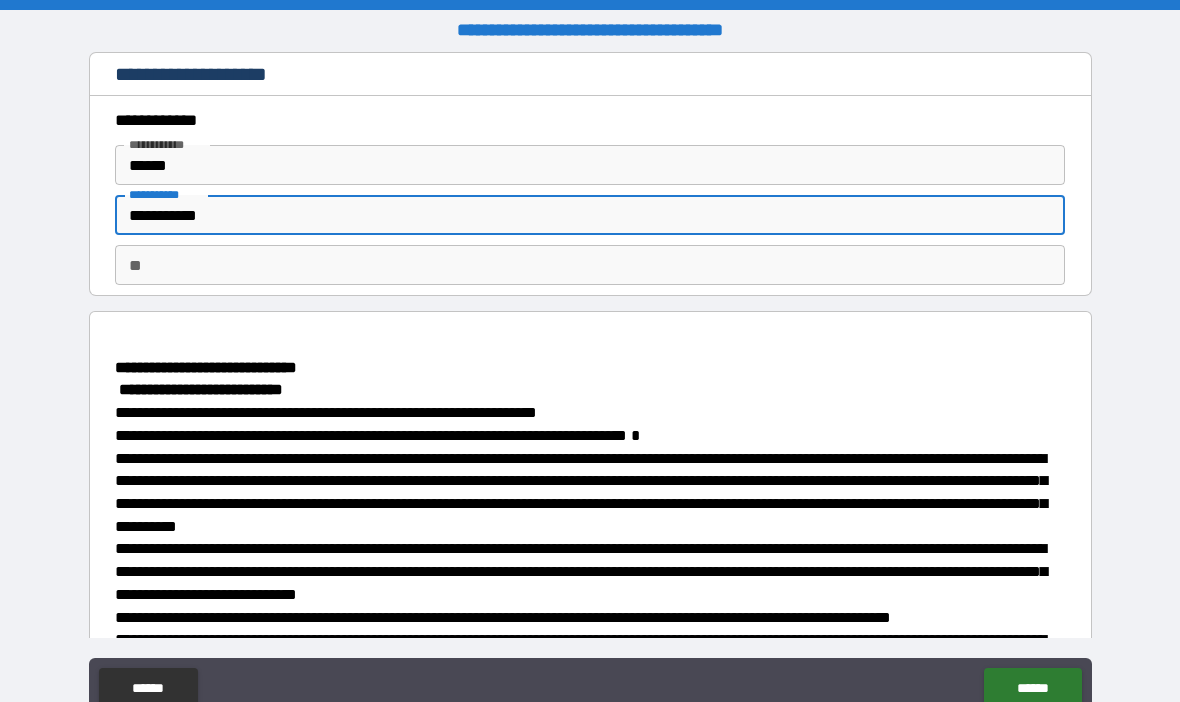 type on "**********" 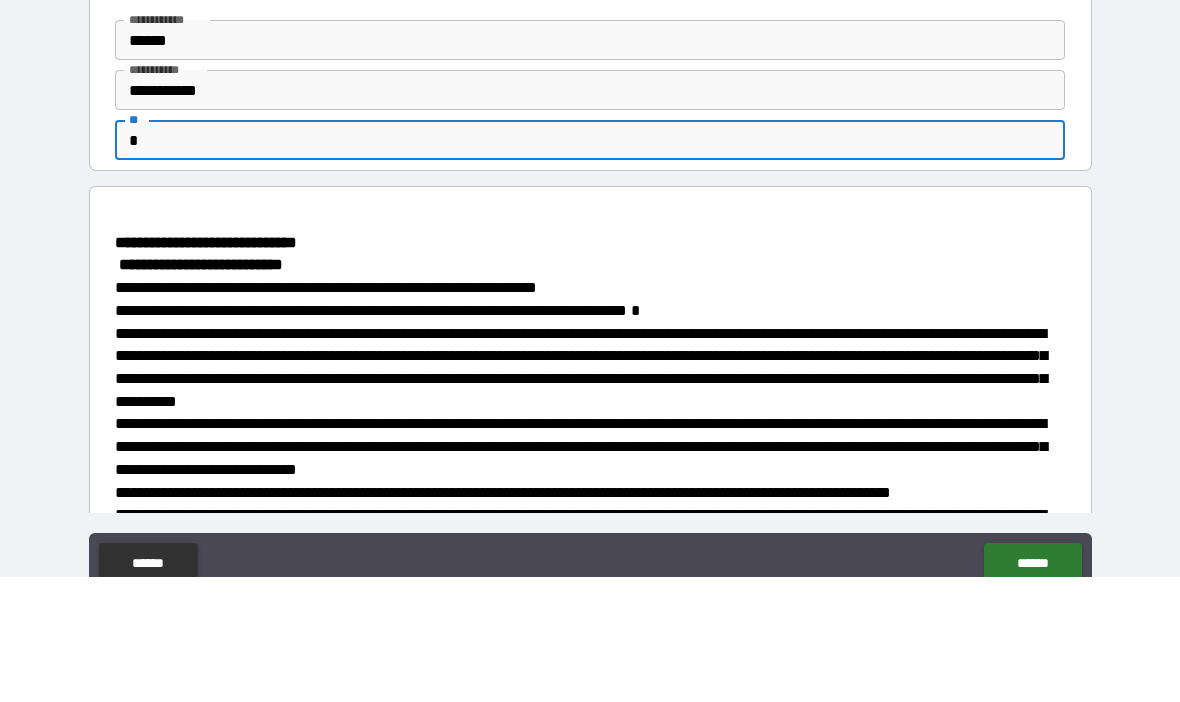type on "*" 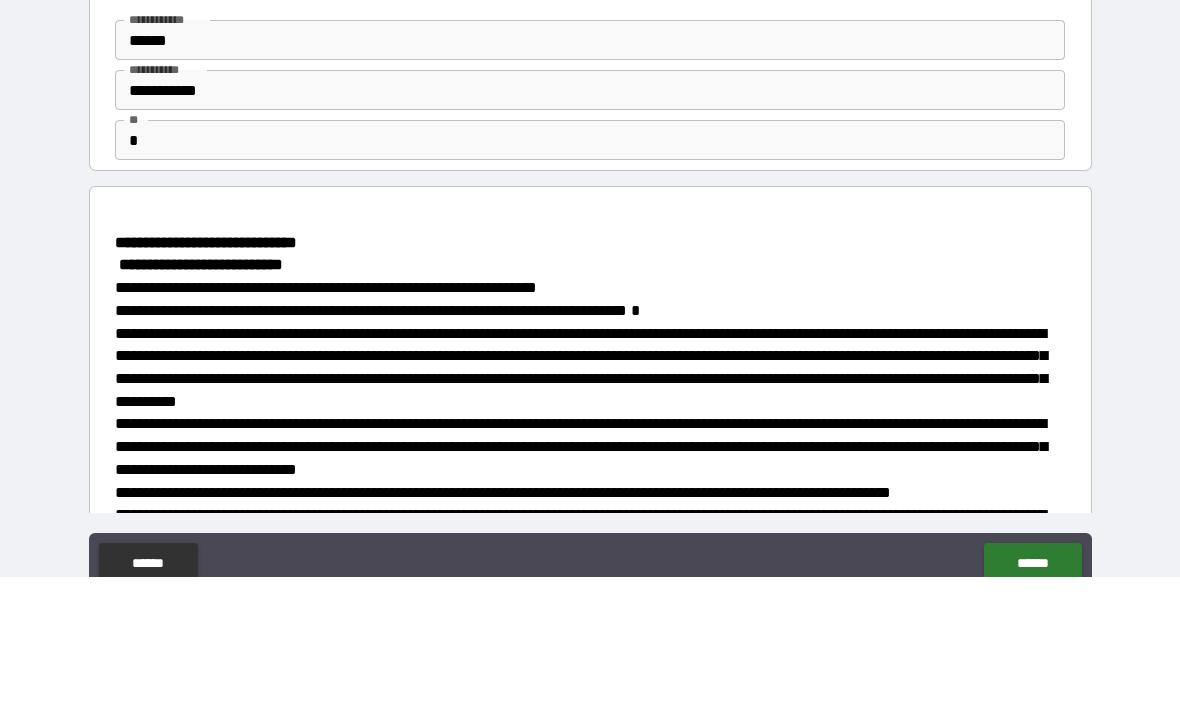scroll, scrollTop: 69, scrollLeft: 0, axis: vertical 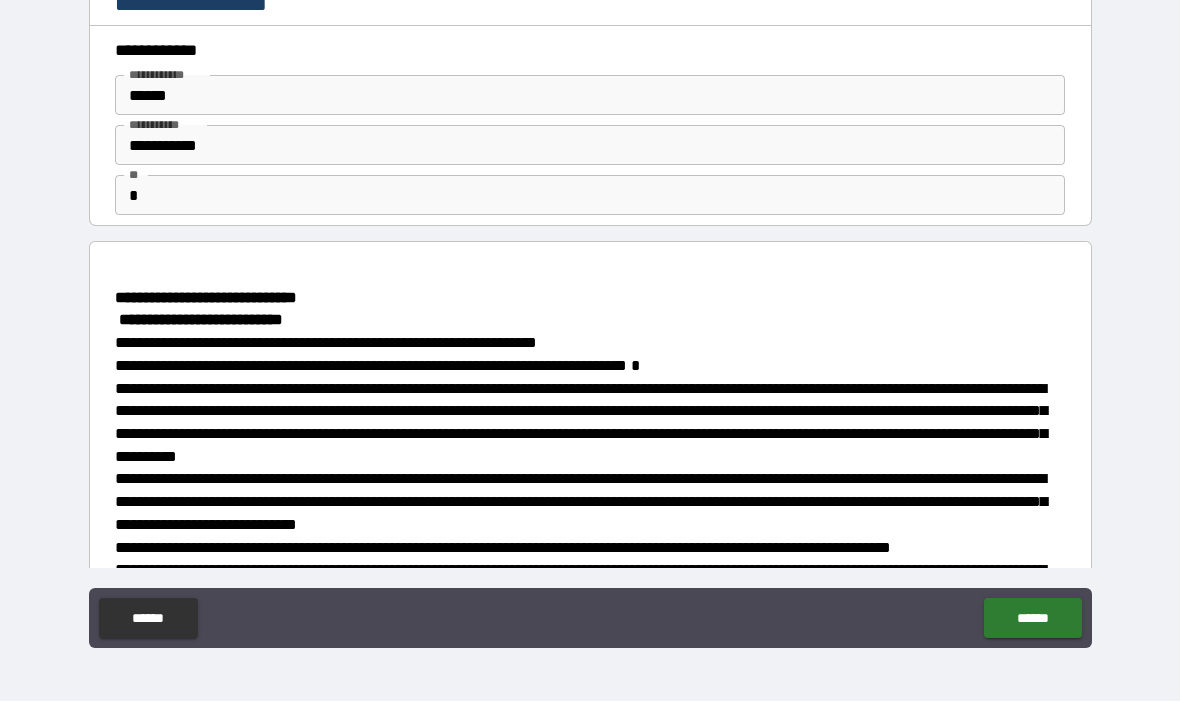 click on "******" at bounding box center [1032, 619] 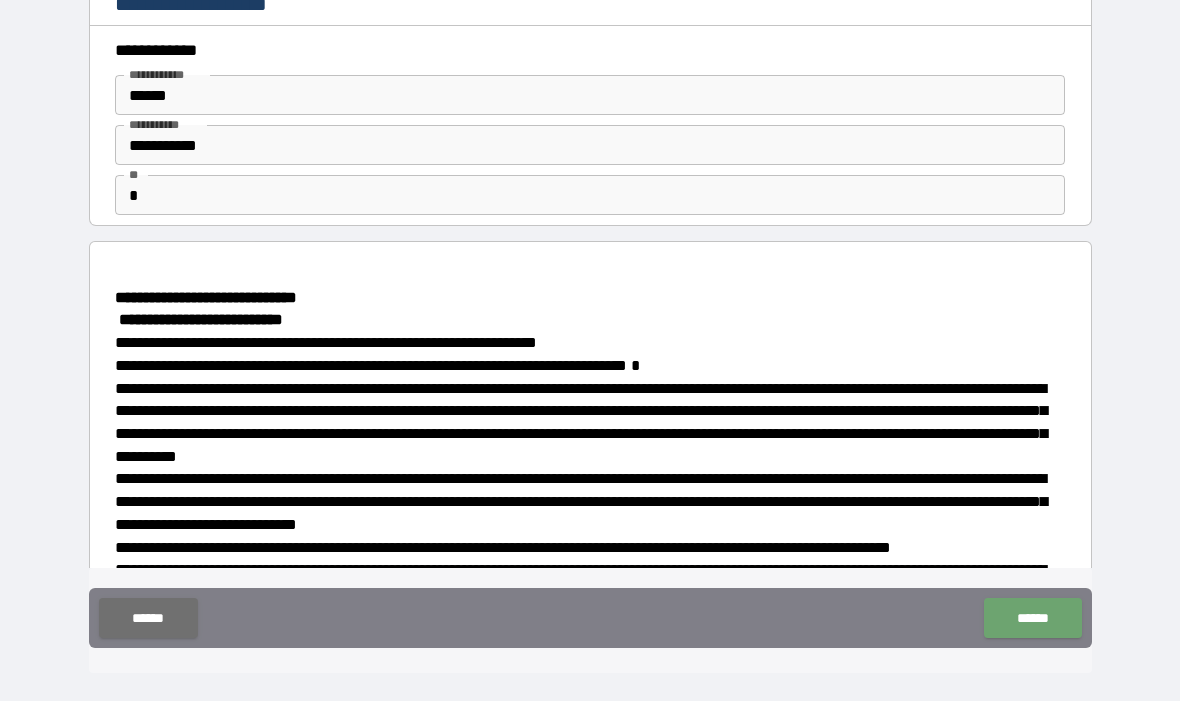 click on "******" at bounding box center (1032, 619) 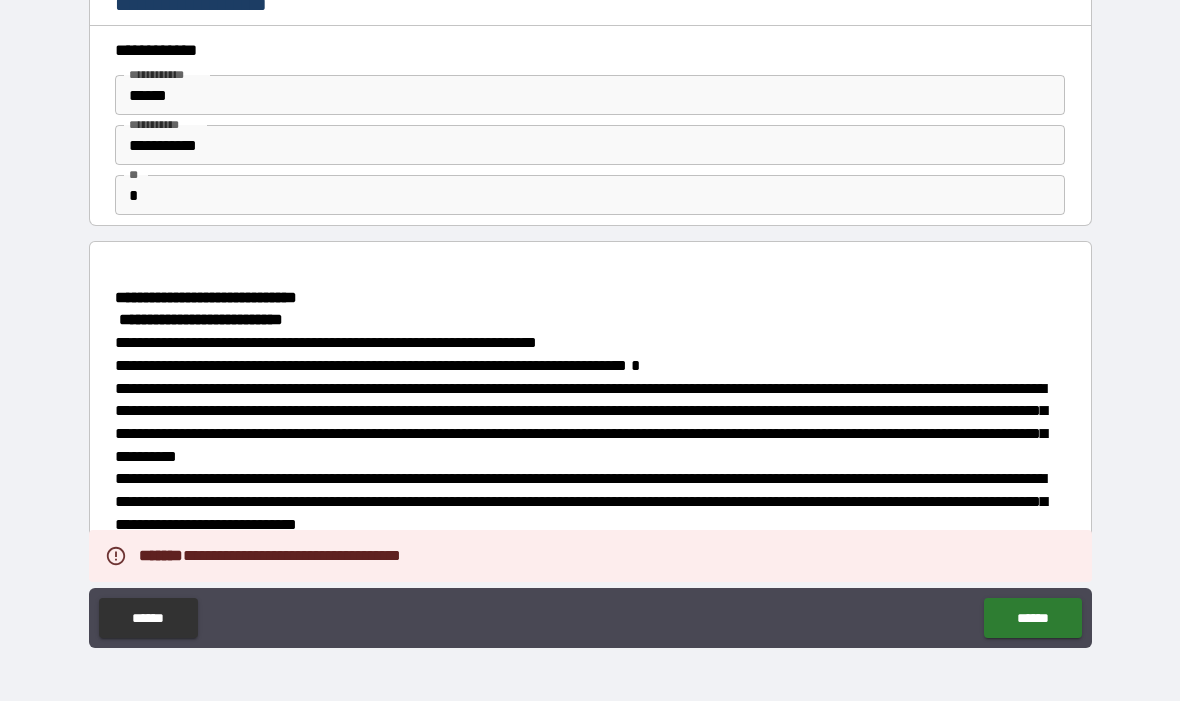 click on "******" at bounding box center (148, 619) 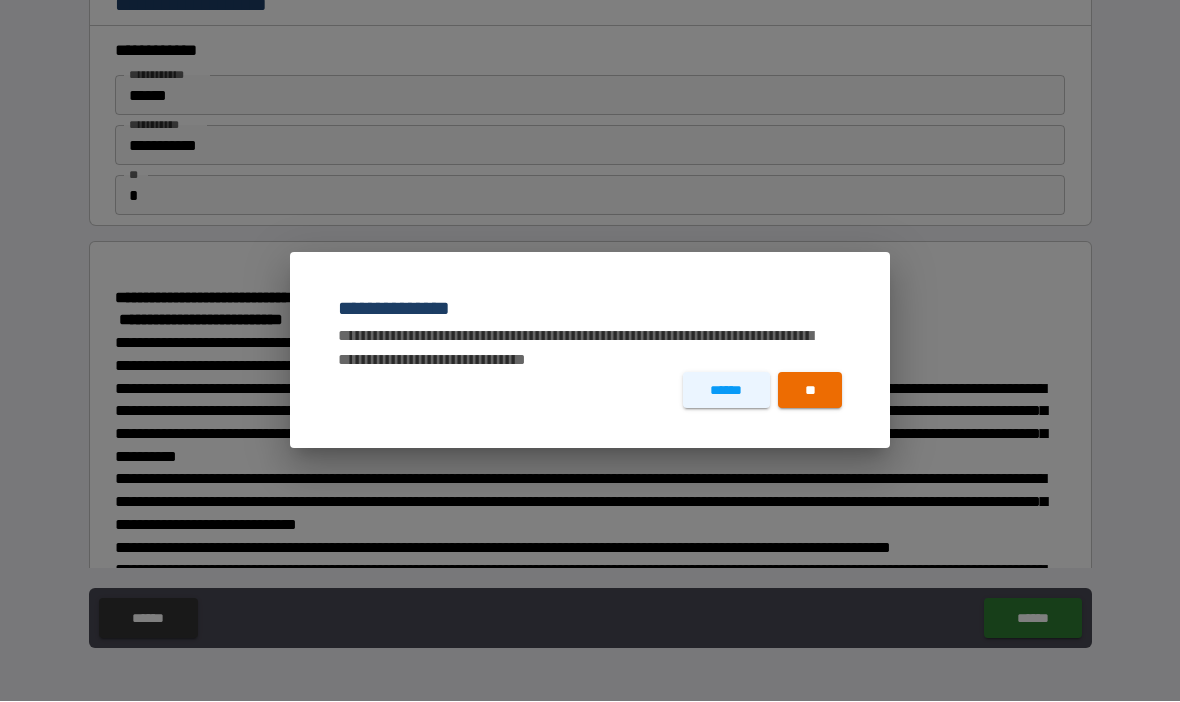click on "**" at bounding box center (810, 391) 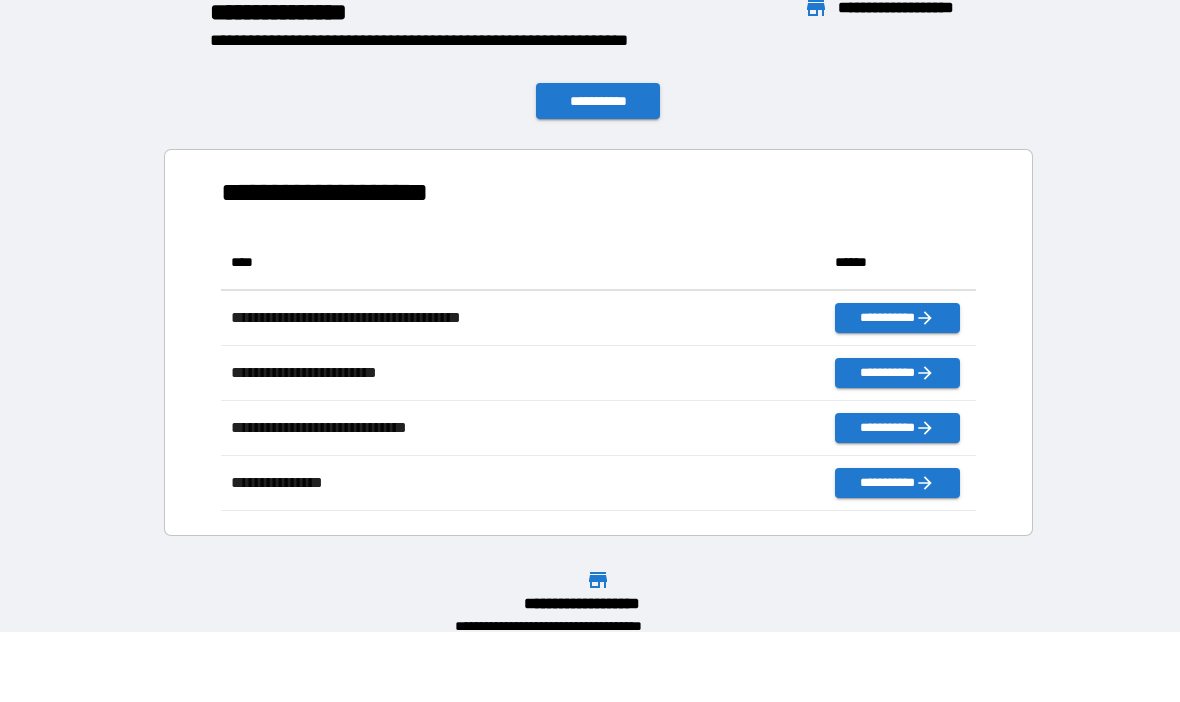 scroll, scrollTop: 1, scrollLeft: 1, axis: both 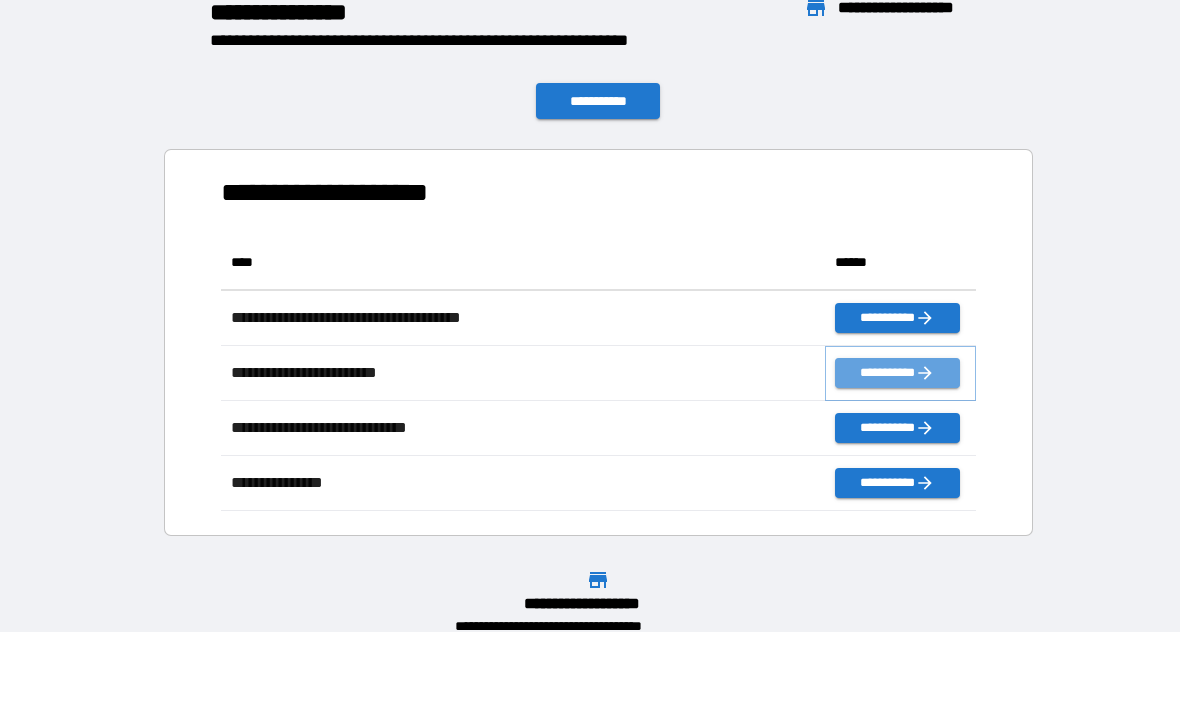 click 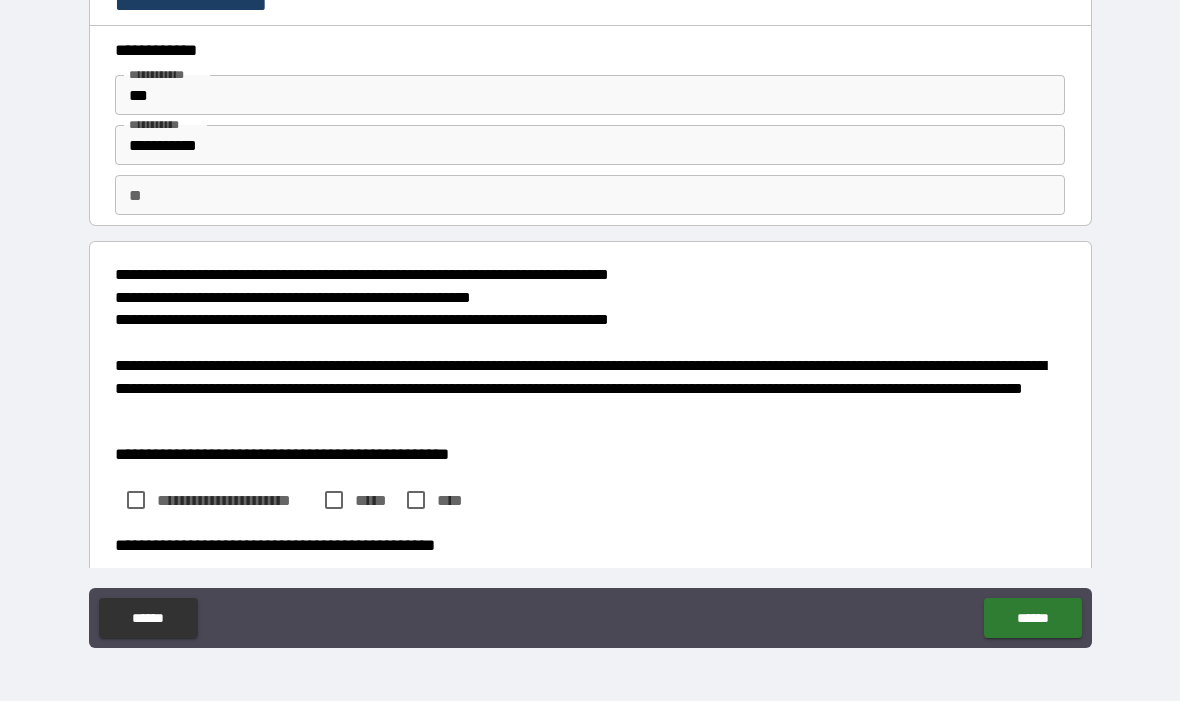 type on "*" 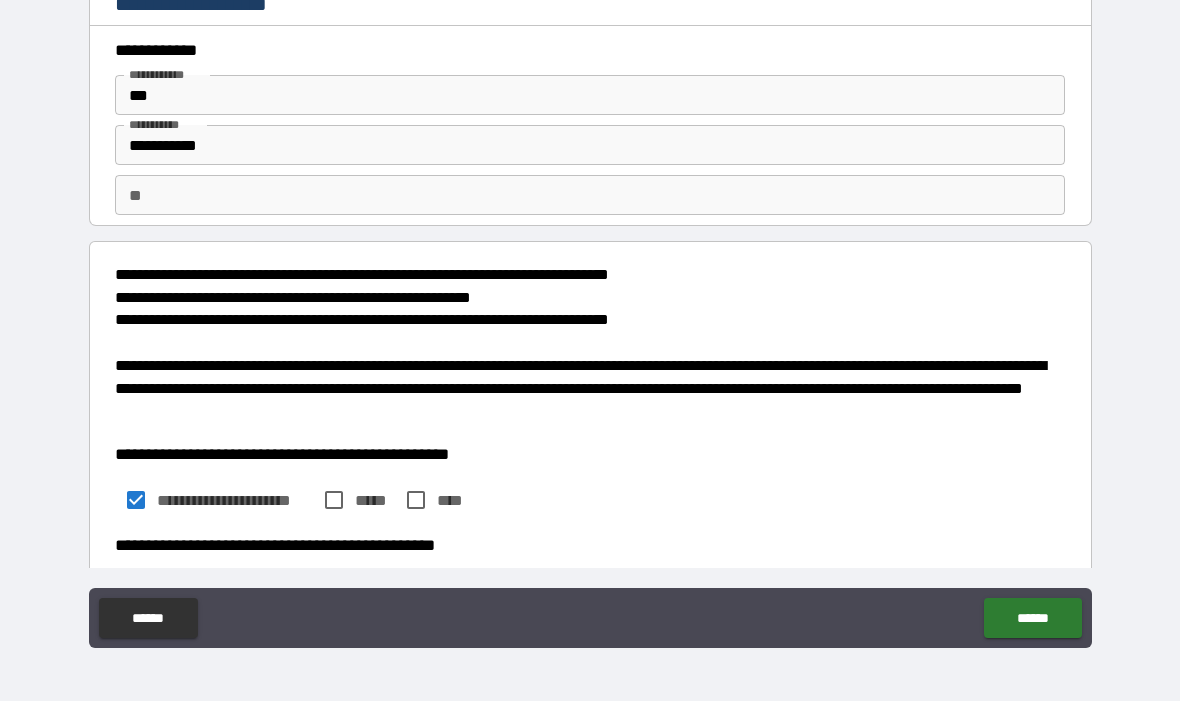 type on "*" 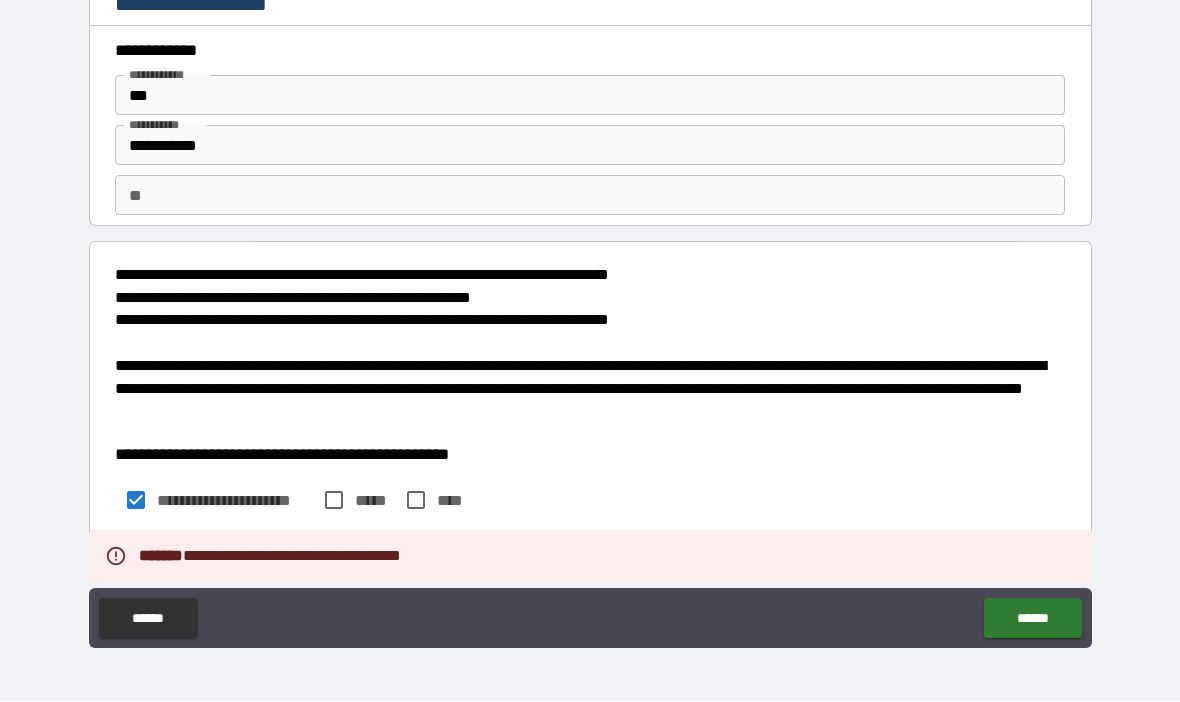 type on "*" 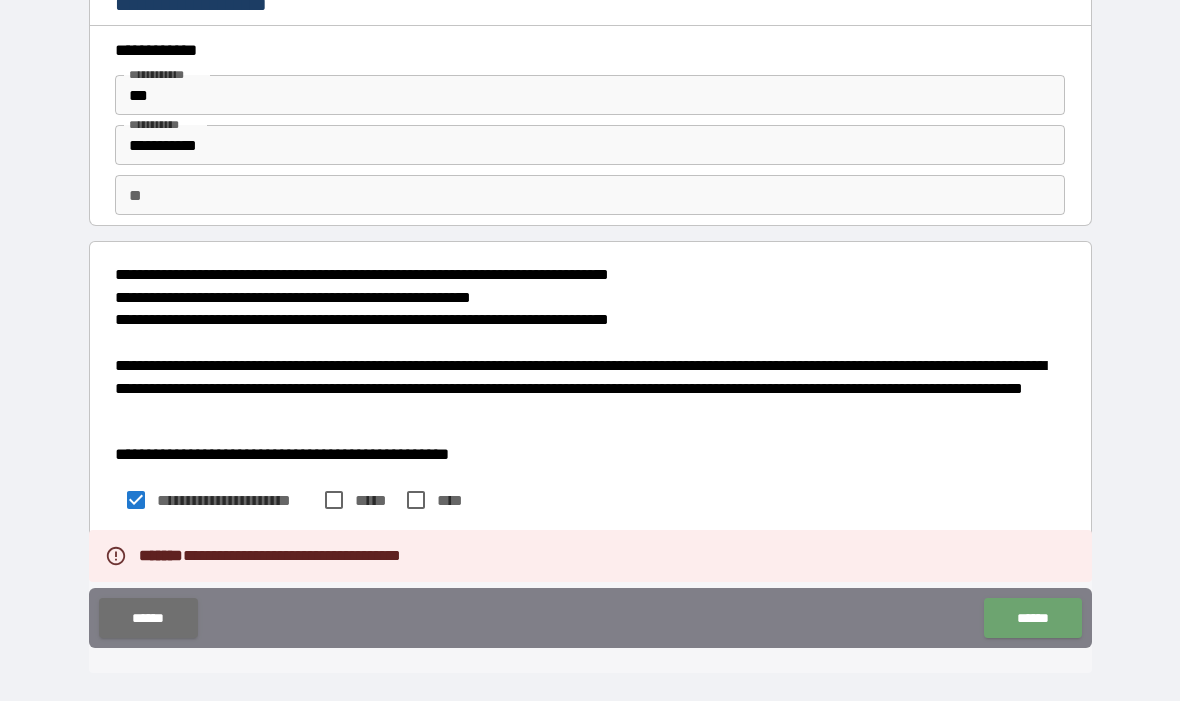 click on "******" at bounding box center (1032, 619) 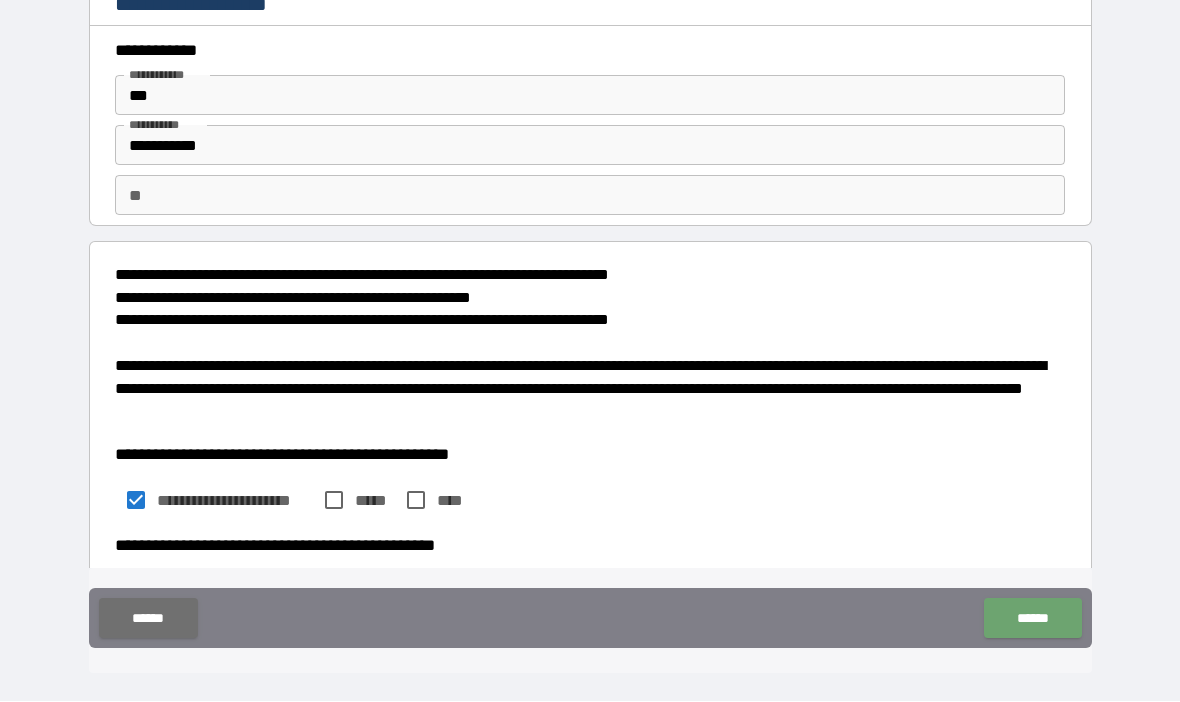 click on "******" at bounding box center [1032, 619] 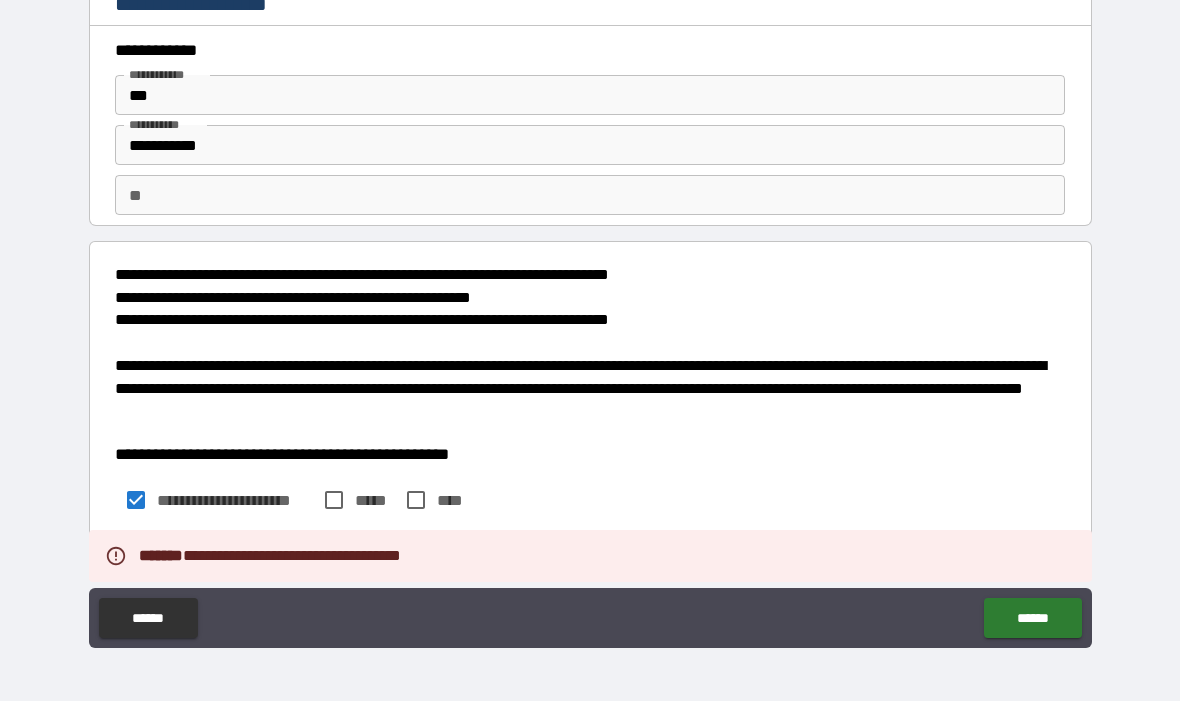 type on "*" 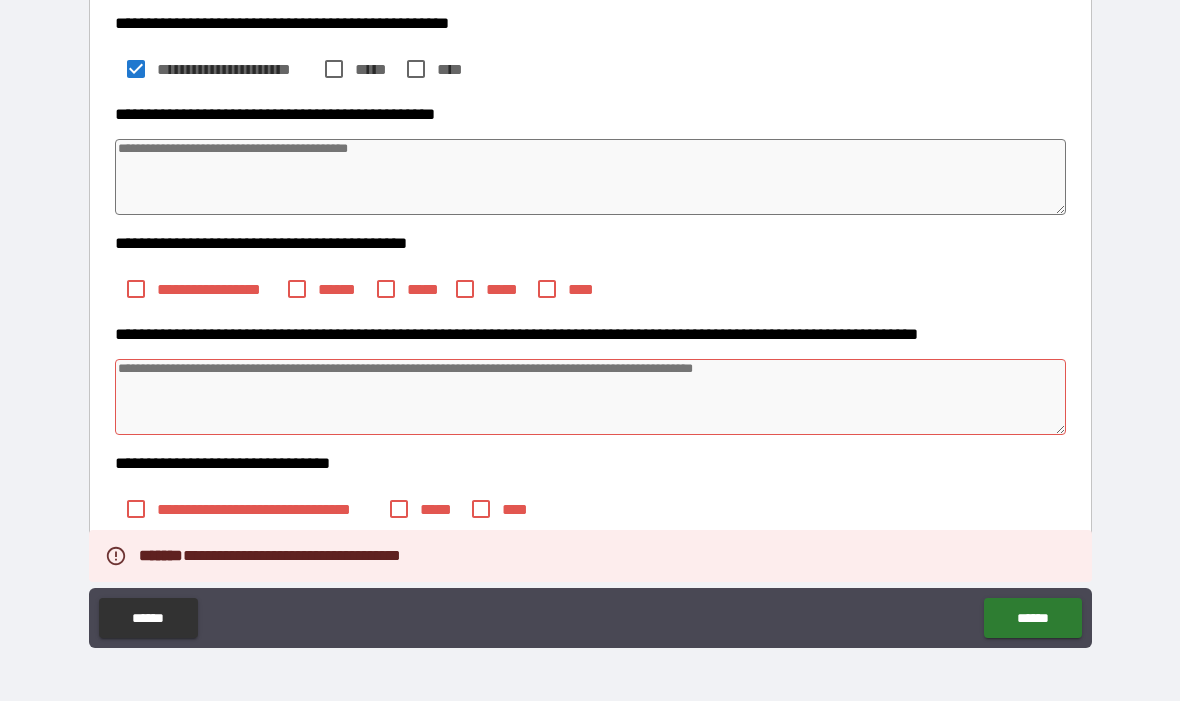 scroll, scrollTop: 431, scrollLeft: 0, axis: vertical 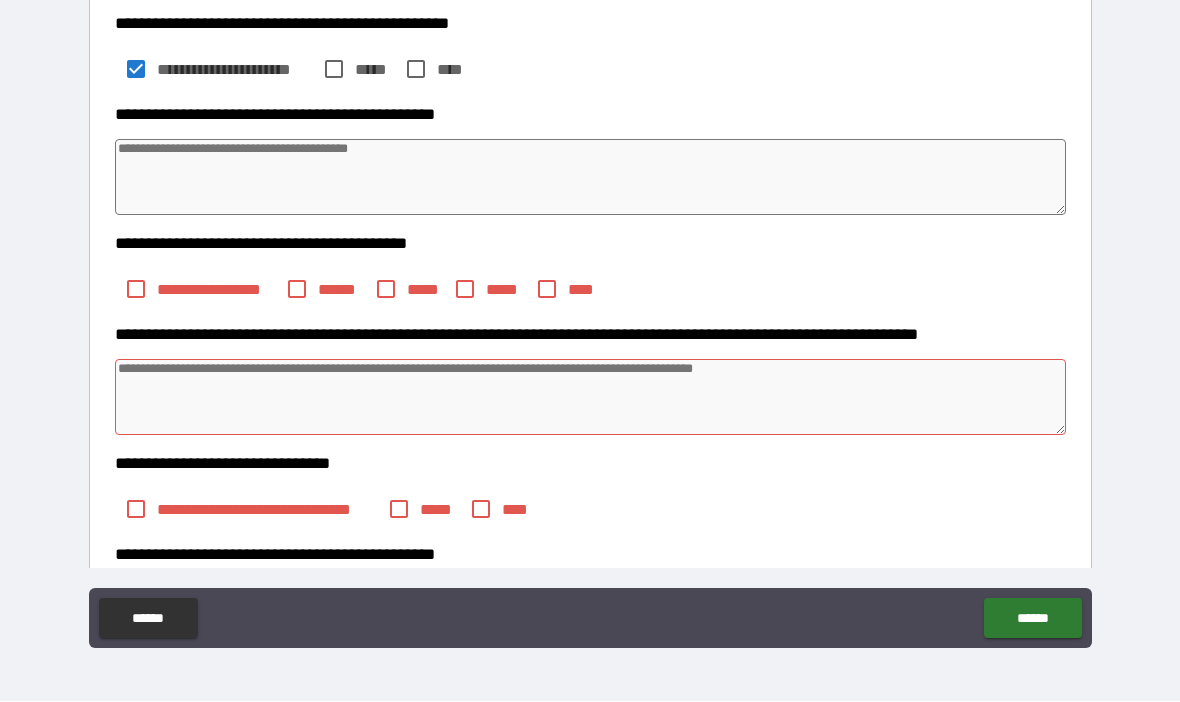 type on "*" 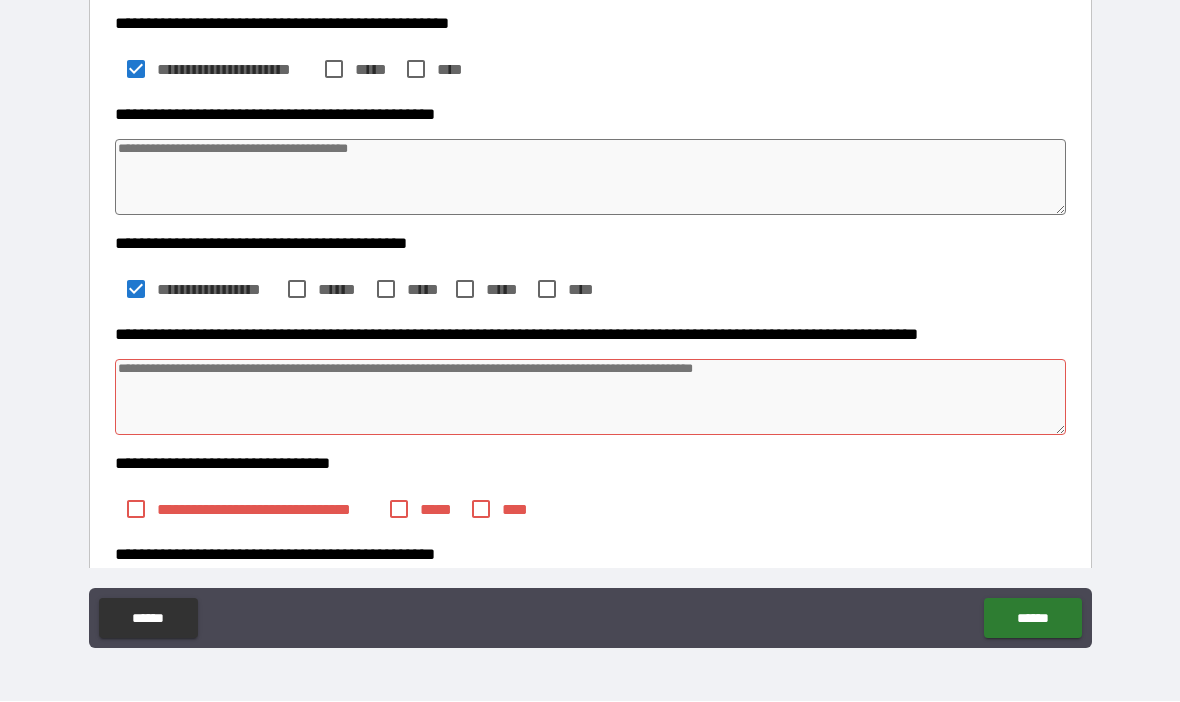 type on "*" 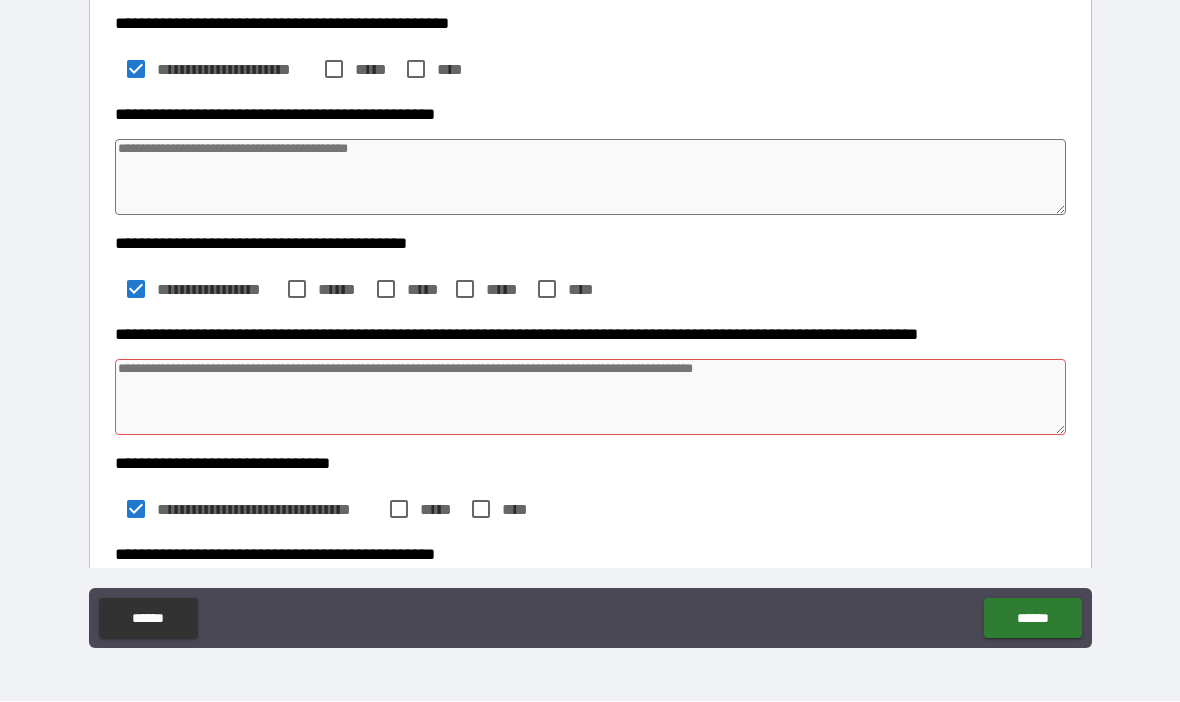 type on "*" 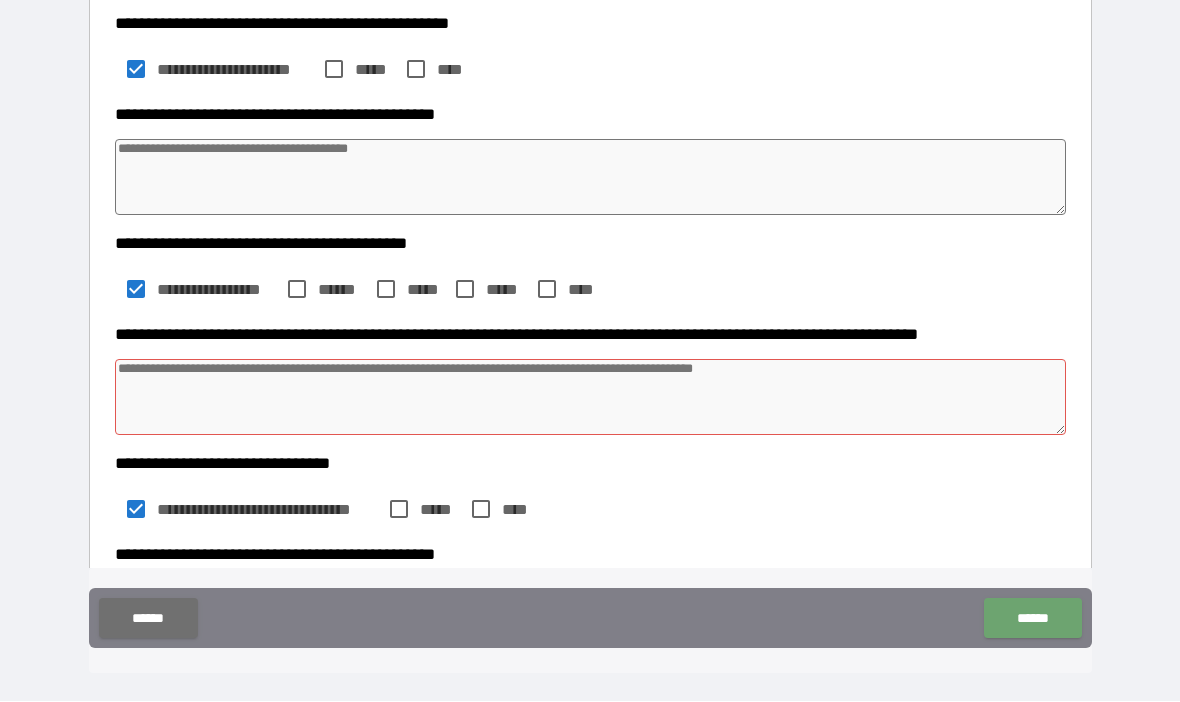 click on "******" at bounding box center [1032, 619] 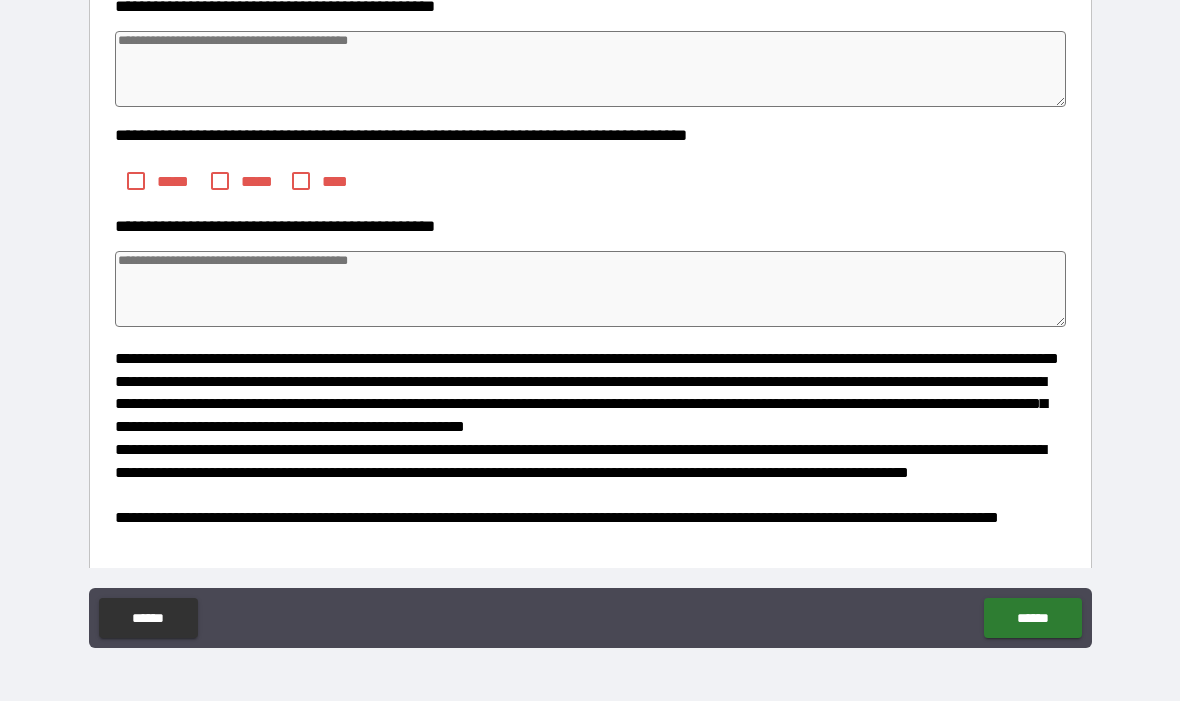 scroll, scrollTop: 980, scrollLeft: 0, axis: vertical 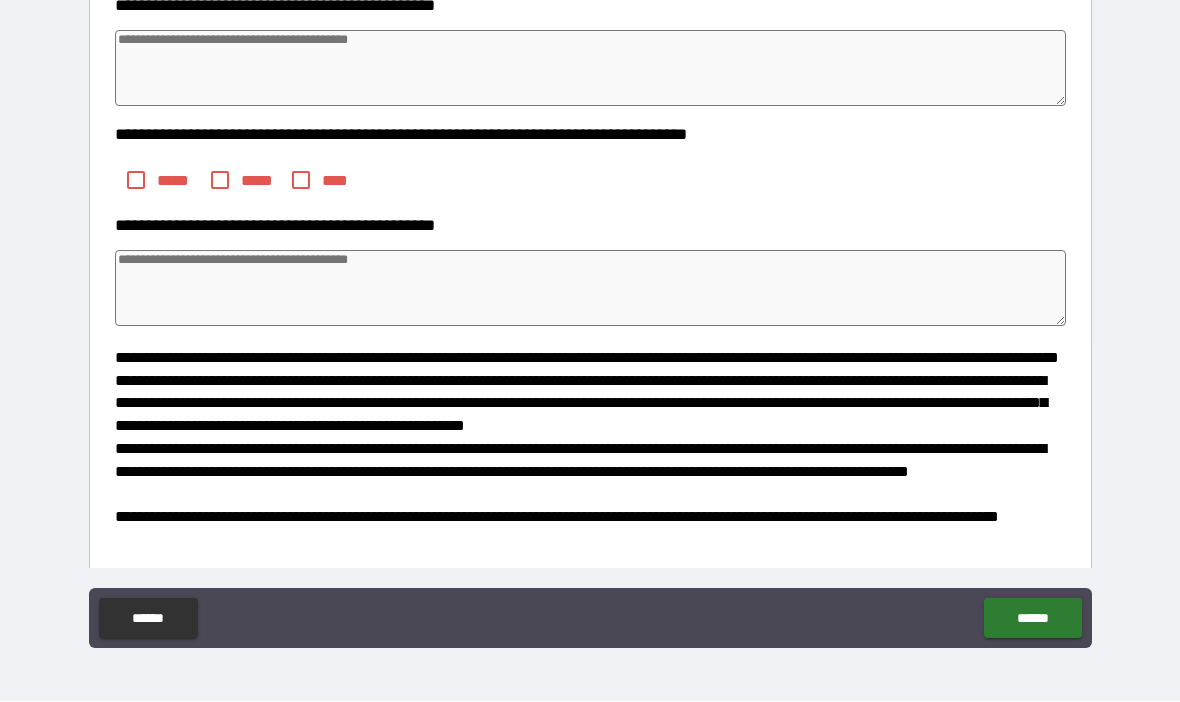 type on "*" 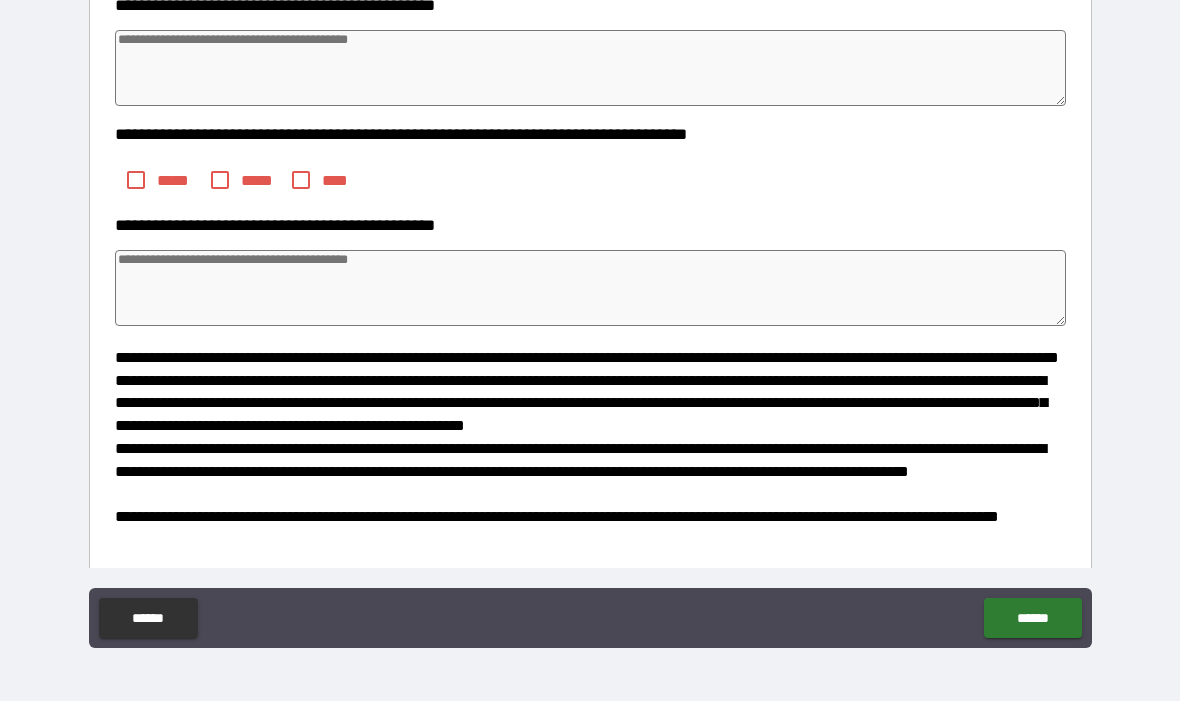 type on "*" 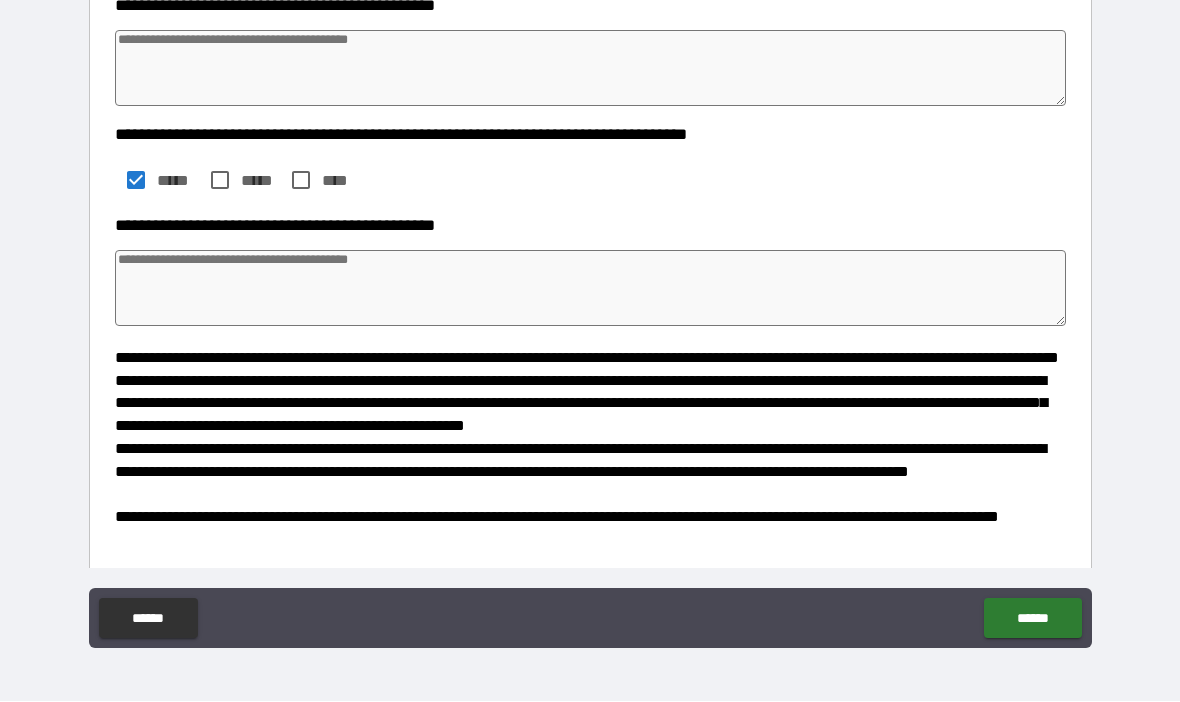 type on "*" 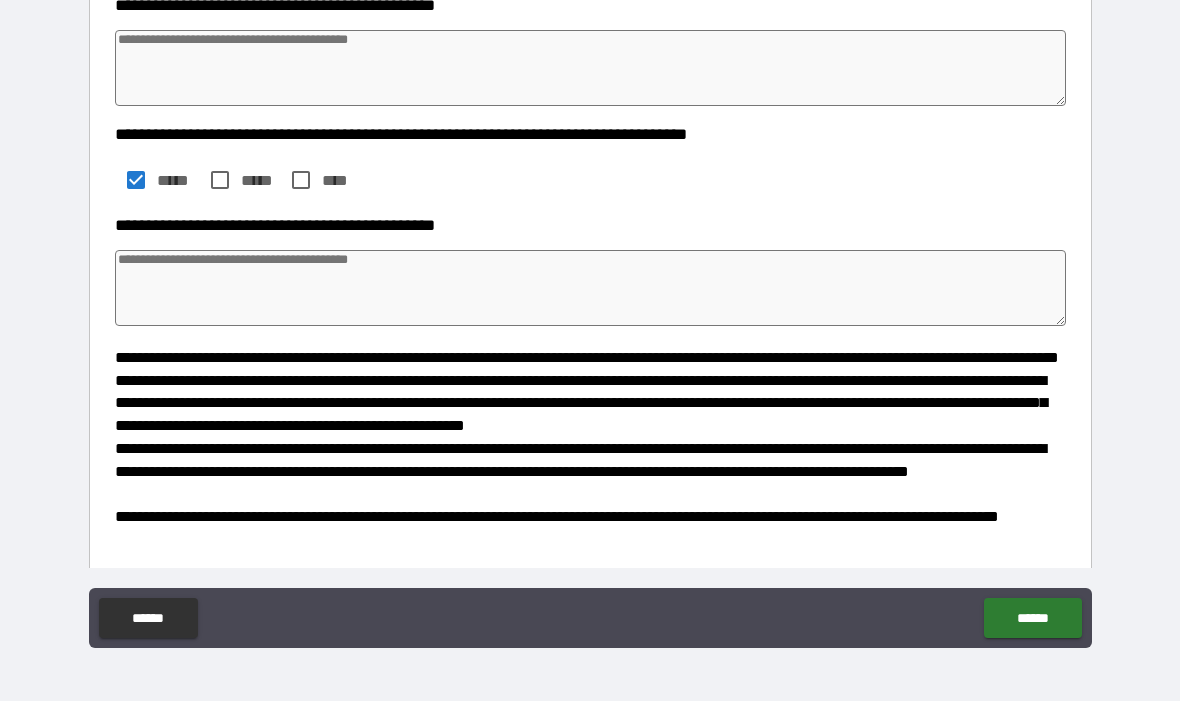 type on "*" 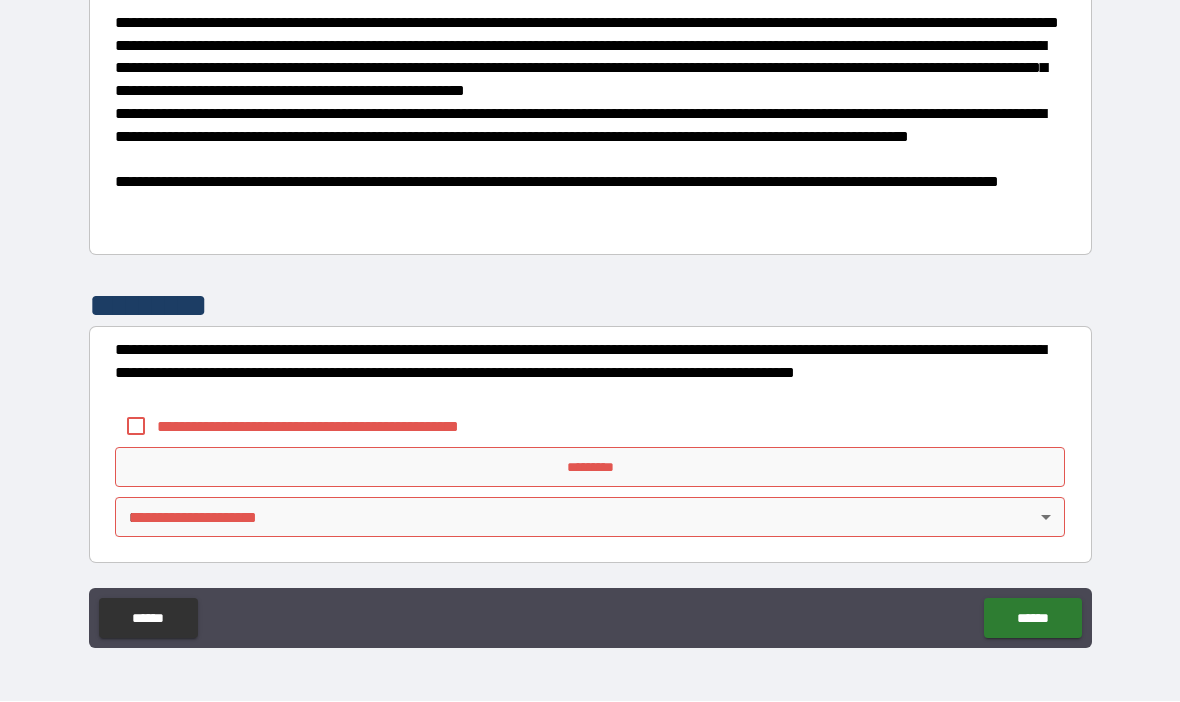 scroll, scrollTop: 1315, scrollLeft: 0, axis: vertical 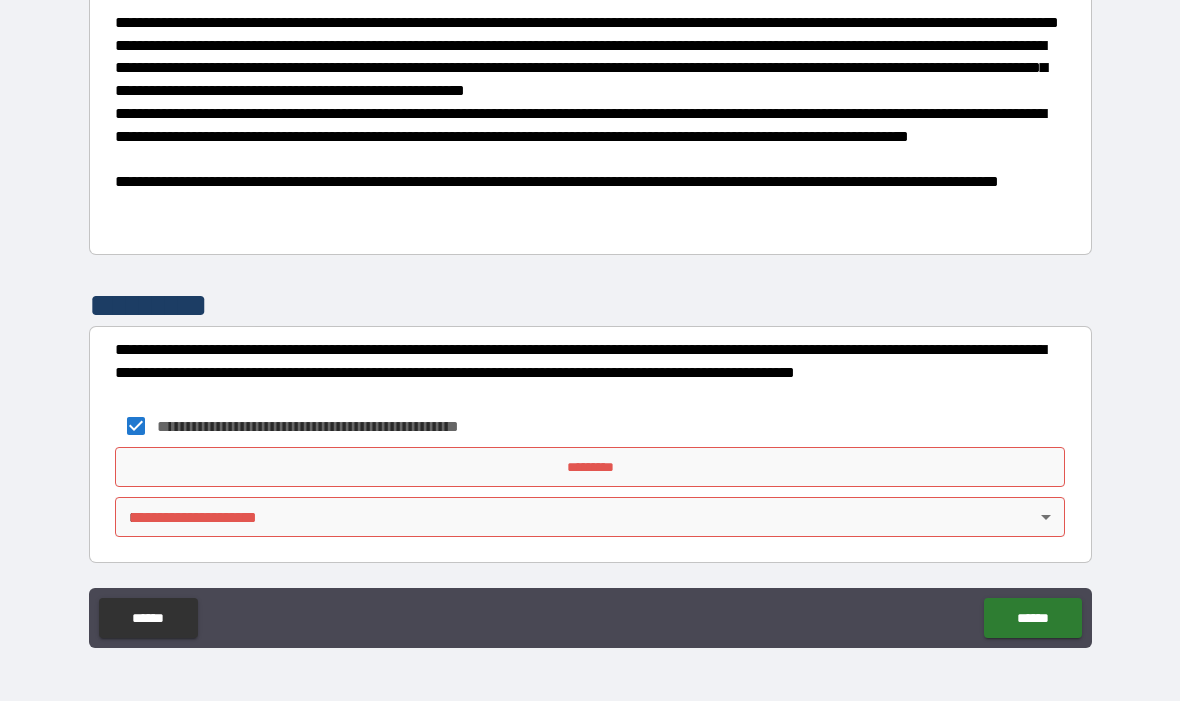 type on "*" 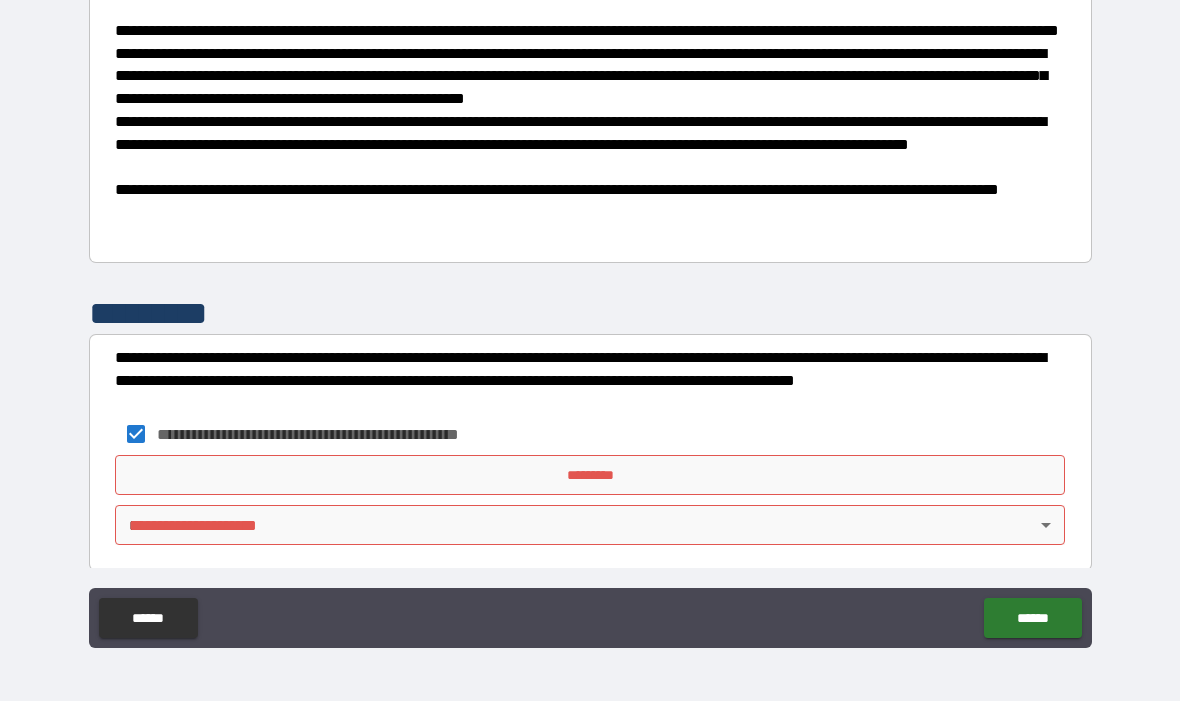 scroll, scrollTop: 1310, scrollLeft: 0, axis: vertical 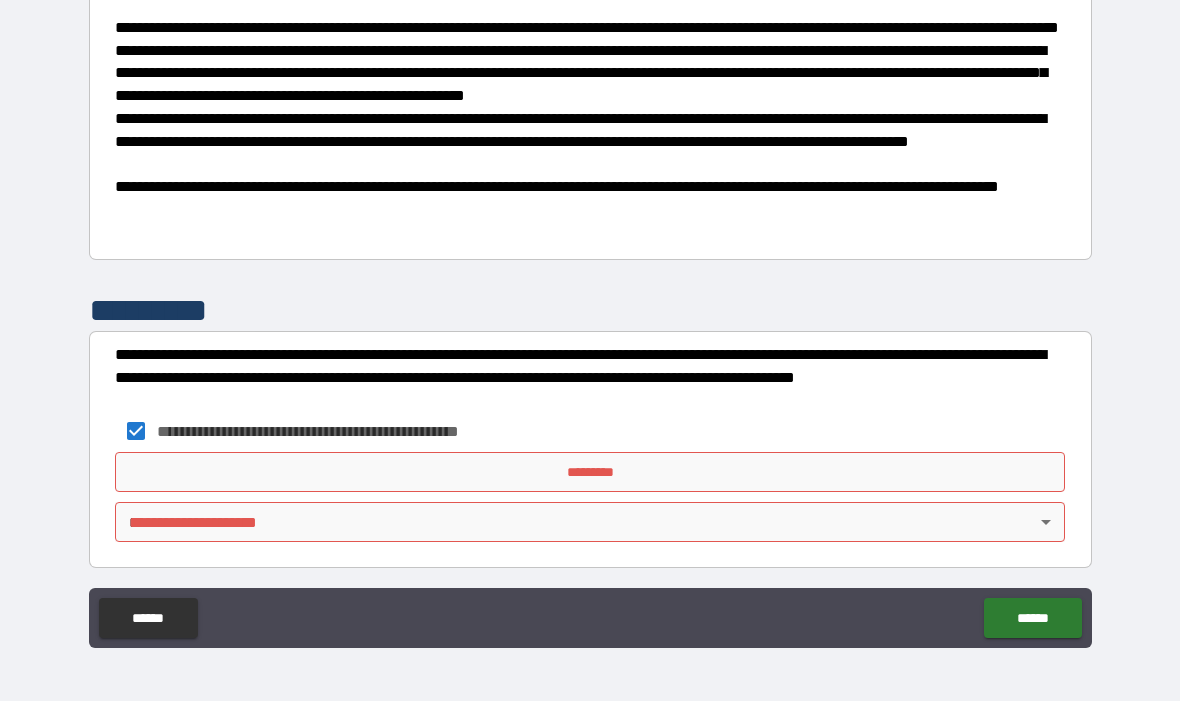 click on "******   ******" at bounding box center [590, 621] 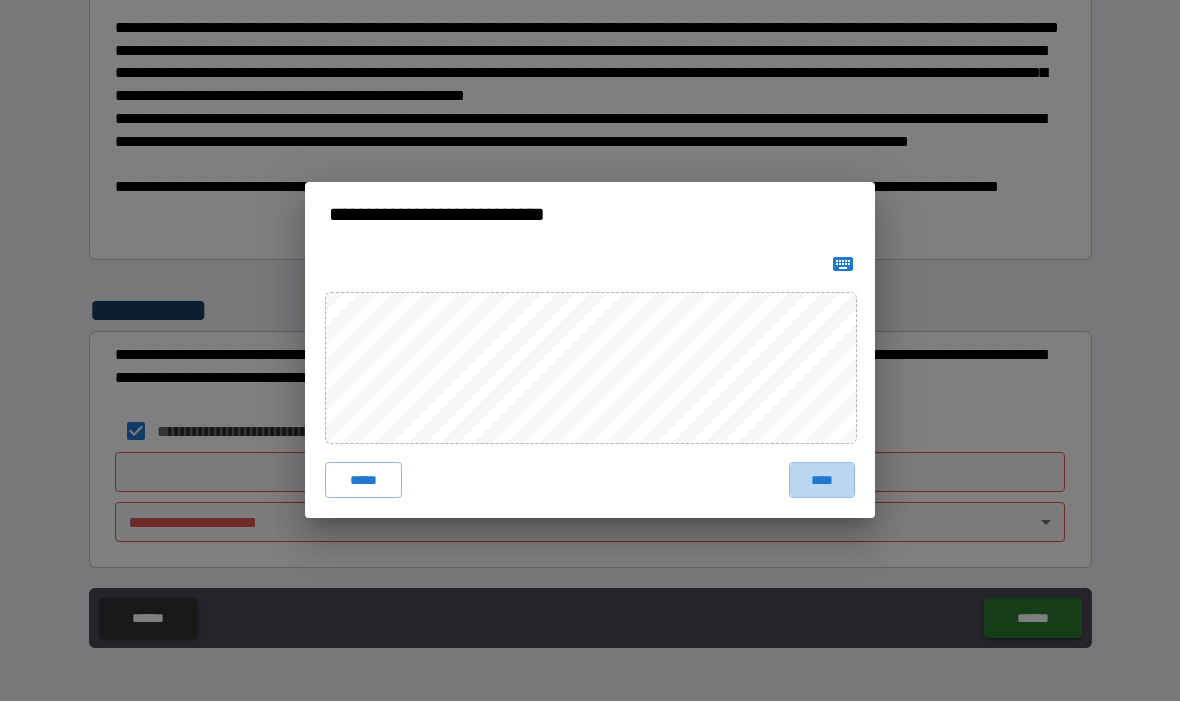click on "****" at bounding box center (822, 481) 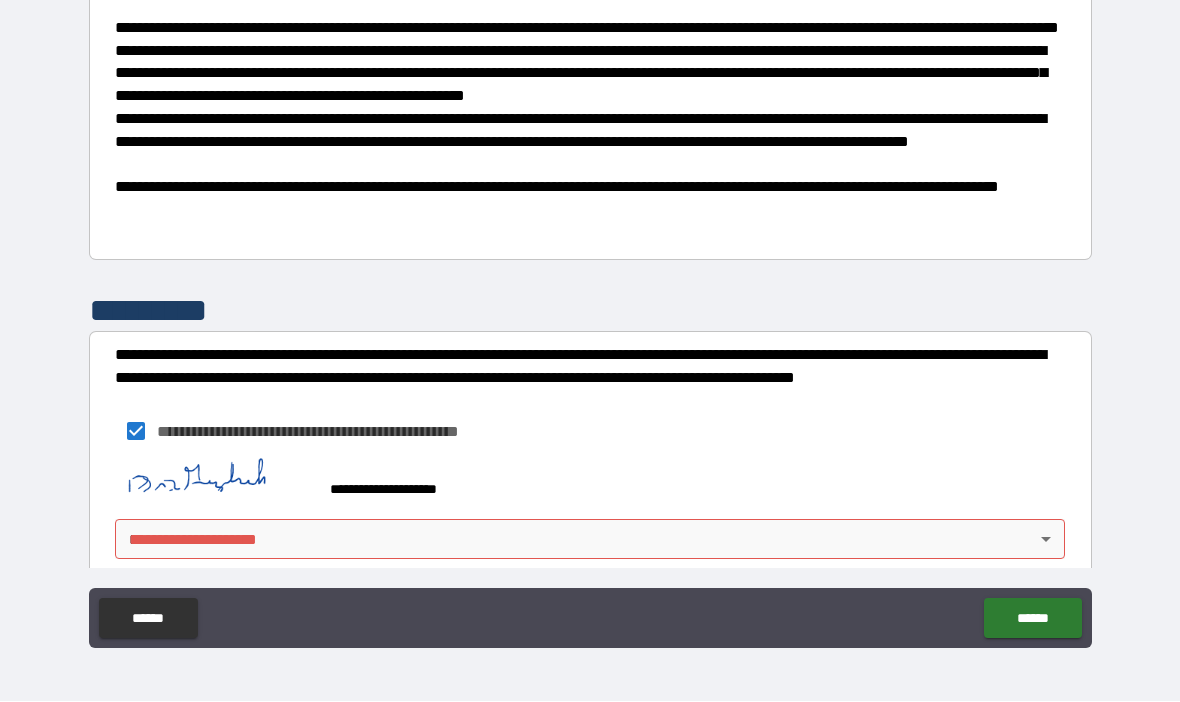 scroll, scrollTop: 1305, scrollLeft: 0, axis: vertical 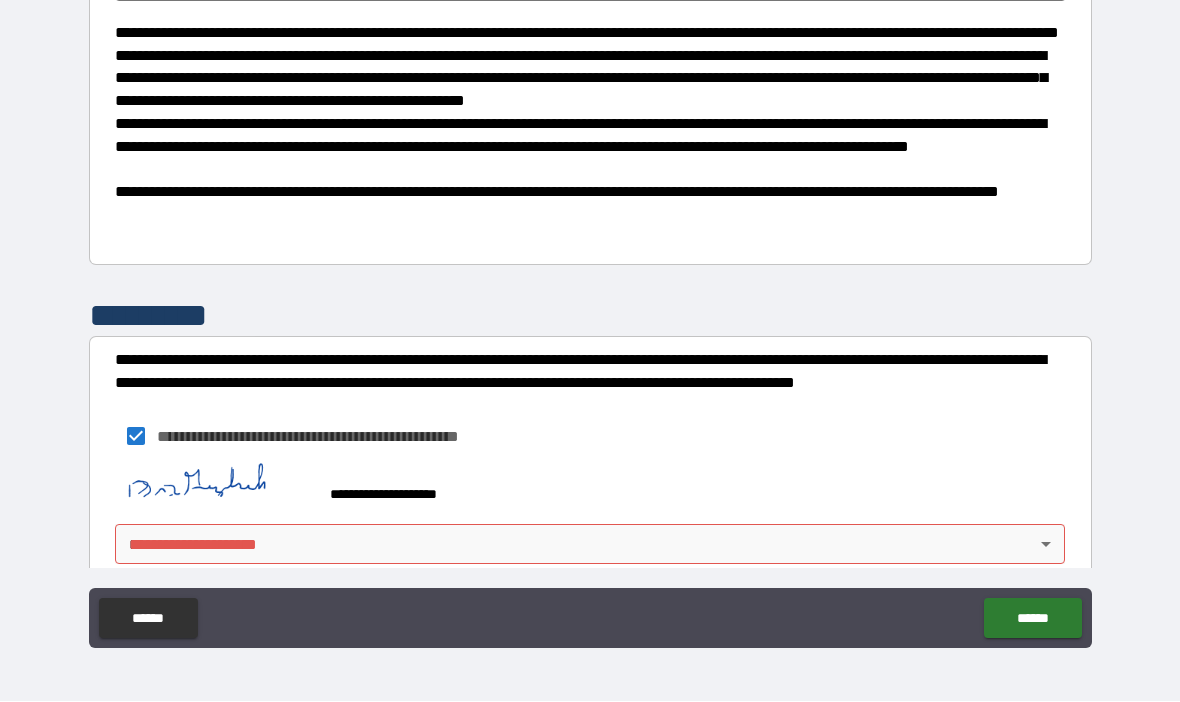 type on "*" 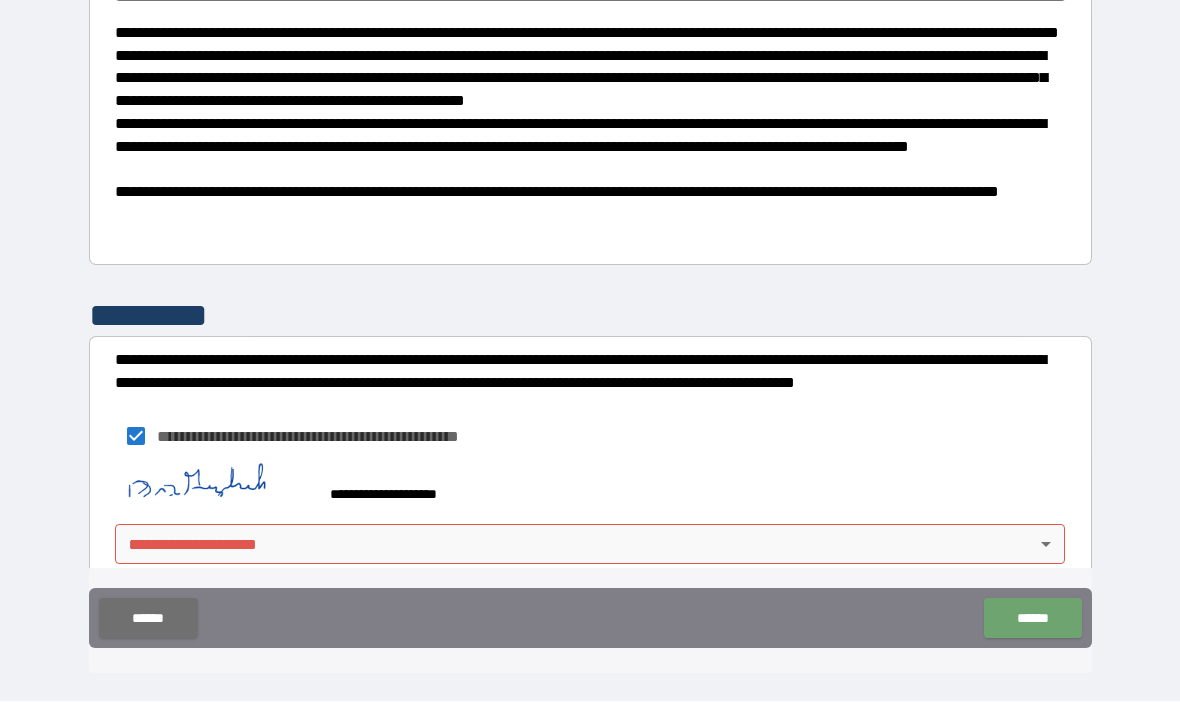 click on "******" at bounding box center [1032, 619] 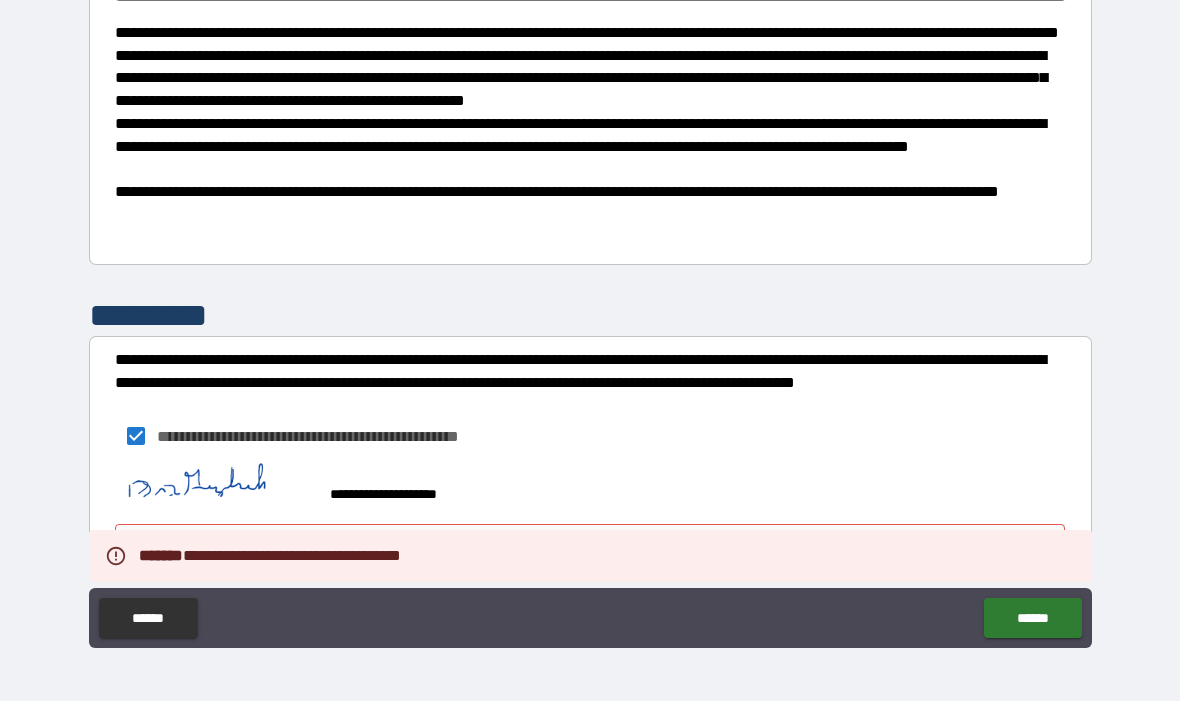 type on "*" 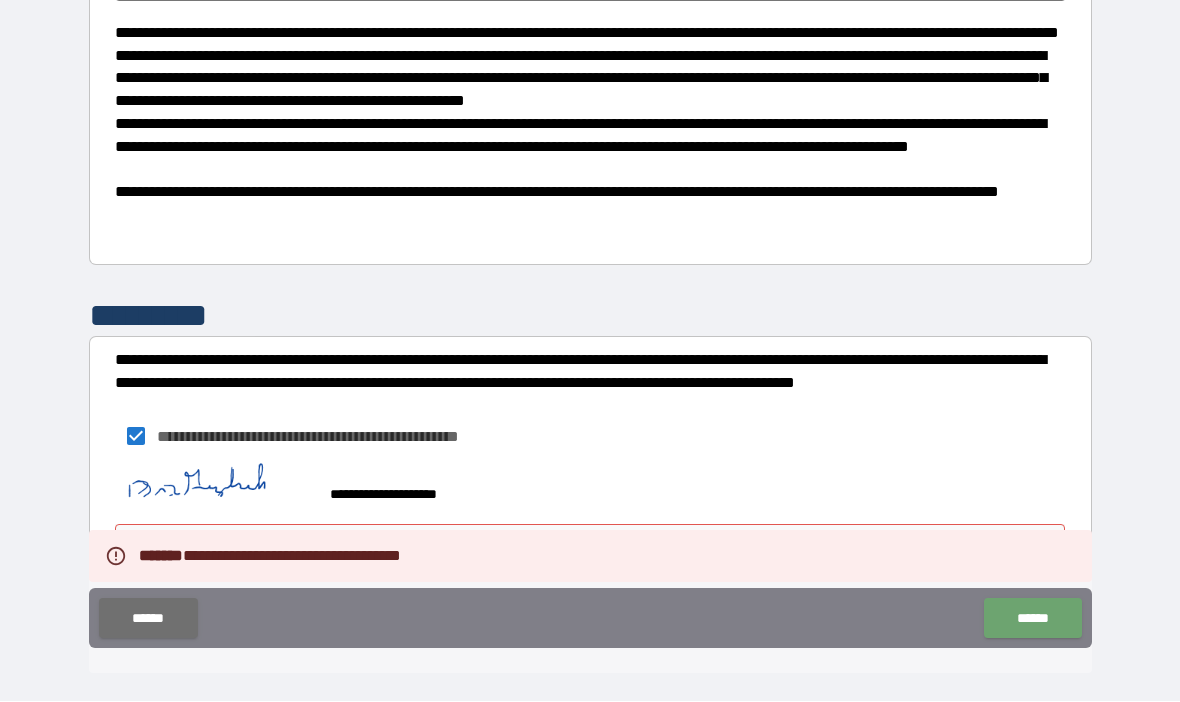 click on "******" at bounding box center (1032, 619) 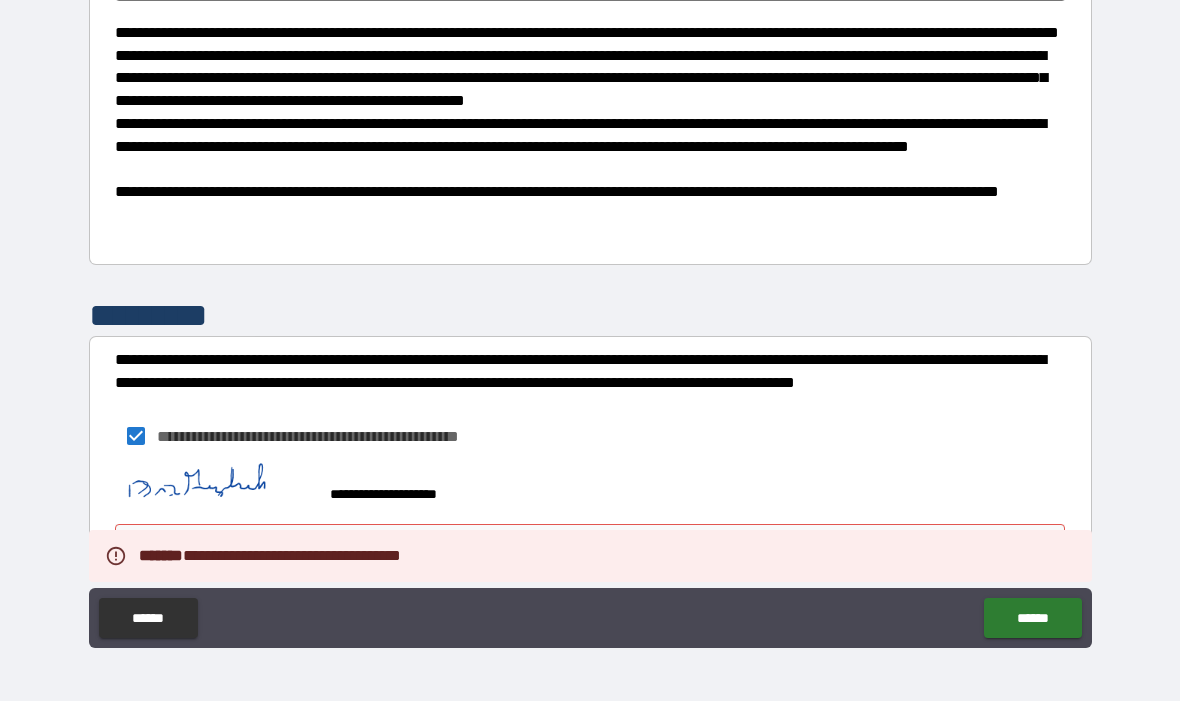 type on "*" 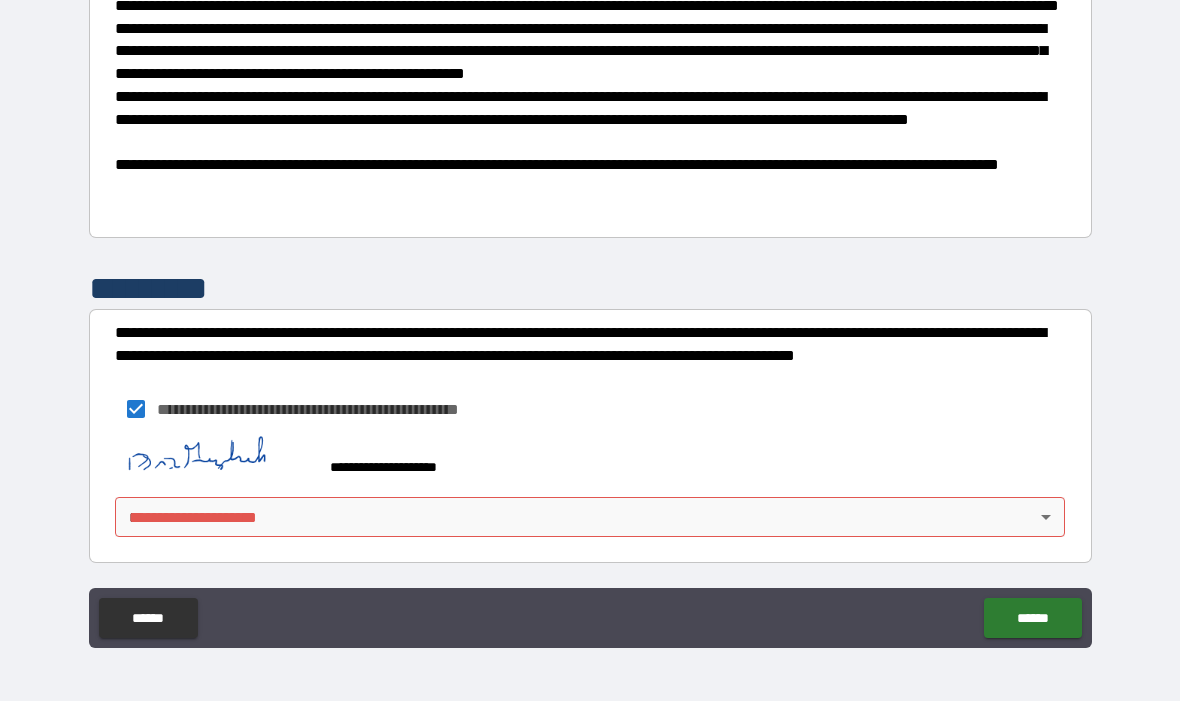 scroll, scrollTop: 1332, scrollLeft: 0, axis: vertical 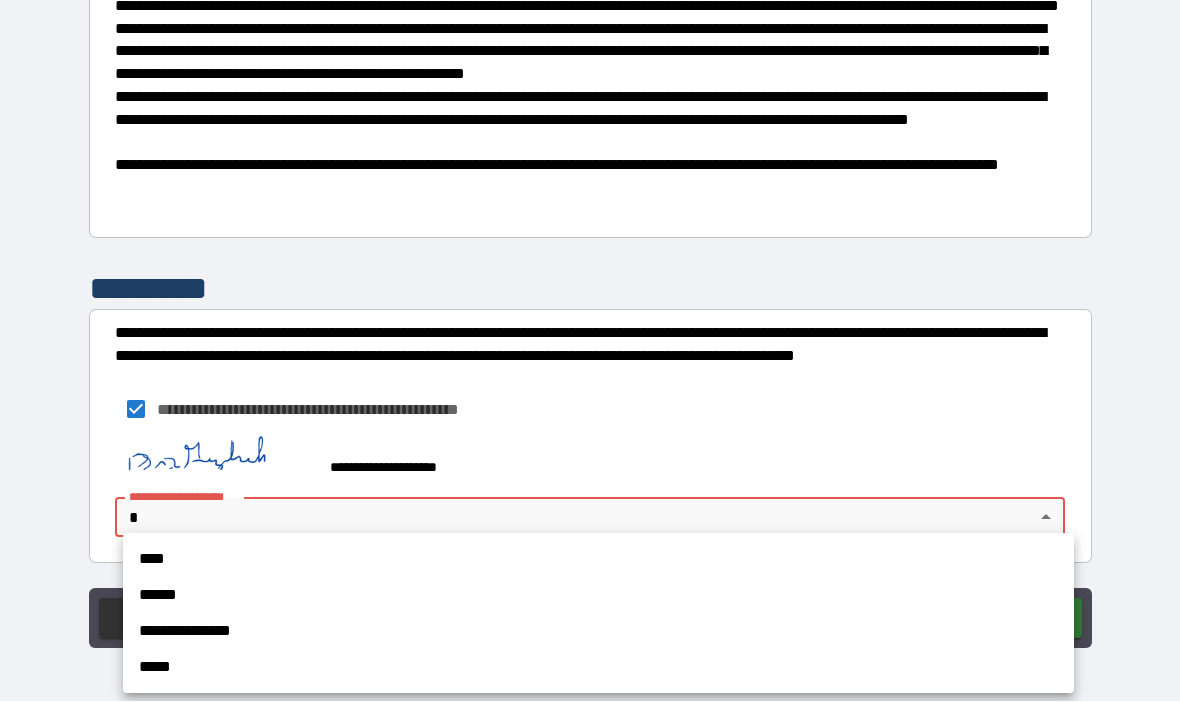 click on "******" at bounding box center [598, 596] 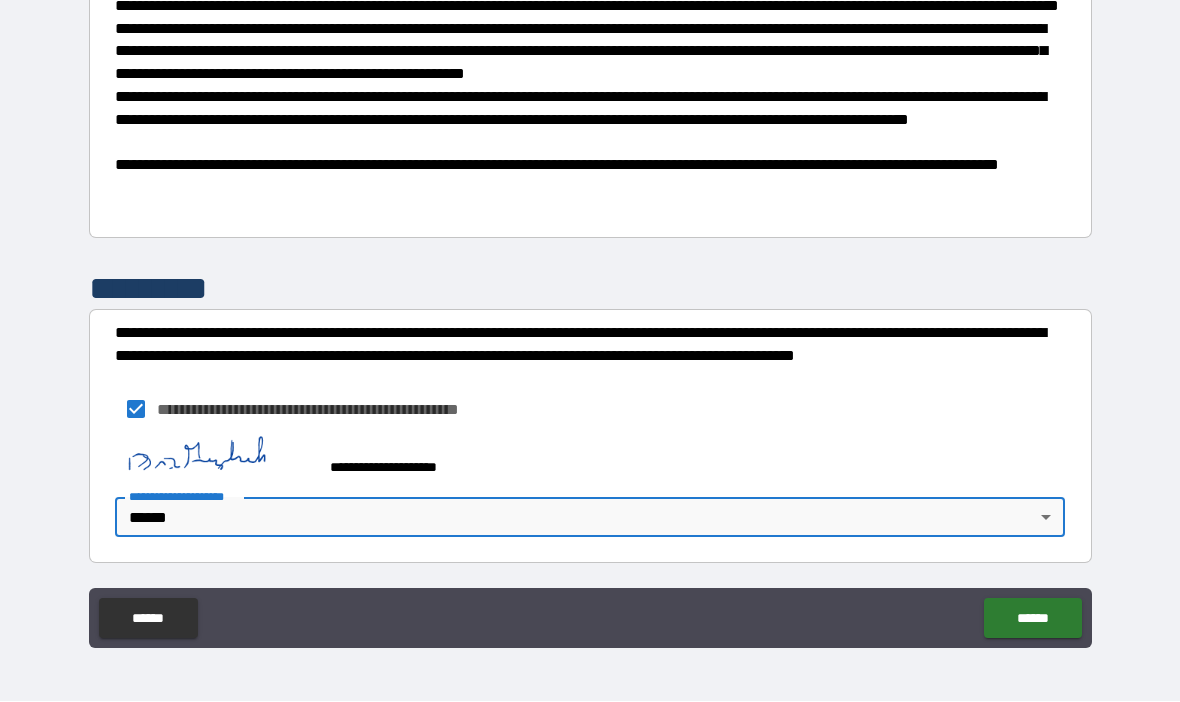 type on "*" 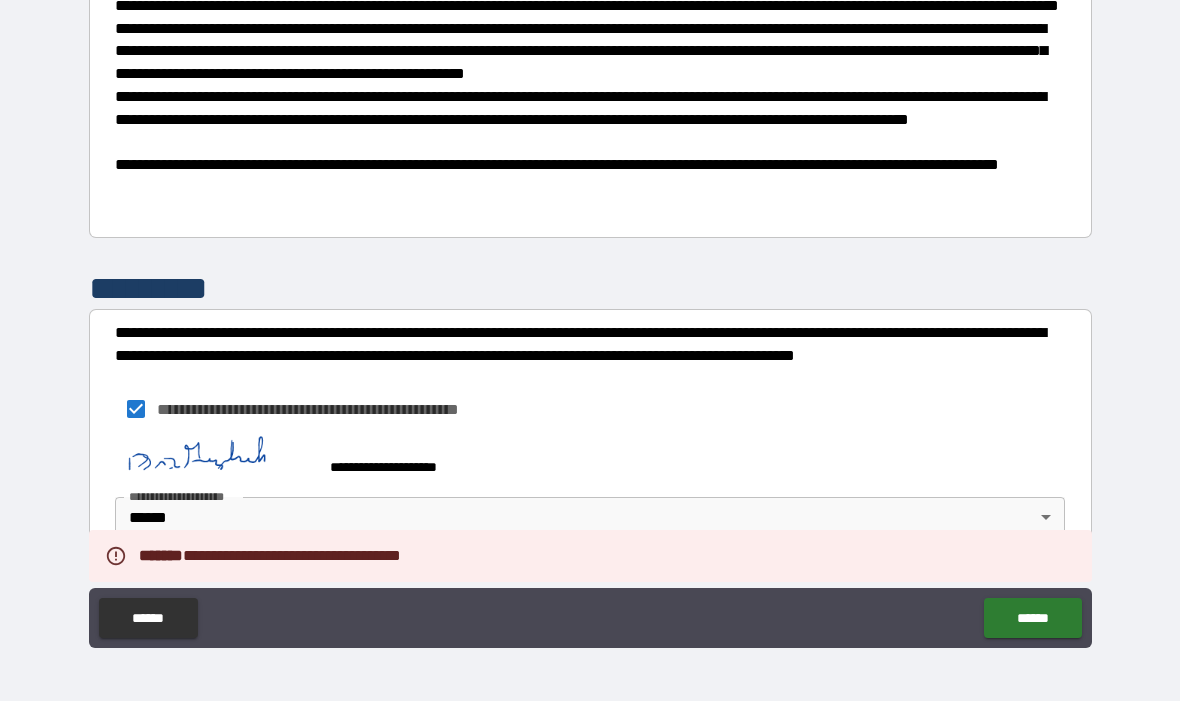 type on "*" 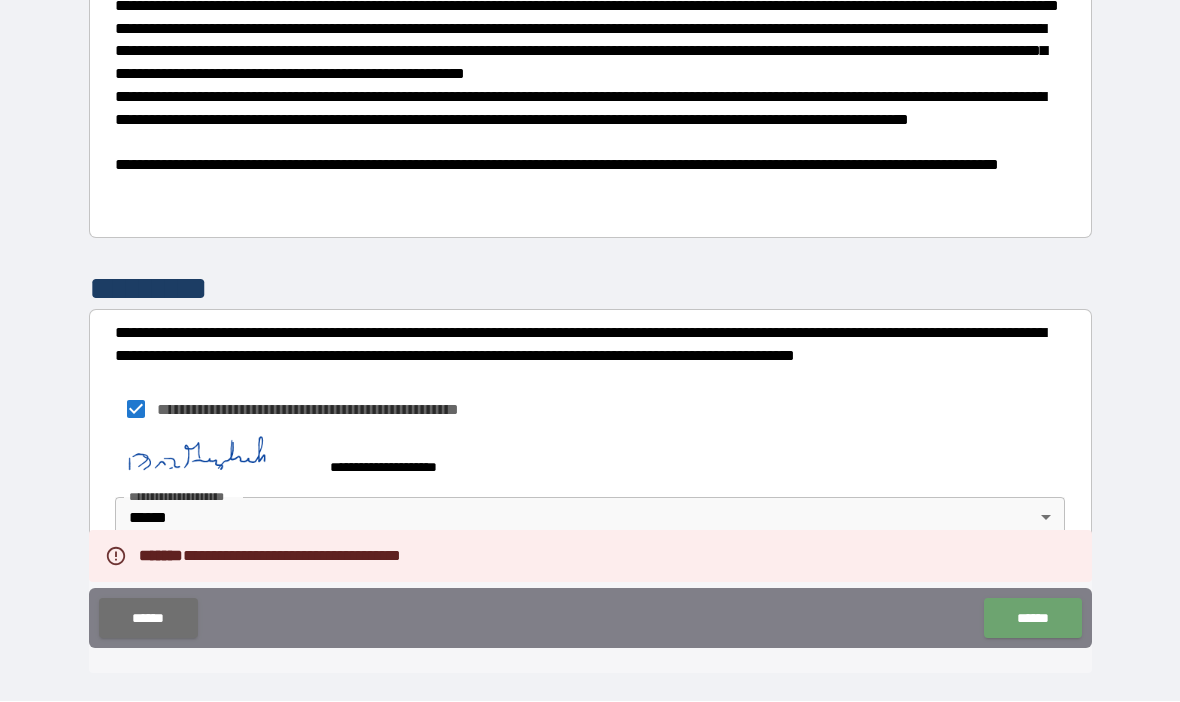 click on "******" at bounding box center [1032, 619] 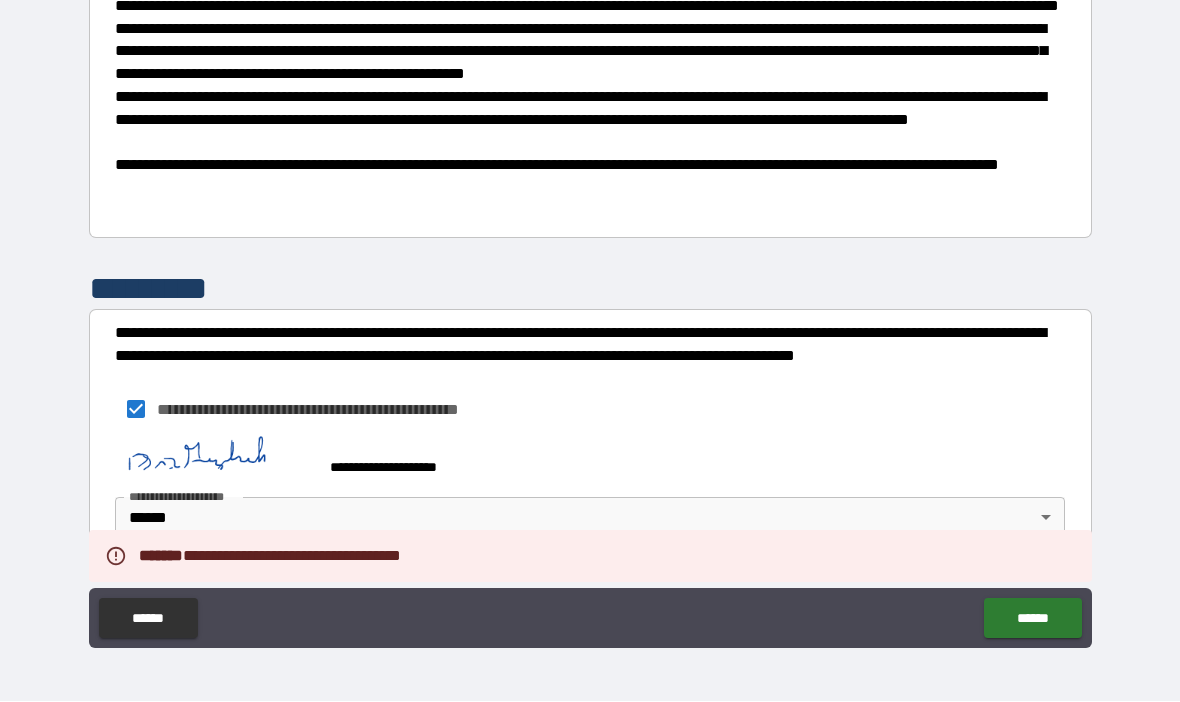 type on "*" 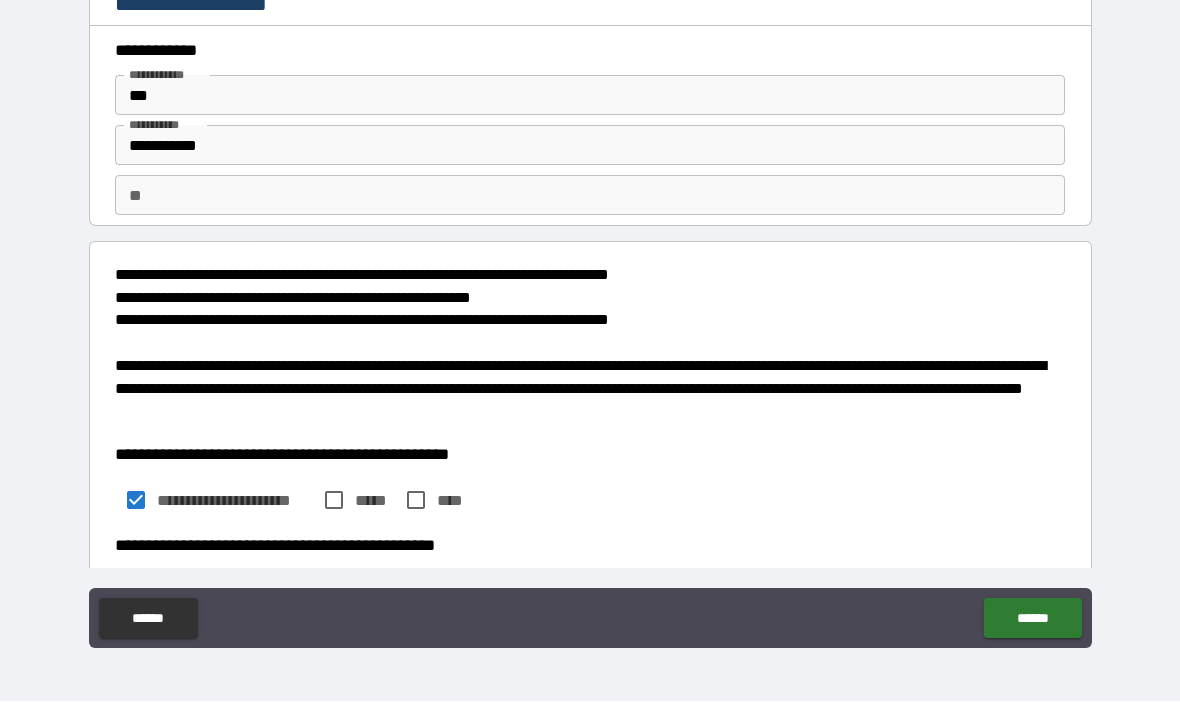 scroll, scrollTop: 0, scrollLeft: 0, axis: both 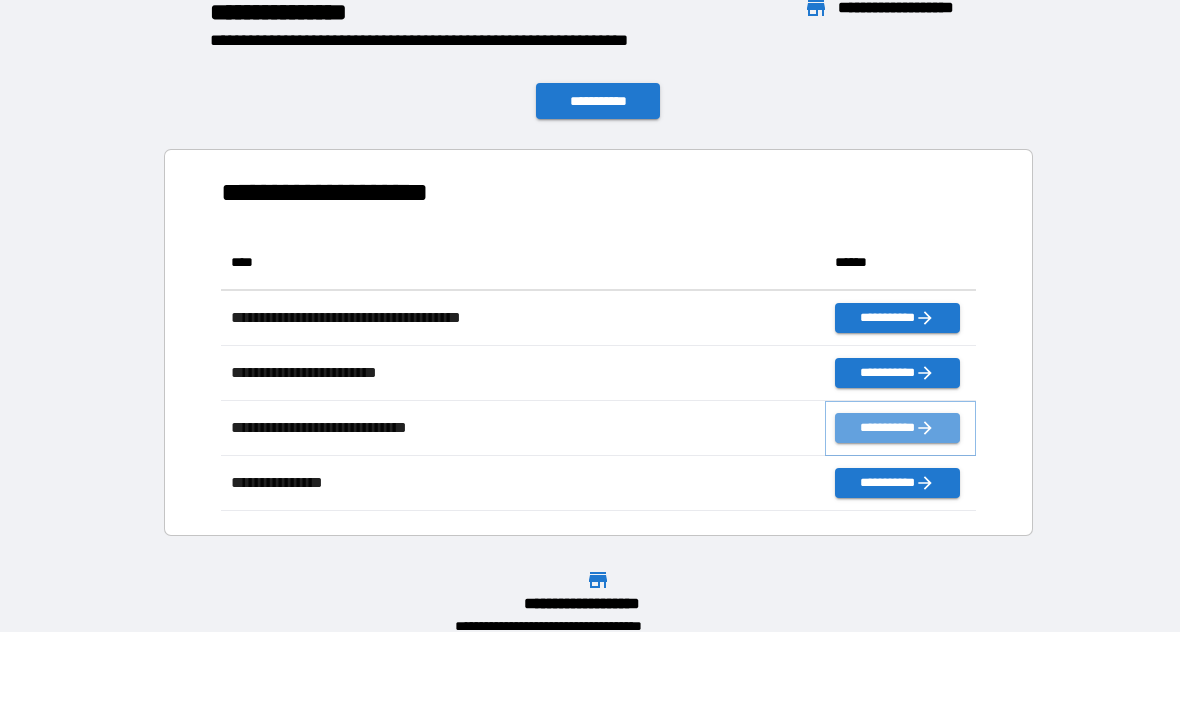 click 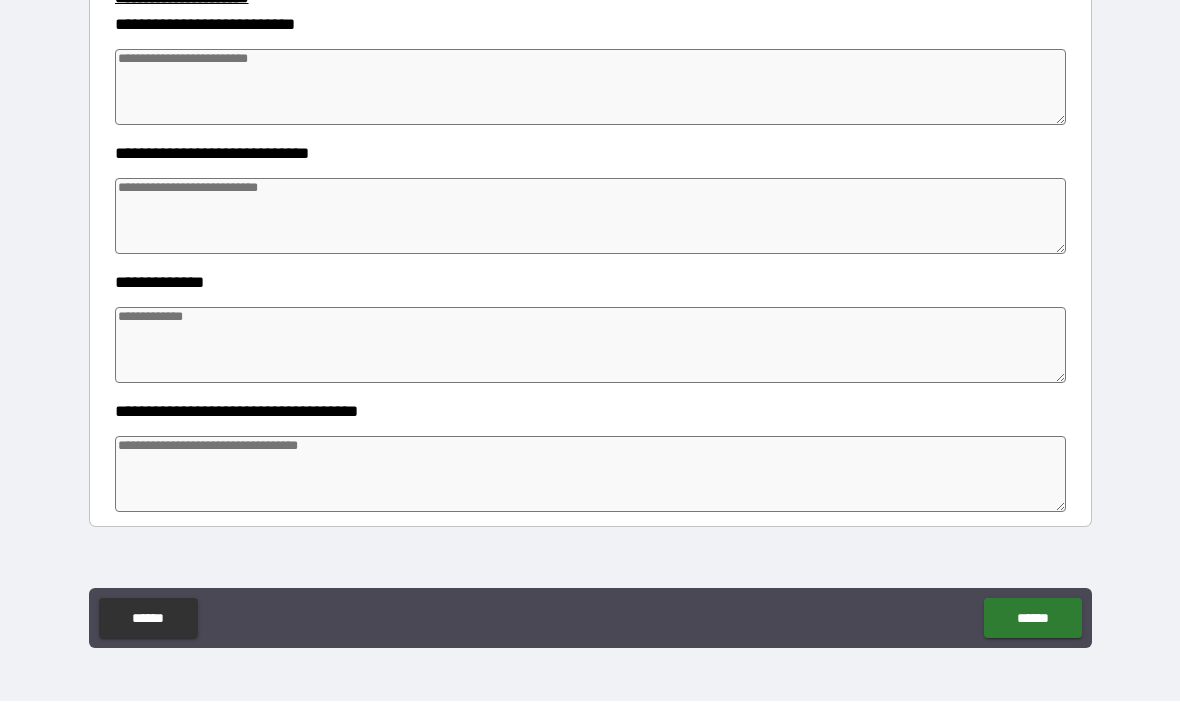 scroll, scrollTop: 275, scrollLeft: 0, axis: vertical 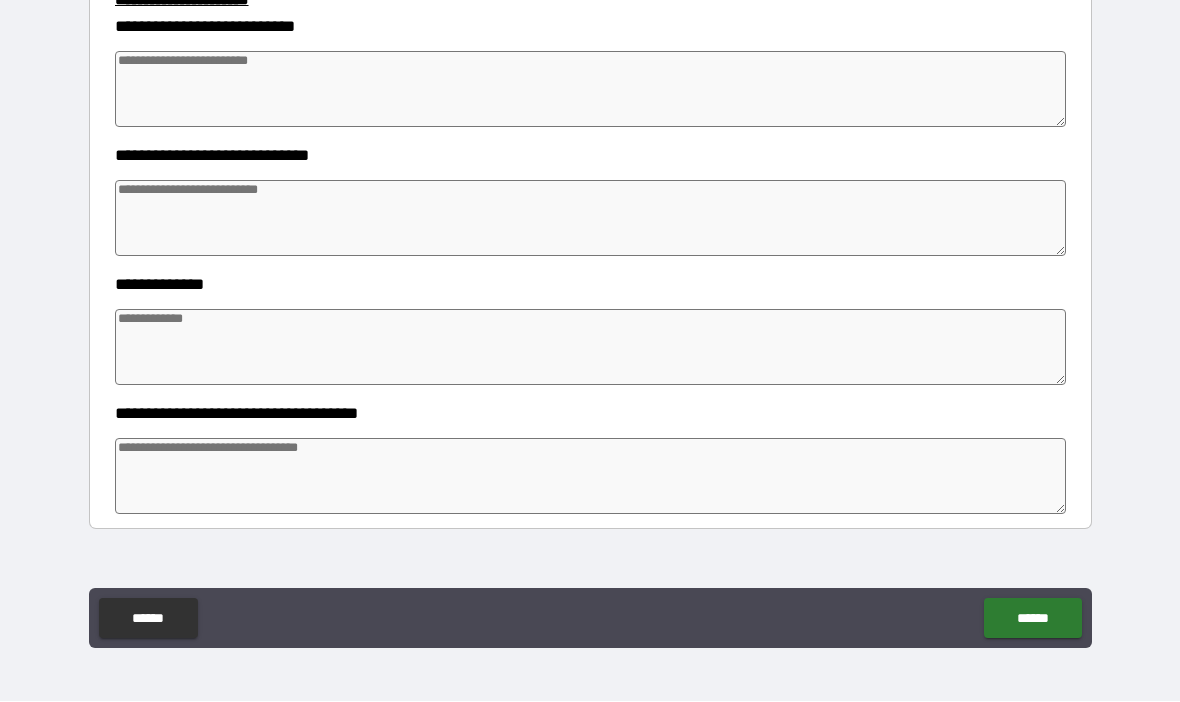 type on "*" 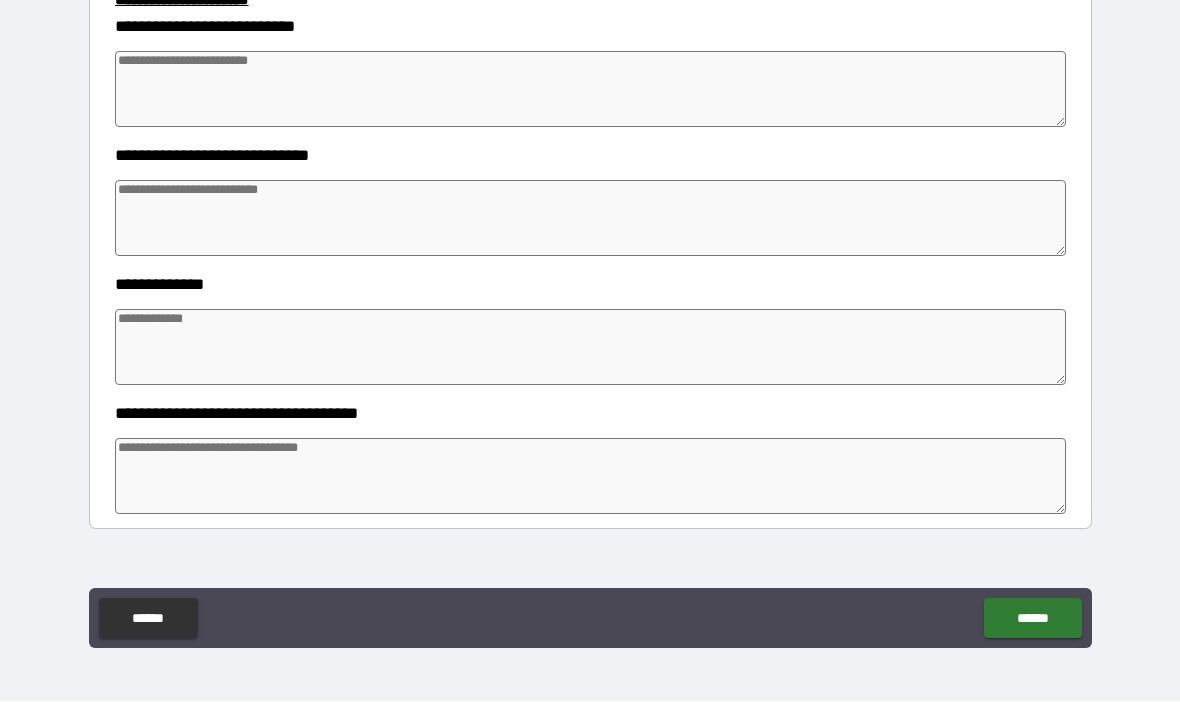 type on "*" 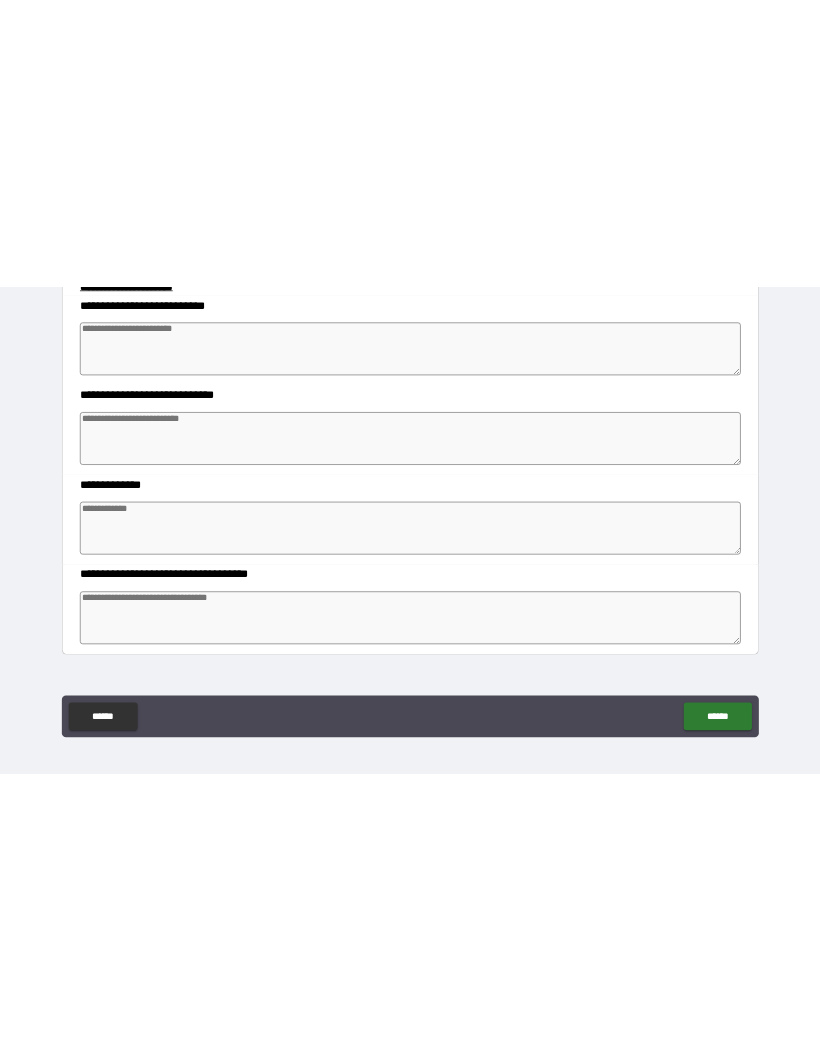 scroll, scrollTop: 0, scrollLeft: 0, axis: both 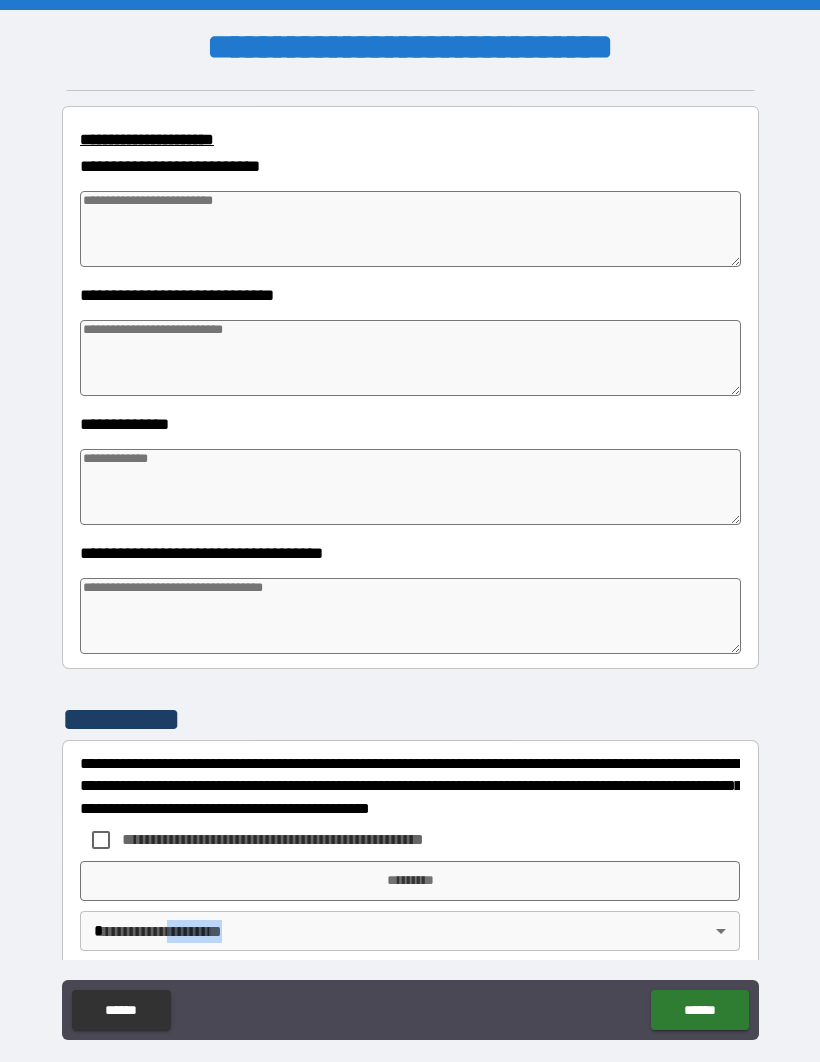 type on "*" 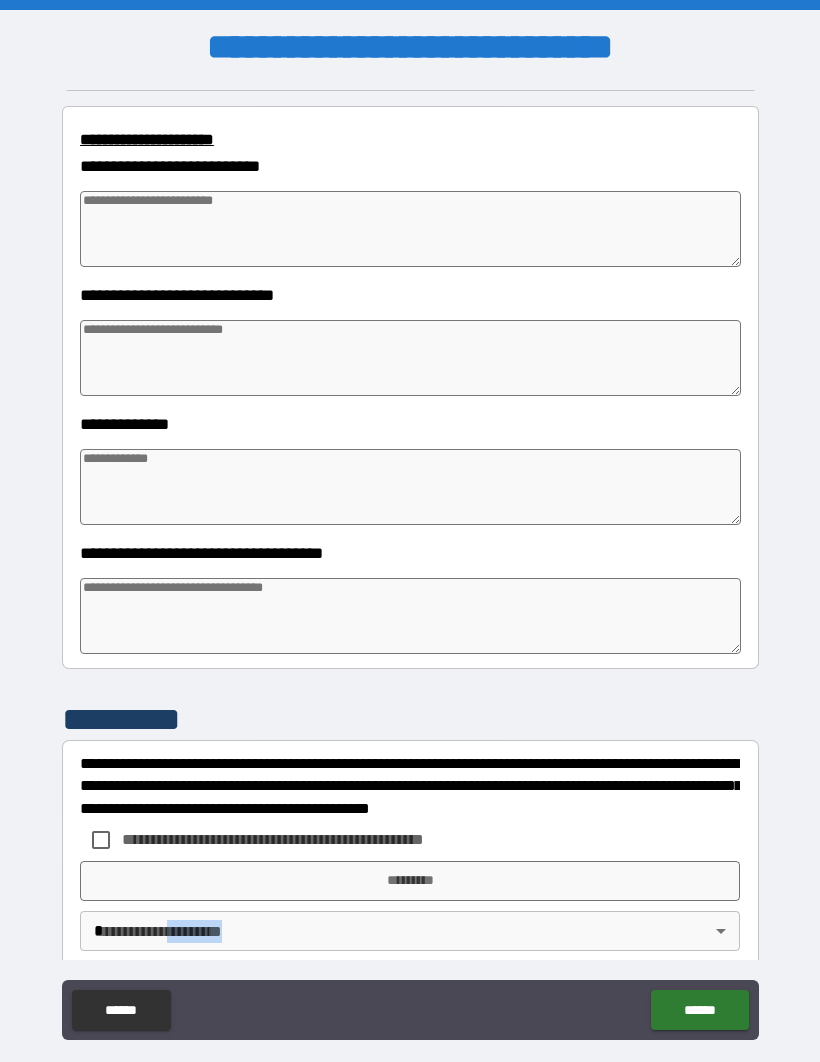 type on "*" 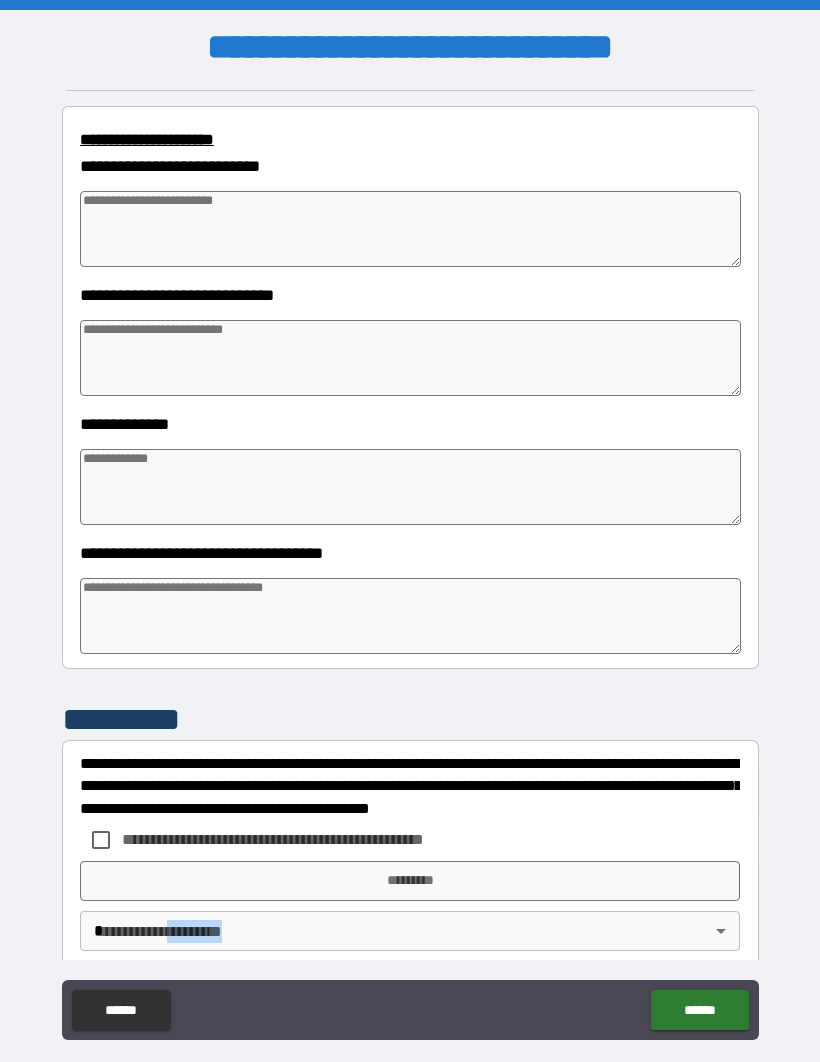 type on "*" 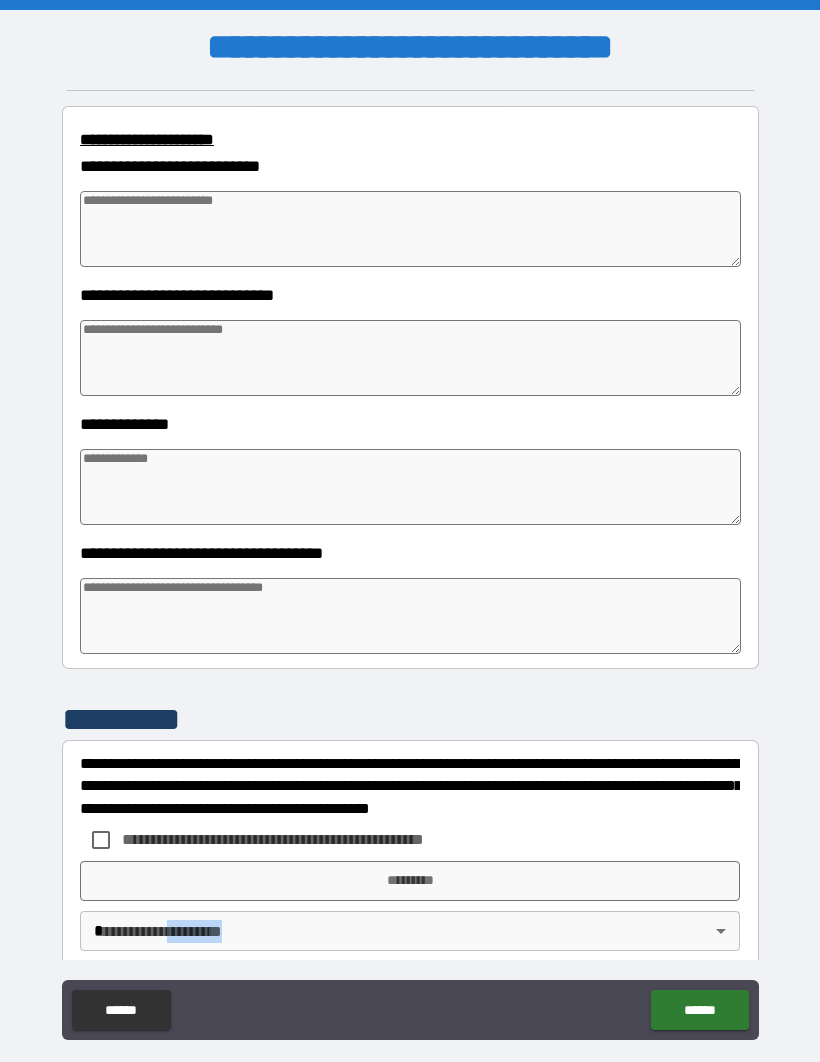 type on "*" 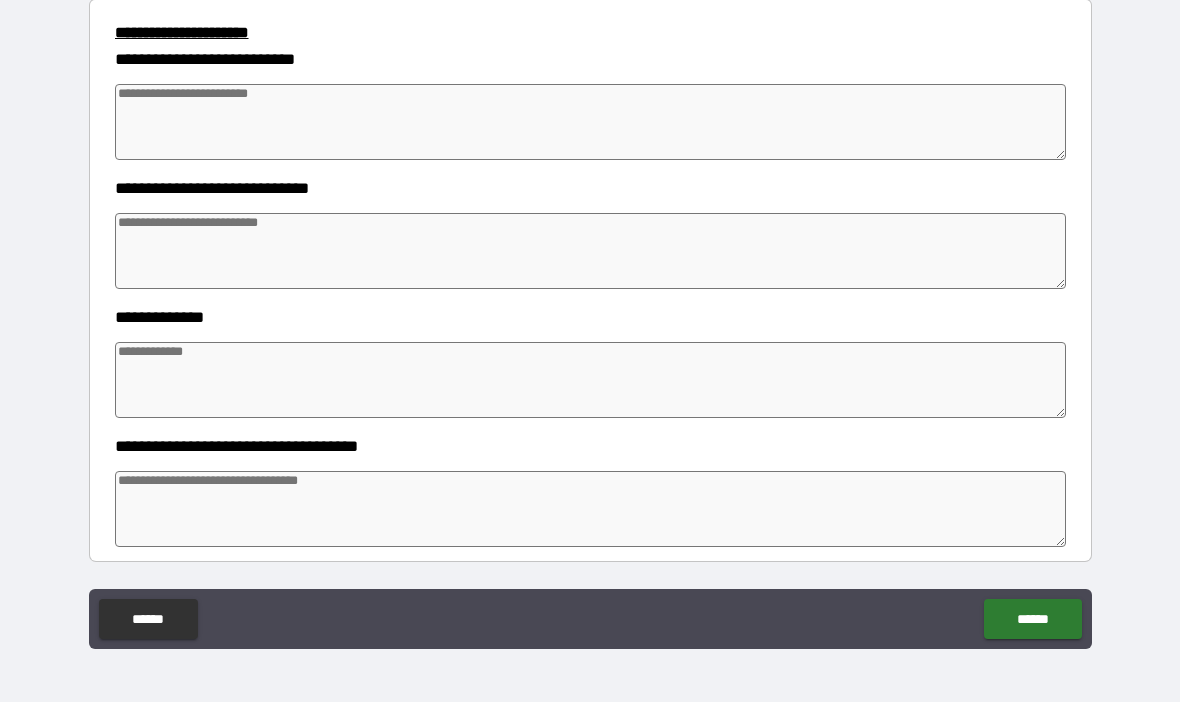 type on "*" 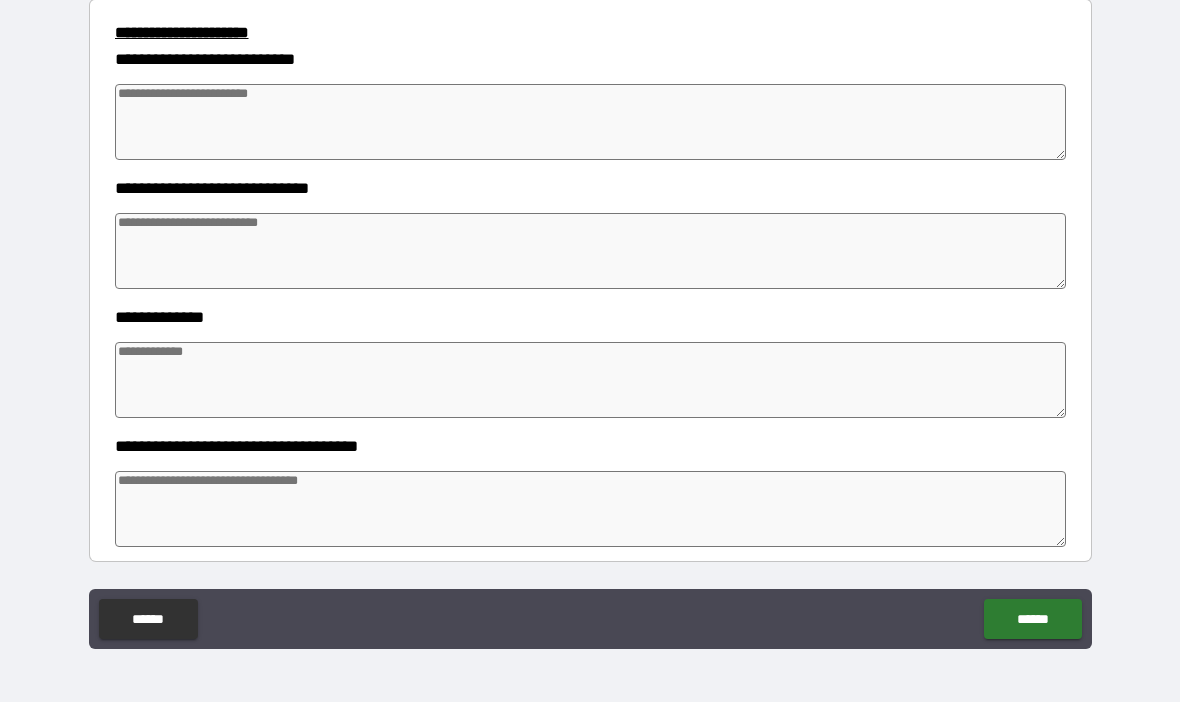 type on "*" 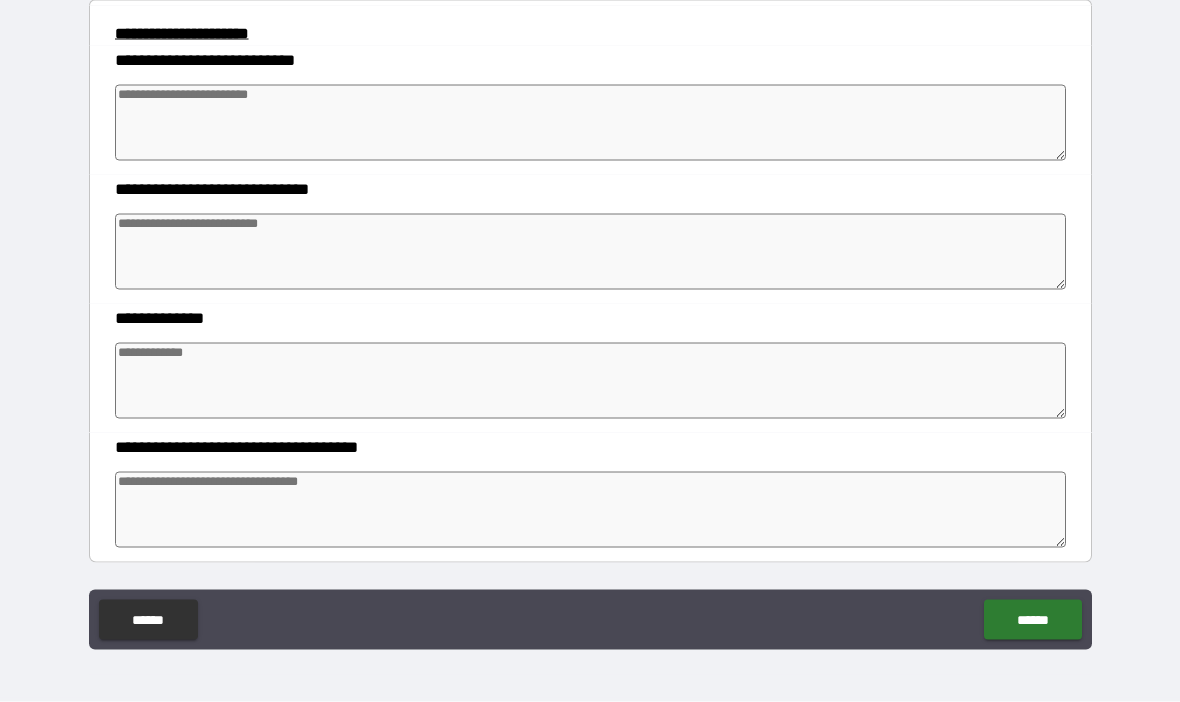 type on "*" 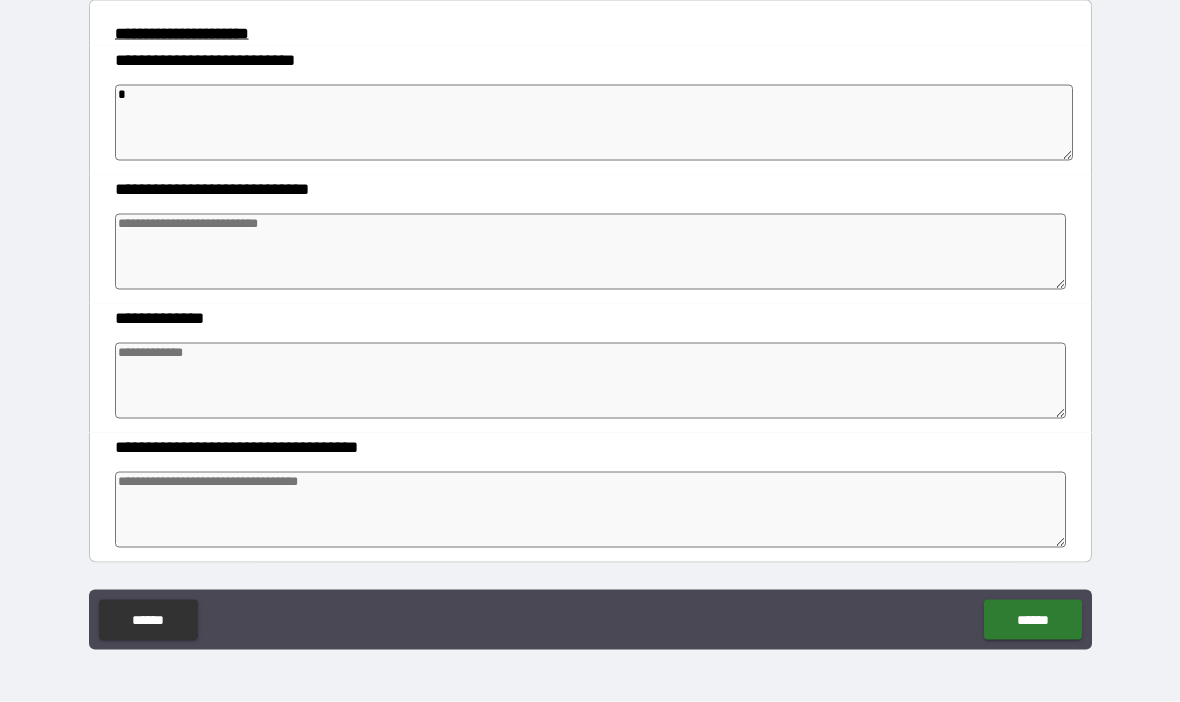 type on "*" 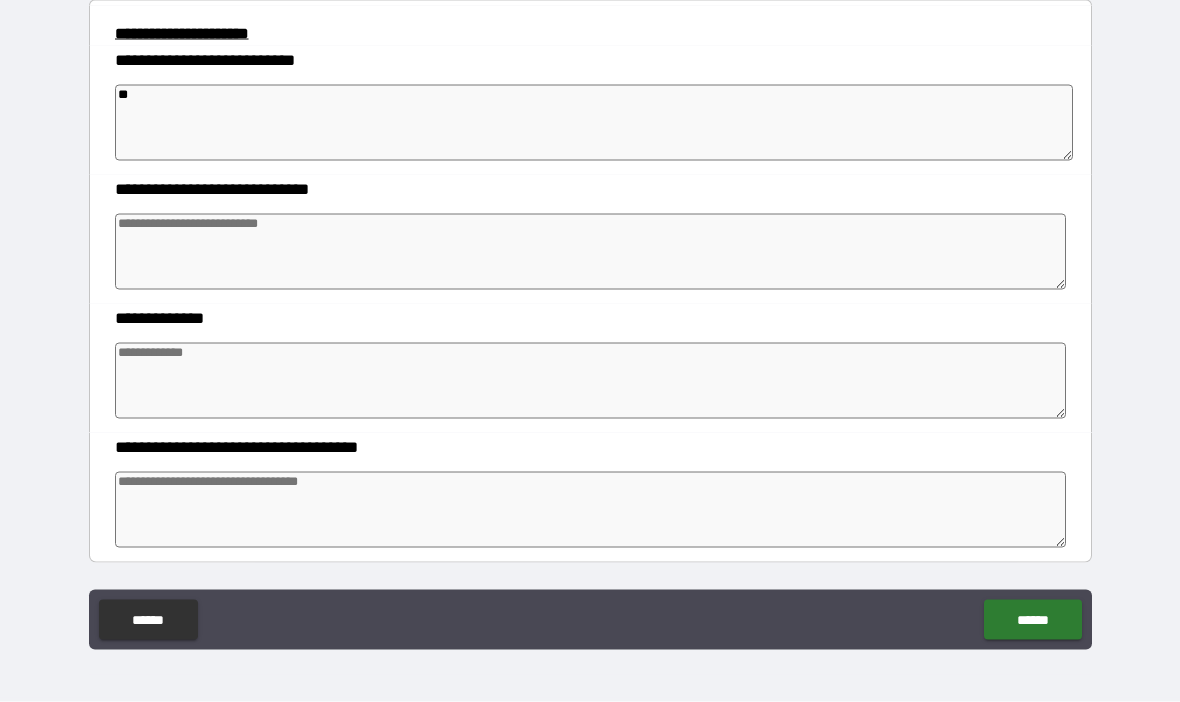 type on "*" 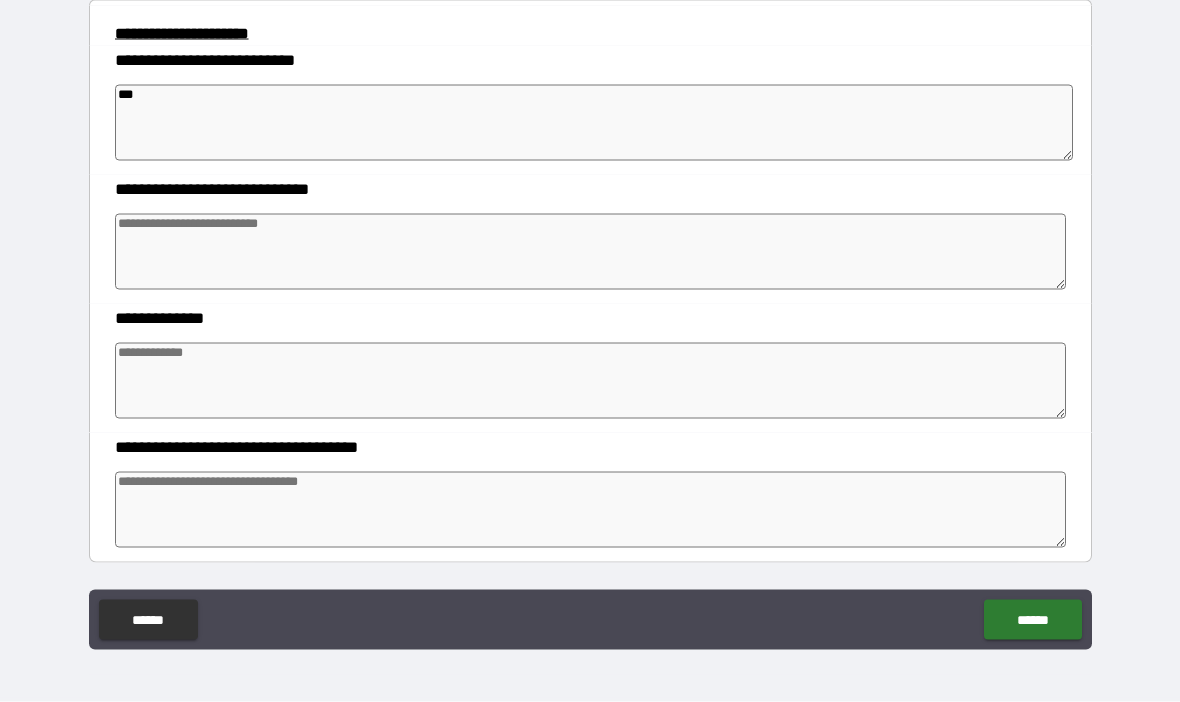 type on "*" 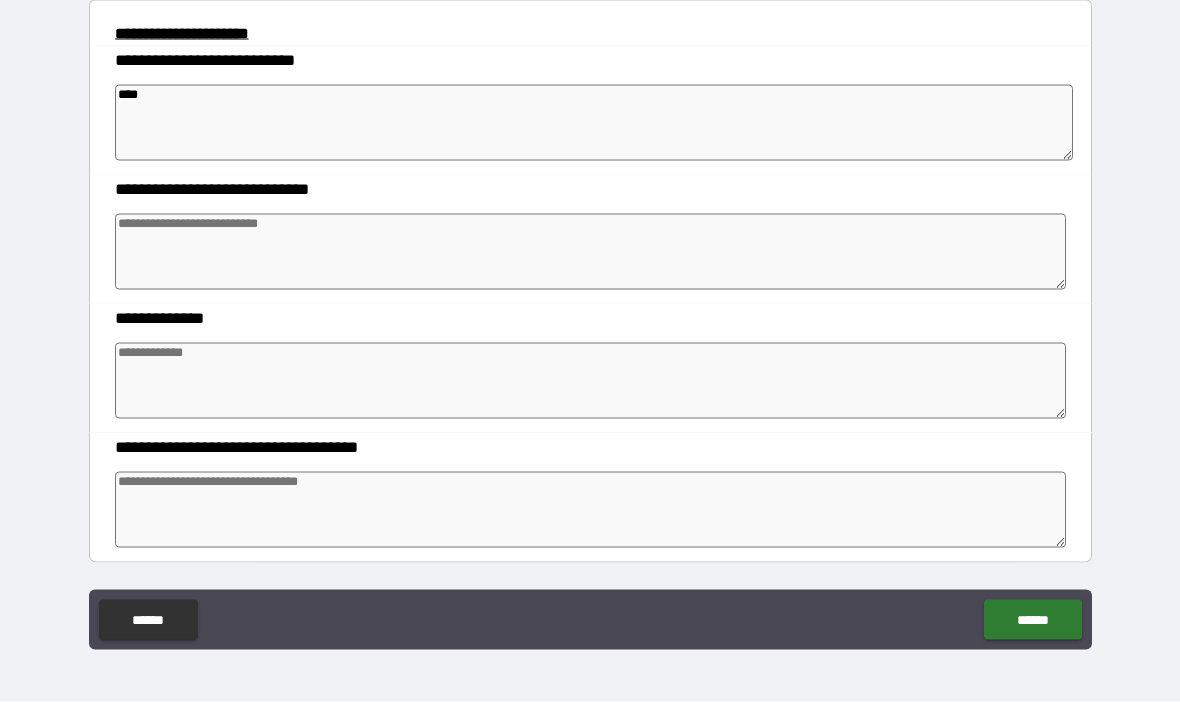 type on "*" 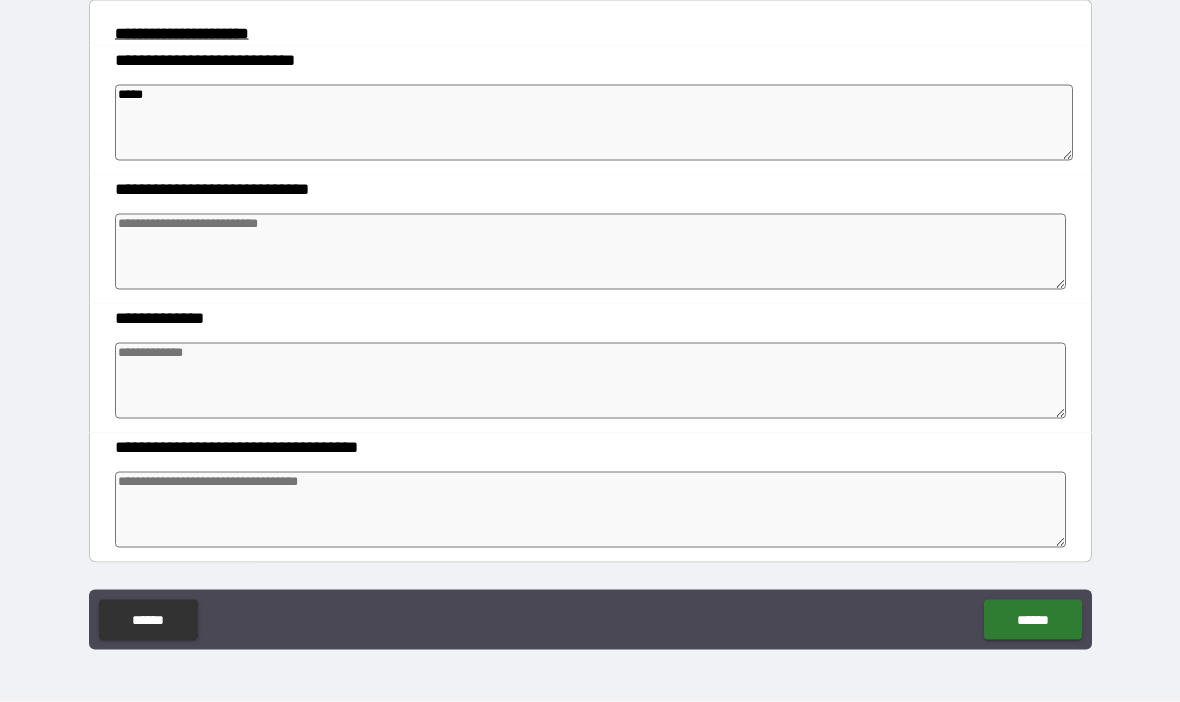 type on "*" 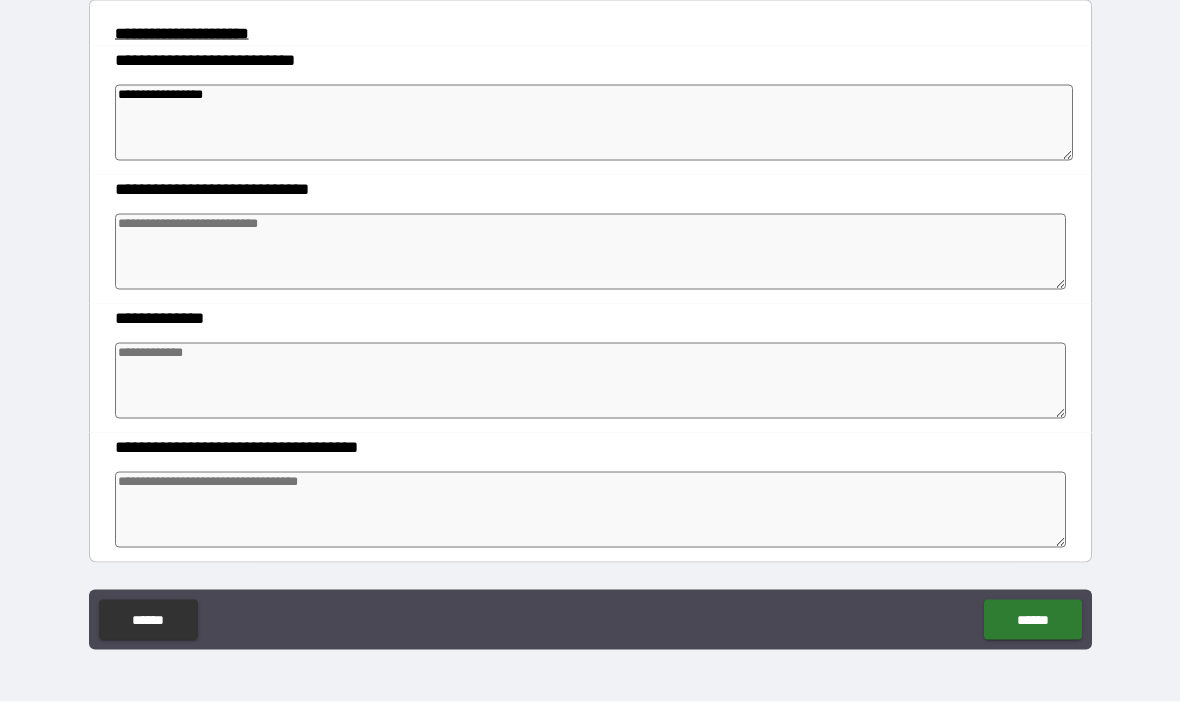 scroll, scrollTop: 333, scrollLeft: 0, axis: vertical 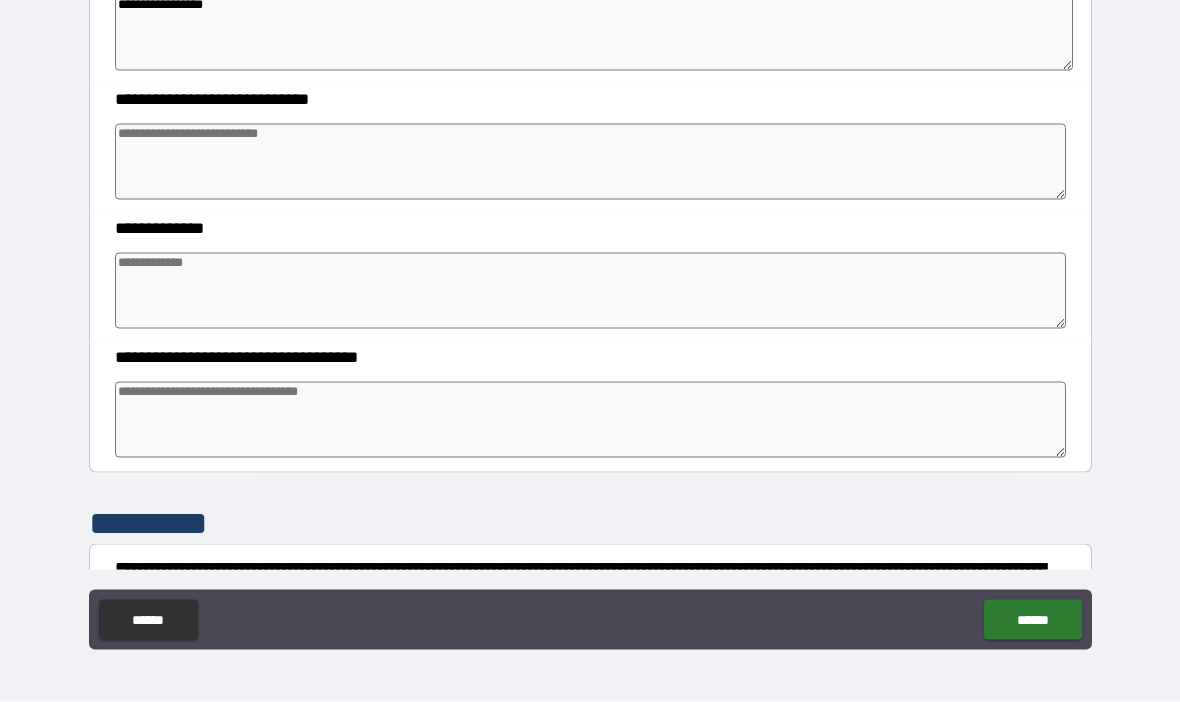 click at bounding box center [591, 162] 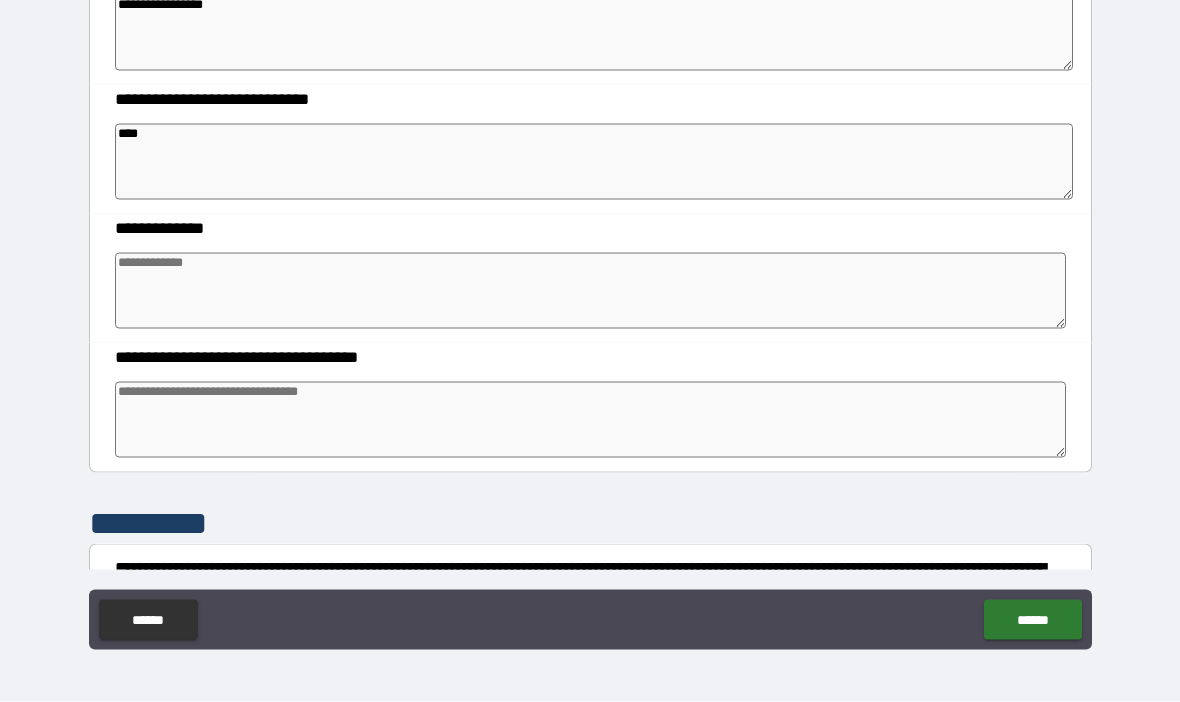 click at bounding box center [591, 291] 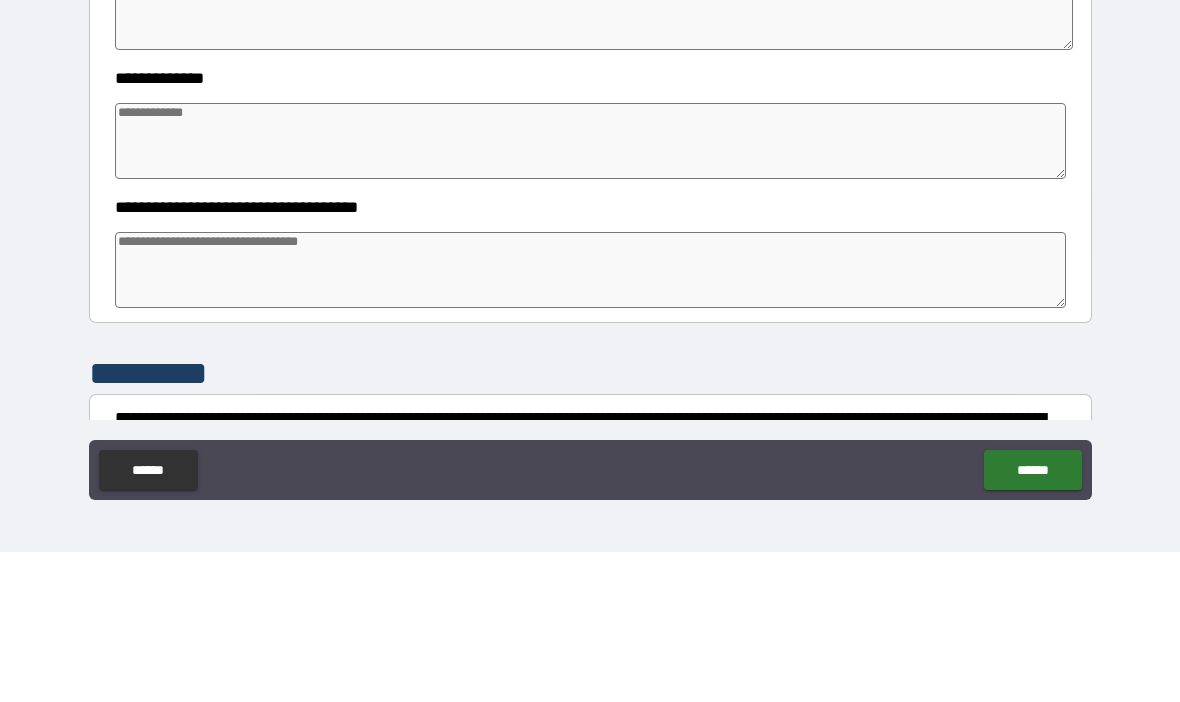 click at bounding box center (591, 291) 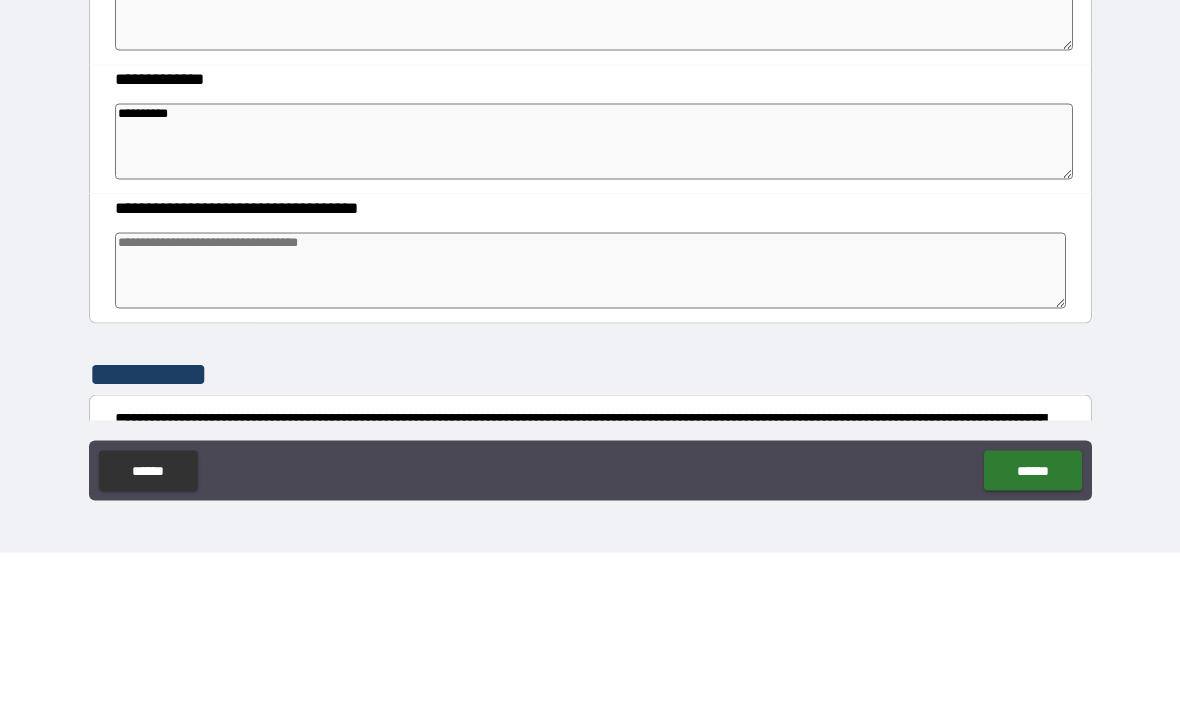 click at bounding box center [591, 420] 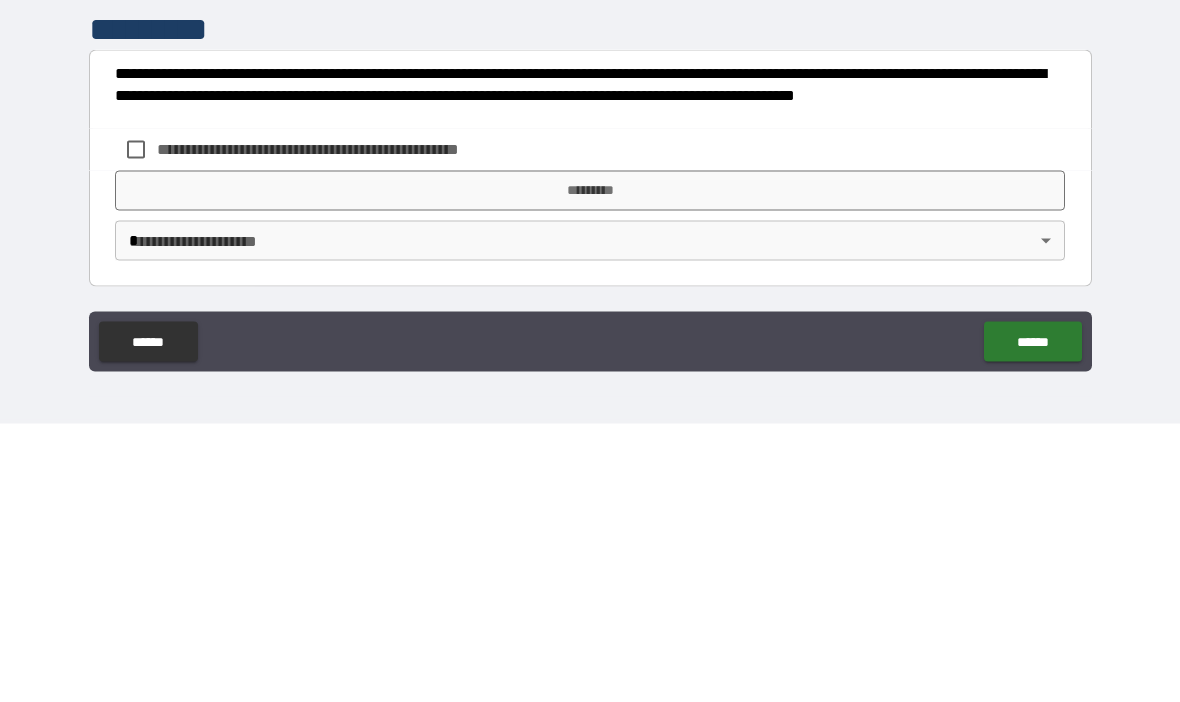 scroll, scrollTop: 548, scrollLeft: 0, axis: vertical 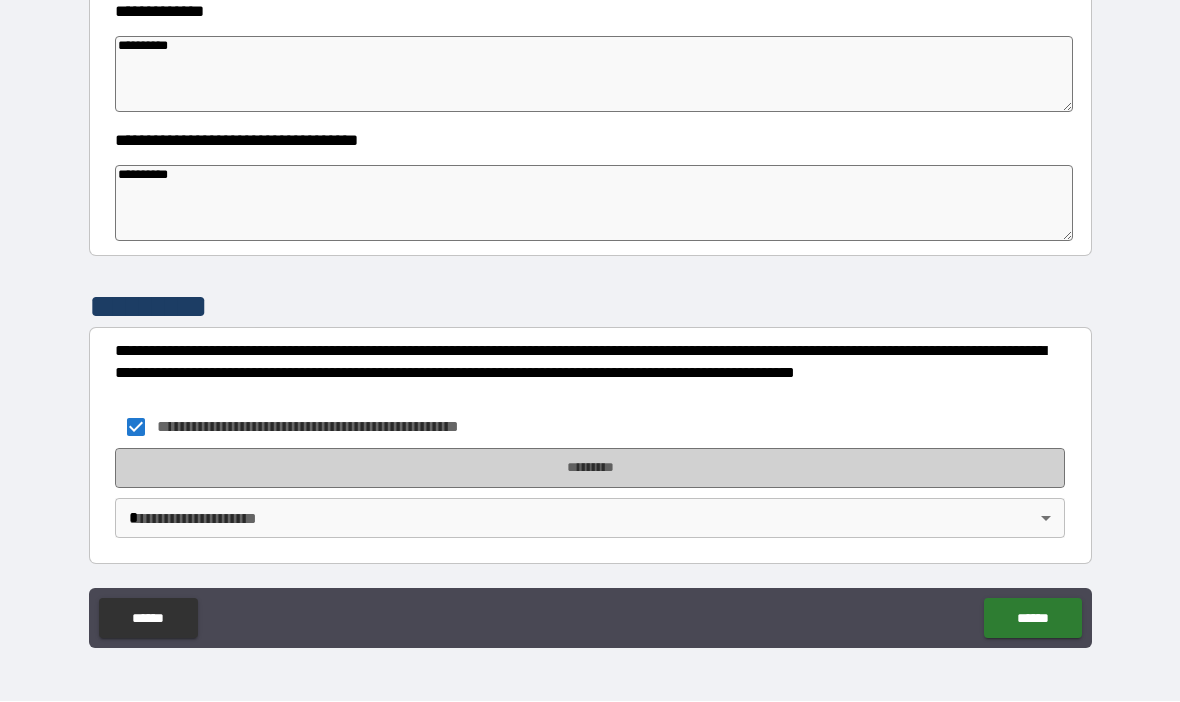 click on "*********" at bounding box center (590, 469) 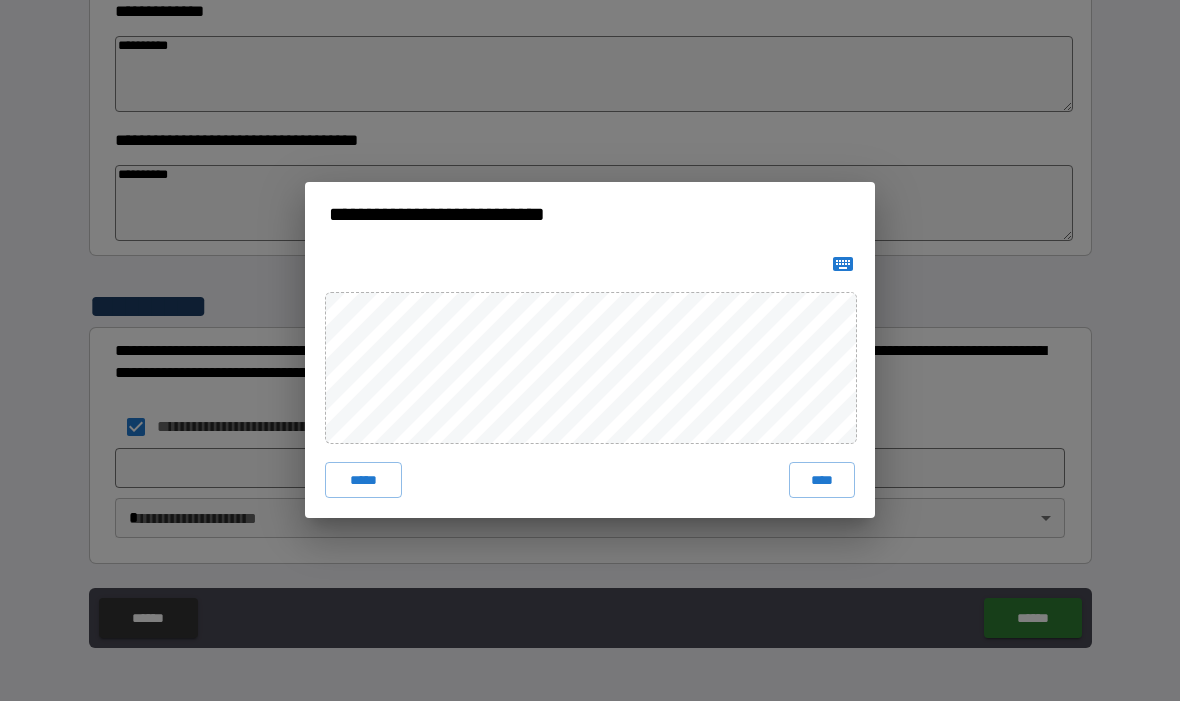 click on "****" at bounding box center [822, 481] 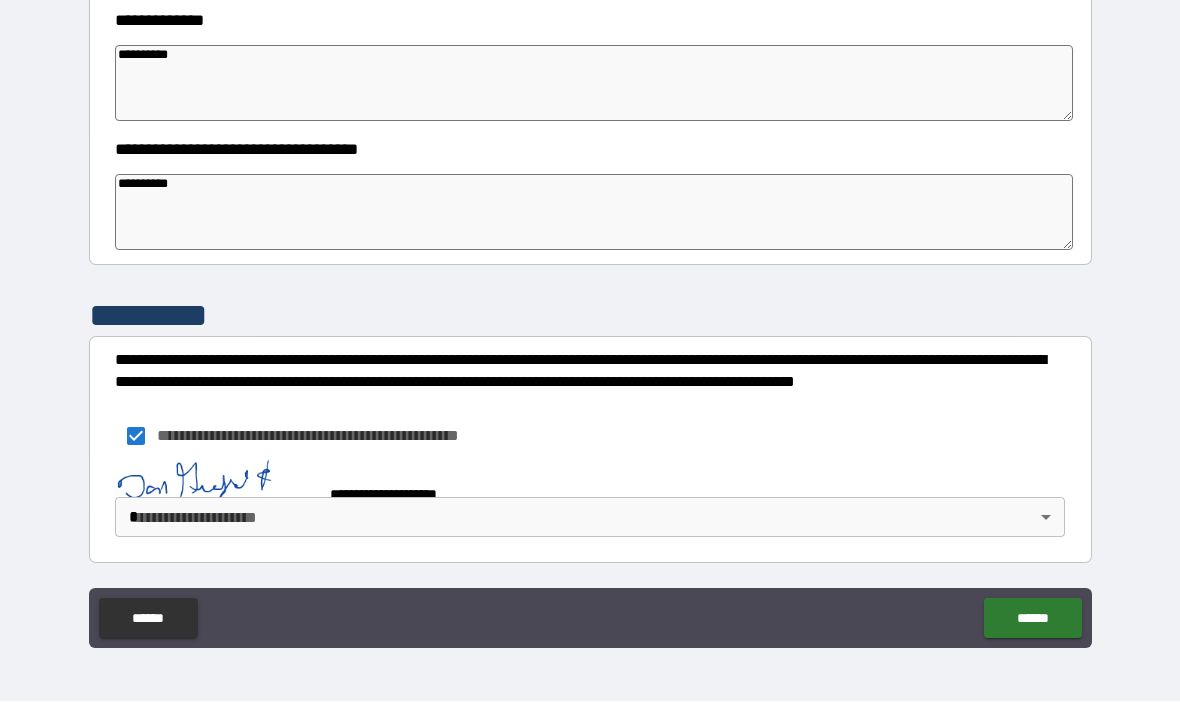 scroll, scrollTop: 538, scrollLeft: 0, axis: vertical 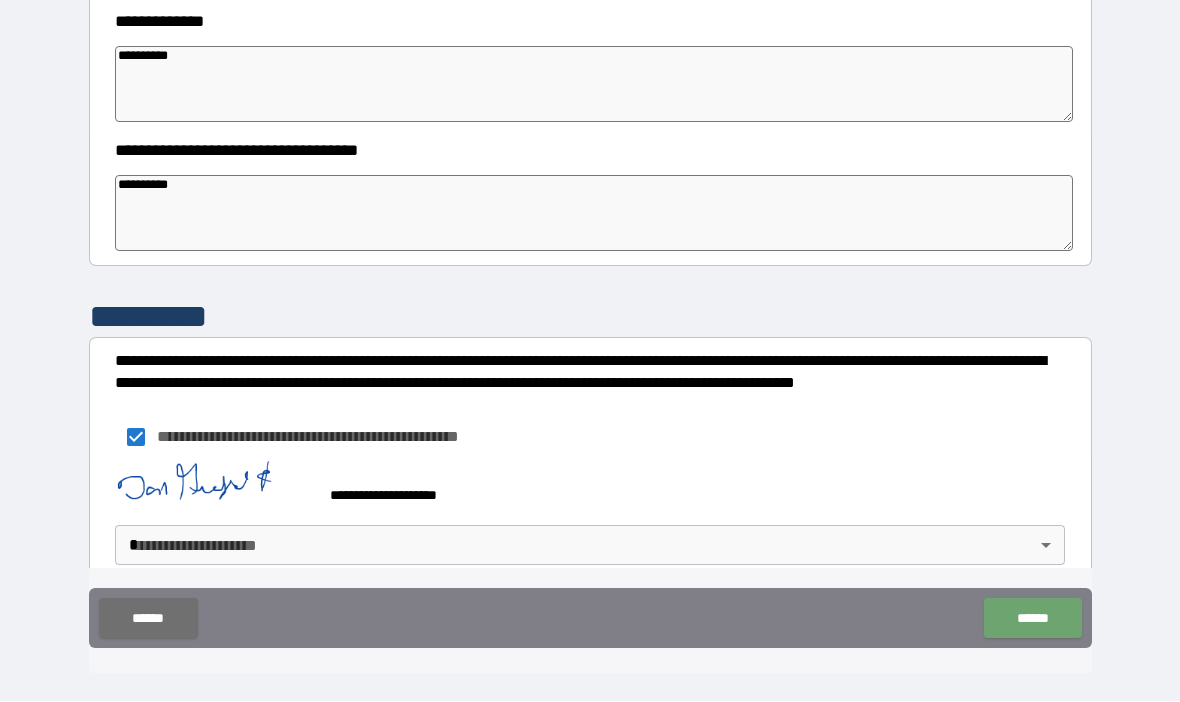 click on "******" at bounding box center (1032, 619) 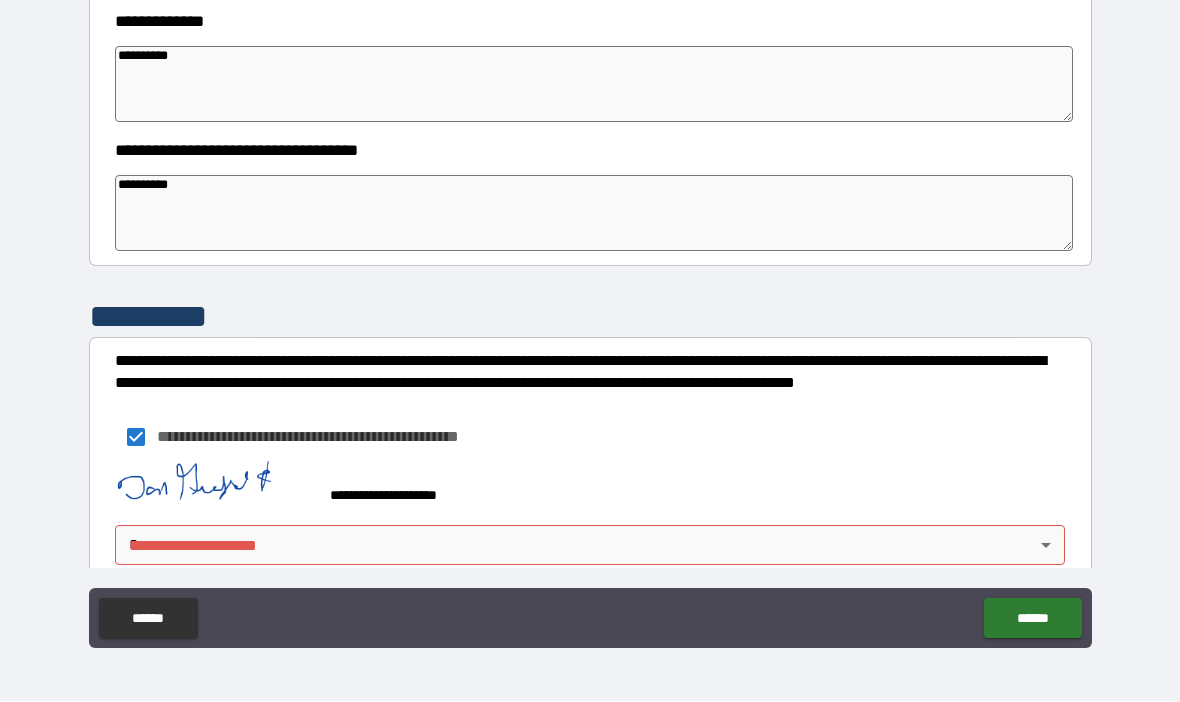 click on "**********" at bounding box center [590, 316] 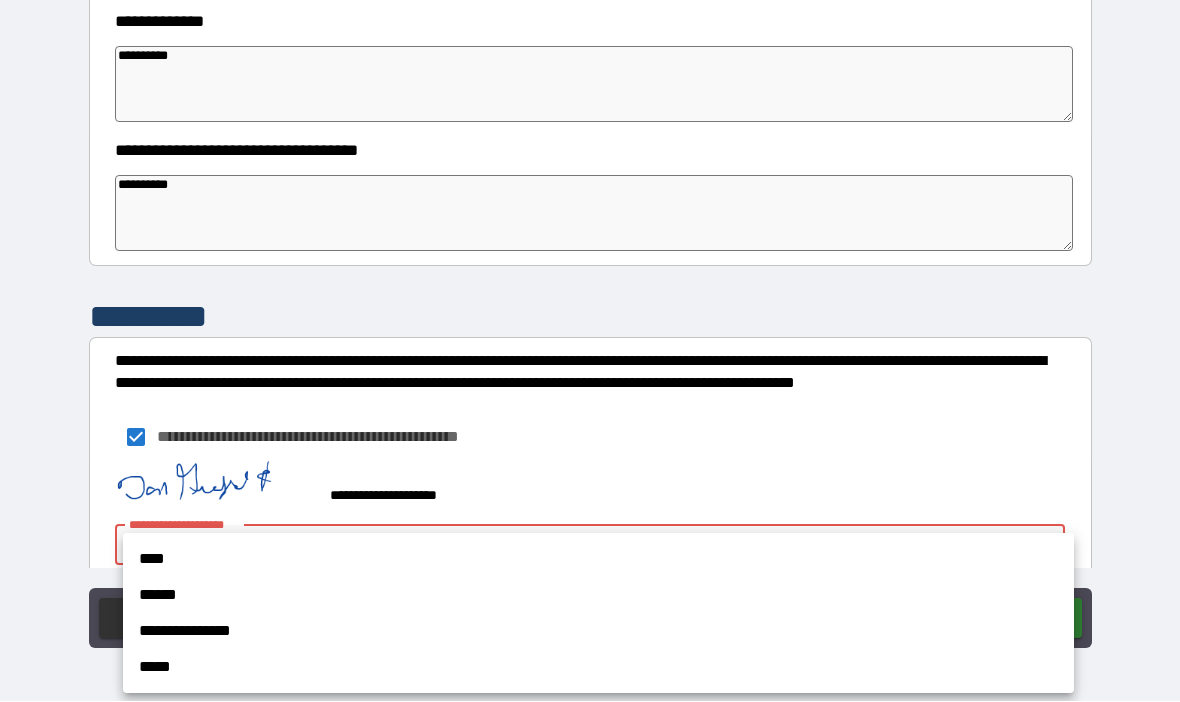 click on "****" at bounding box center (598, 560) 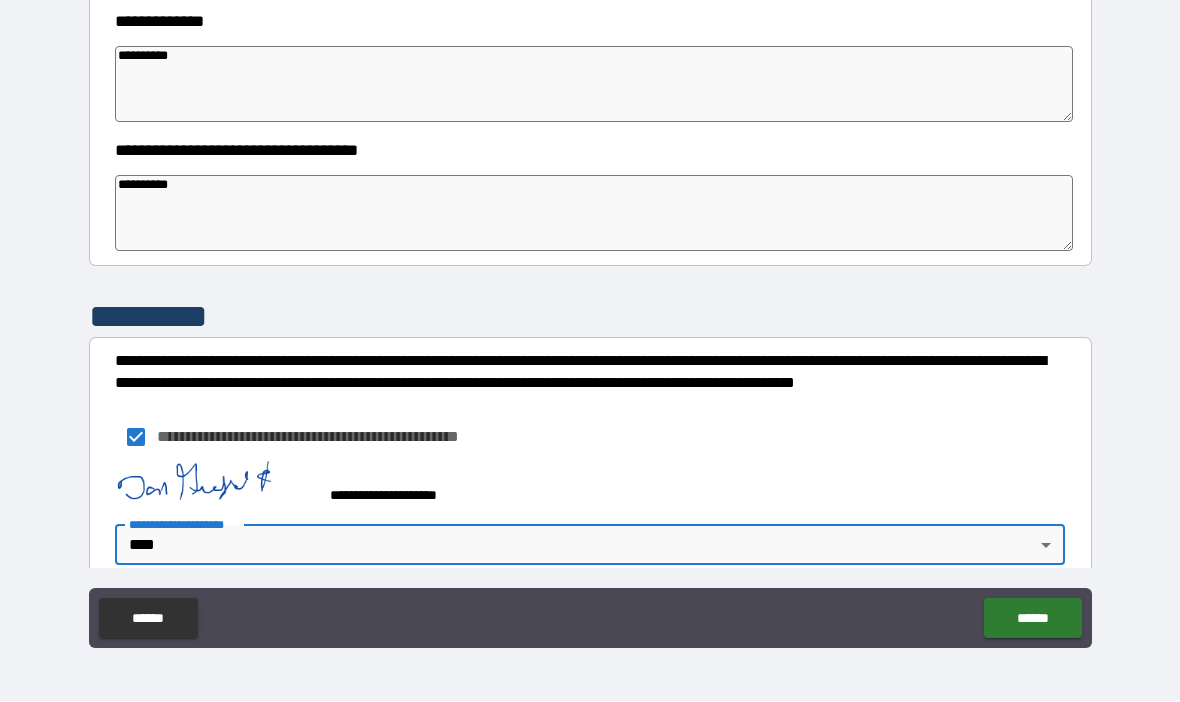 click on "******" at bounding box center [1032, 619] 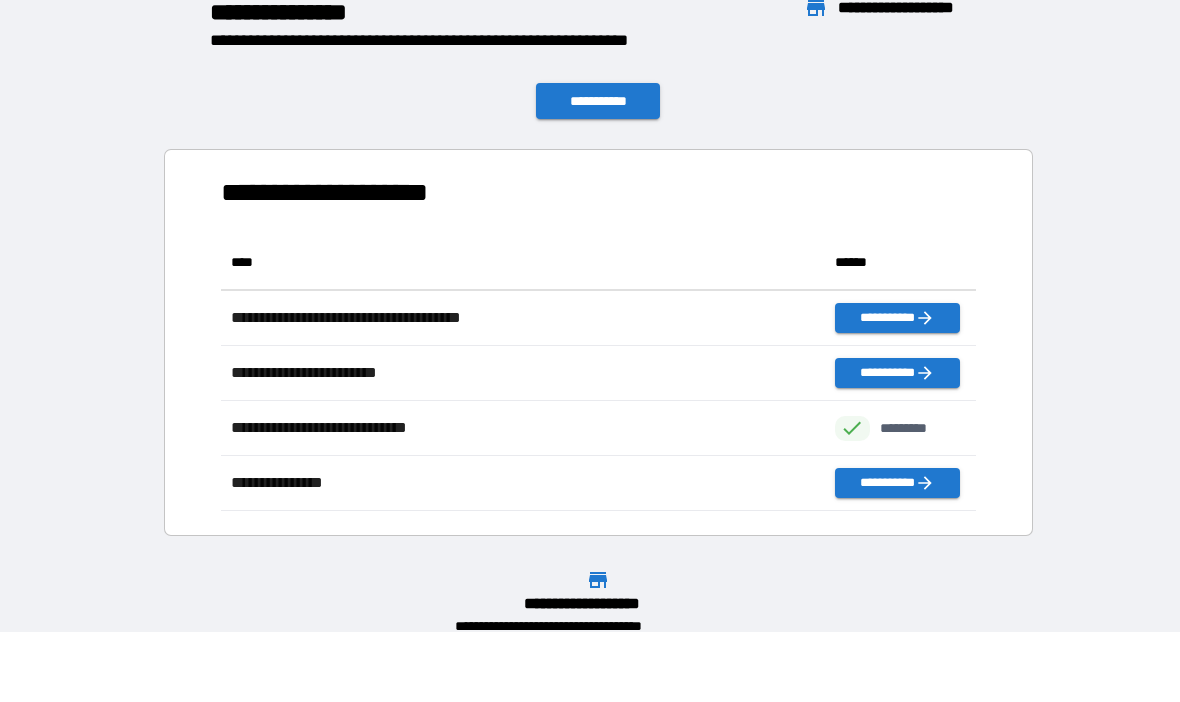 scroll, scrollTop: 1, scrollLeft: 1, axis: both 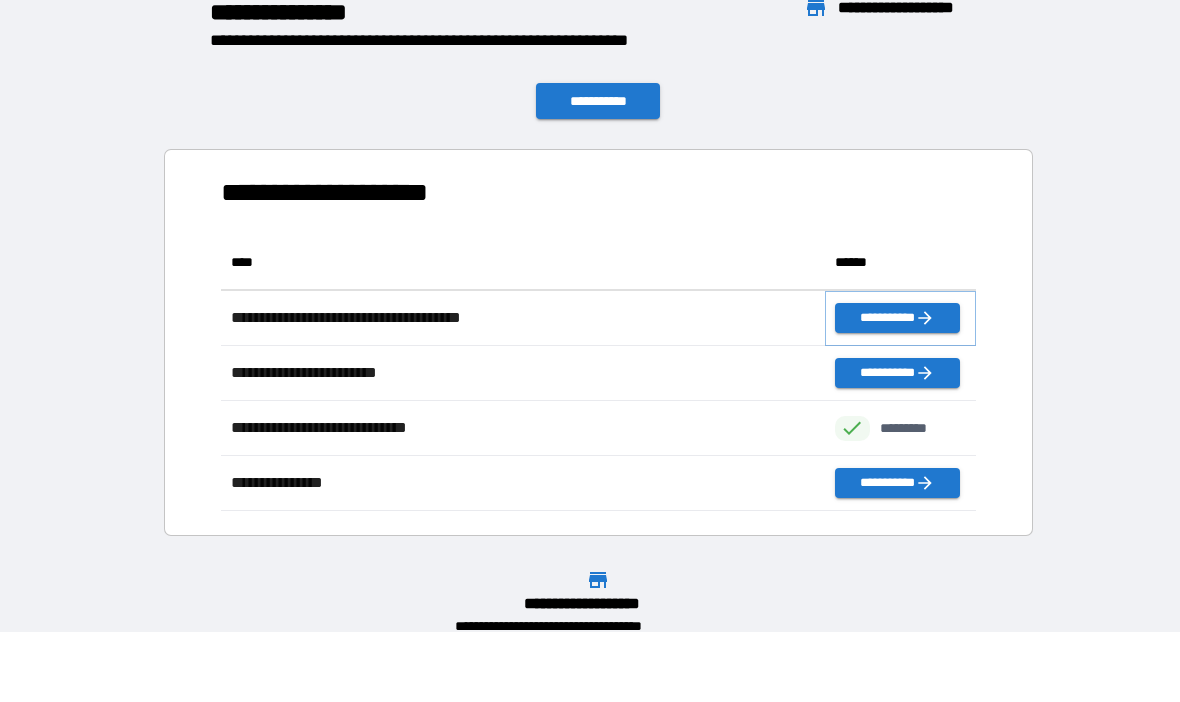 click on "**********" at bounding box center (897, 319) 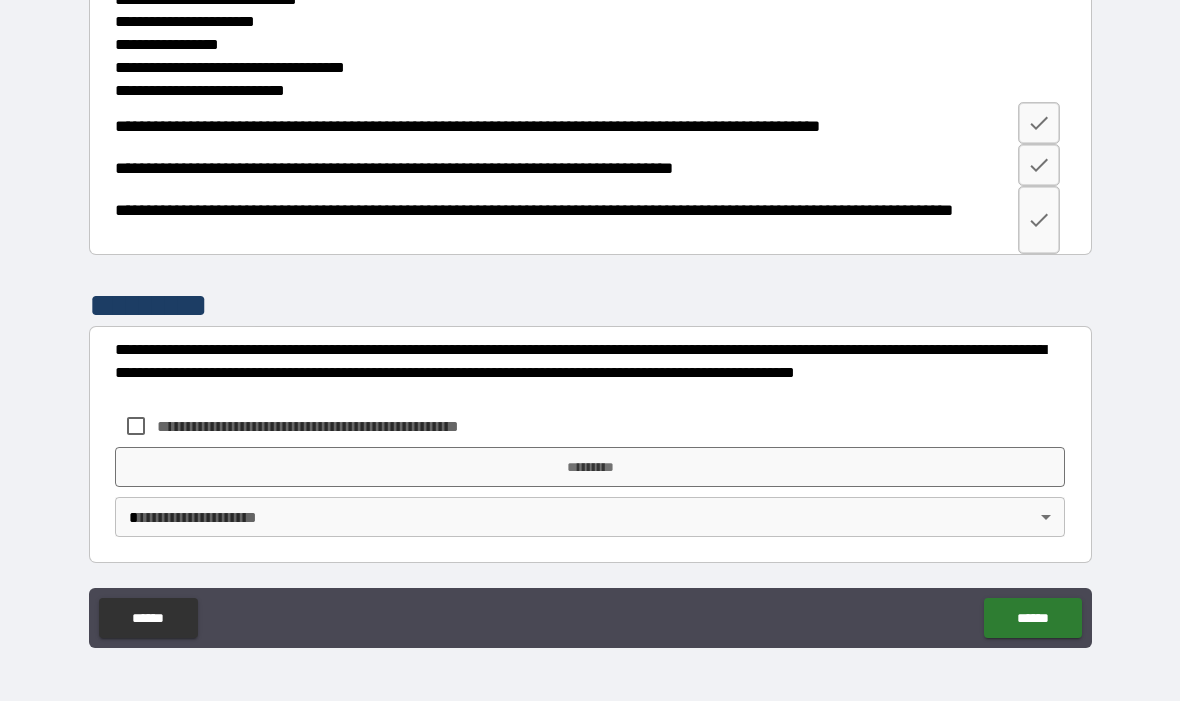scroll, scrollTop: 2802, scrollLeft: 0, axis: vertical 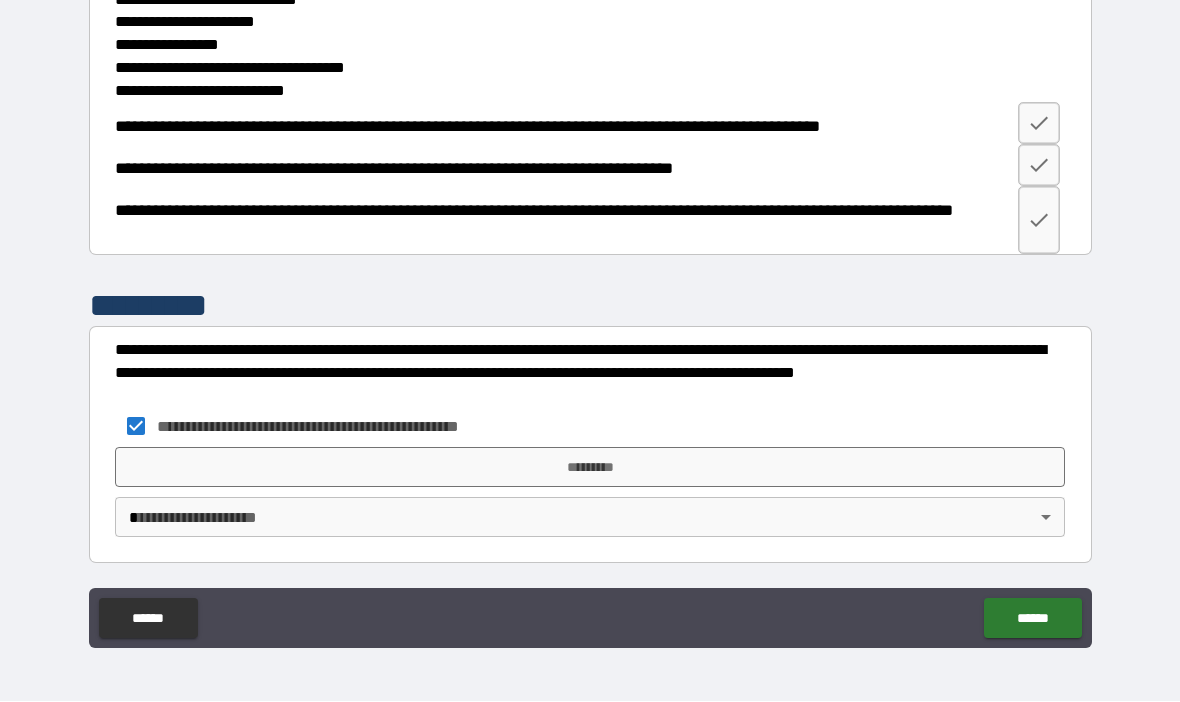 click on "**********" at bounding box center (590, 316) 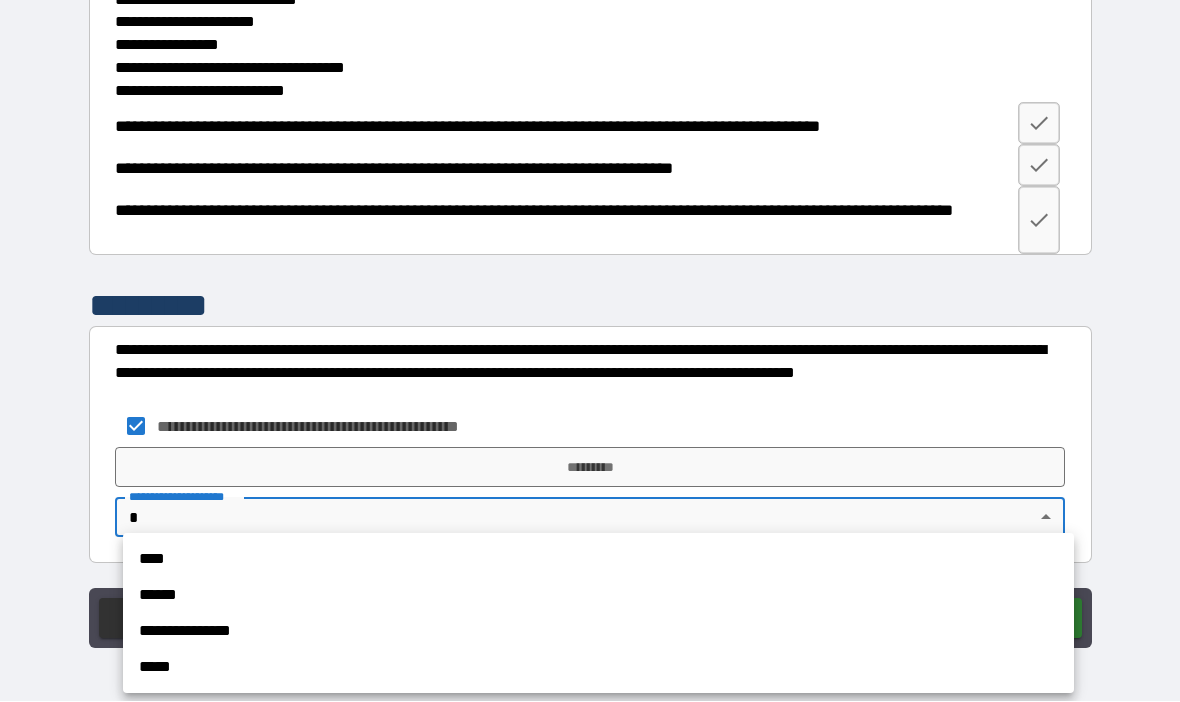 click on "****" at bounding box center (598, 560) 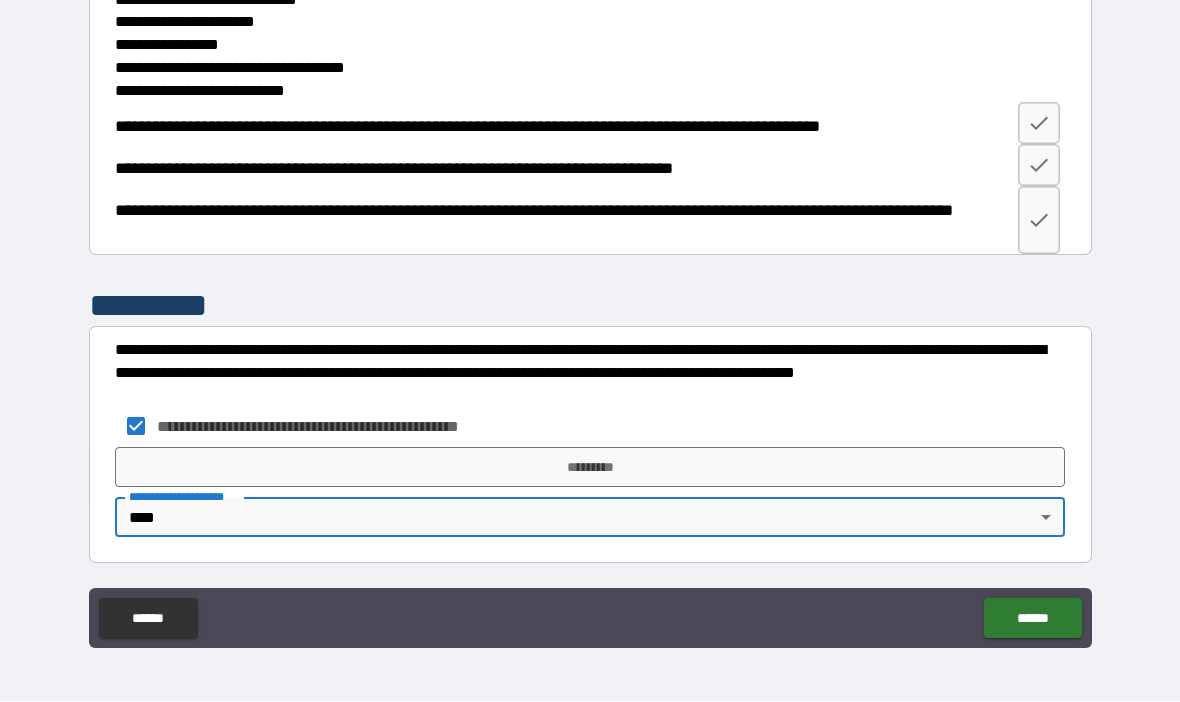 click on "*********" at bounding box center (590, 468) 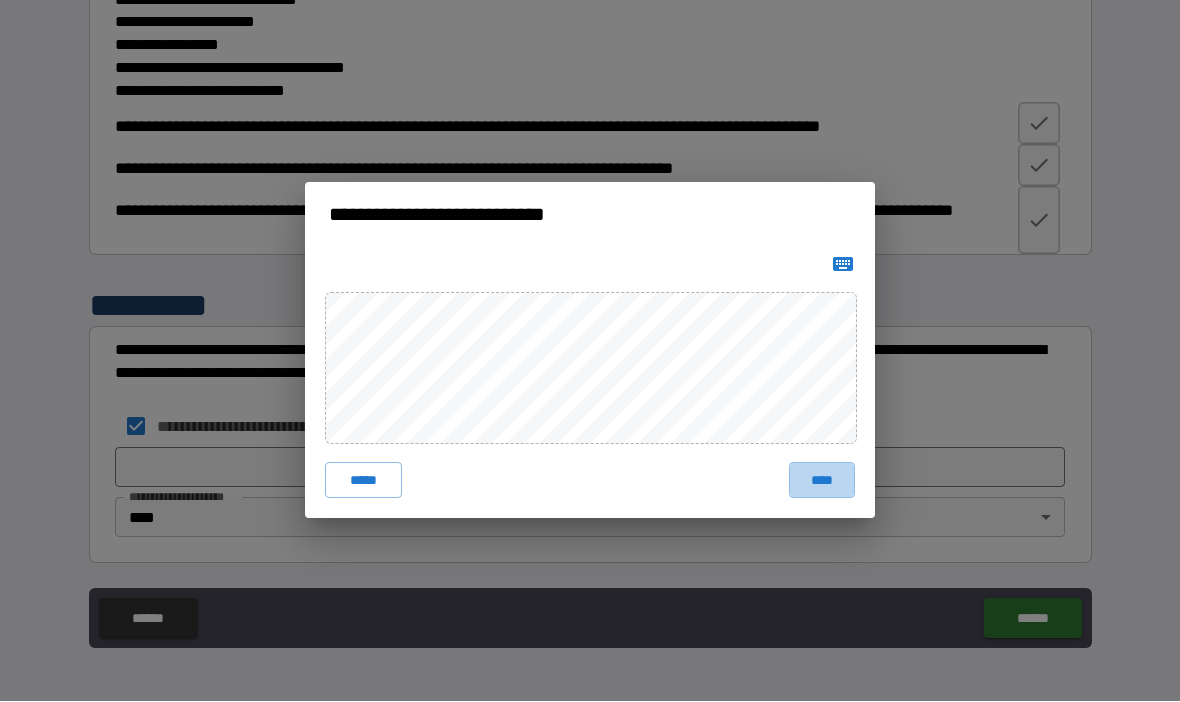 click on "****" at bounding box center (822, 481) 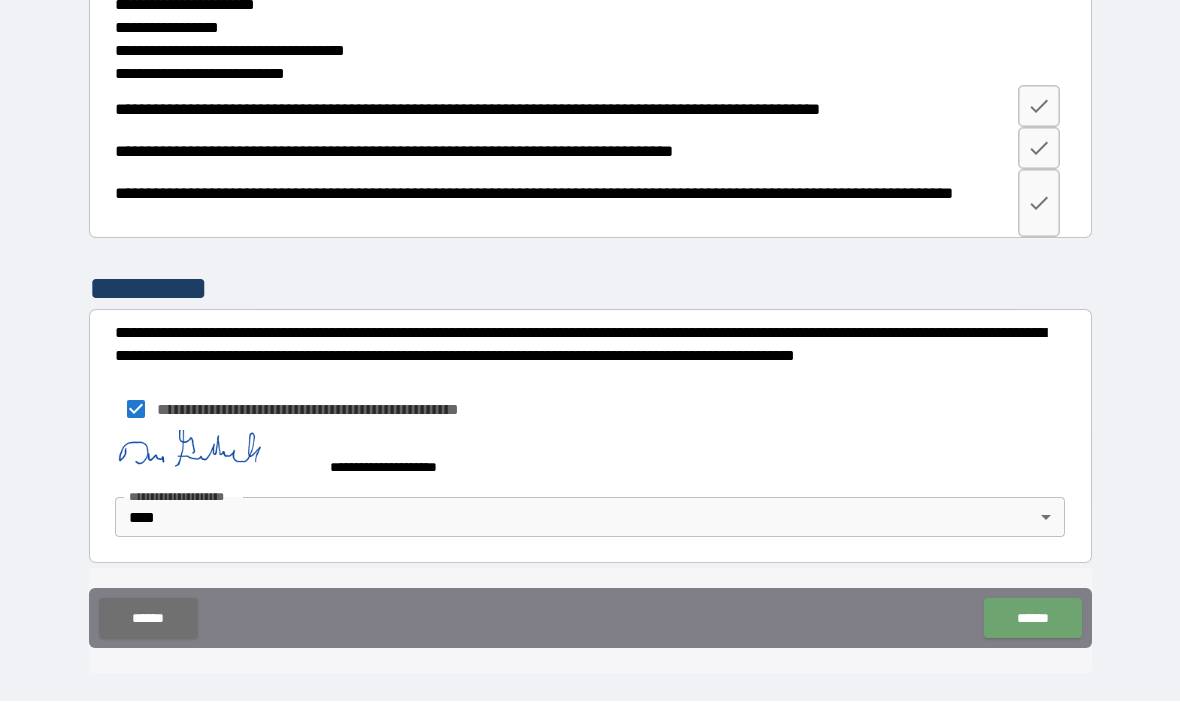 click on "******" at bounding box center (1032, 619) 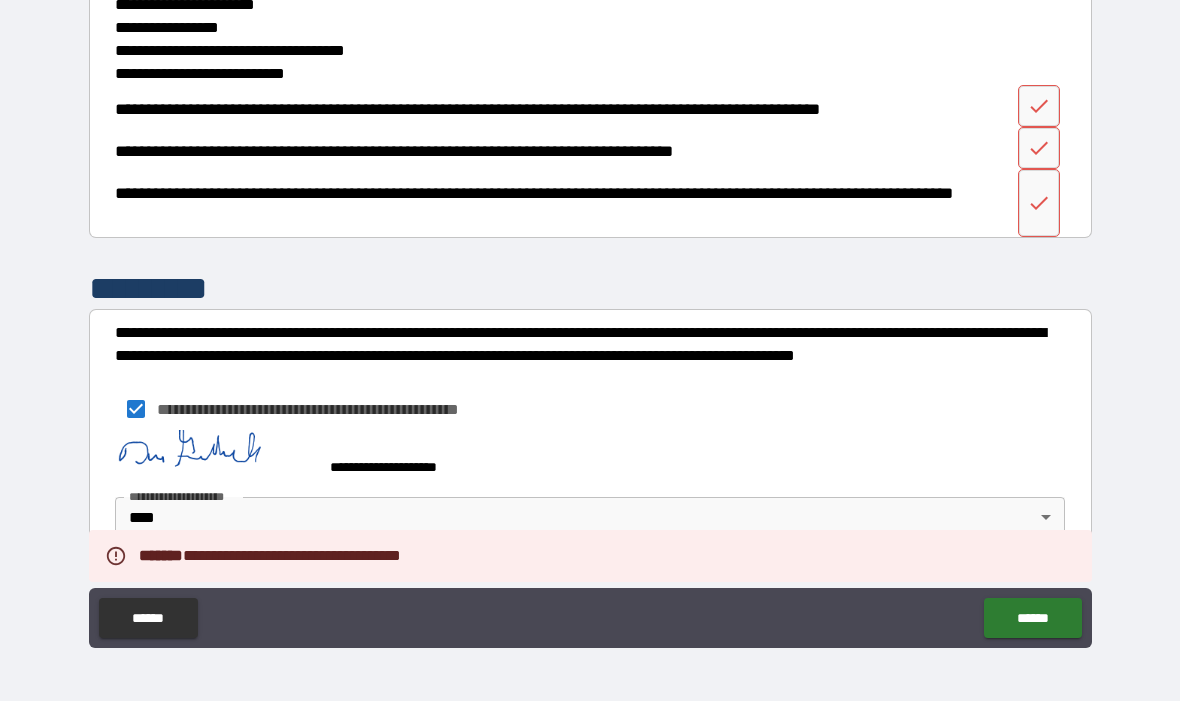 scroll, scrollTop: 2819, scrollLeft: 0, axis: vertical 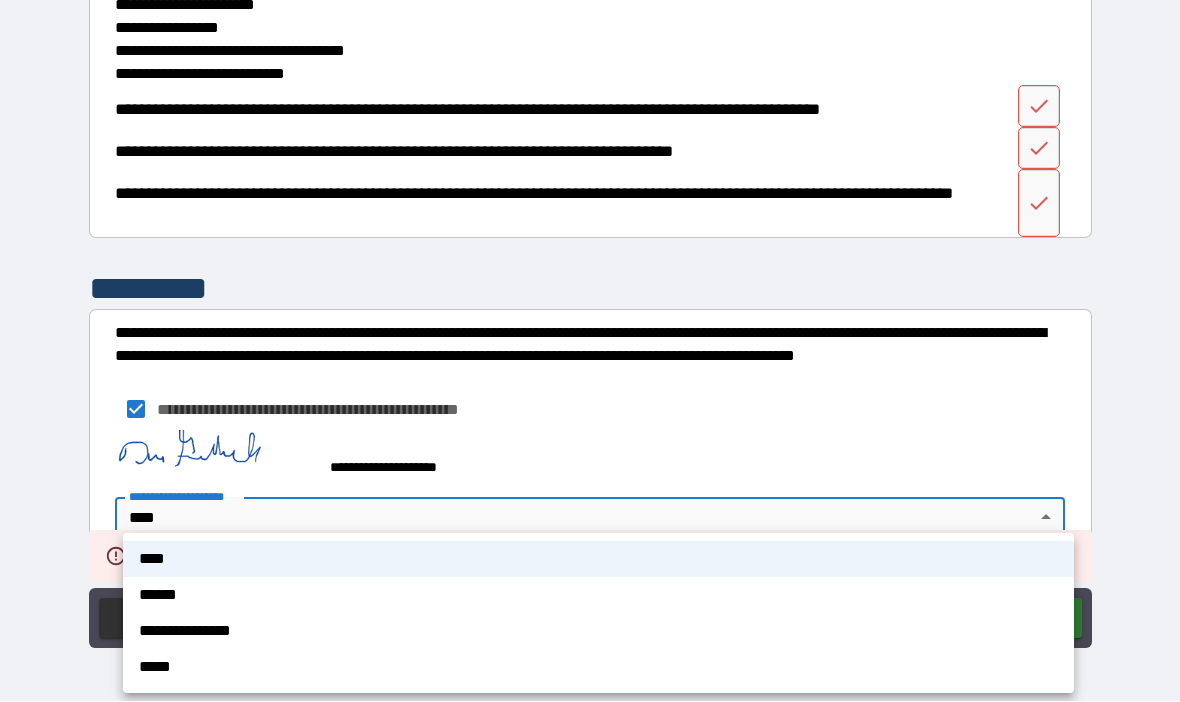 click on "****" at bounding box center [598, 560] 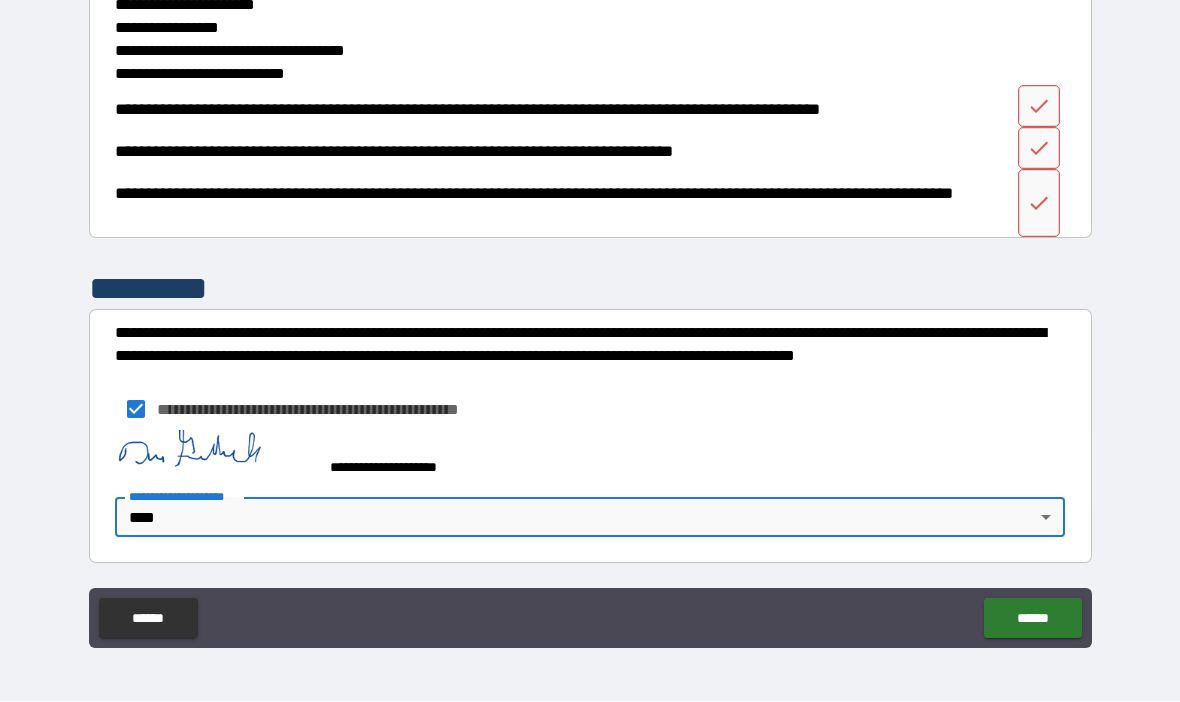 click on "******" at bounding box center [1032, 619] 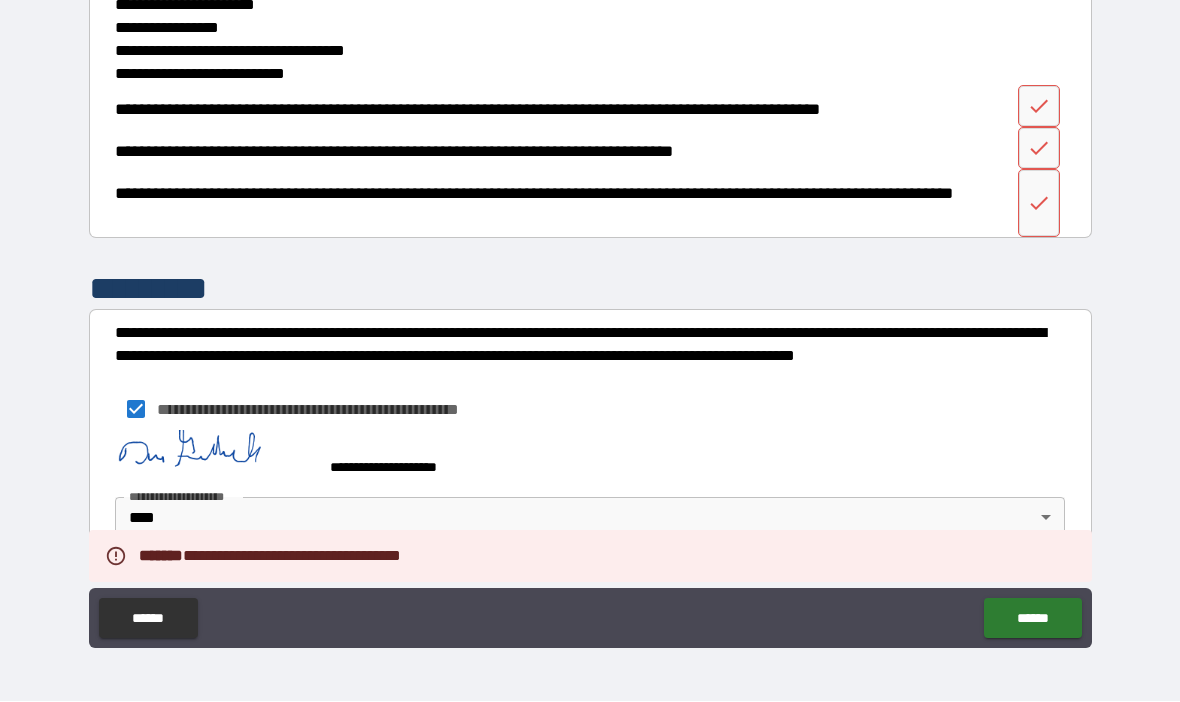 scroll, scrollTop: 2819, scrollLeft: 0, axis: vertical 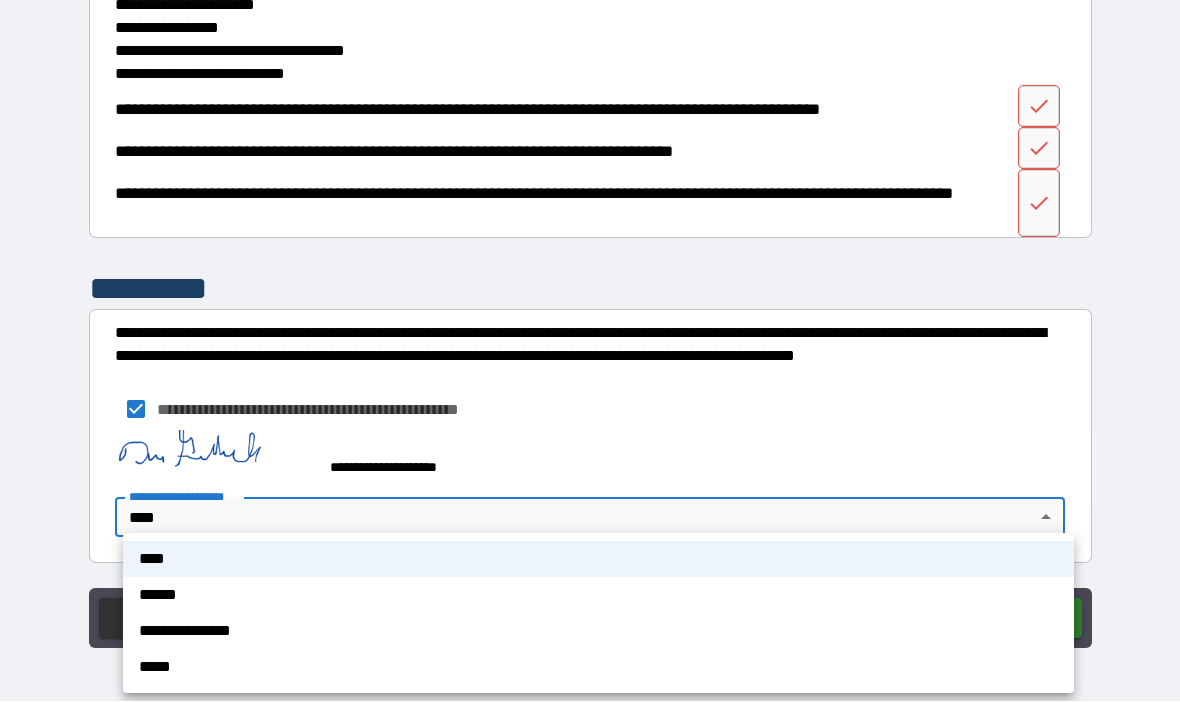 click at bounding box center [590, 351] 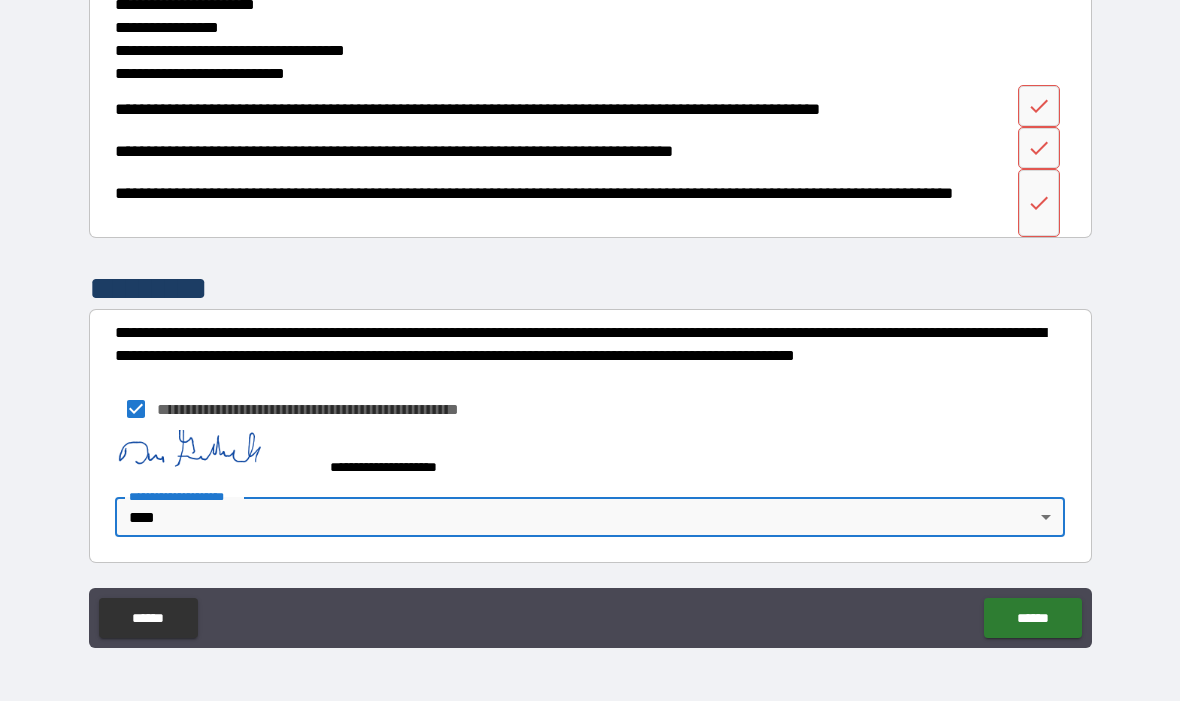 click 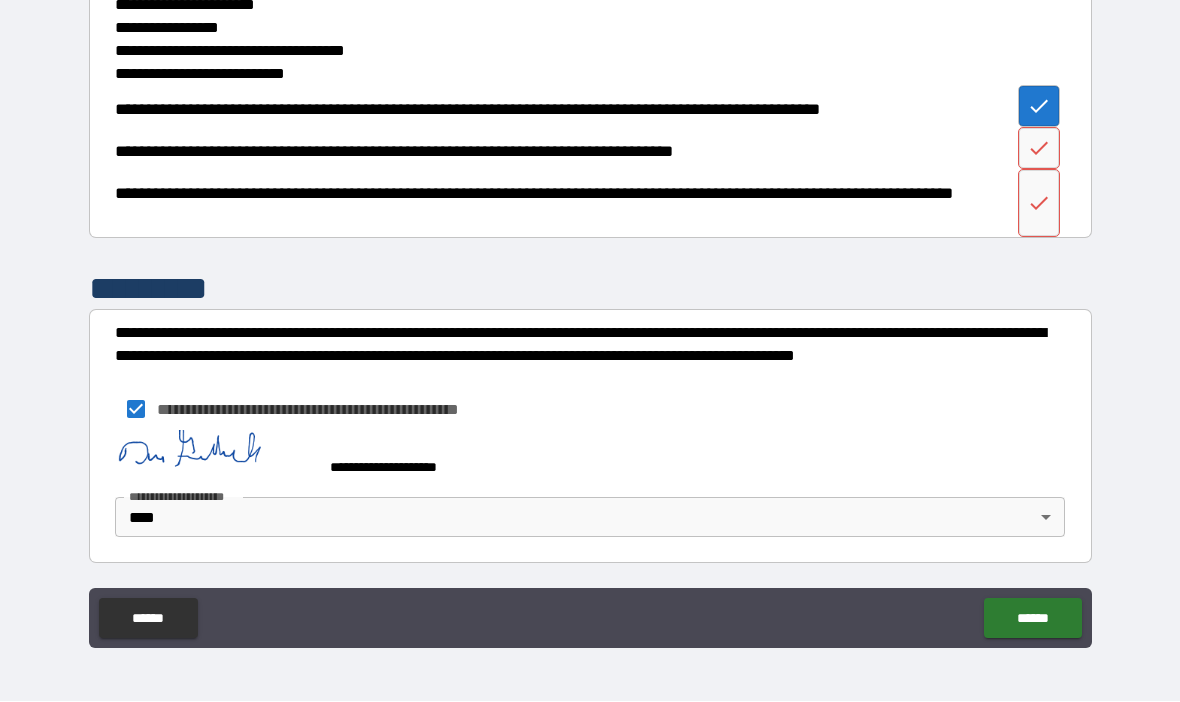 click at bounding box center [1039, 149] 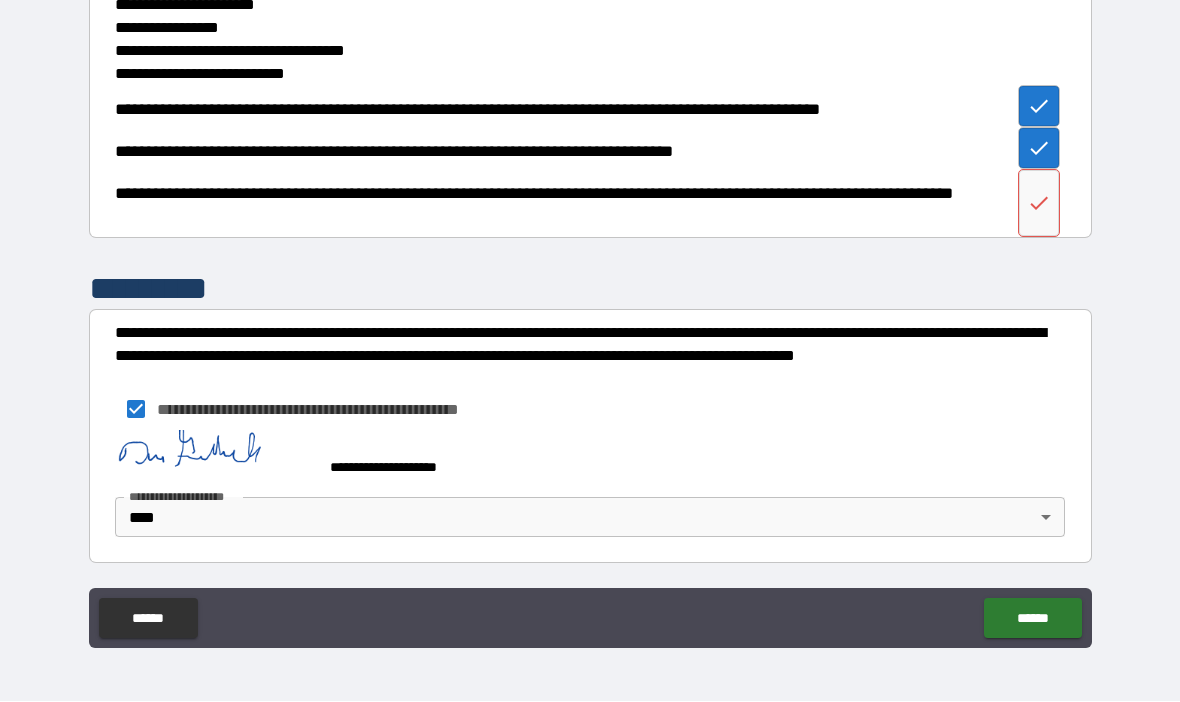 click 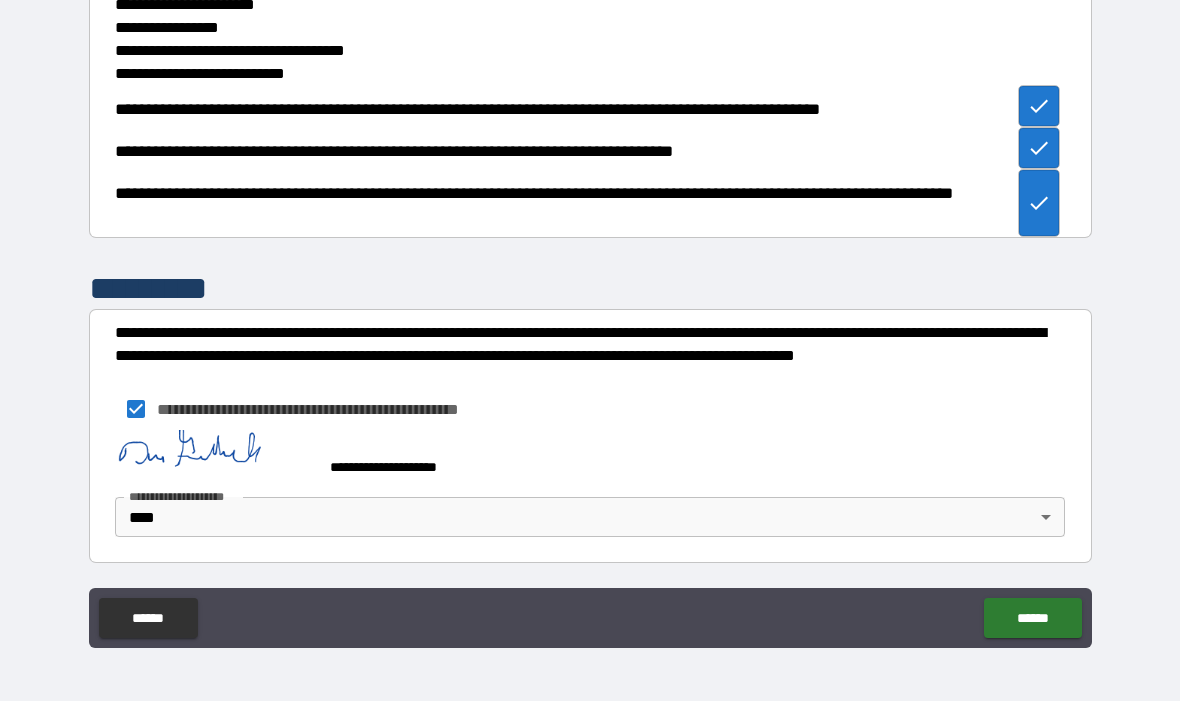 click on "******" at bounding box center (1032, 619) 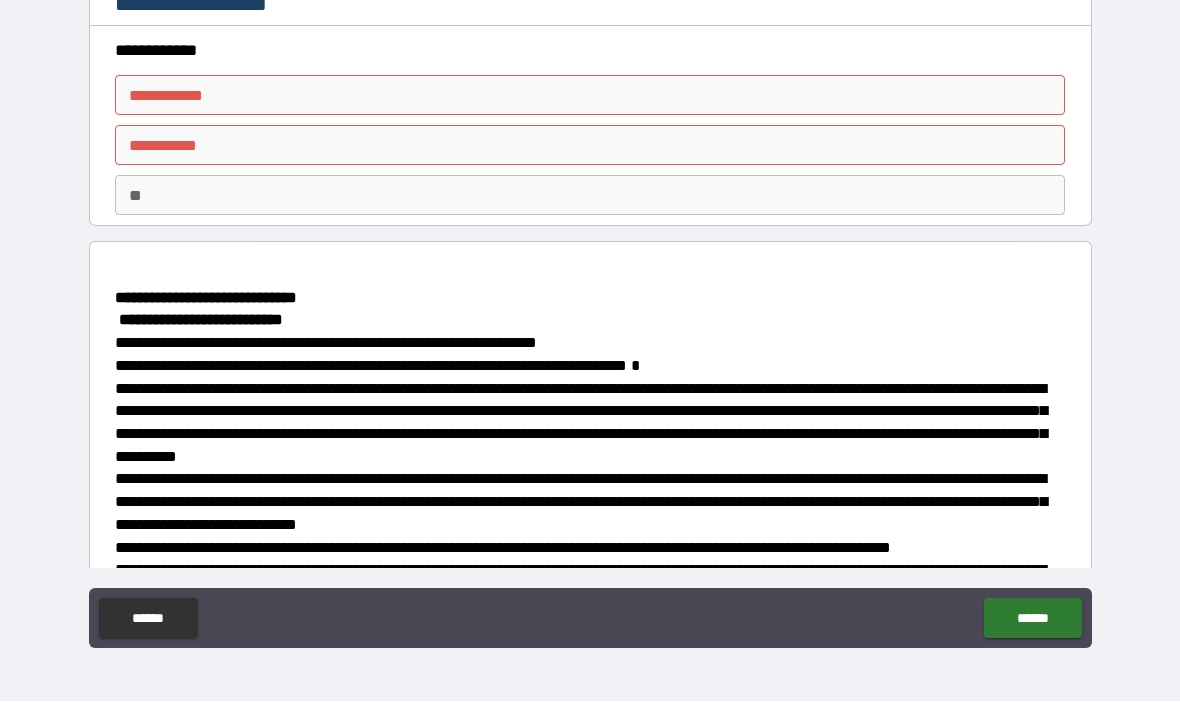 scroll, scrollTop: 0, scrollLeft: 0, axis: both 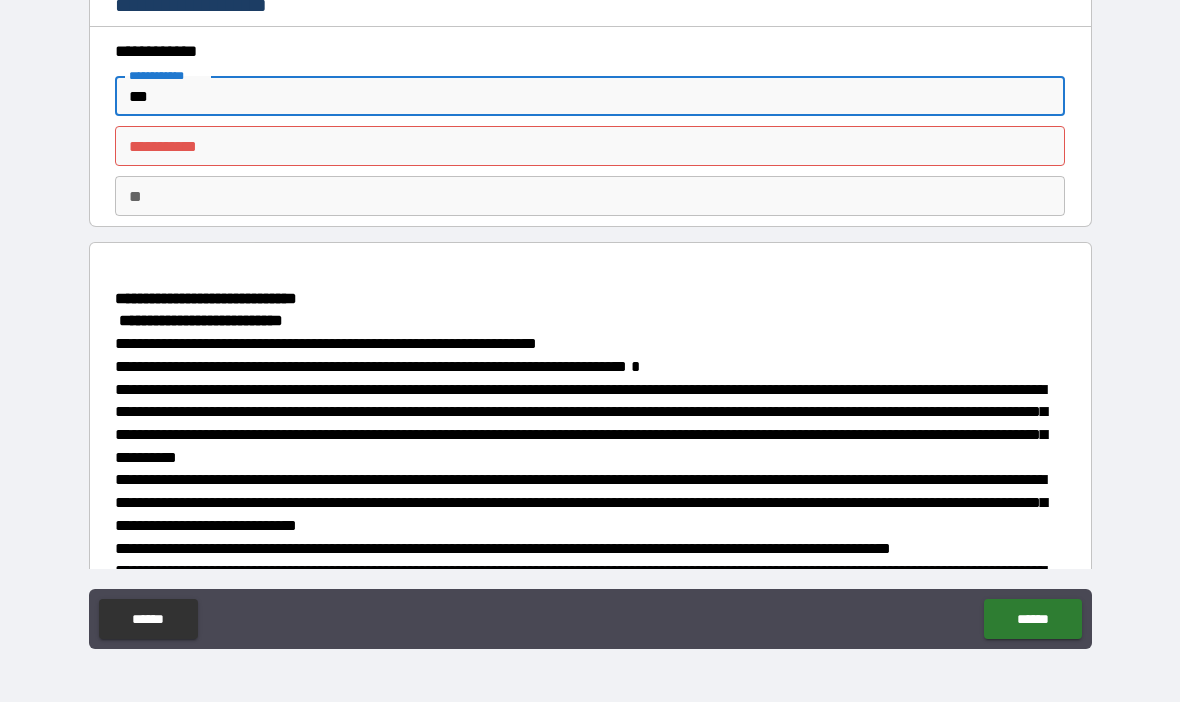 click on "*********   *" at bounding box center (590, 146) 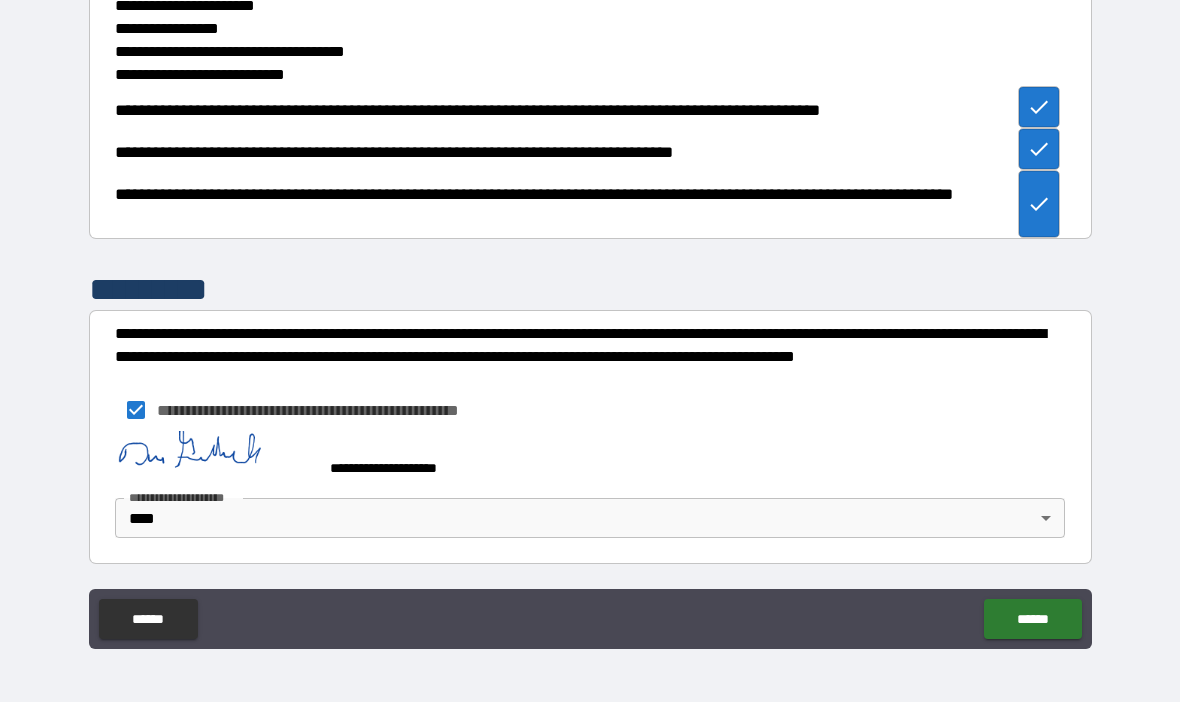 scroll, scrollTop: 2819, scrollLeft: 0, axis: vertical 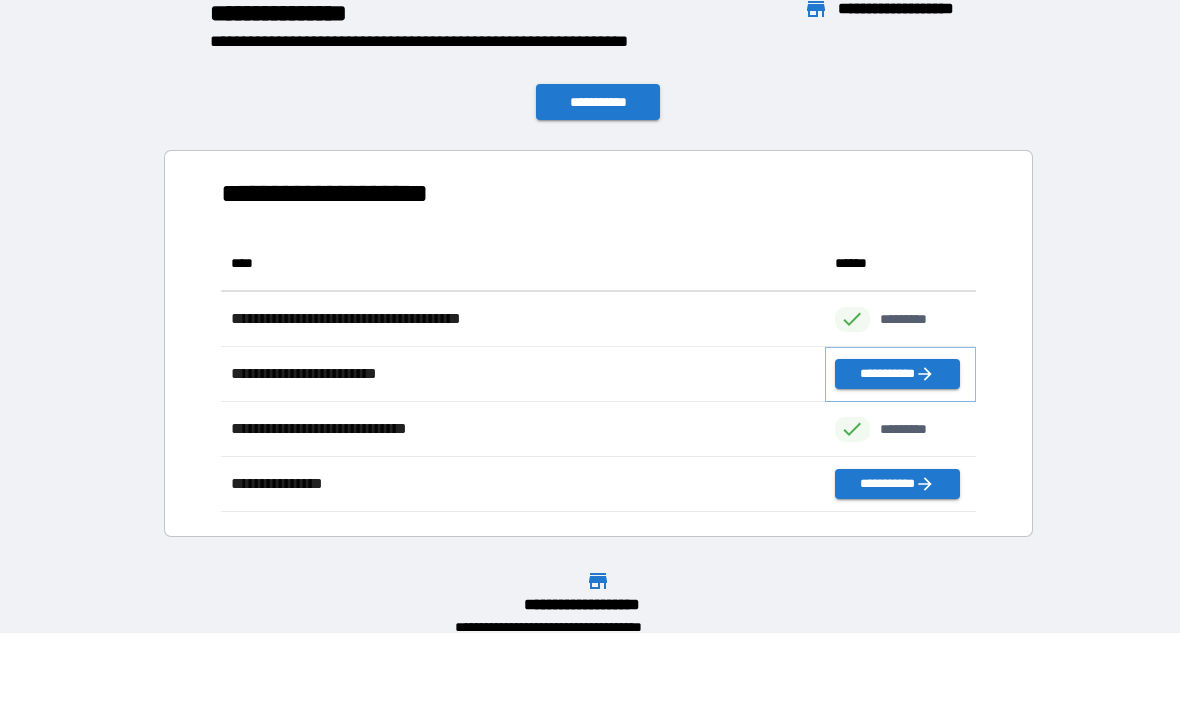 click 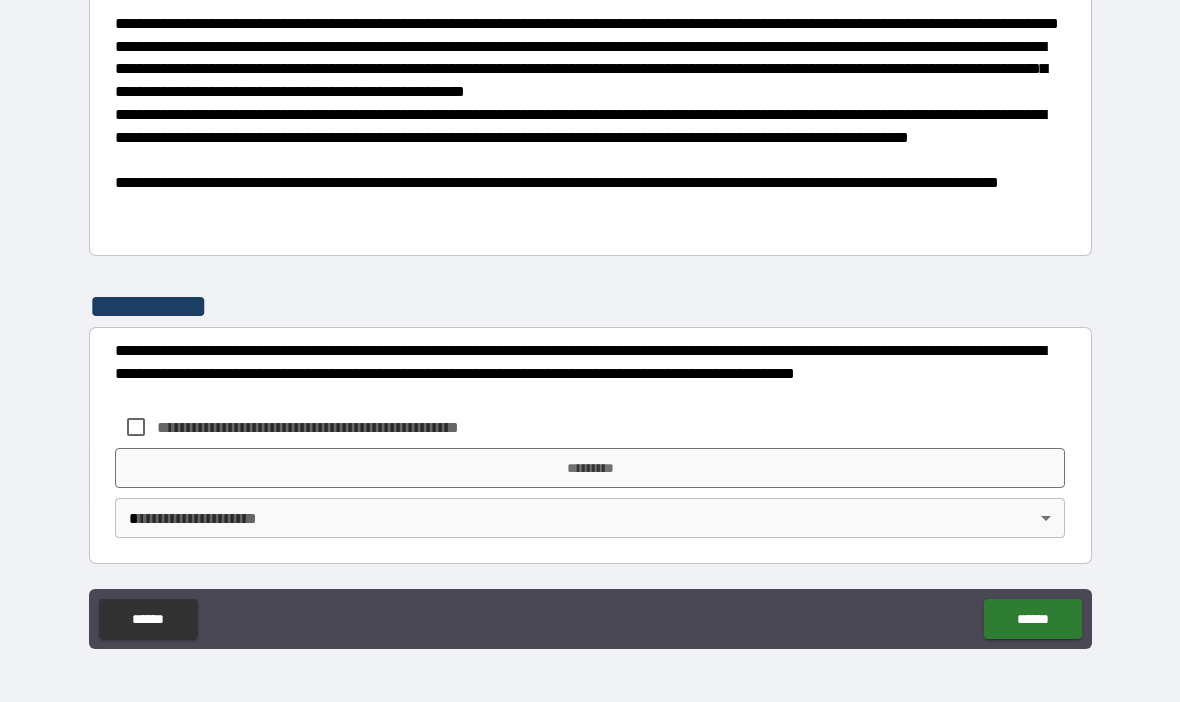 scroll, scrollTop: 1315, scrollLeft: 0, axis: vertical 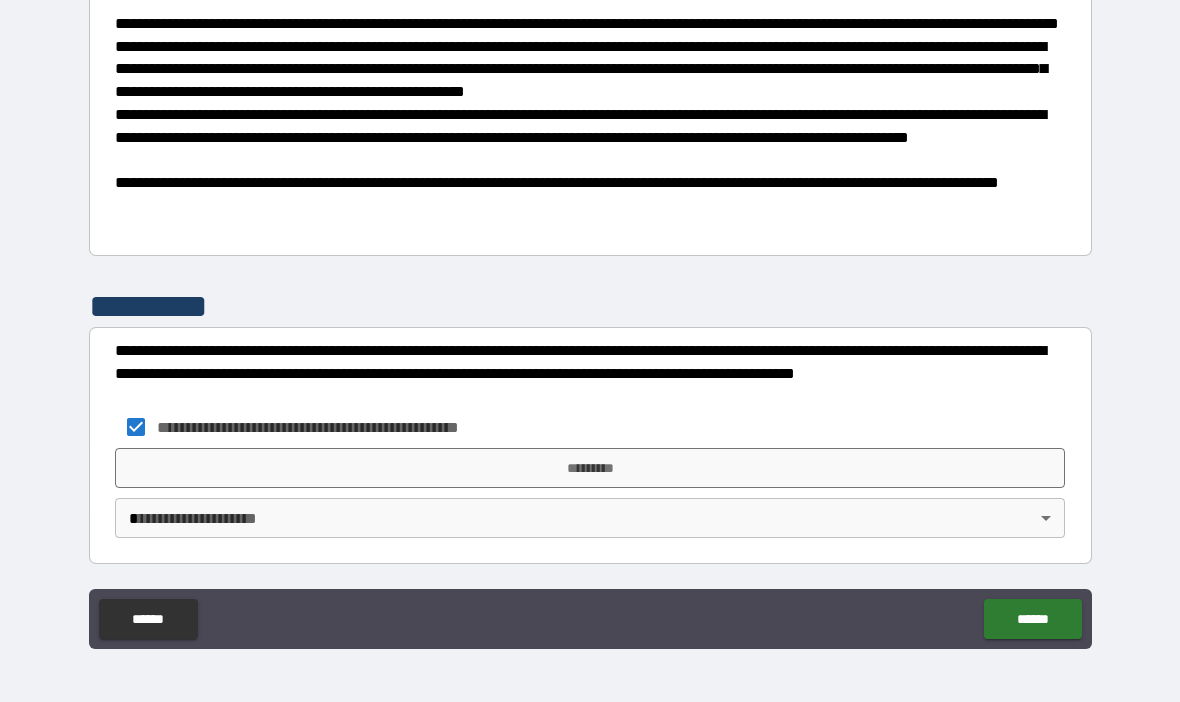 click on "**********" at bounding box center [590, 316] 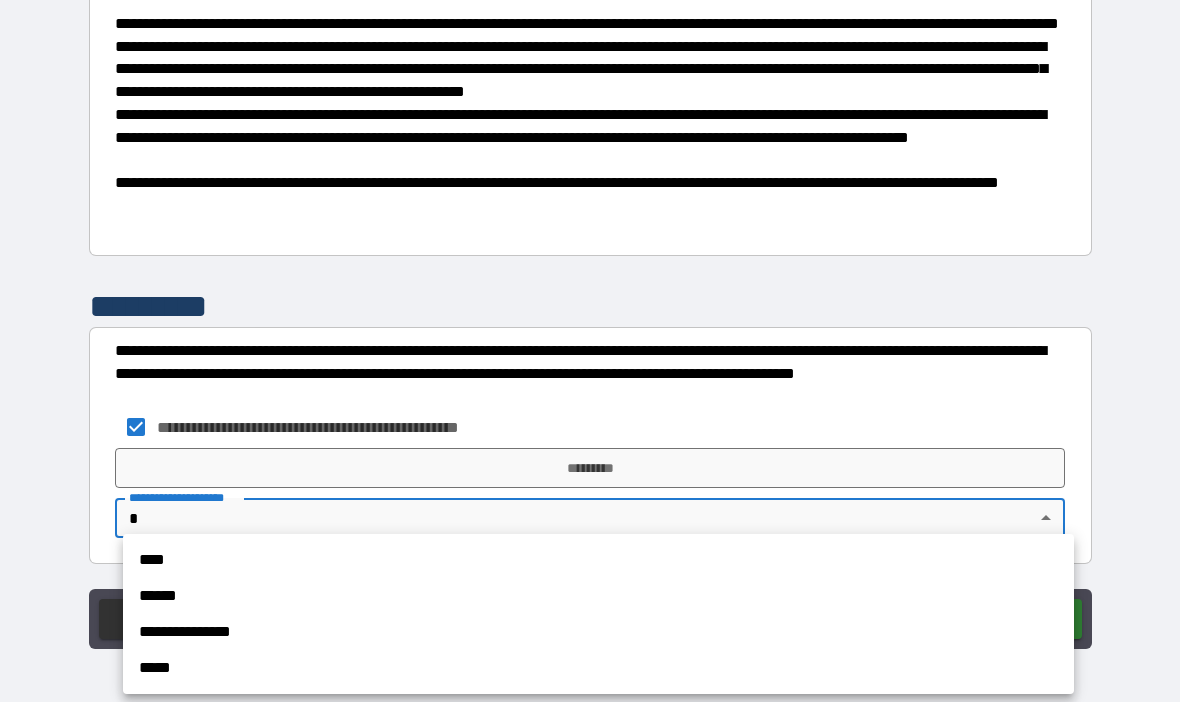 click on "****" at bounding box center [598, 560] 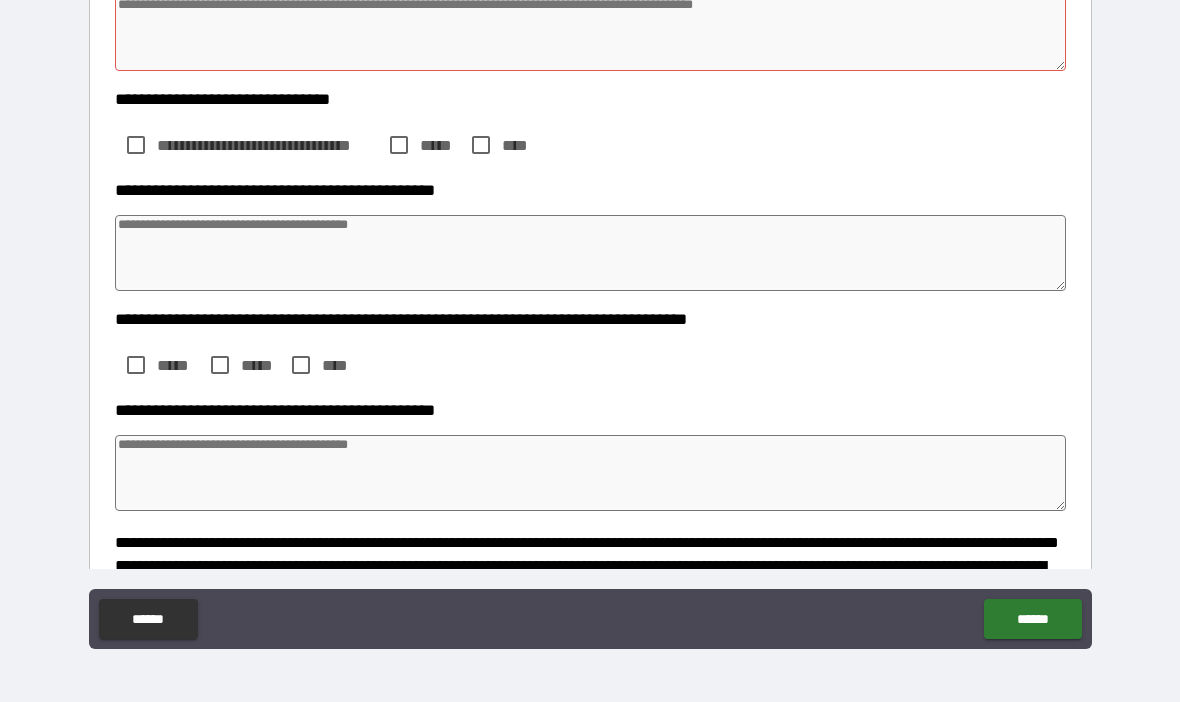 scroll, scrollTop: 798, scrollLeft: 0, axis: vertical 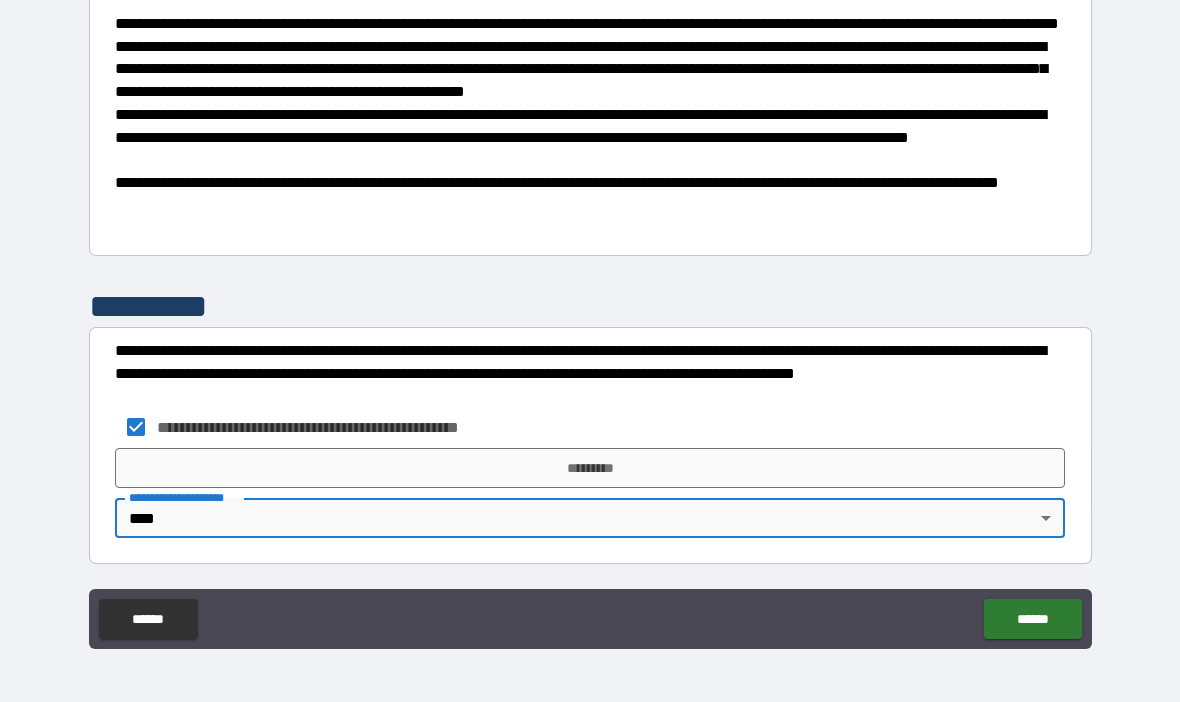 click on "*********" at bounding box center [590, 468] 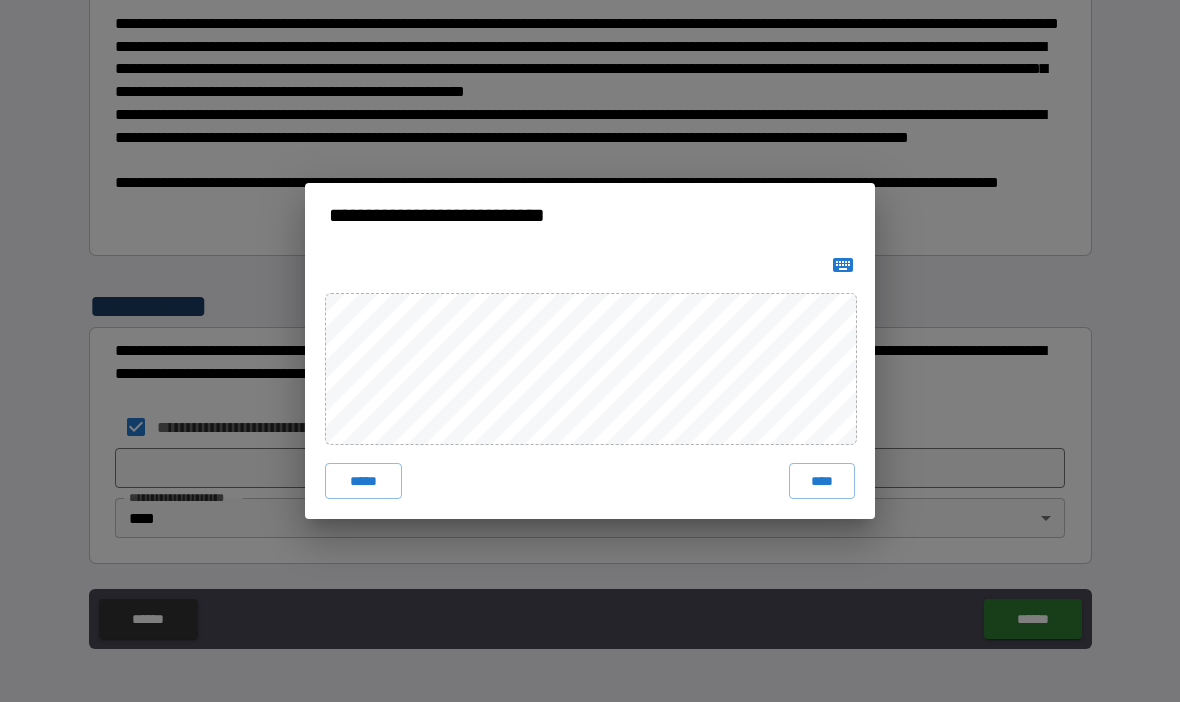 click on "****" at bounding box center [822, 481] 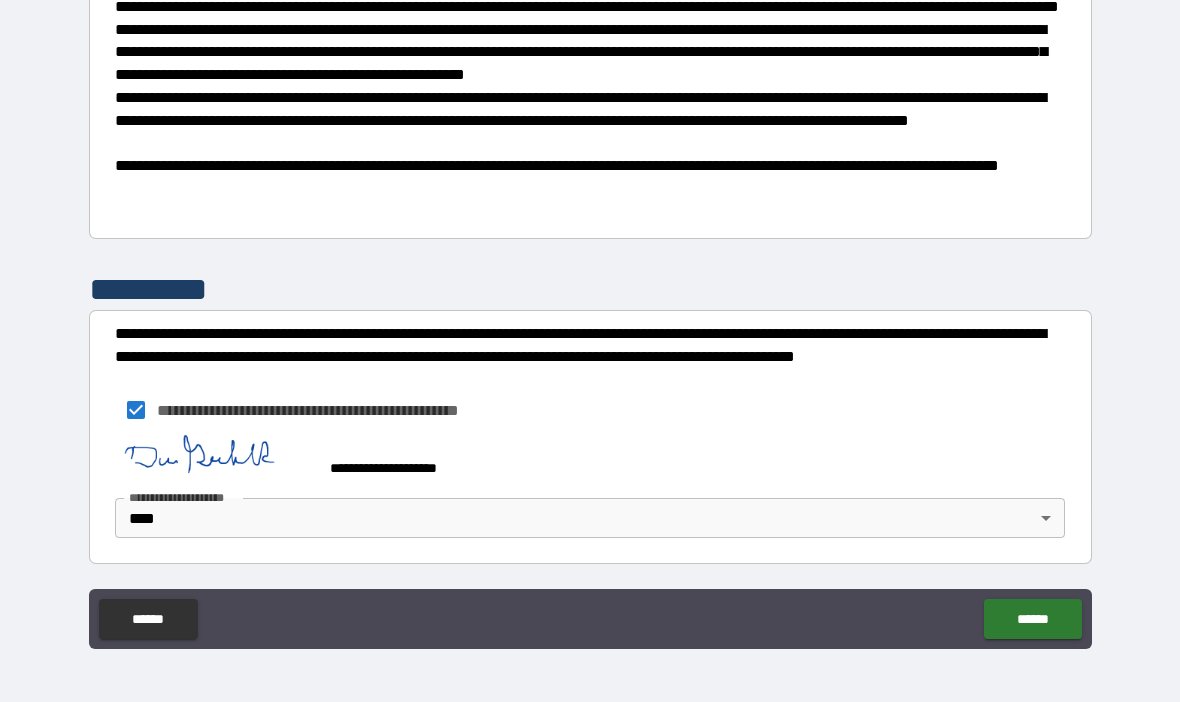 scroll, scrollTop: 1332, scrollLeft: 0, axis: vertical 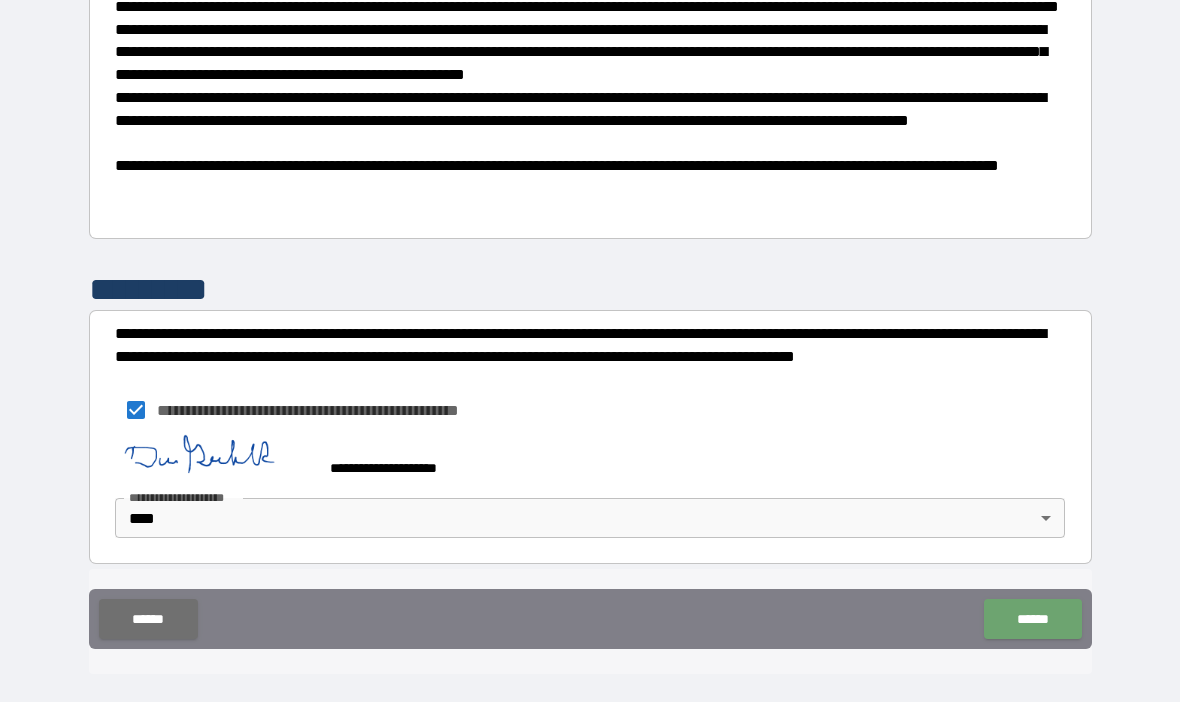 click on "******" at bounding box center [1032, 619] 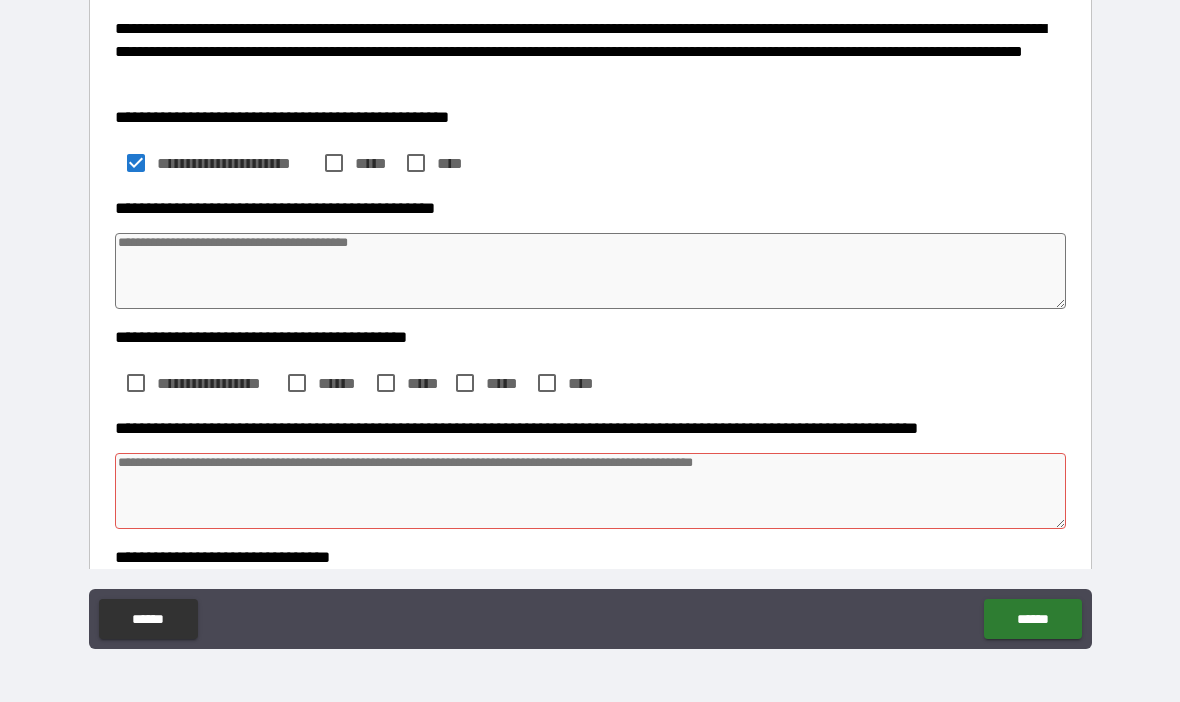 scroll, scrollTop: 339, scrollLeft: 0, axis: vertical 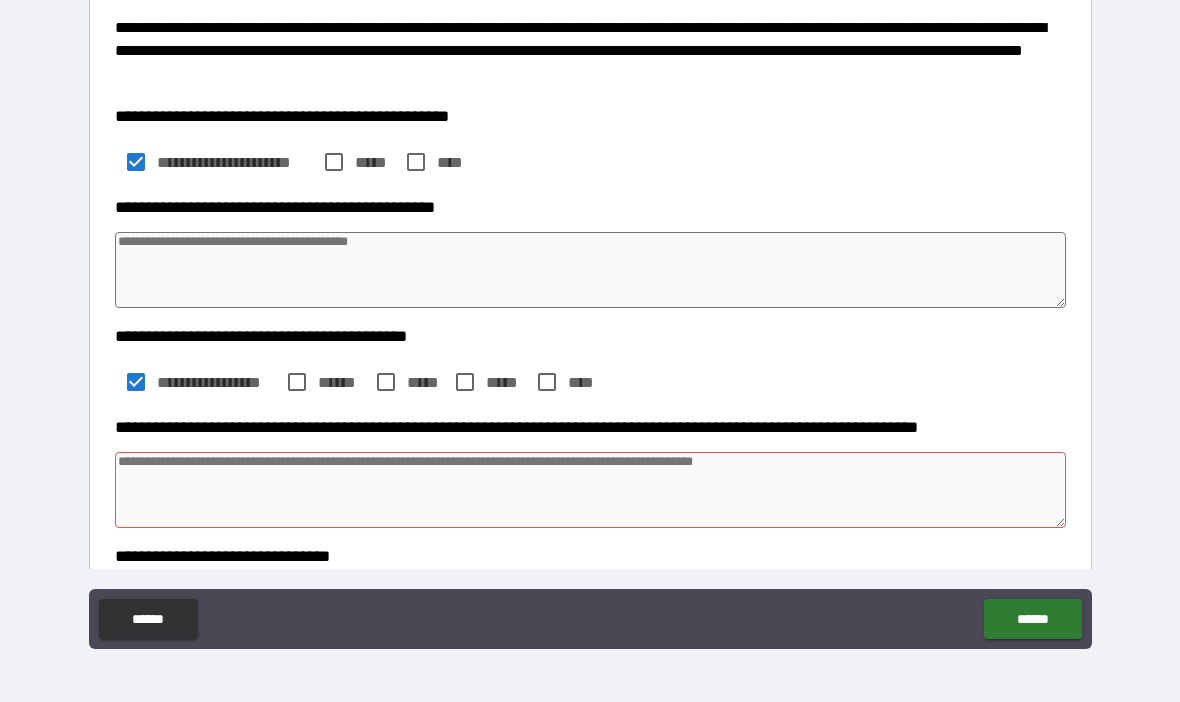click at bounding box center (591, 490) 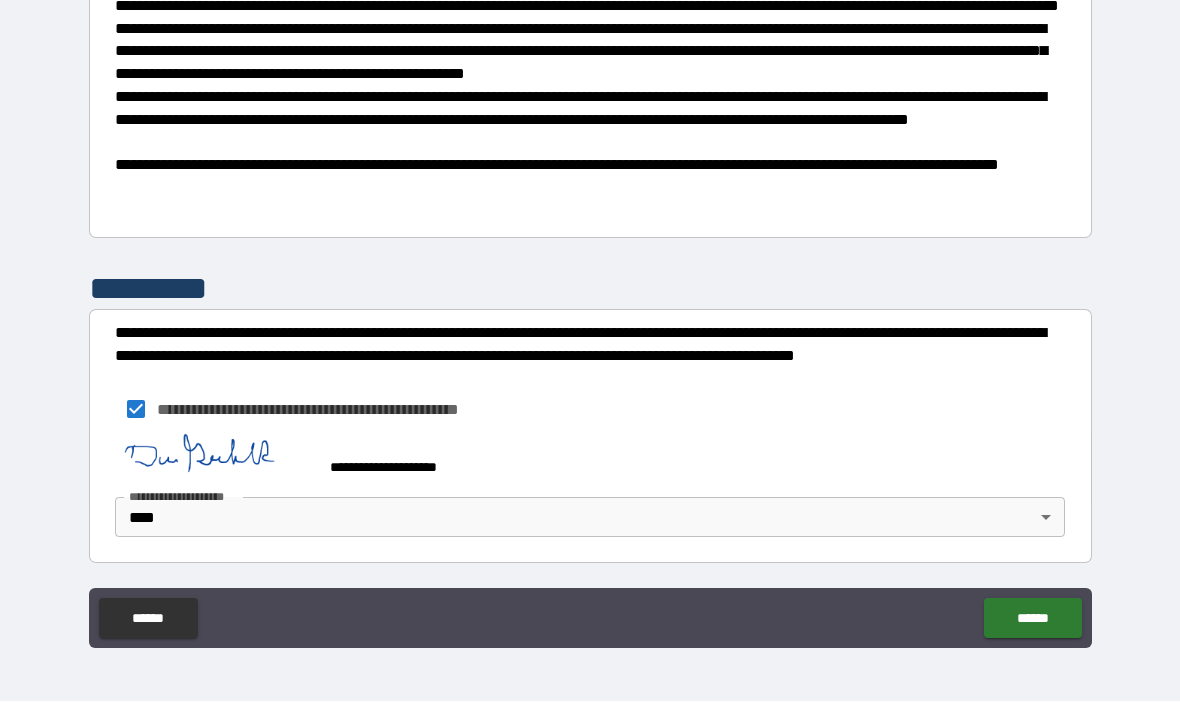 scroll, scrollTop: 1332, scrollLeft: 0, axis: vertical 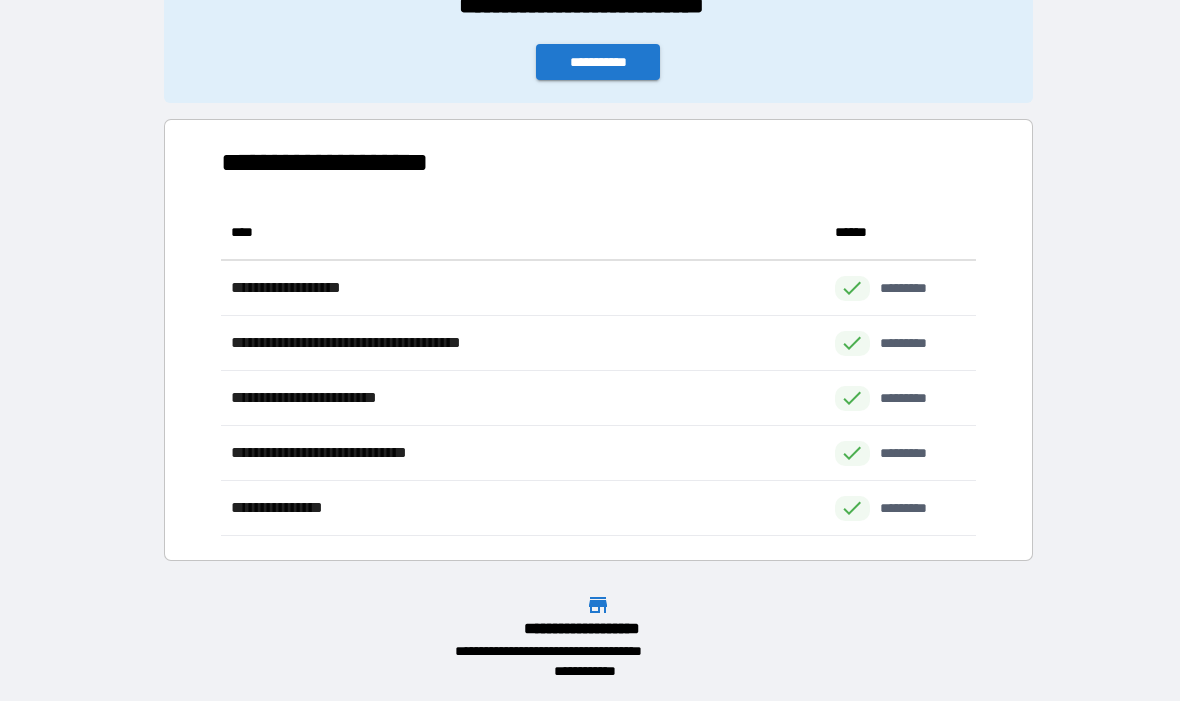 click on "**********" at bounding box center [598, 63] 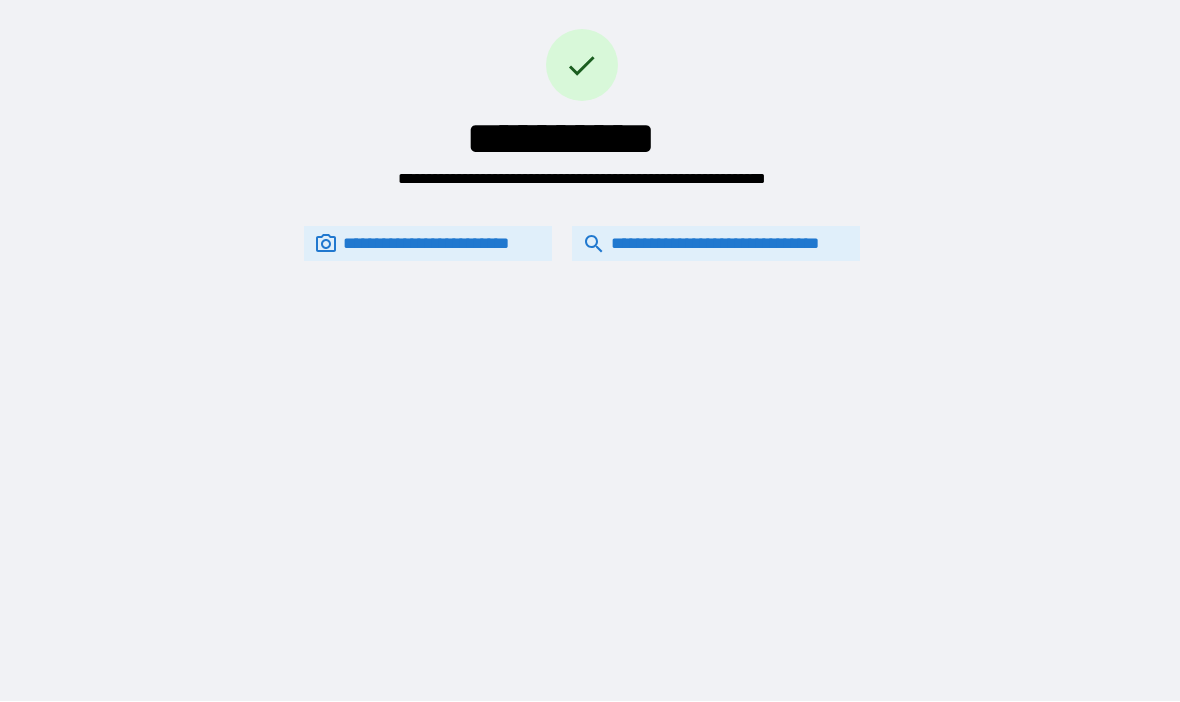 scroll, scrollTop: 0, scrollLeft: 0, axis: both 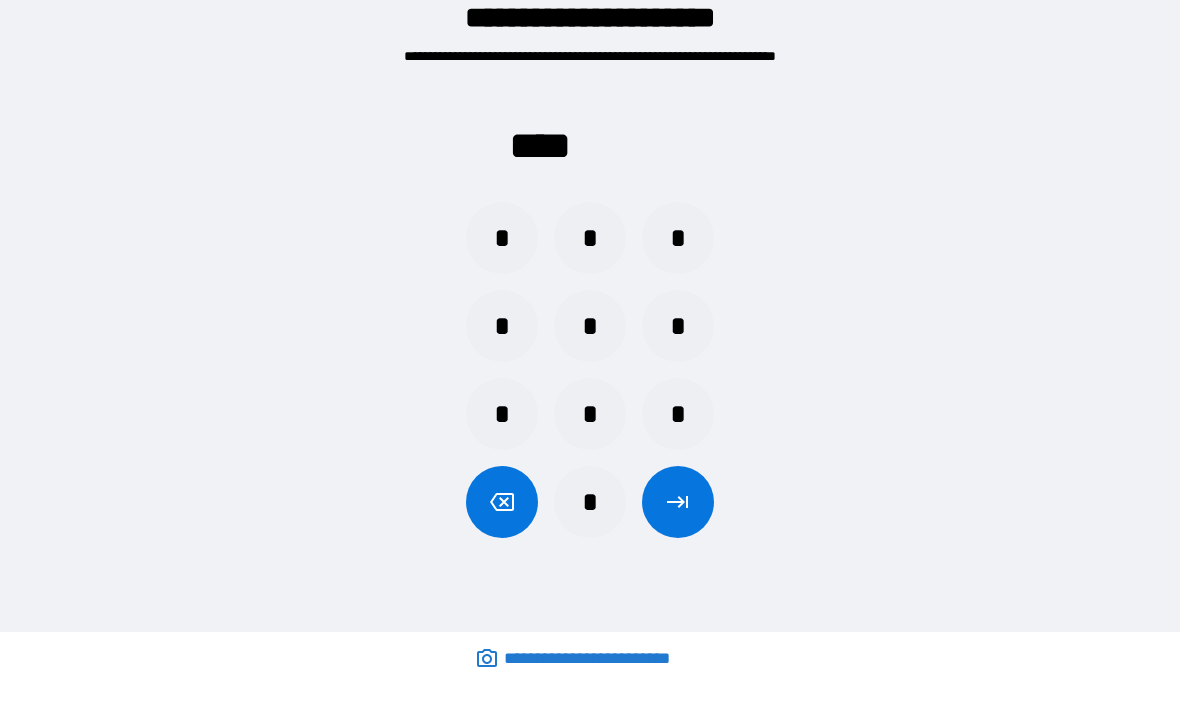 click on "*" at bounding box center (678, 415) 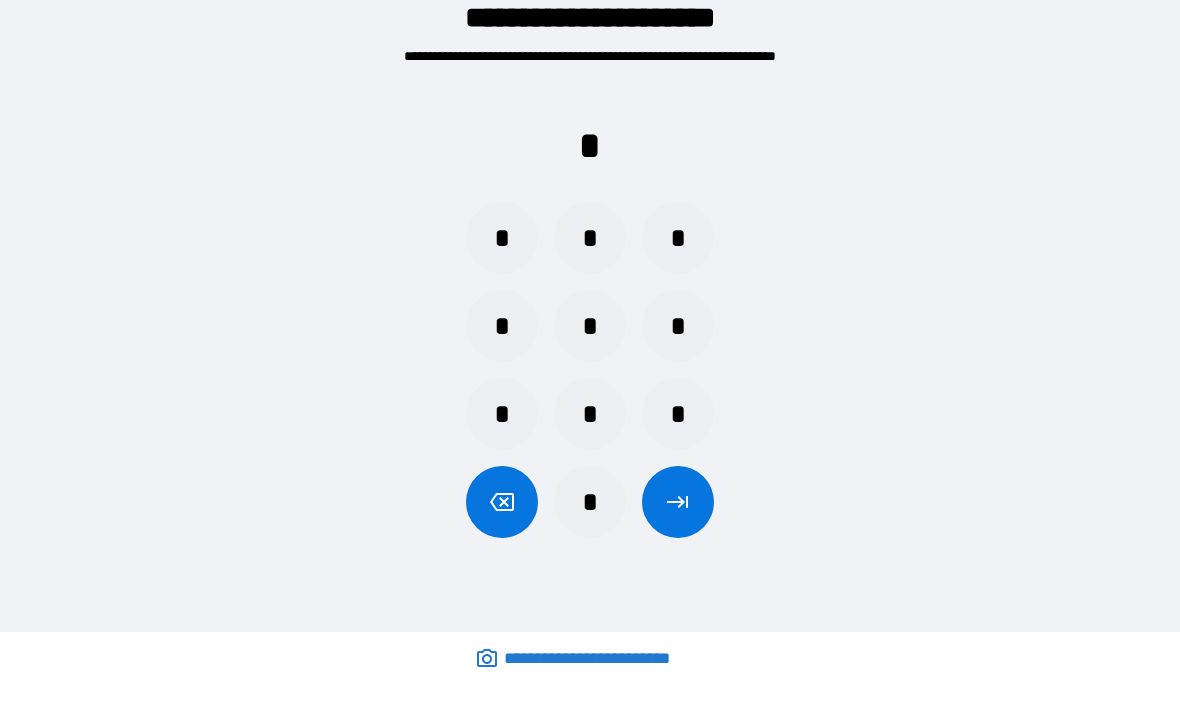 click on "*" at bounding box center (502, 327) 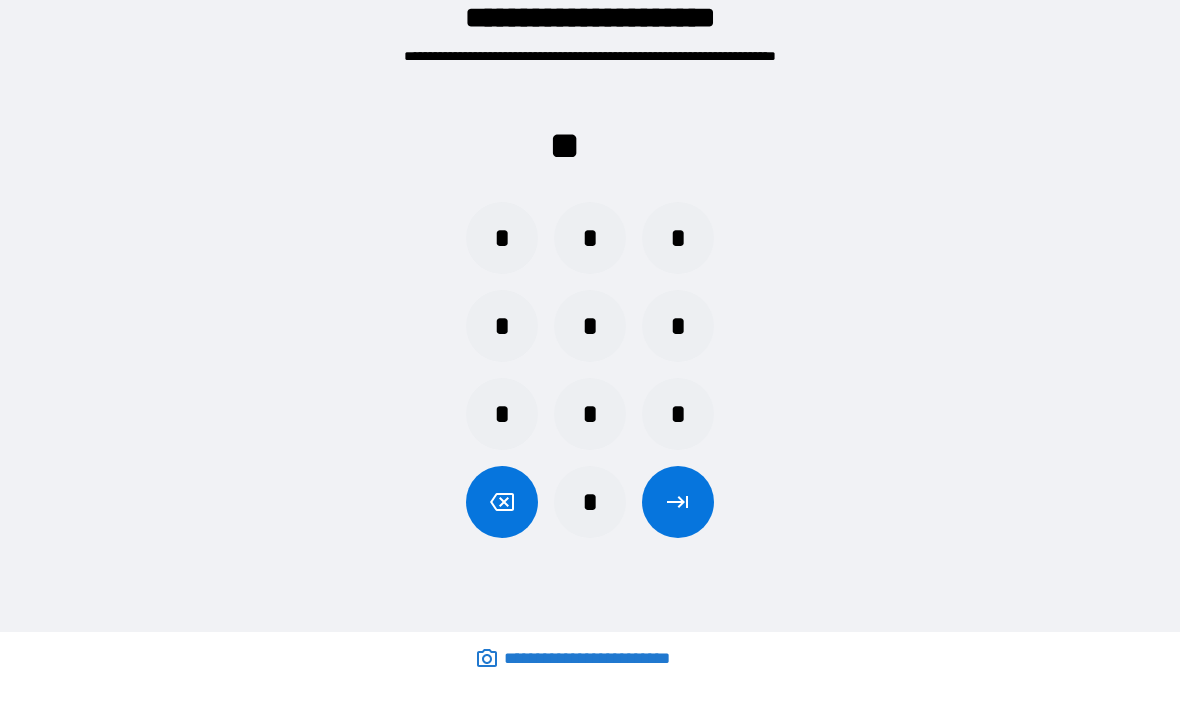 click on "*" at bounding box center [502, 415] 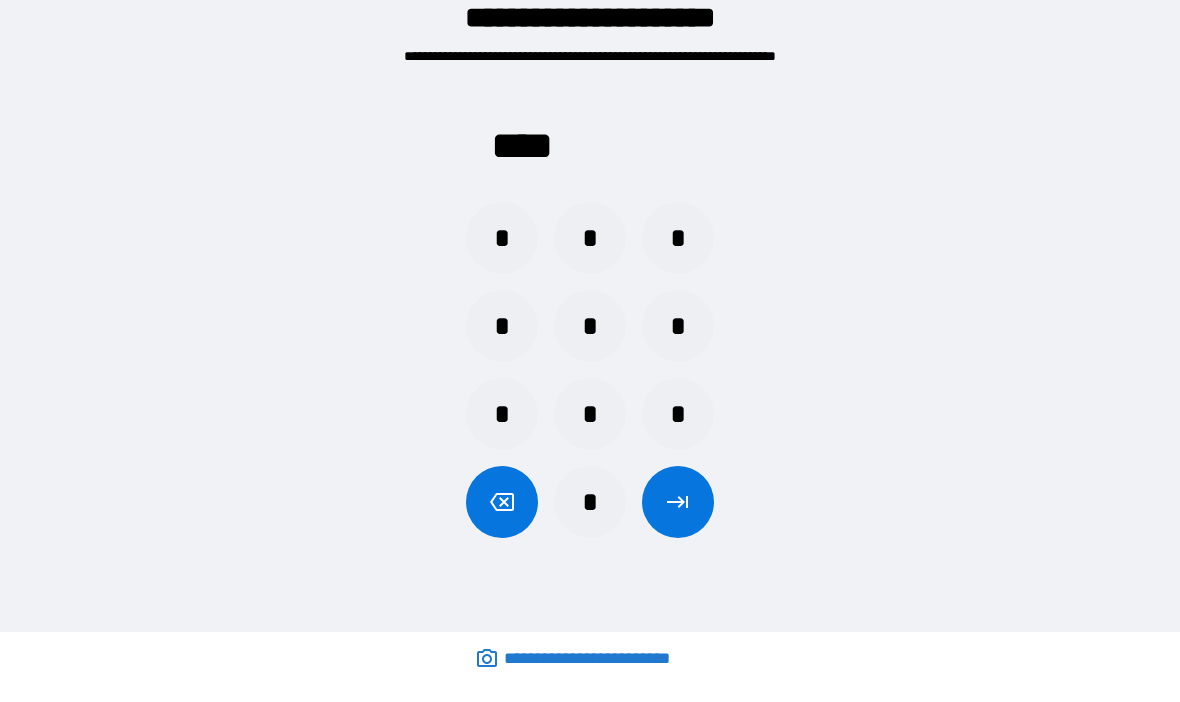 click at bounding box center [678, 503] 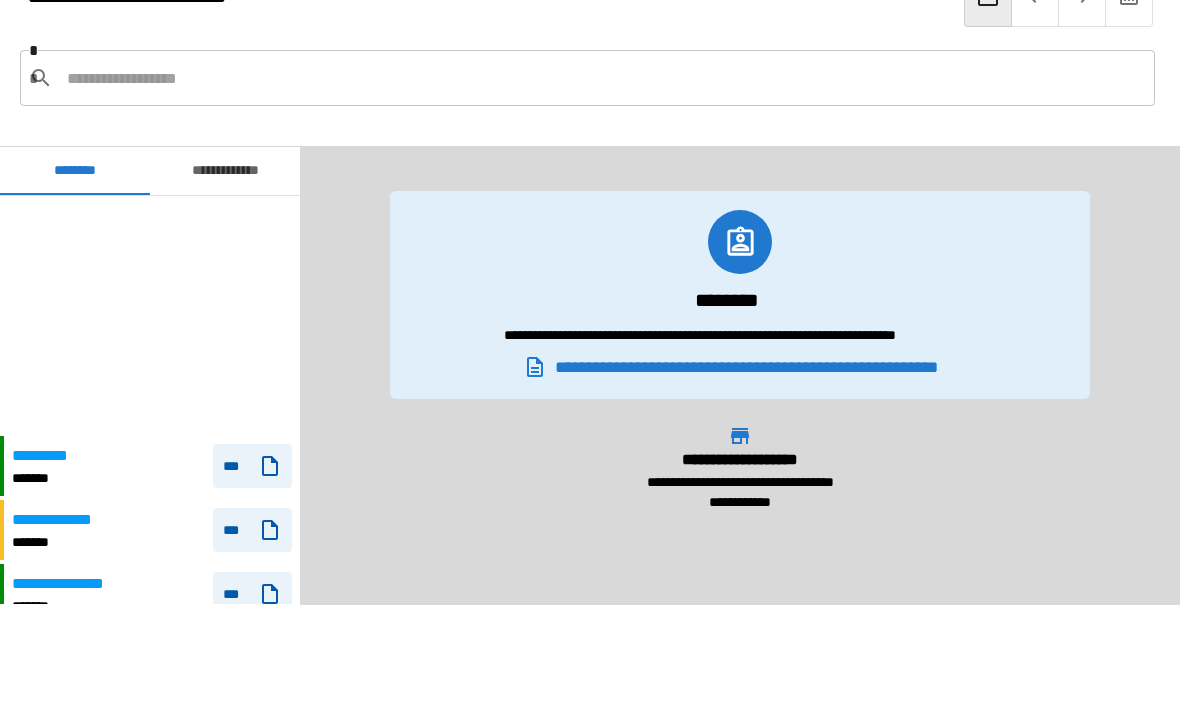 scroll, scrollTop: 240, scrollLeft: 0, axis: vertical 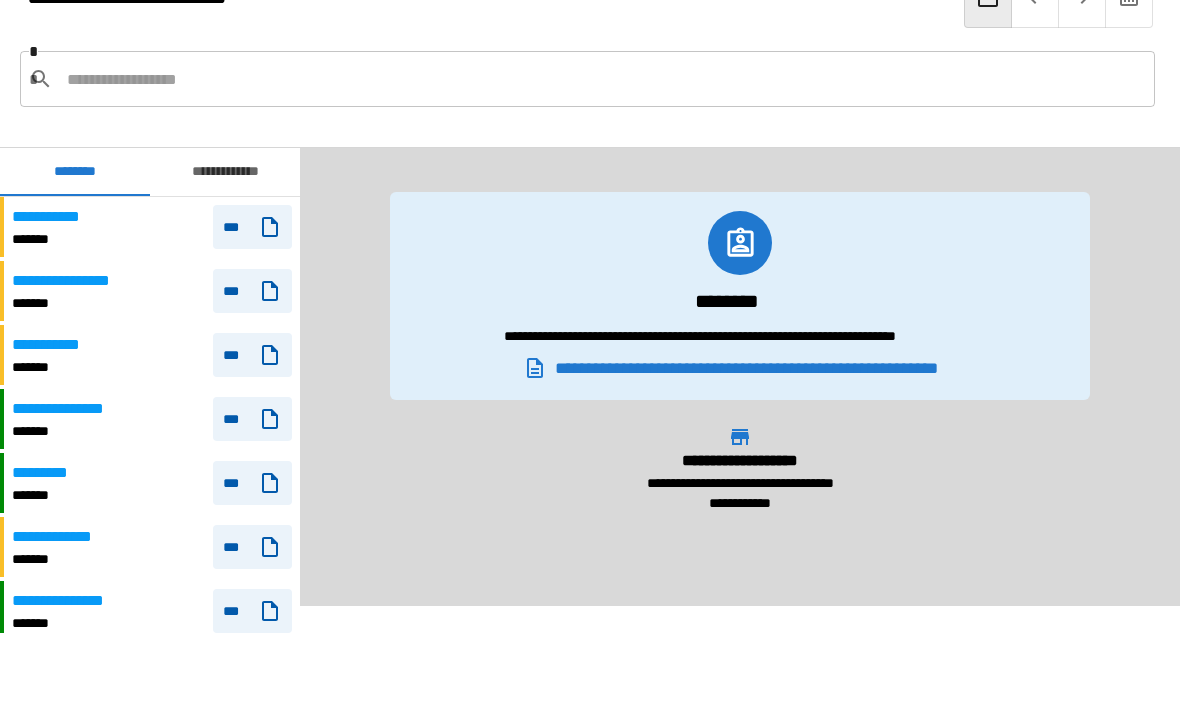 click on "**********" at bounding box center (740, 377) 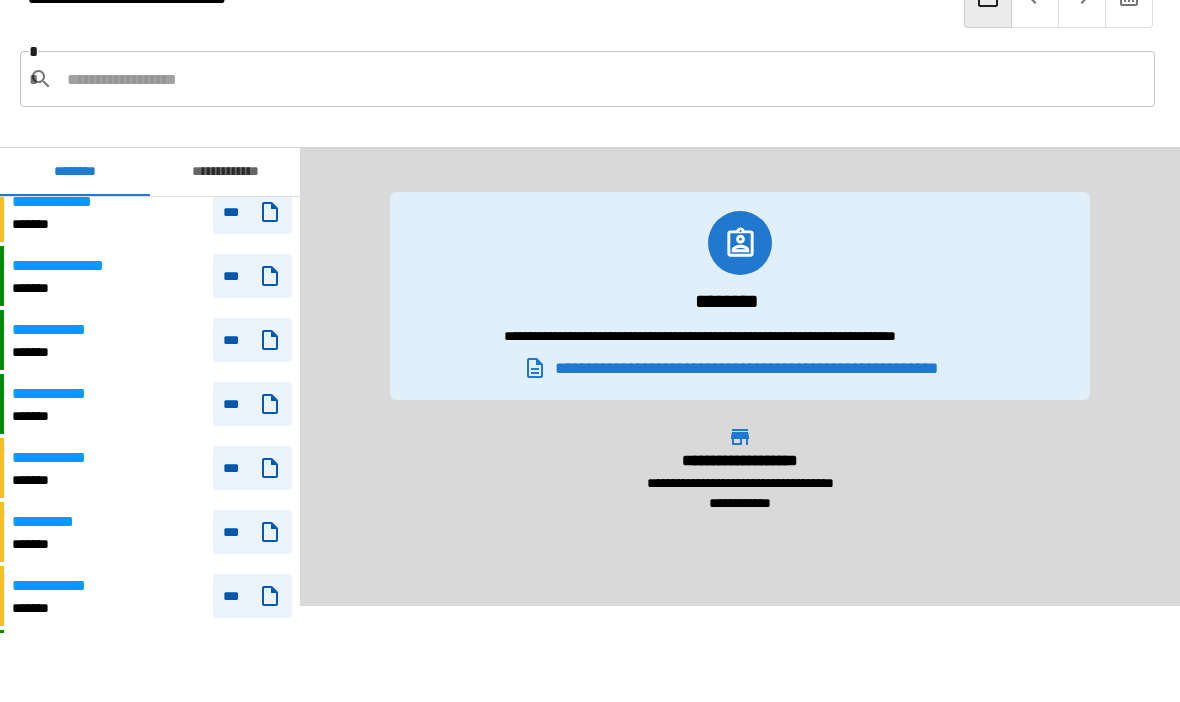 scroll, scrollTop: 326, scrollLeft: 0, axis: vertical 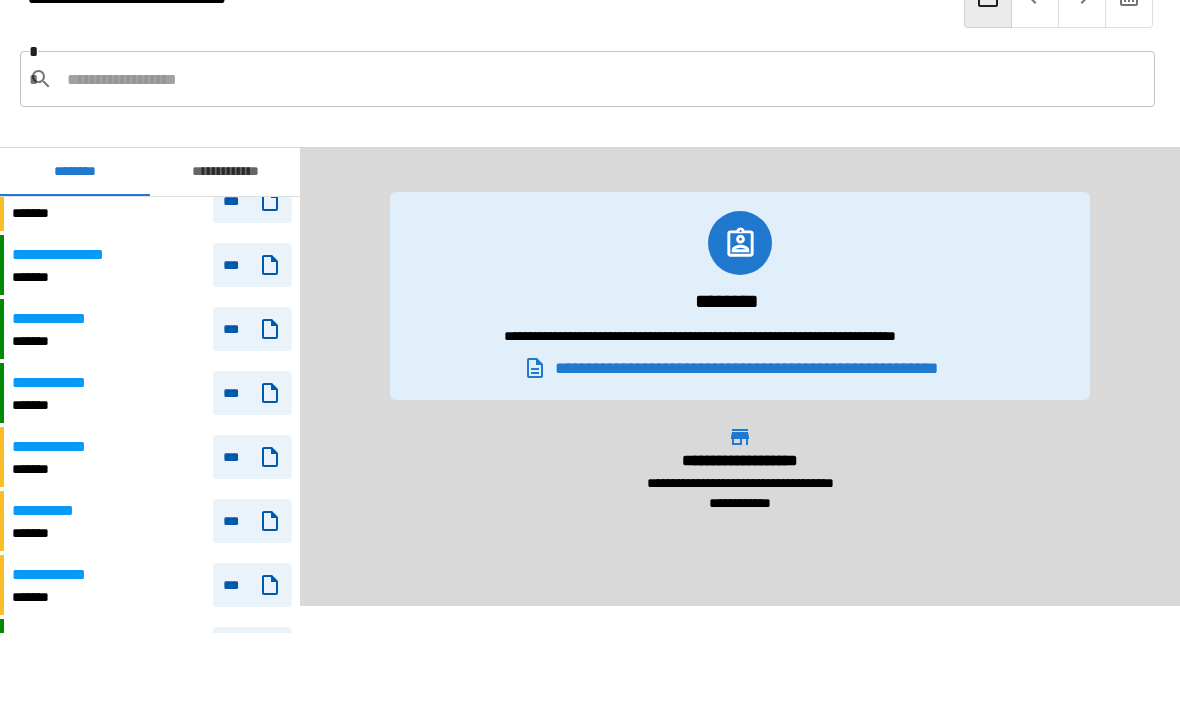 click on "***" at bounding box center [252, 329] 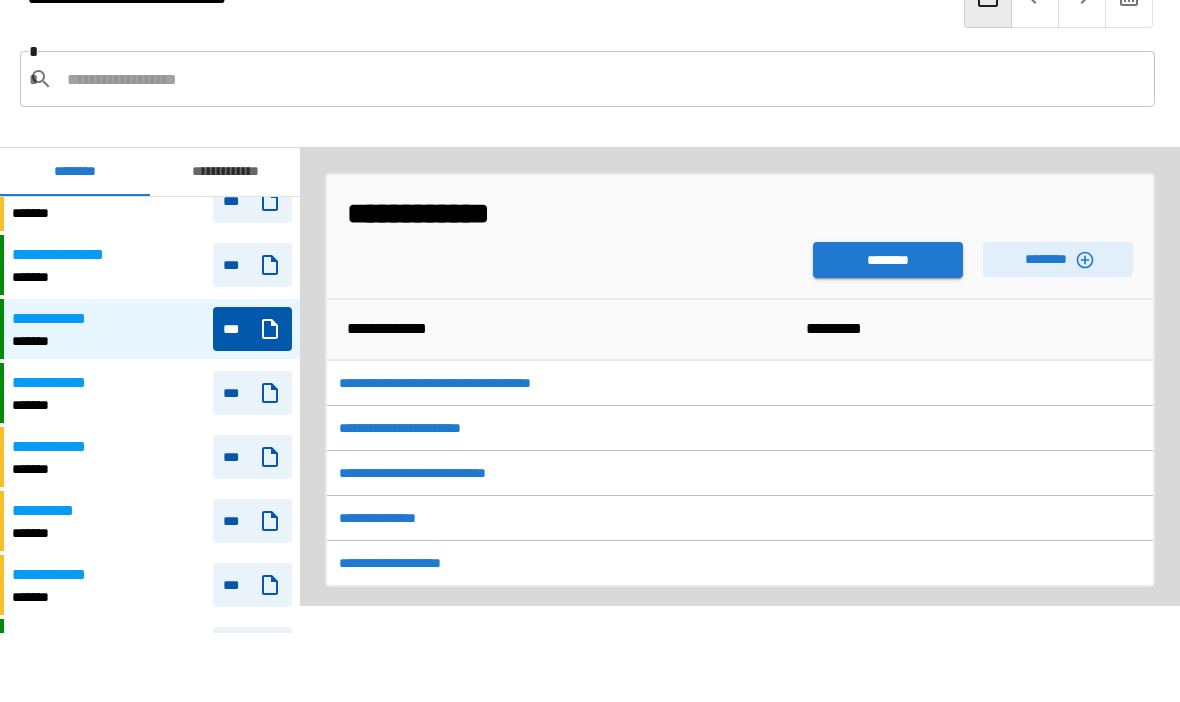 click on "********" at bounding box center (888, 260) 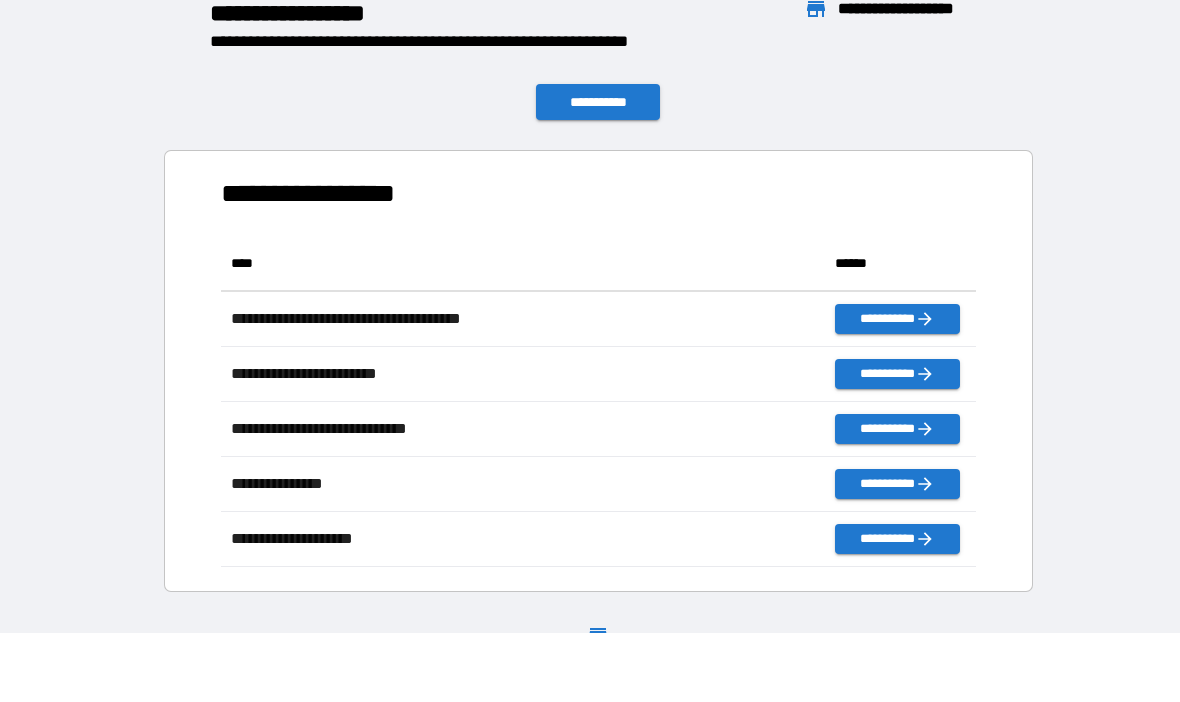 scroll, scrollTop: 1, scrollLeft: 1, axis: both 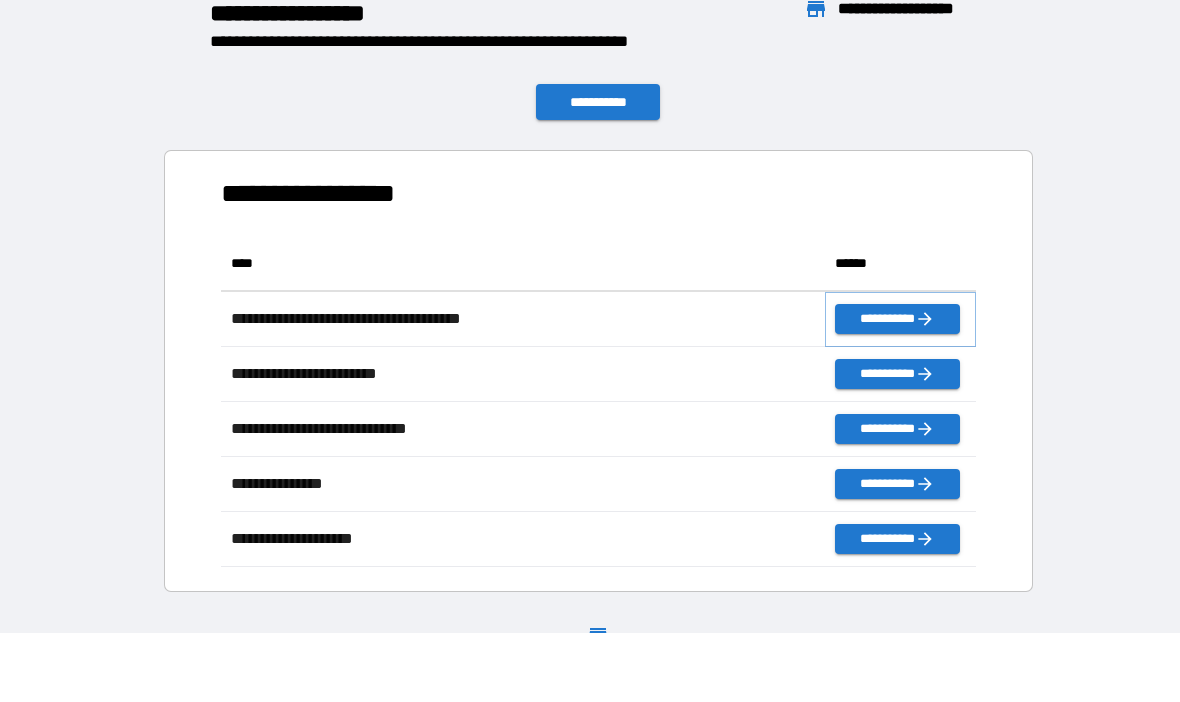 click on "**********" at bounding box center (897, 319) 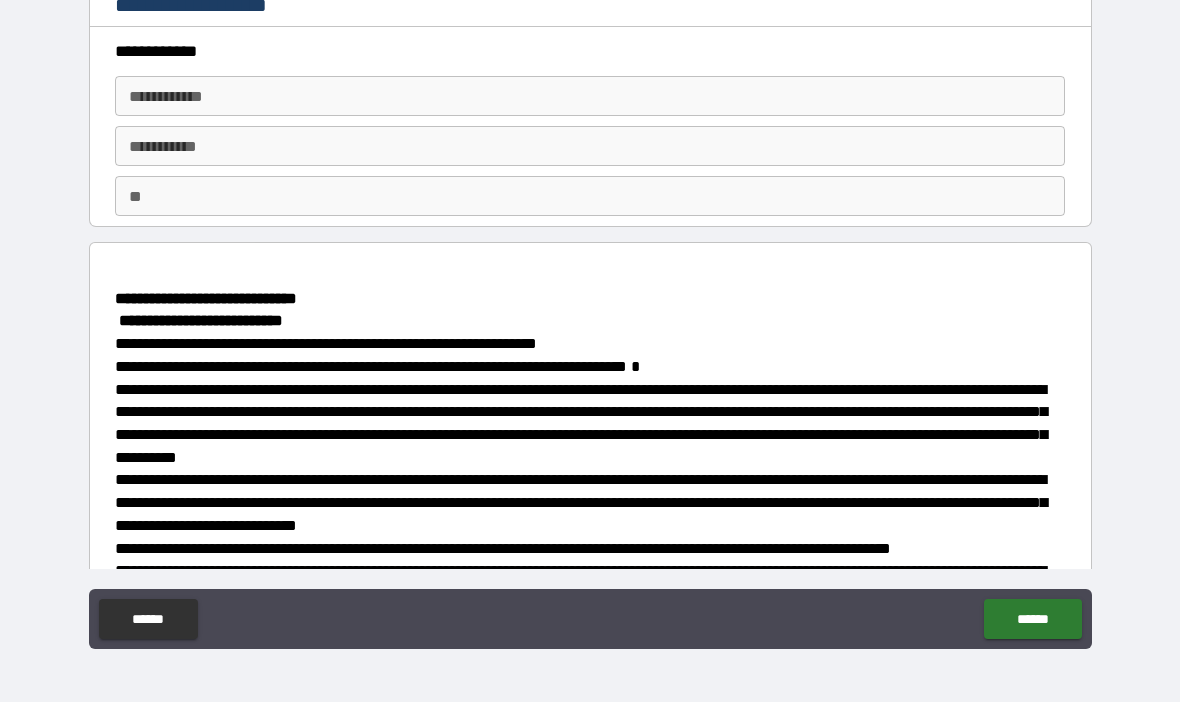 click on "**********" at bounding box center [590, 96] 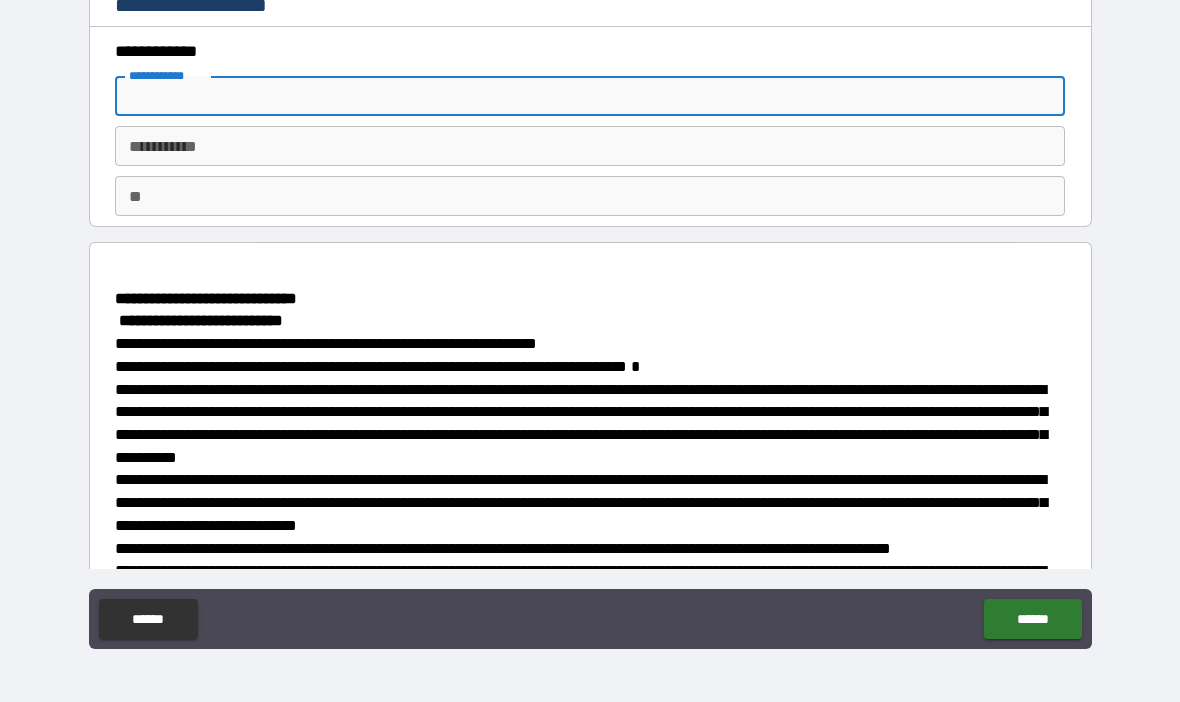 scroll, scrollTop: 68, scrollLeft: 0, axis: vertical 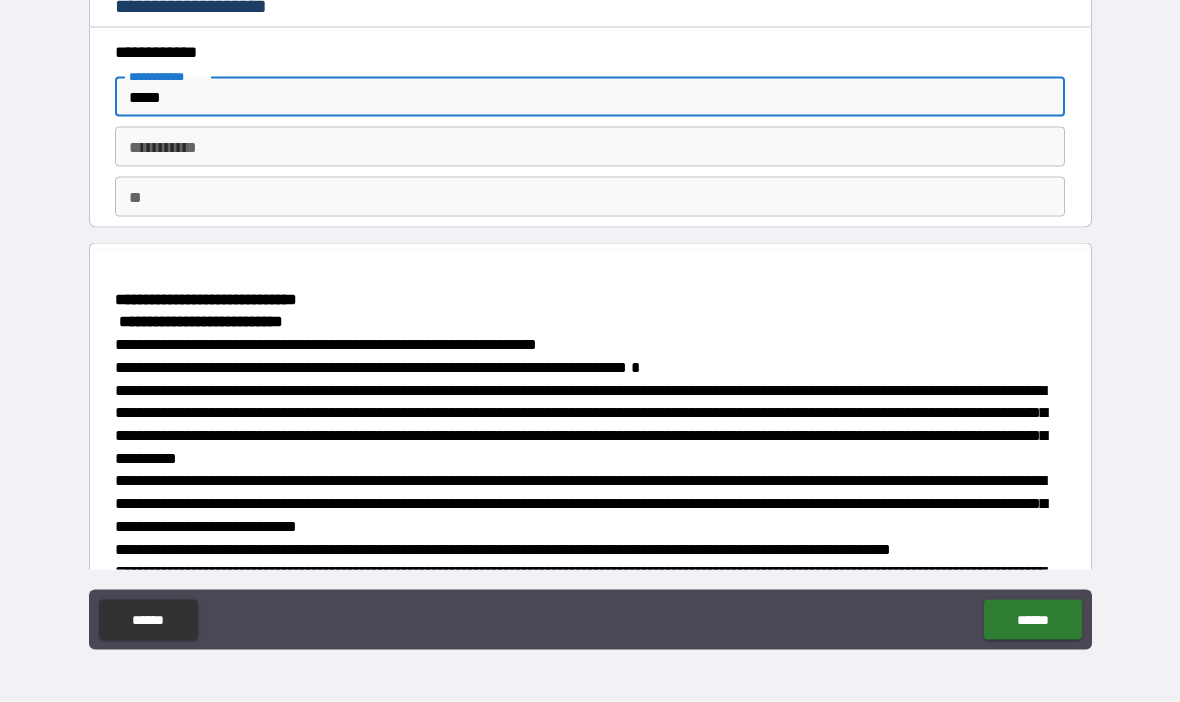 click on "*********   * *********   *" at bounding box center (590, 147) 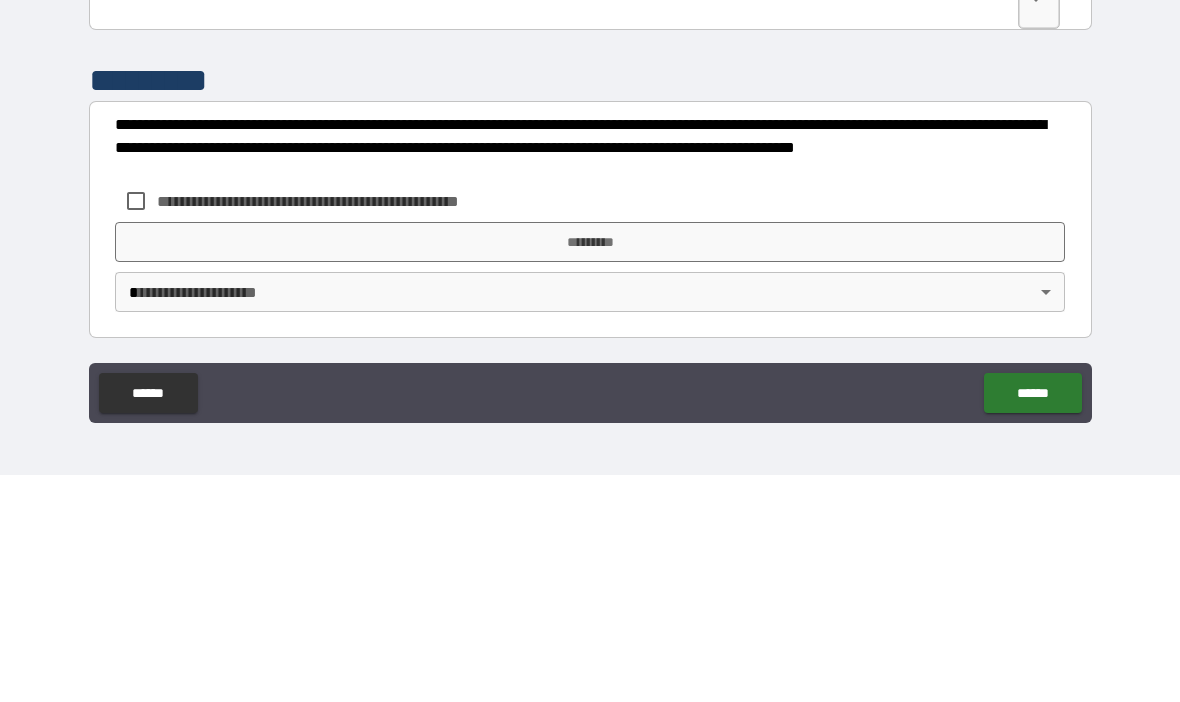 scroll, scrollTop: 2802, scrollLeft: 0, axis: vertical 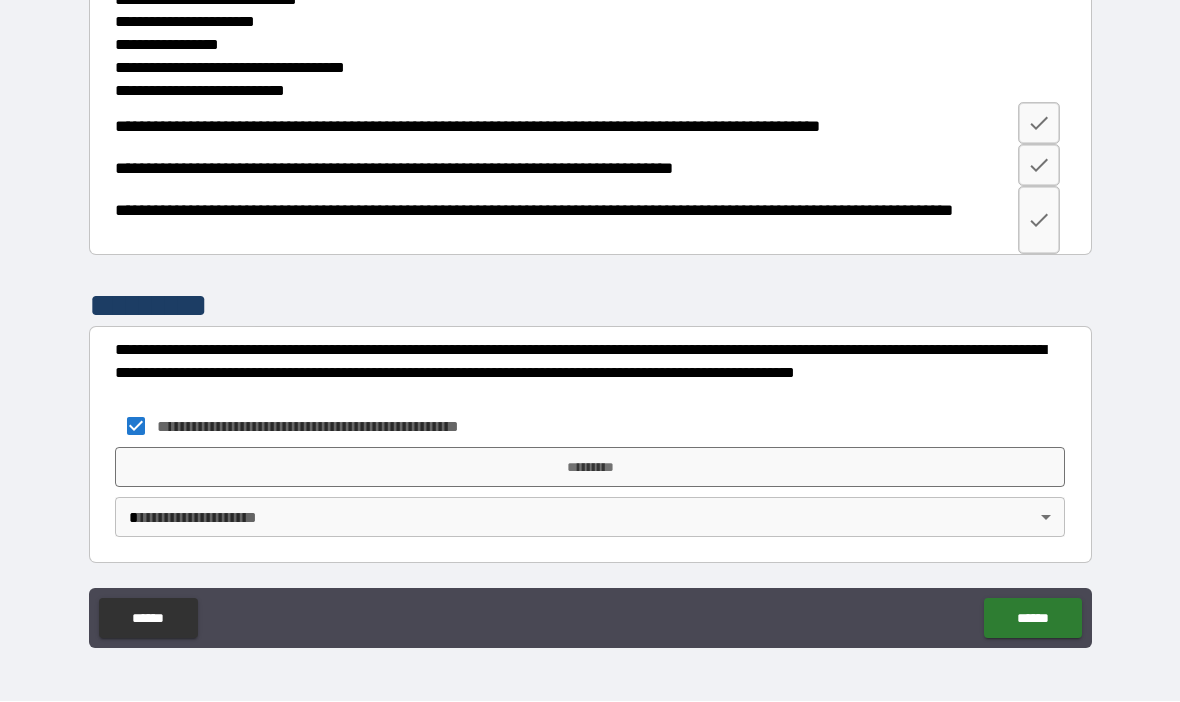 click on "*********" at bounding box center [590, 468] 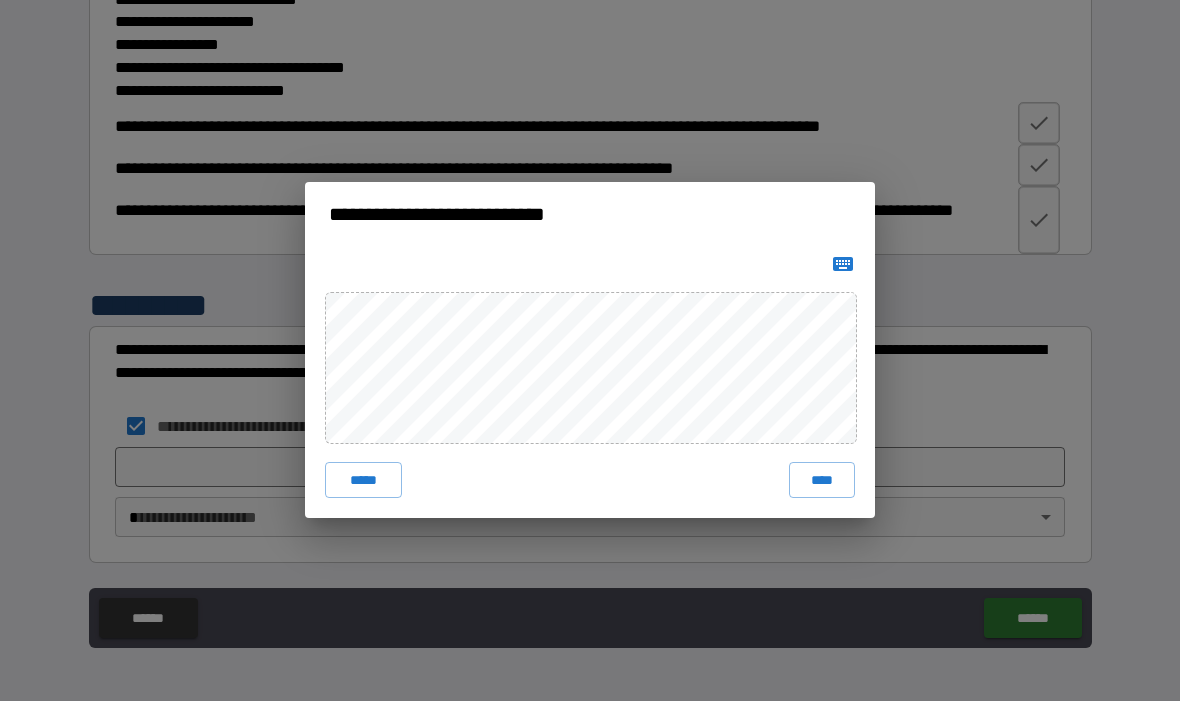 click on "****" at bounding box center [822, 481] 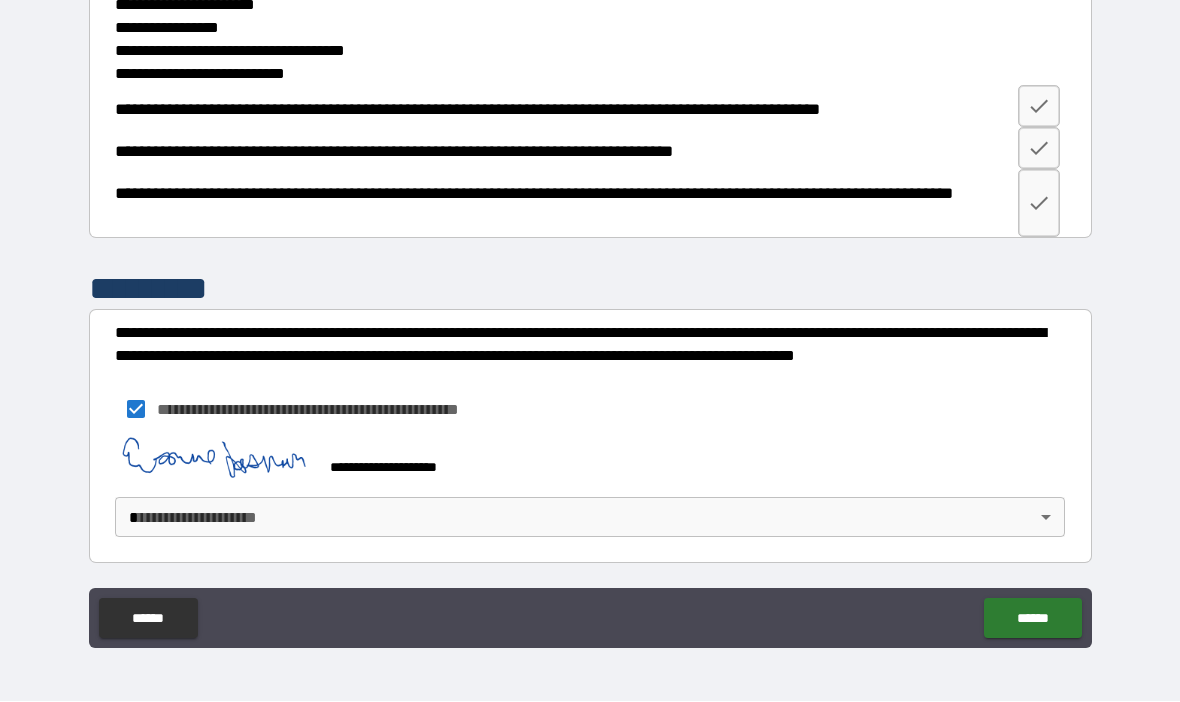 scroll, scrollTop: 2819, scrollLeft: 0, axis: vertical 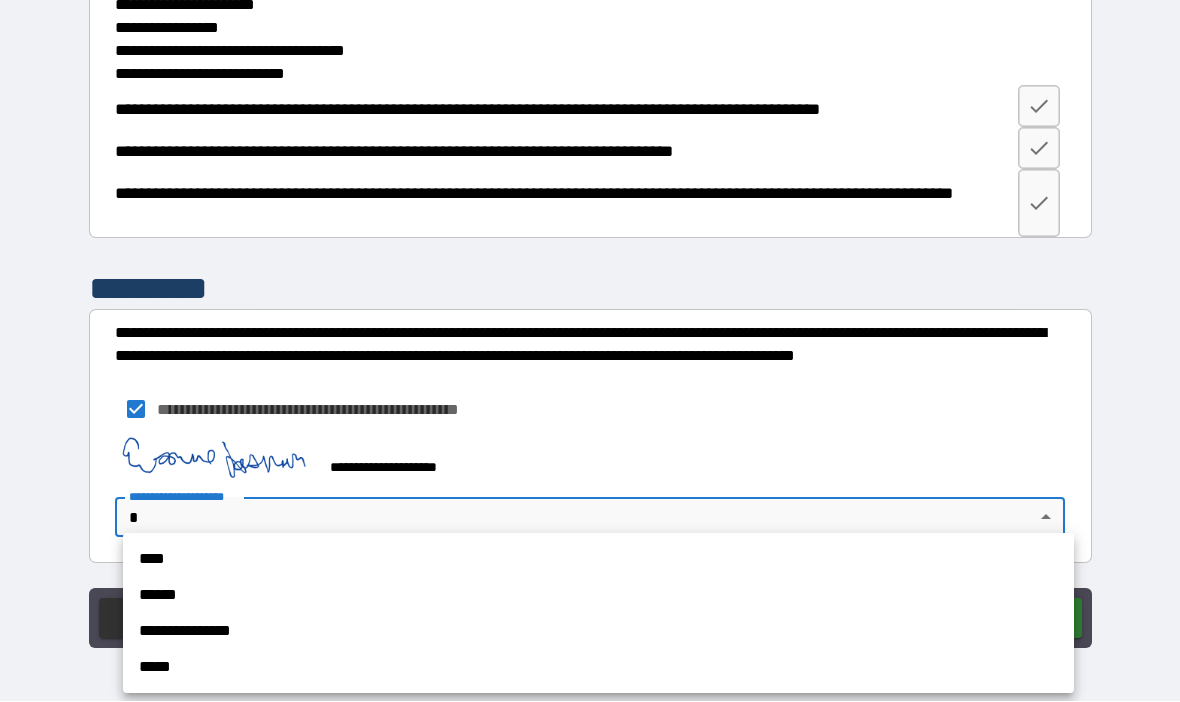 click on "**********" at bounding box center [598, 632] 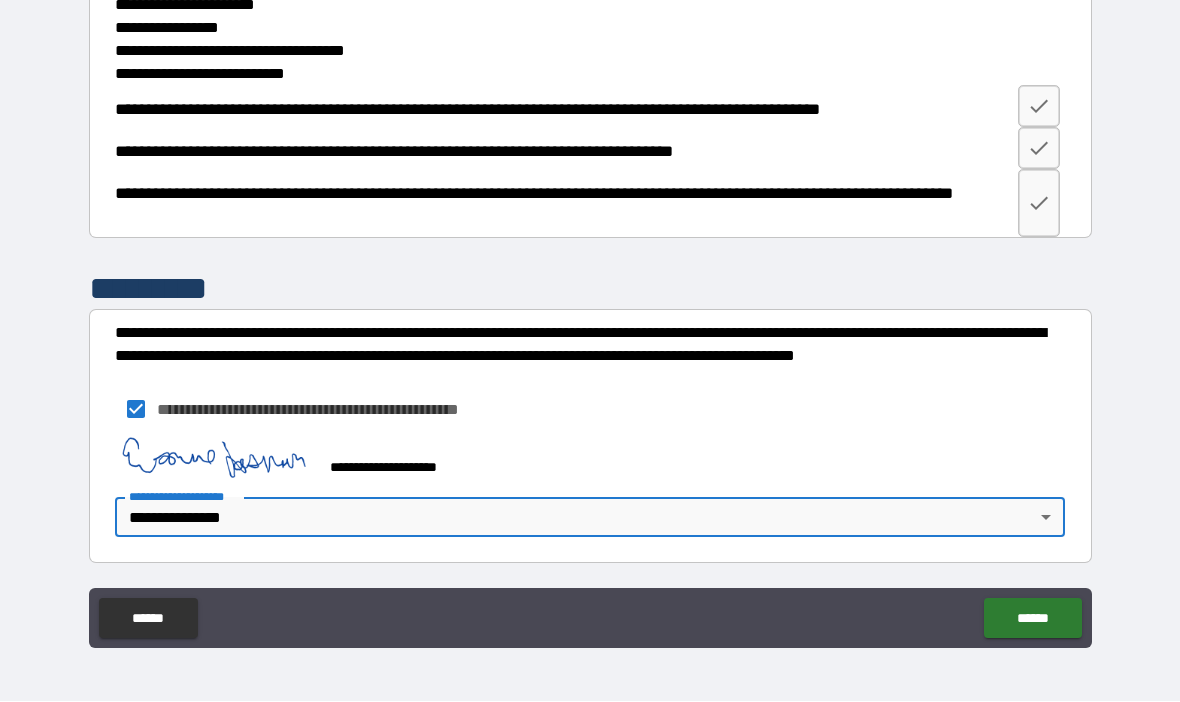 click on "******" at bounding box center (1032, 619) 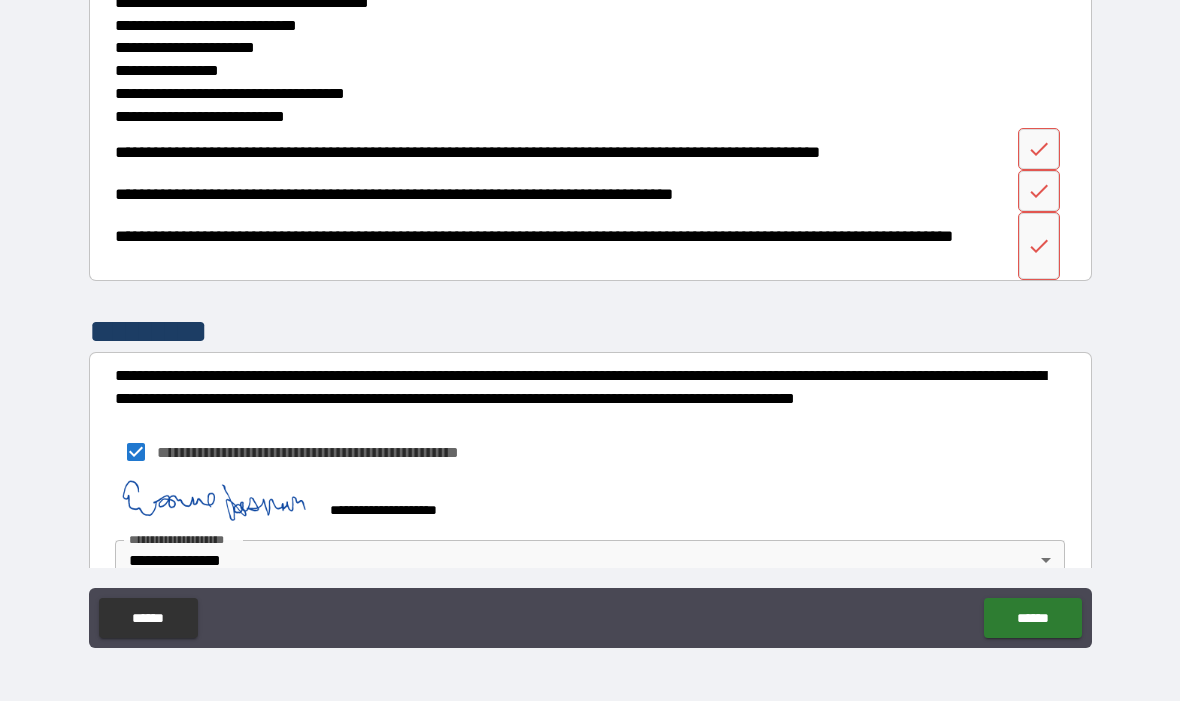 scroll, scrollTop: 2641, scrollLeft: 0, axis: vertical 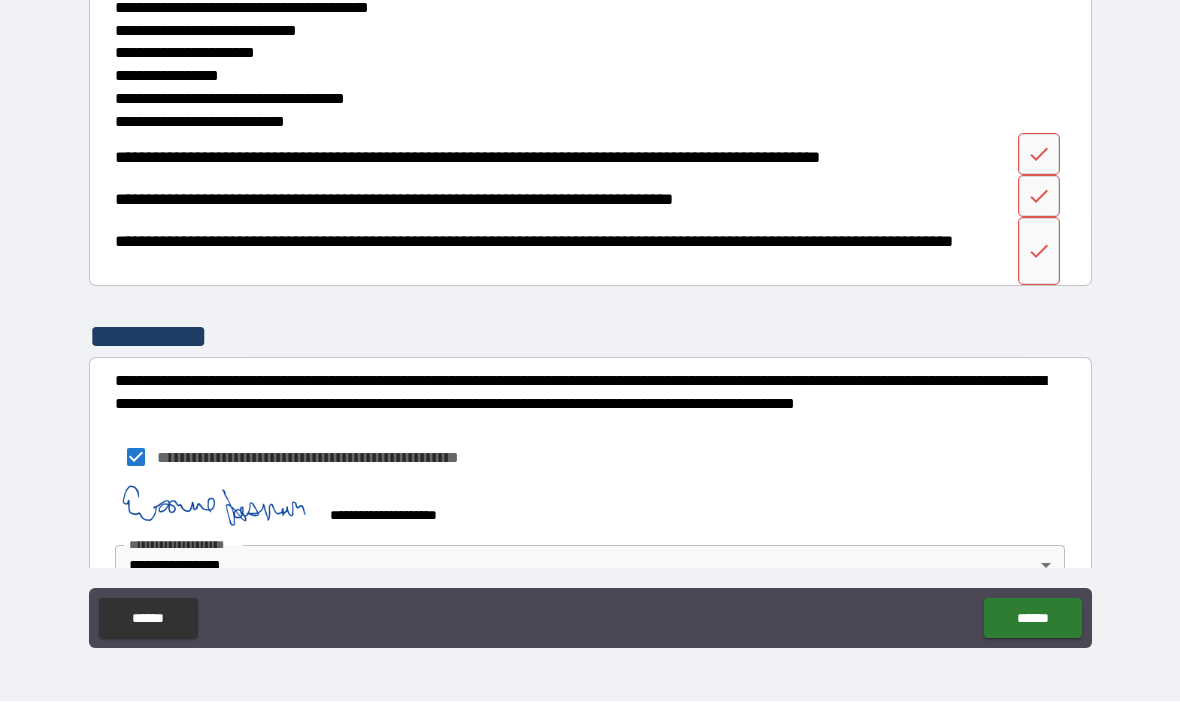 click at bounding box center (1039, 155) 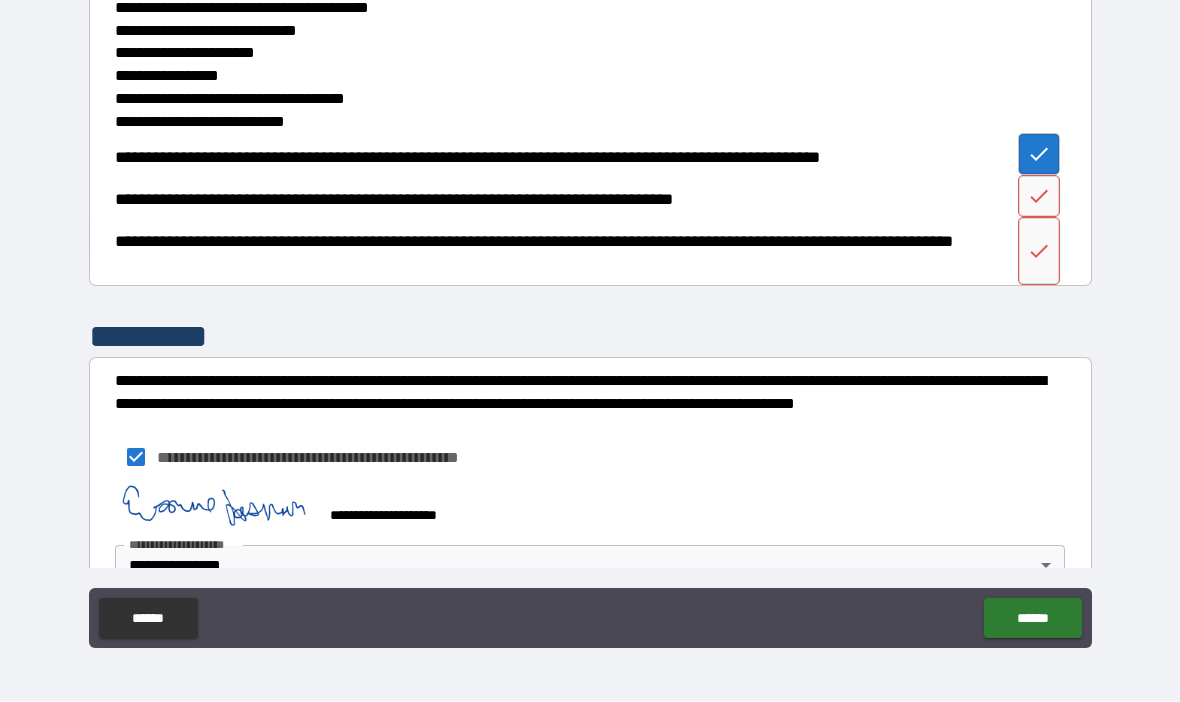 click 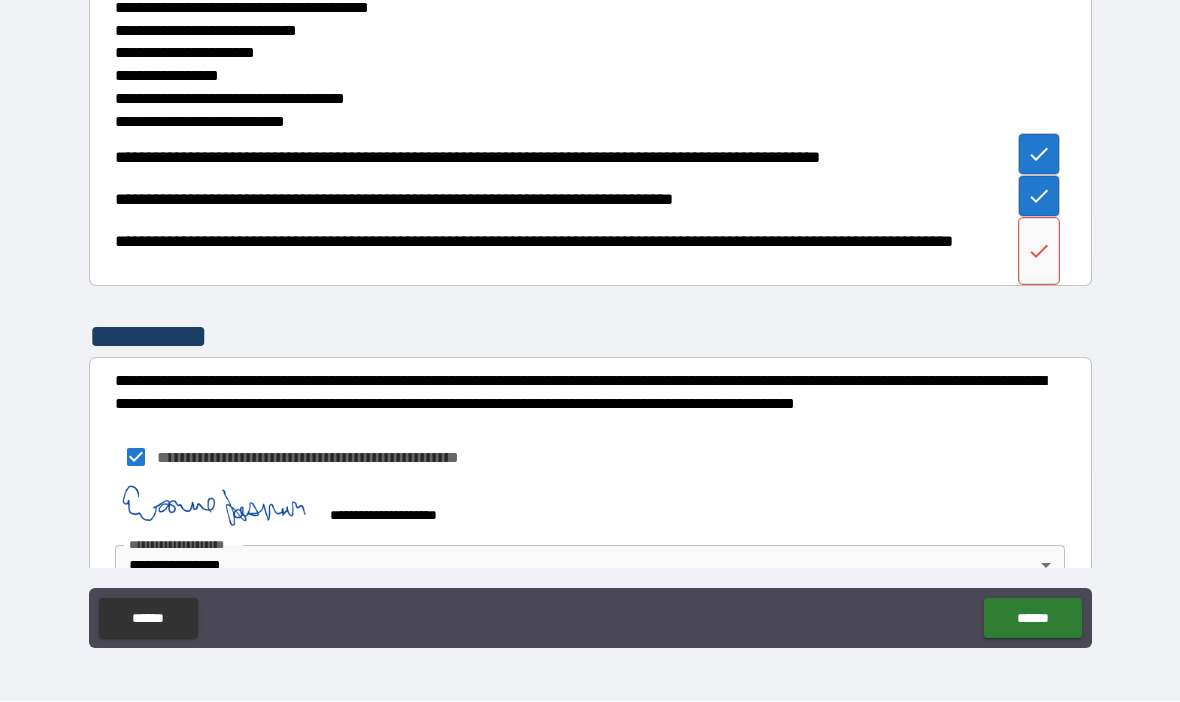 click 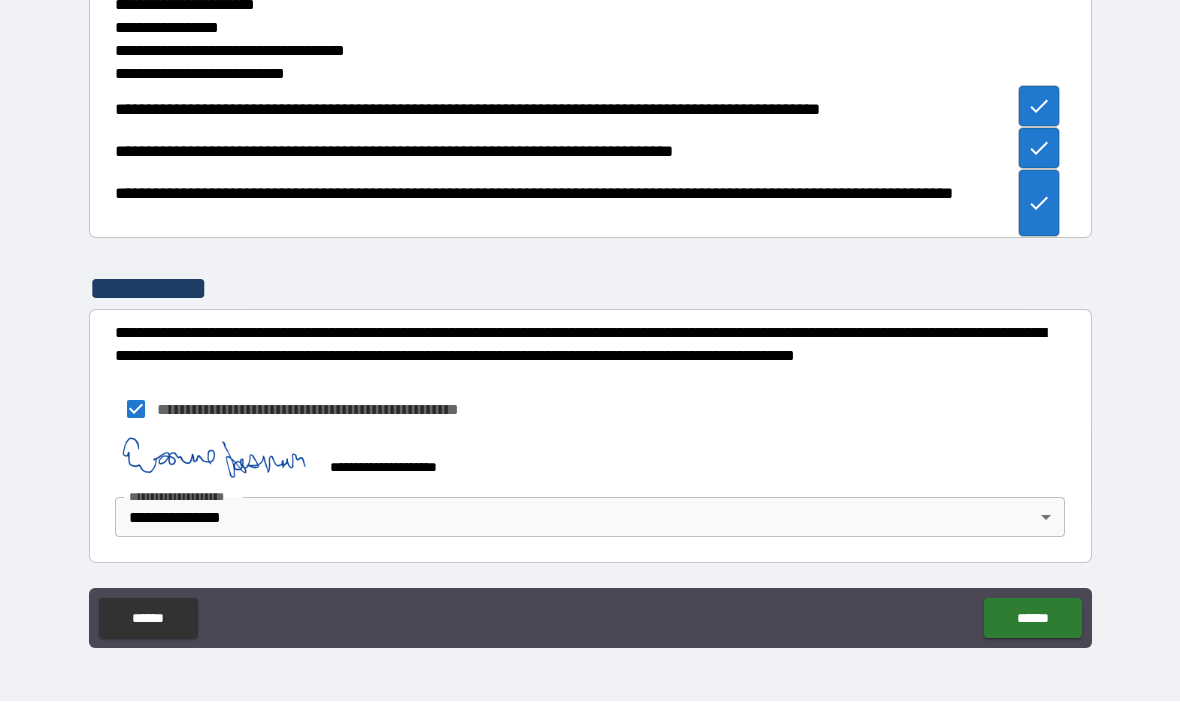 scroll, scrollTop: 2819, scrollLeft: 0, axis: vertical 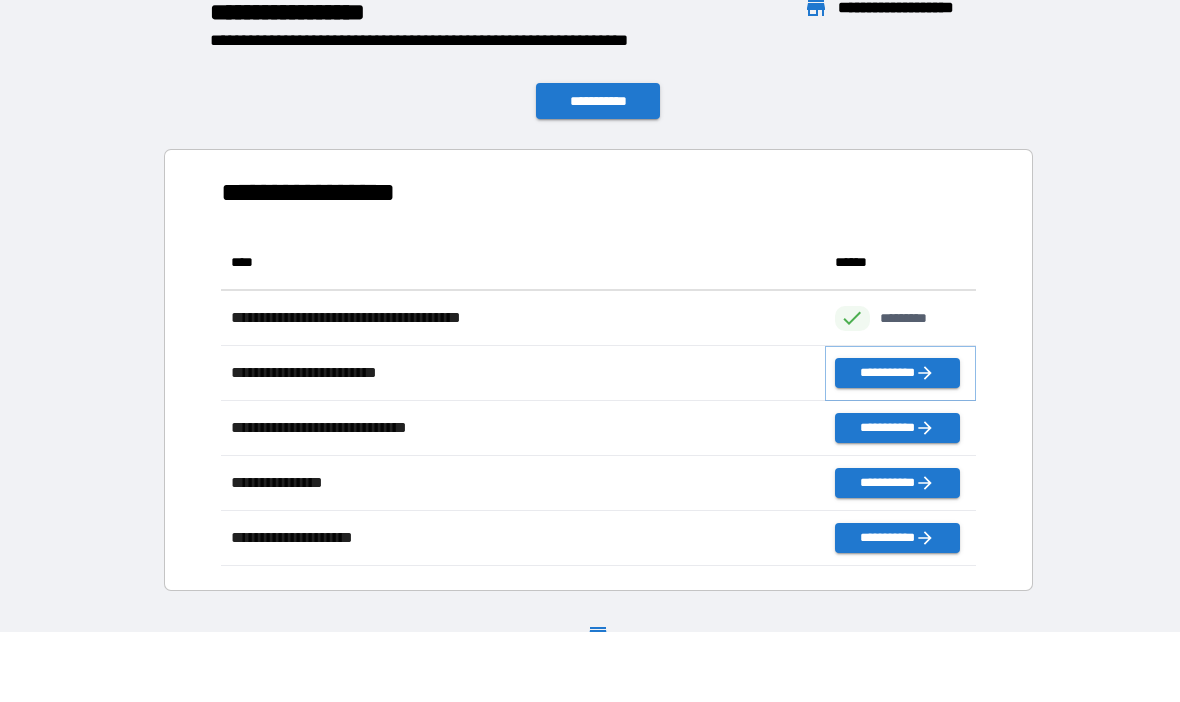 click on "**********" at bounding box center [897, 374] 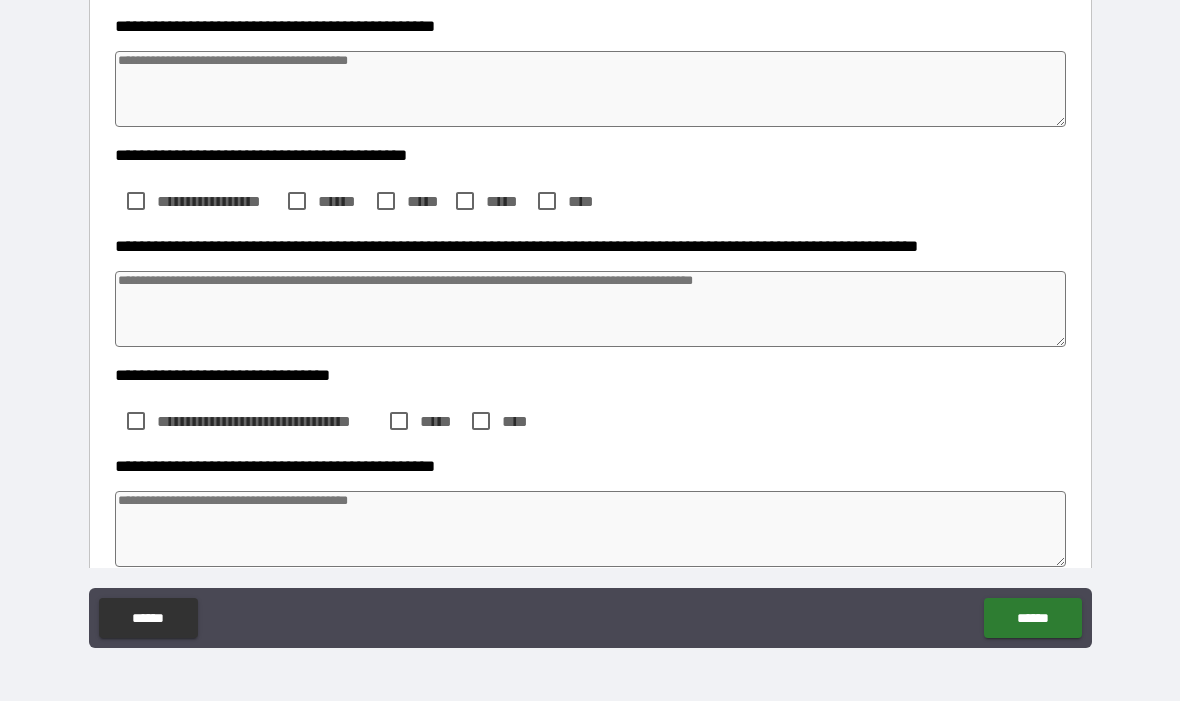 scroll, scrollTop: 520, scrollLeft: 0, axis: vertical 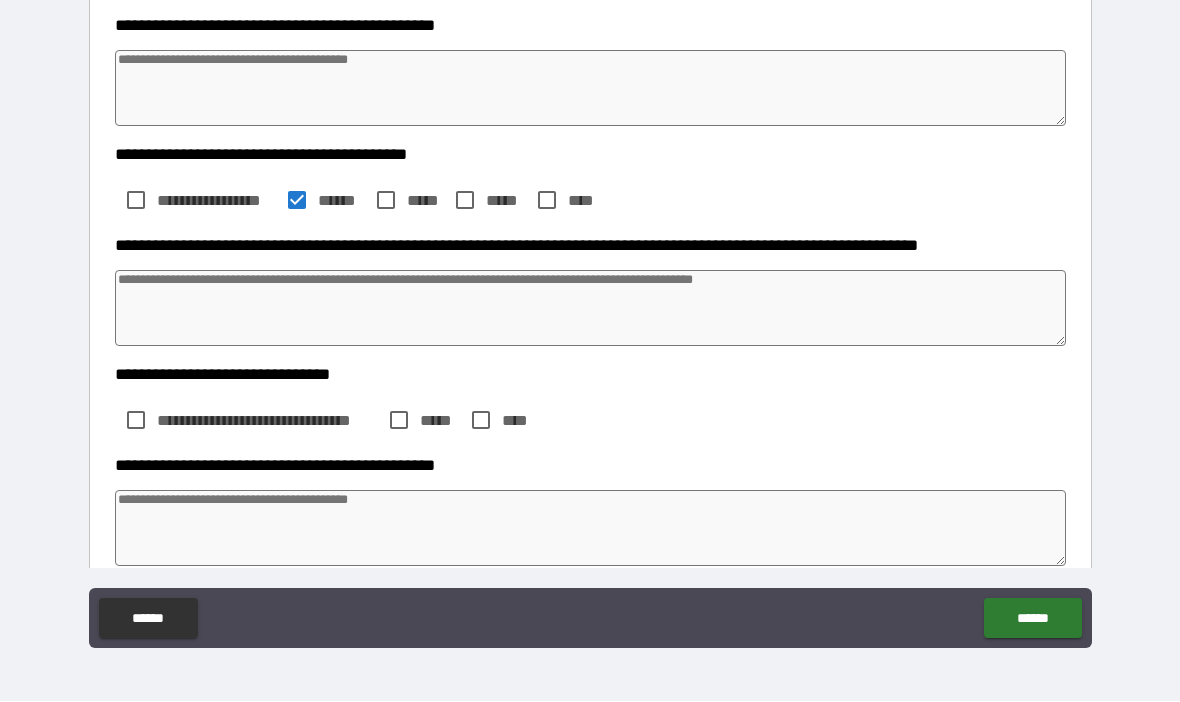 click at bounding box center [591, 309] 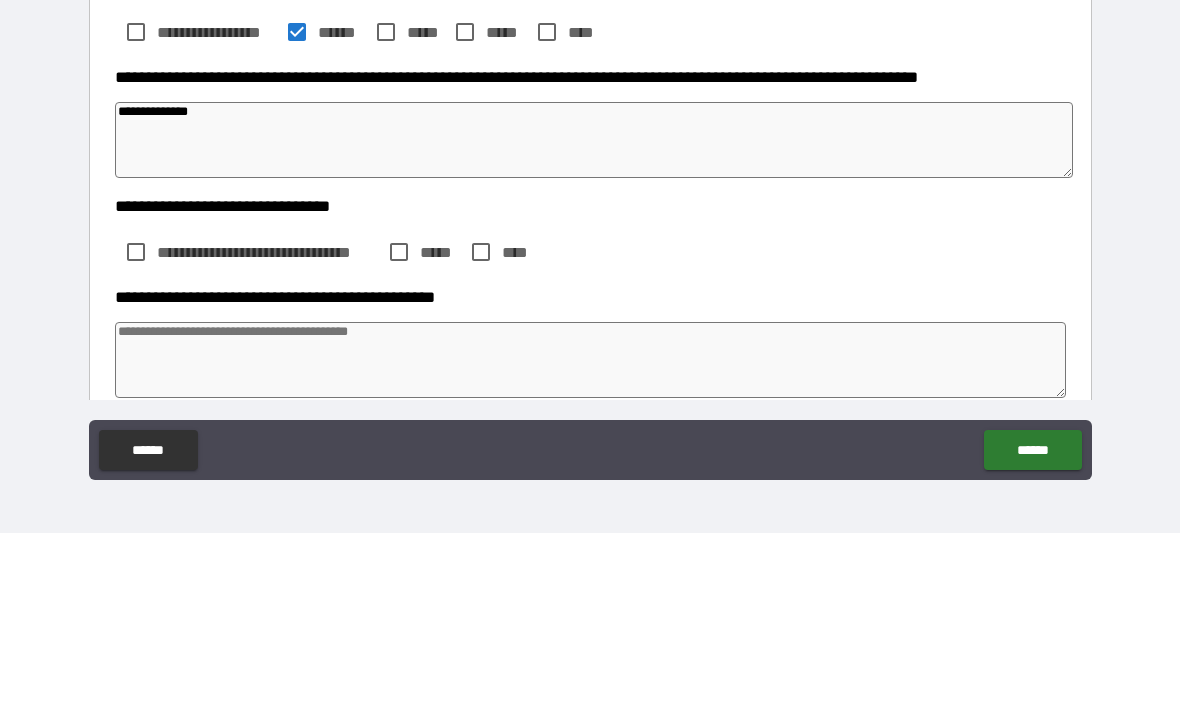 click on "**********" at bounding box center [594, 309] 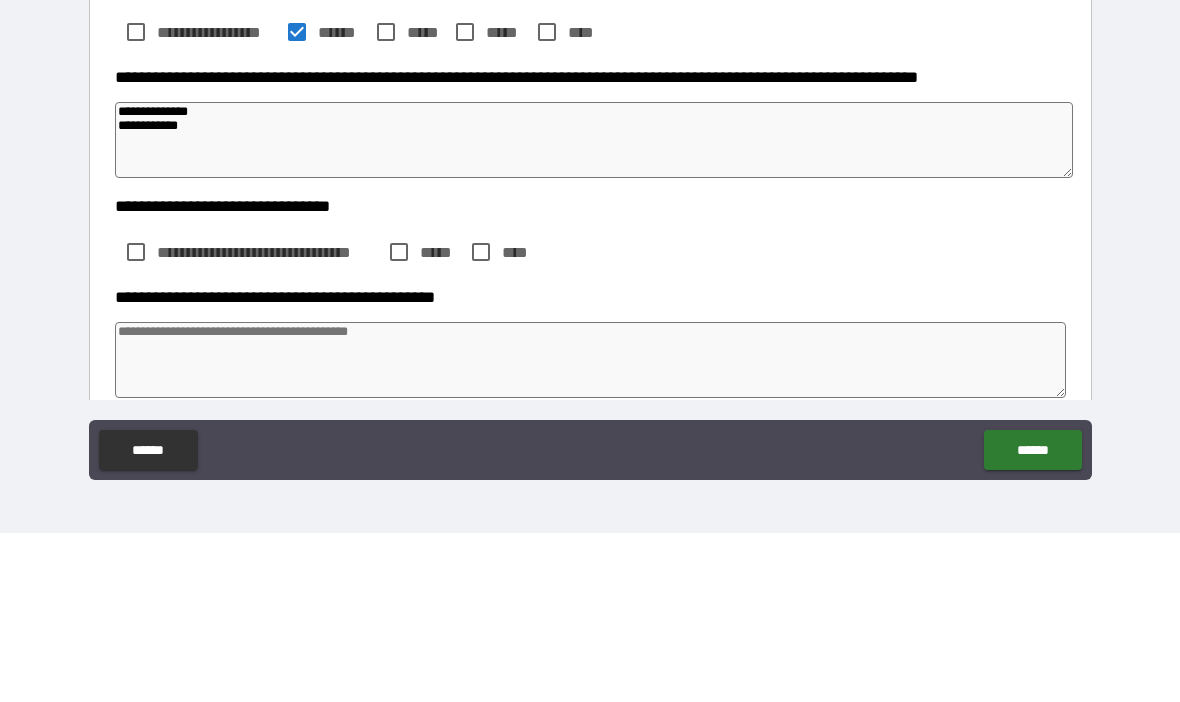 click on "**********" at bounding box center [594, 309] 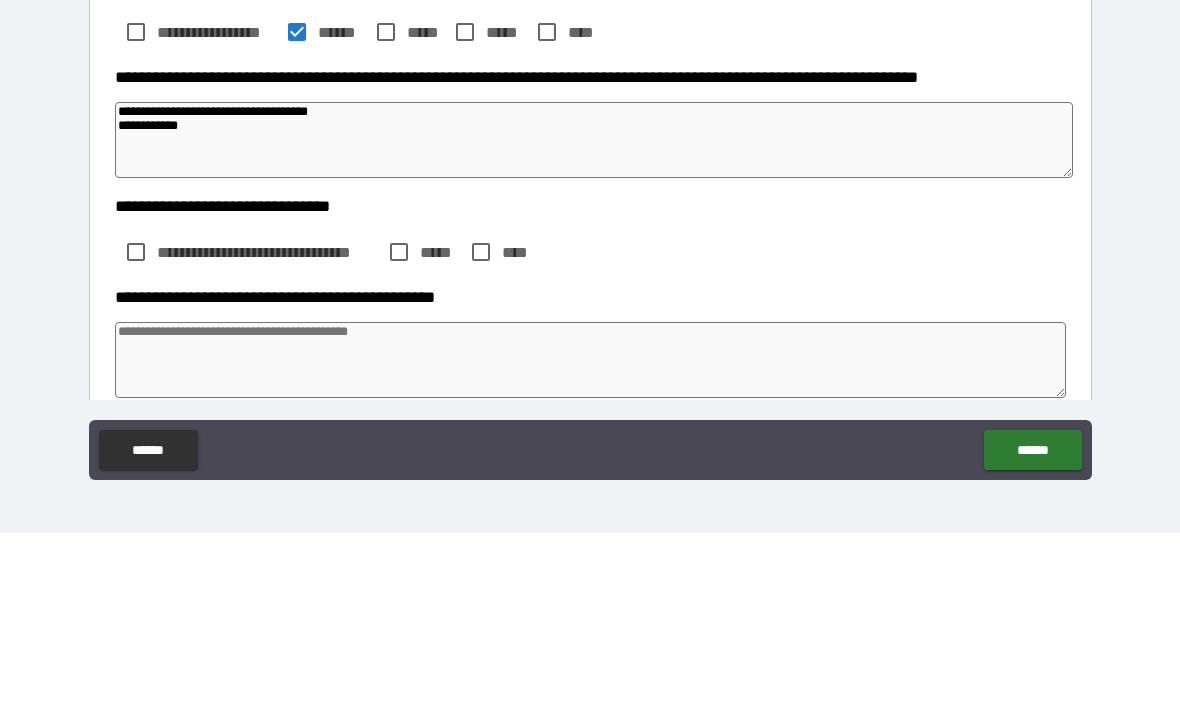click on "**********" at bounding box center [594, 309] 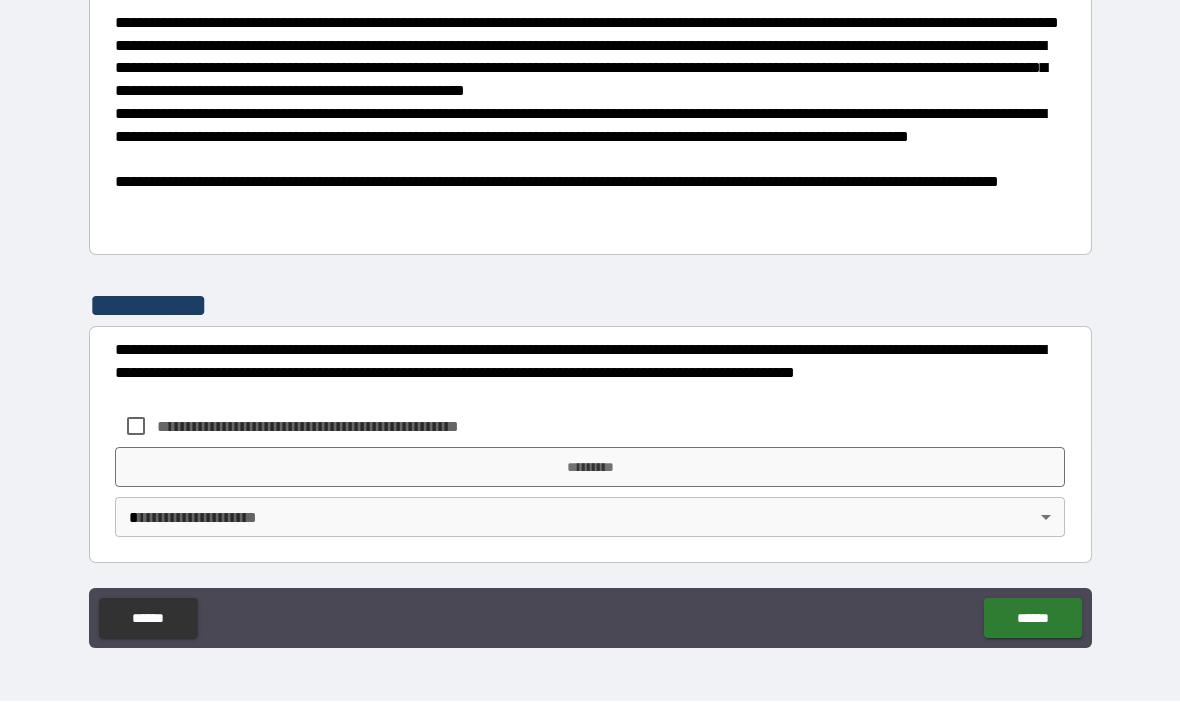 scroll, scrollTop: 1315, scrollLeft: 0, axis: vertical 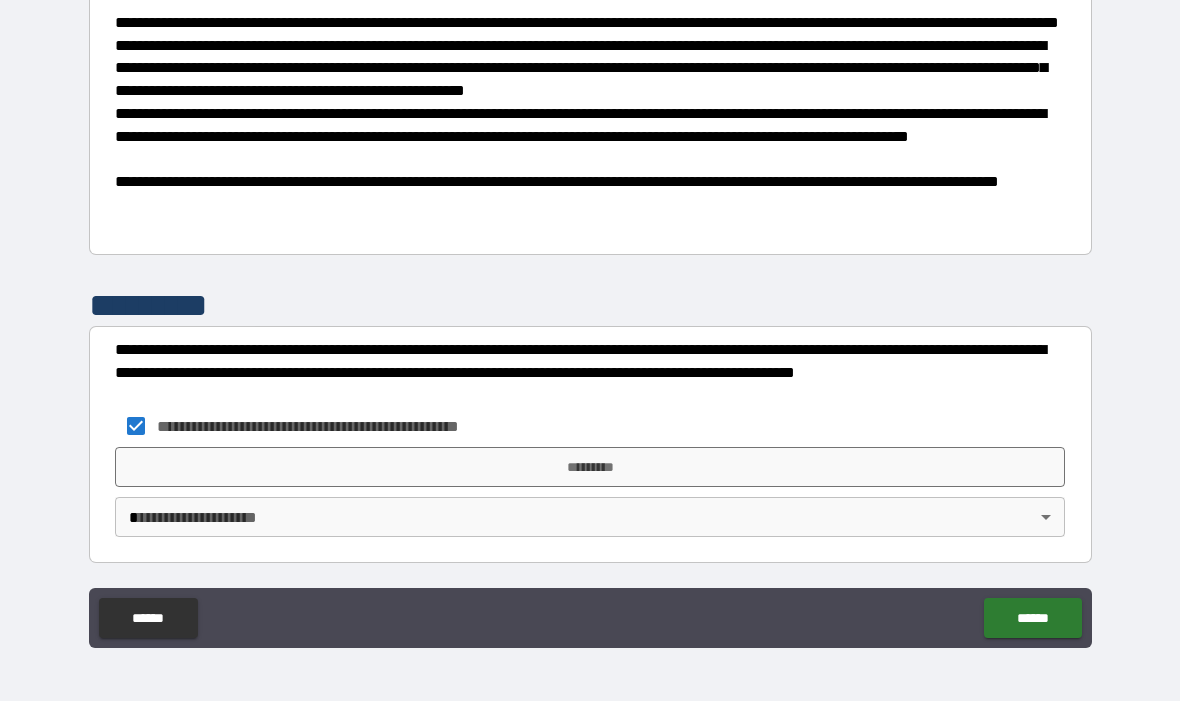 click on "*********" at bounding box center [590, 468] 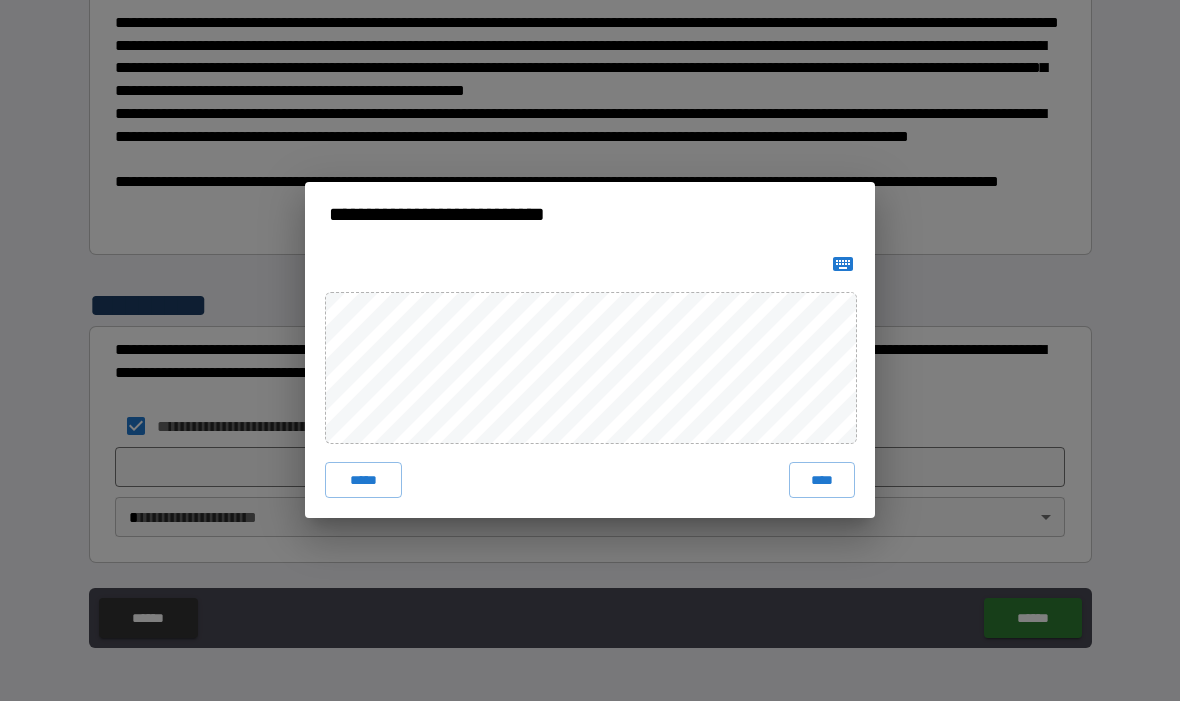 click on "****" at bounding box center [822, 481] 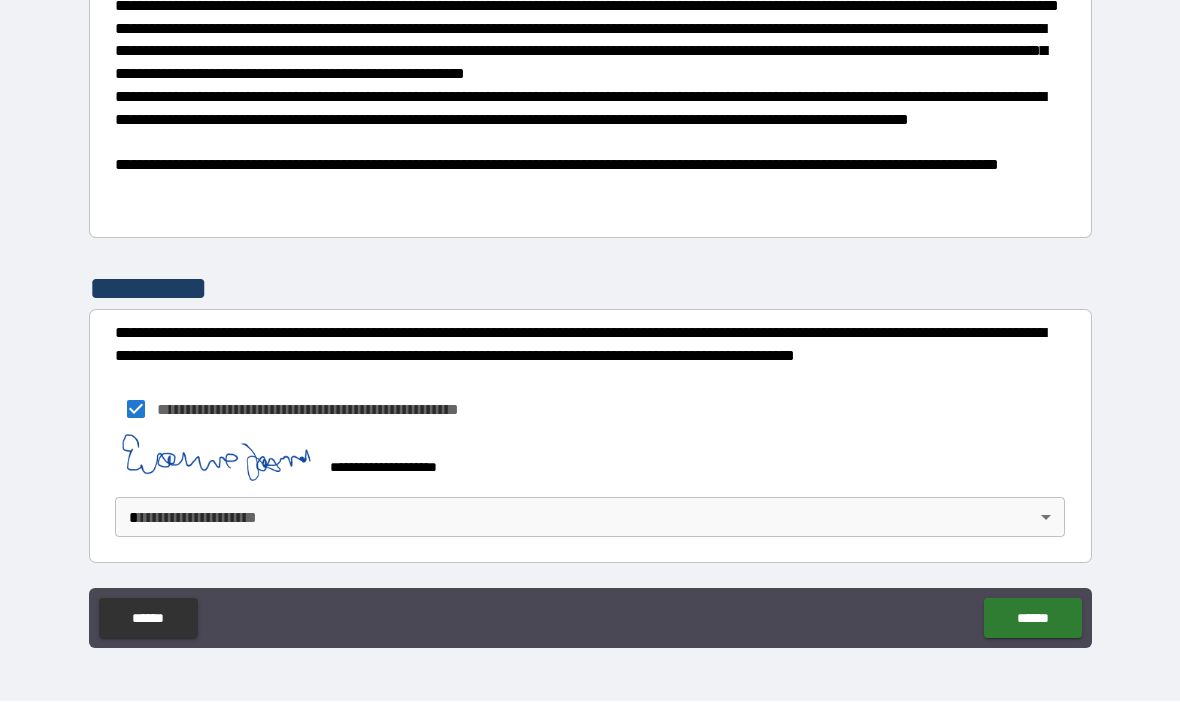 scroll, scrollTop: 1332, scrollLeft: 0, axis: vertical 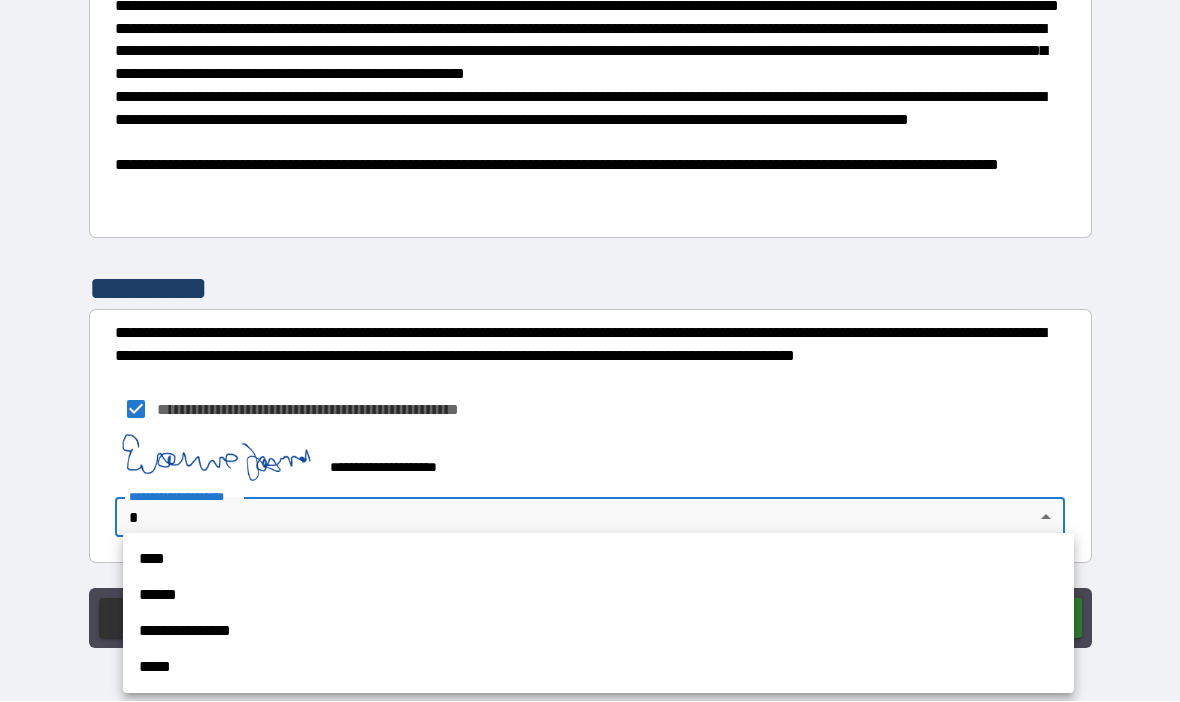 click on "**********" at bounding box center [598, 632] 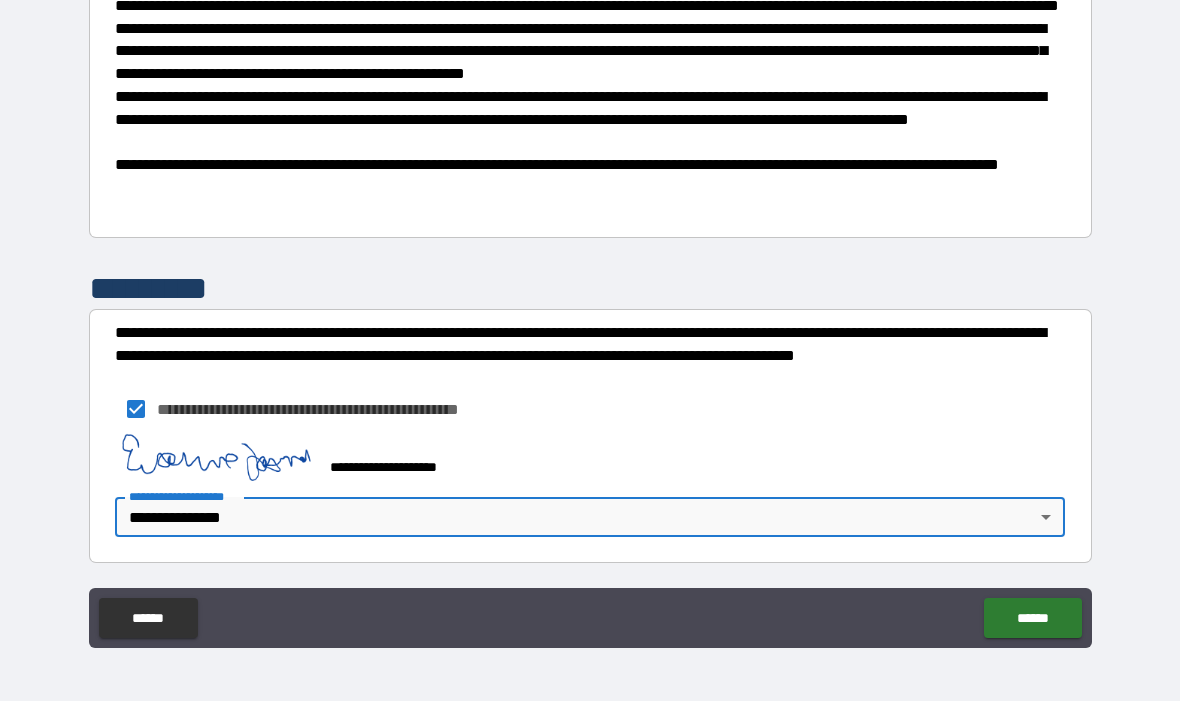 click on "******" at bounding box center (1032, 619) 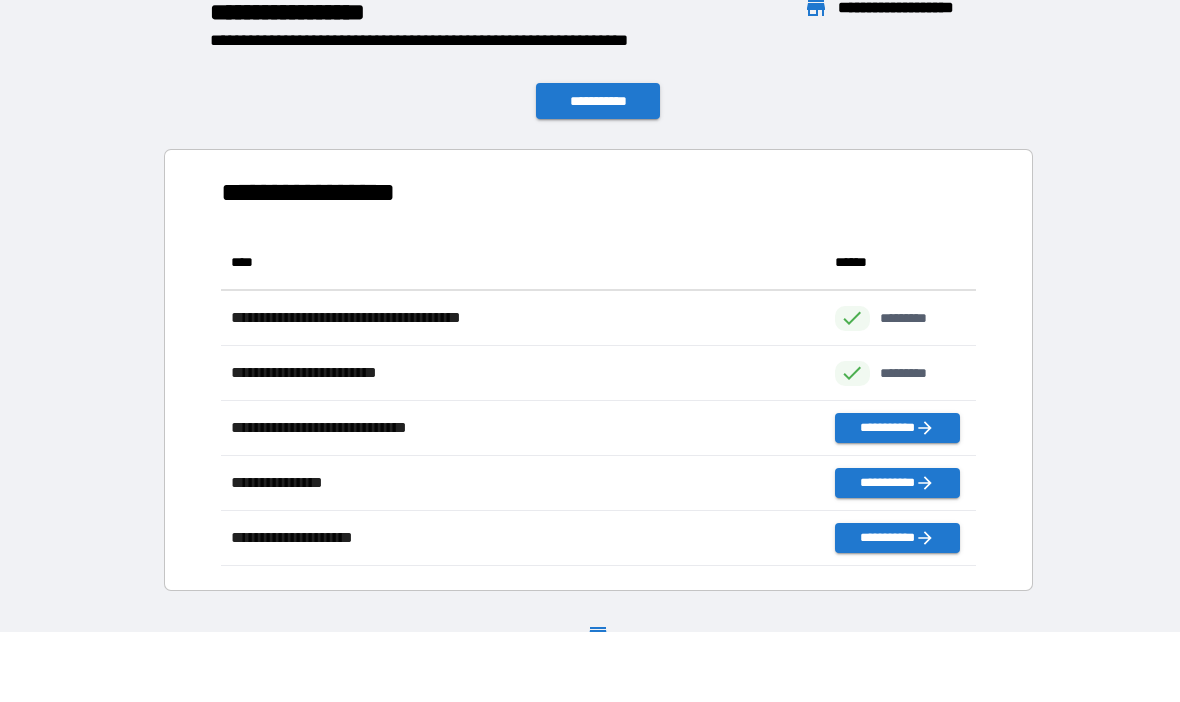 scroll, scrollTop: 1, scrollLeft: 1, axis: both 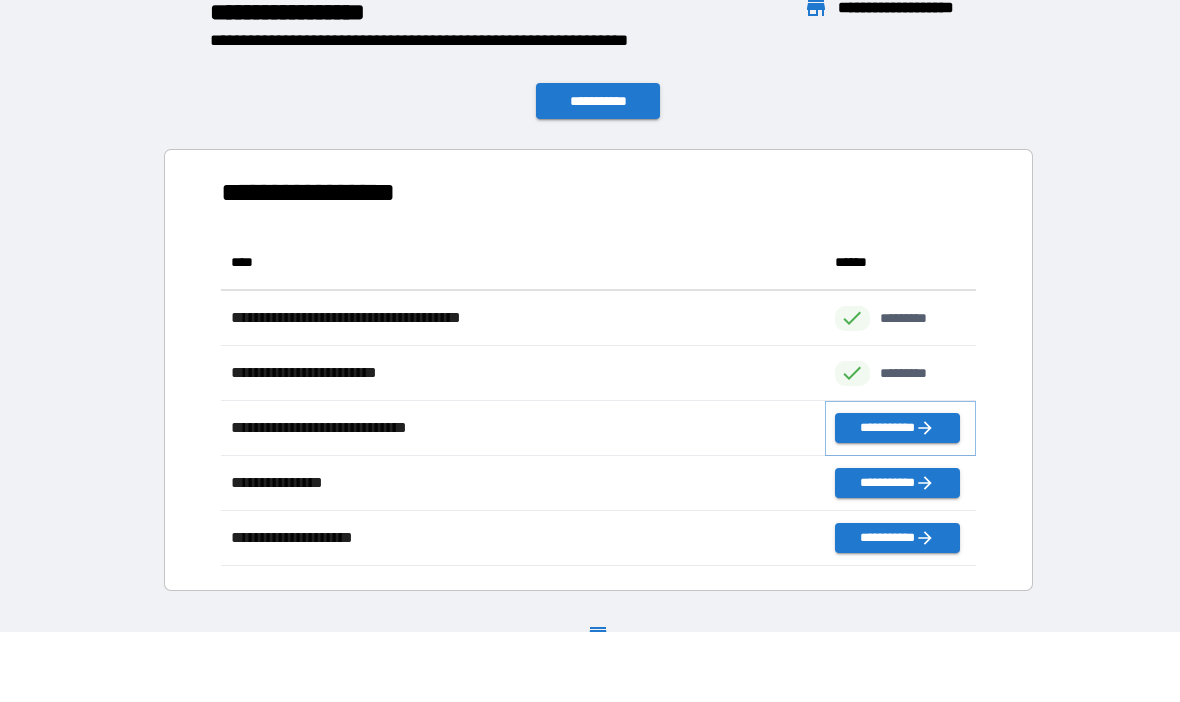 click on "**********" at bounding box center (897, 429) 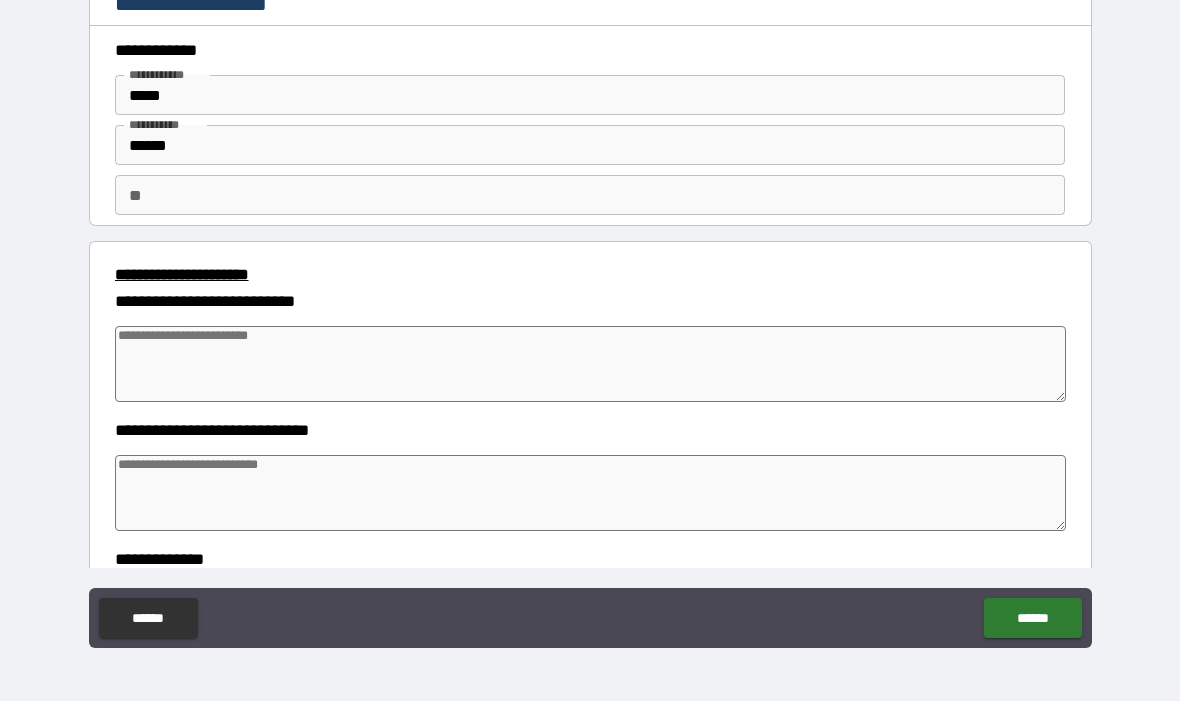 click at bounding box center (591, 365) 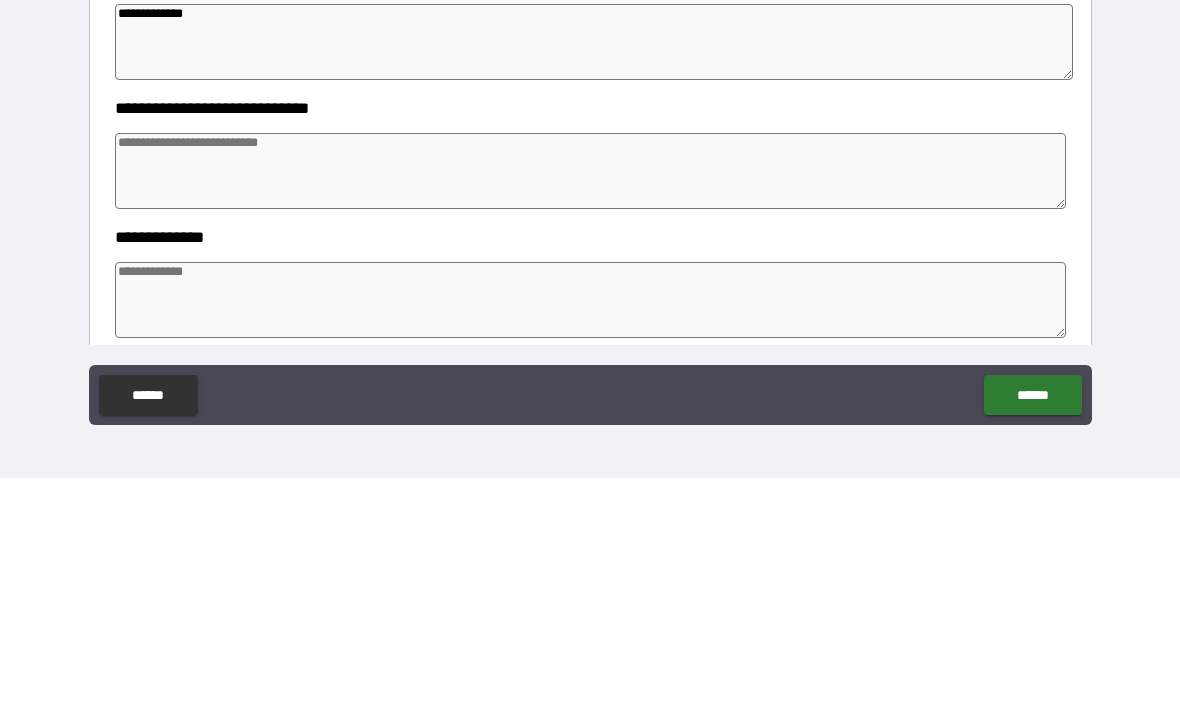 scroll, scrollTop: 109, scrollLeft: 0, axis: vertical 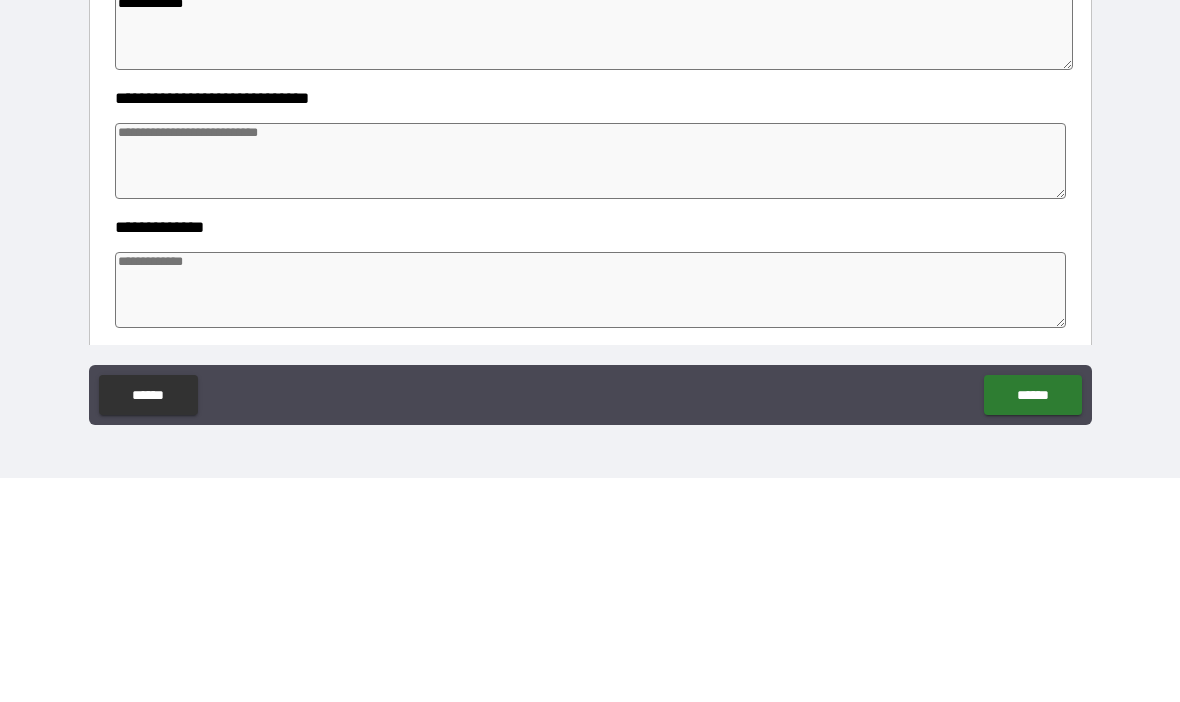 click at bounding box center [591, 385] 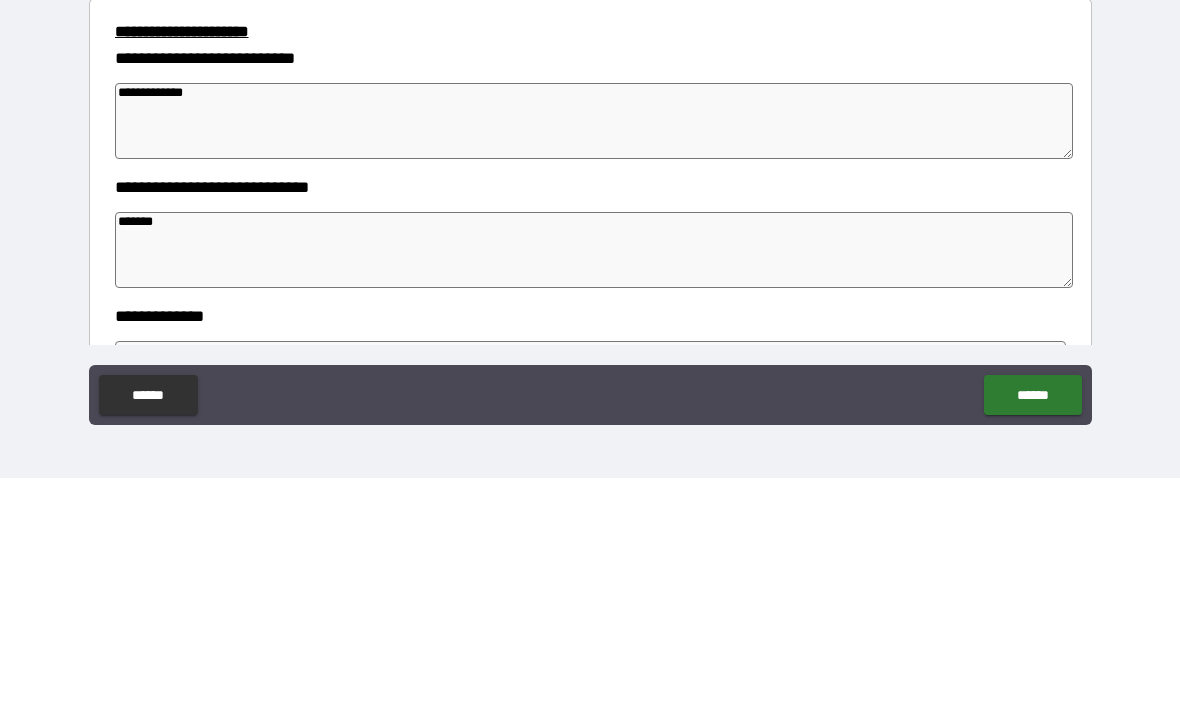 scroll, scrollTop: 19, scrollLeft: 0, axis: vertical 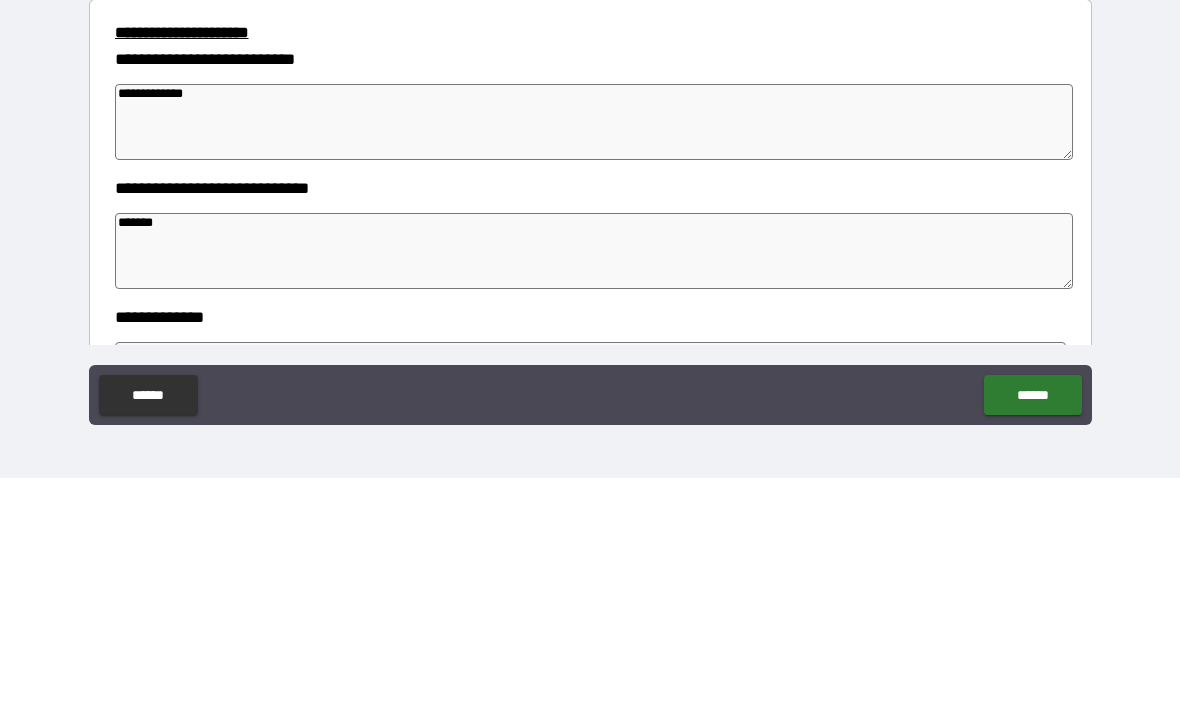 click on "**********" at bounding box center [594, 346] 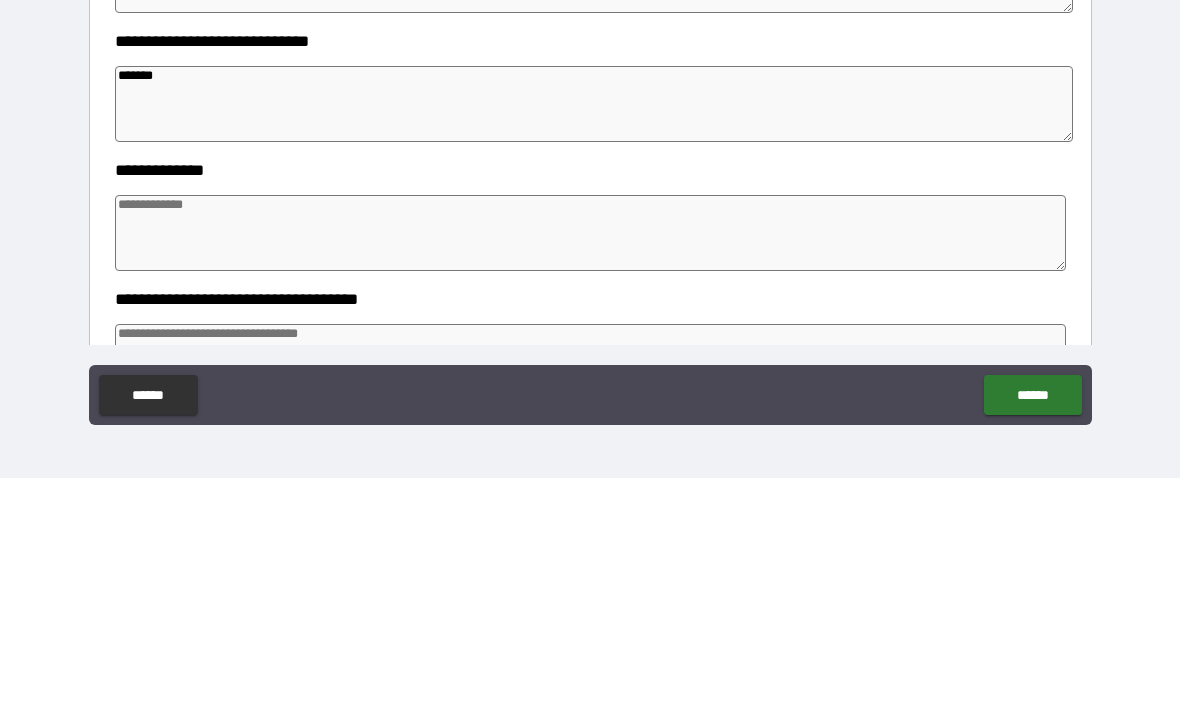 scroll, scrollTop: 201, scrollLeft: 0, axis: vertical 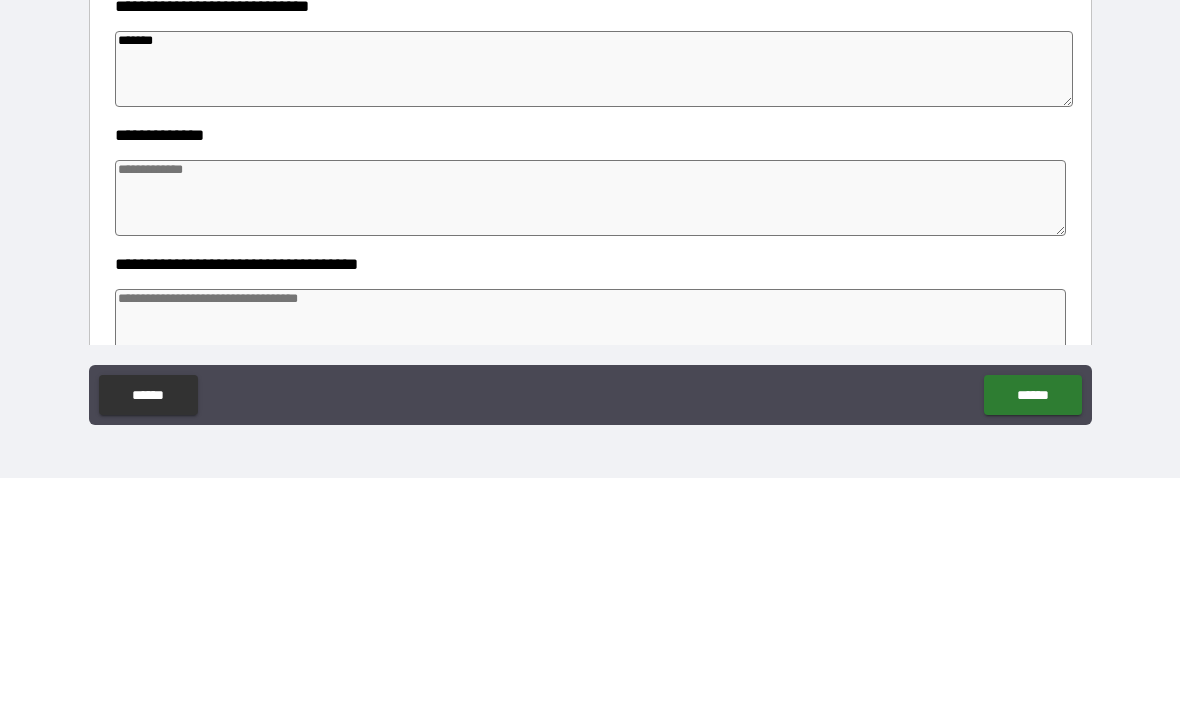 click at bounding box center (591, 422) 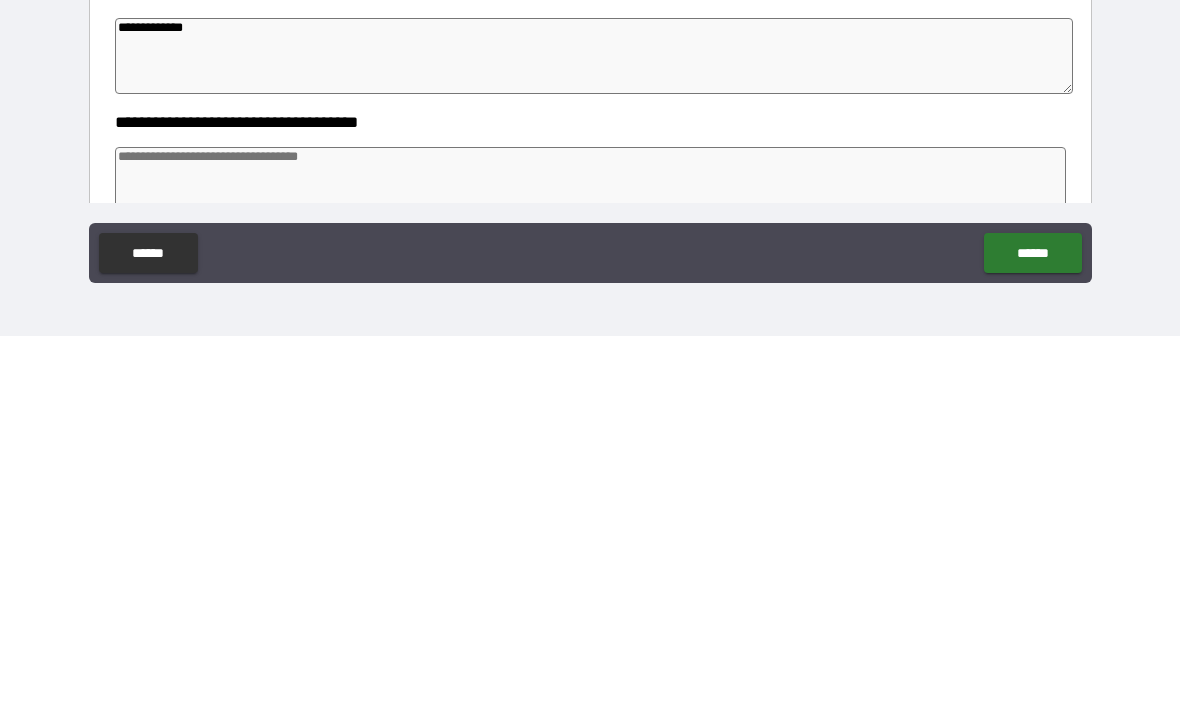 click at bounding box center (591, 551) 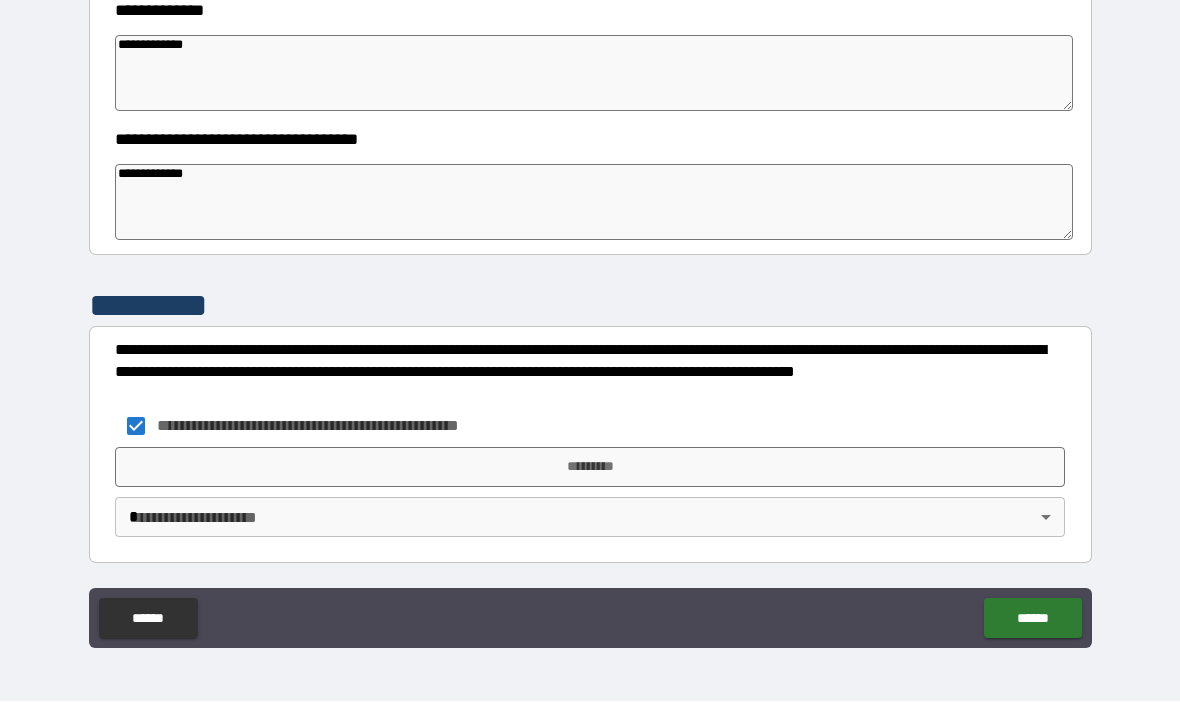 scroll, scrollTop: 548, scrollLeft: 0, axis: vertical 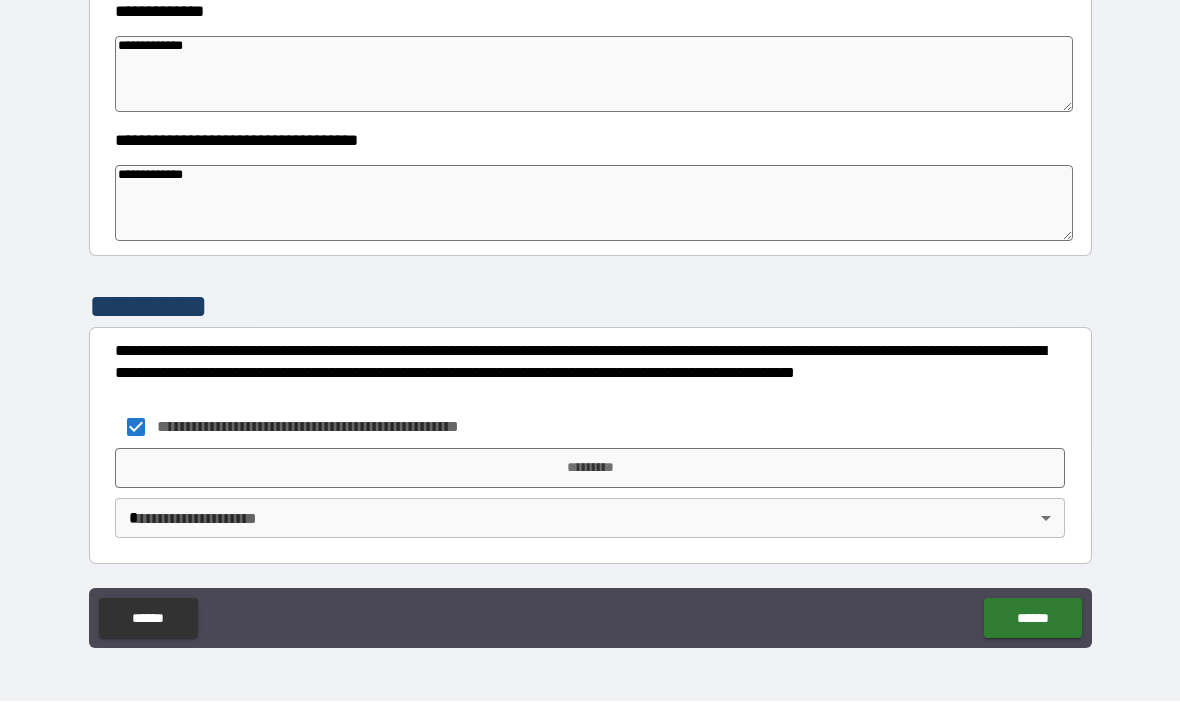 click on "*********" at bounding box center [590, 469] 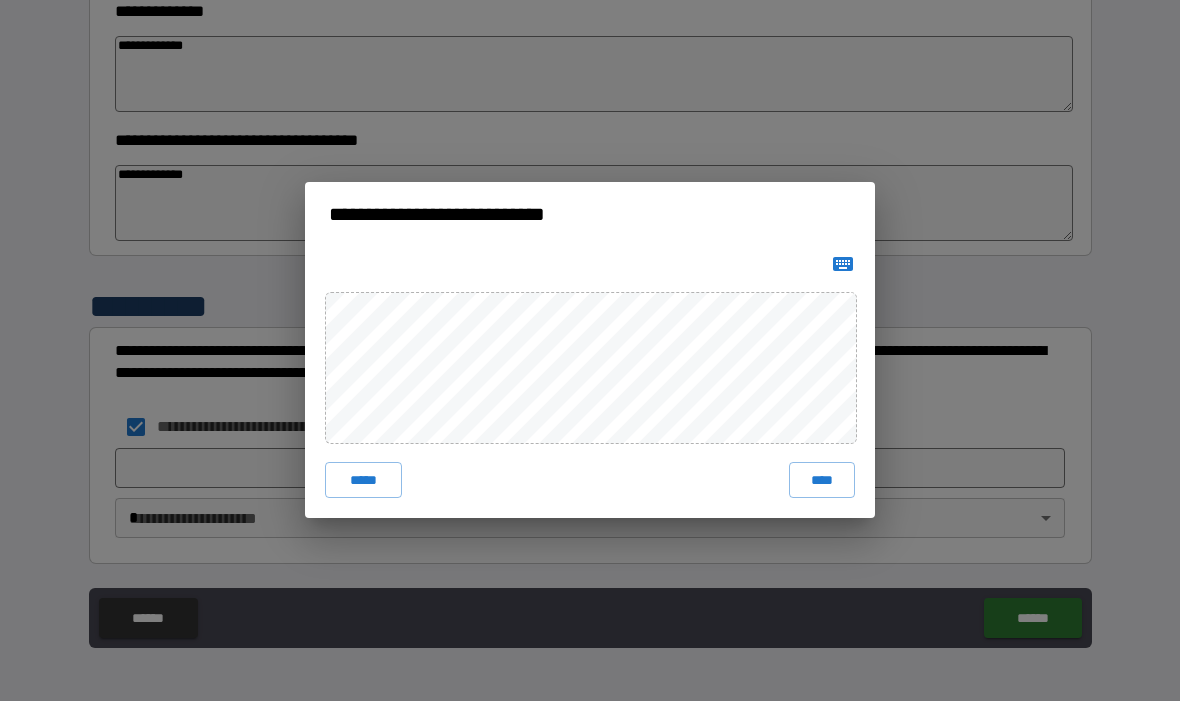 click on "****" at bounding box center (822, 481) 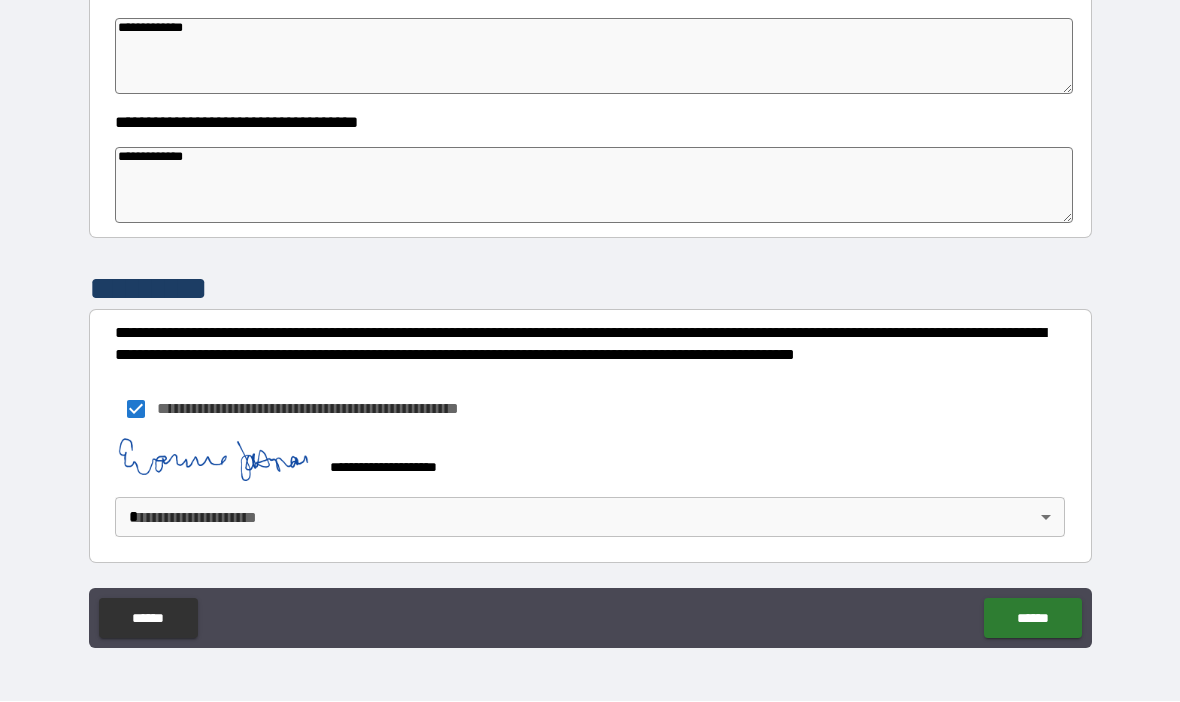 scroll, scrollTop: 565, scrollLeft: 0, axis: vertical 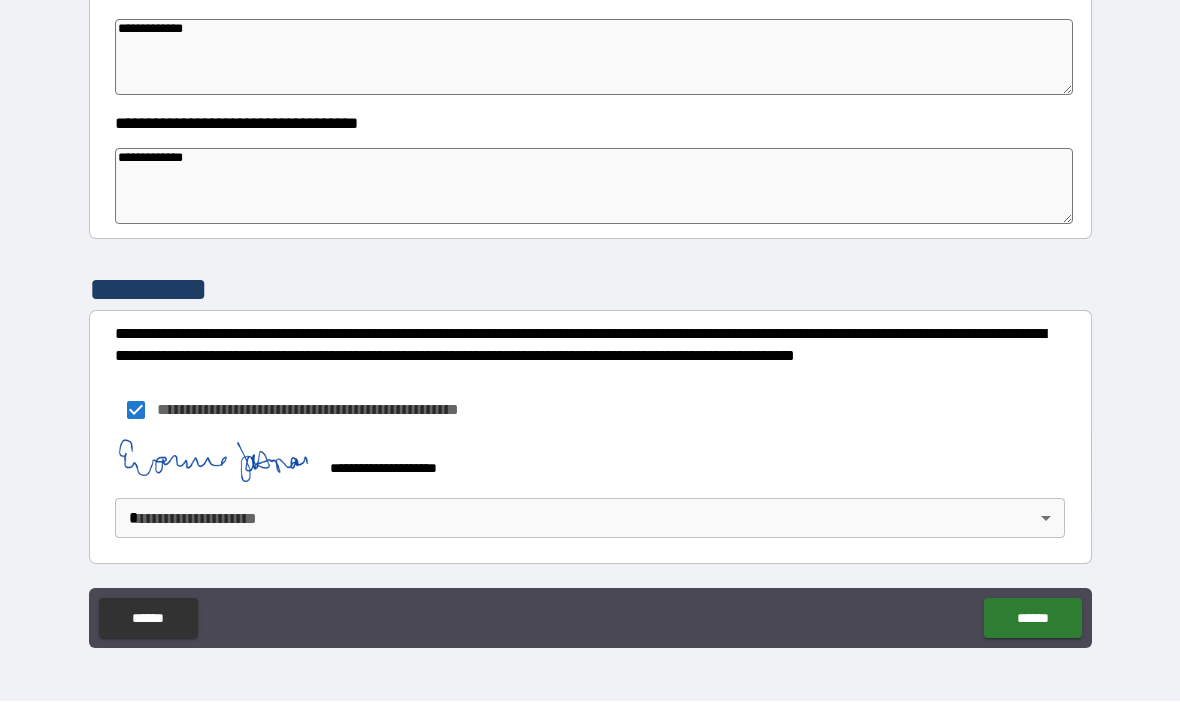 click on "**********" at bounding box center [590, 316] 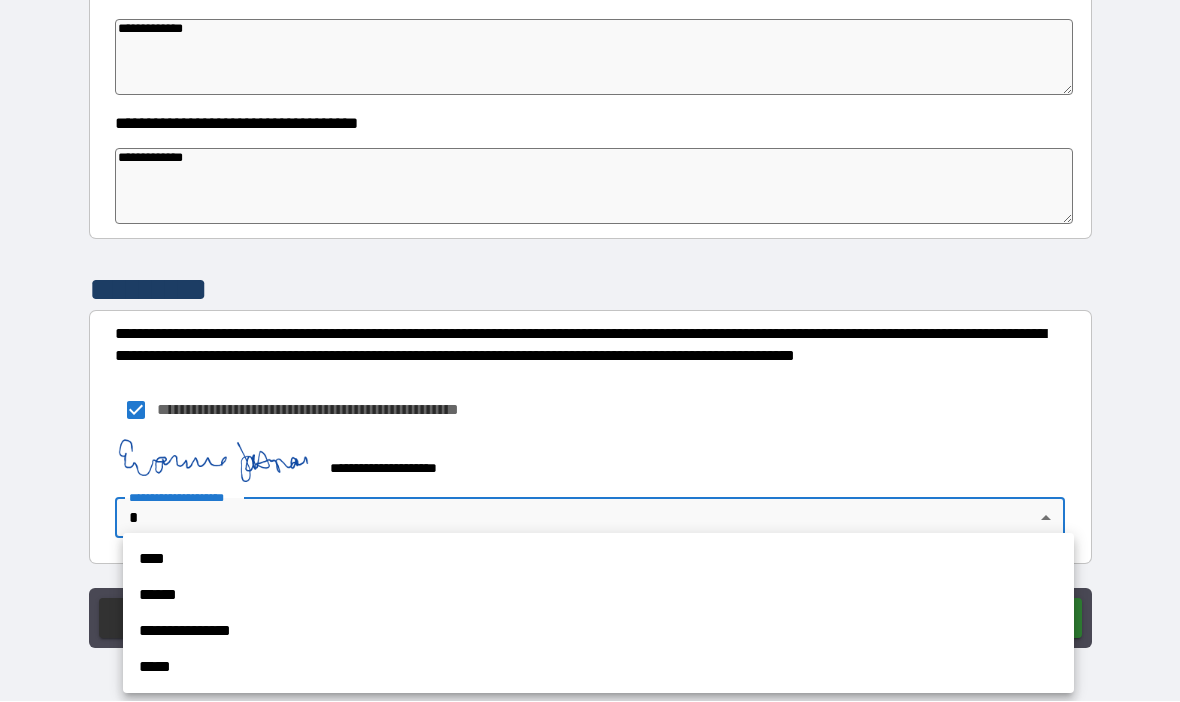 click on "**********" at bounding box center (598, 632) 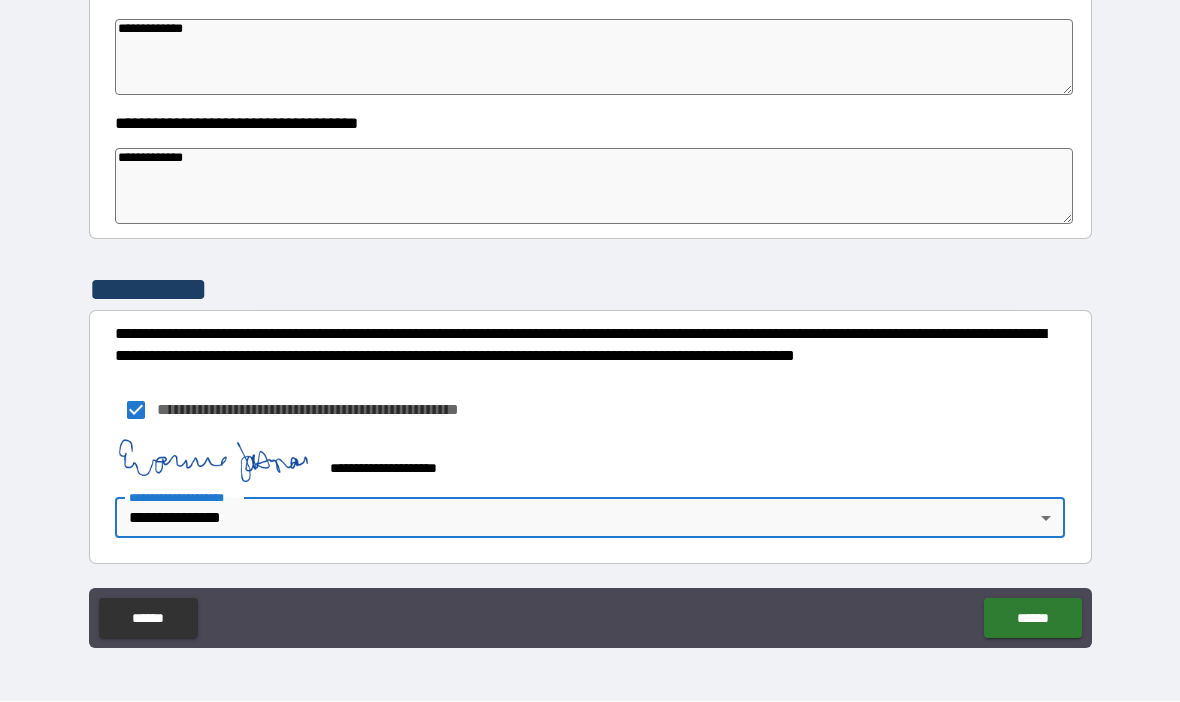 click on "******" at bounding box center [1032, 619] 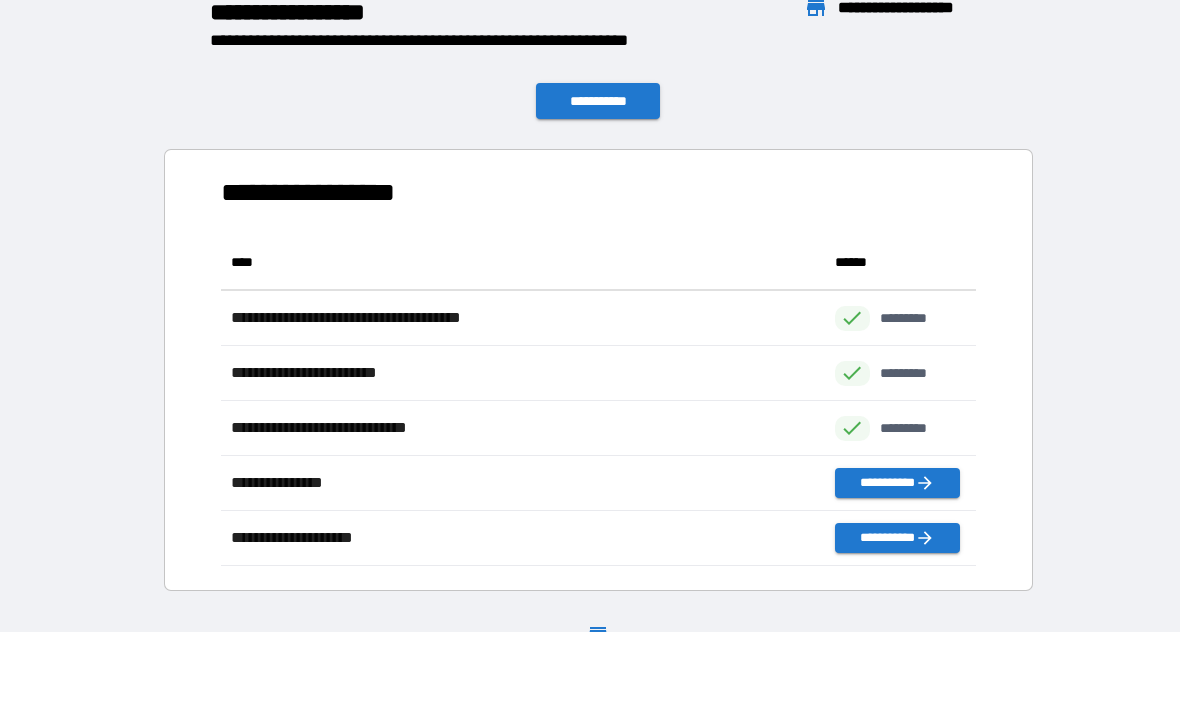 scroll, scrollTop: 1, scrollLeft: 1, axis: both 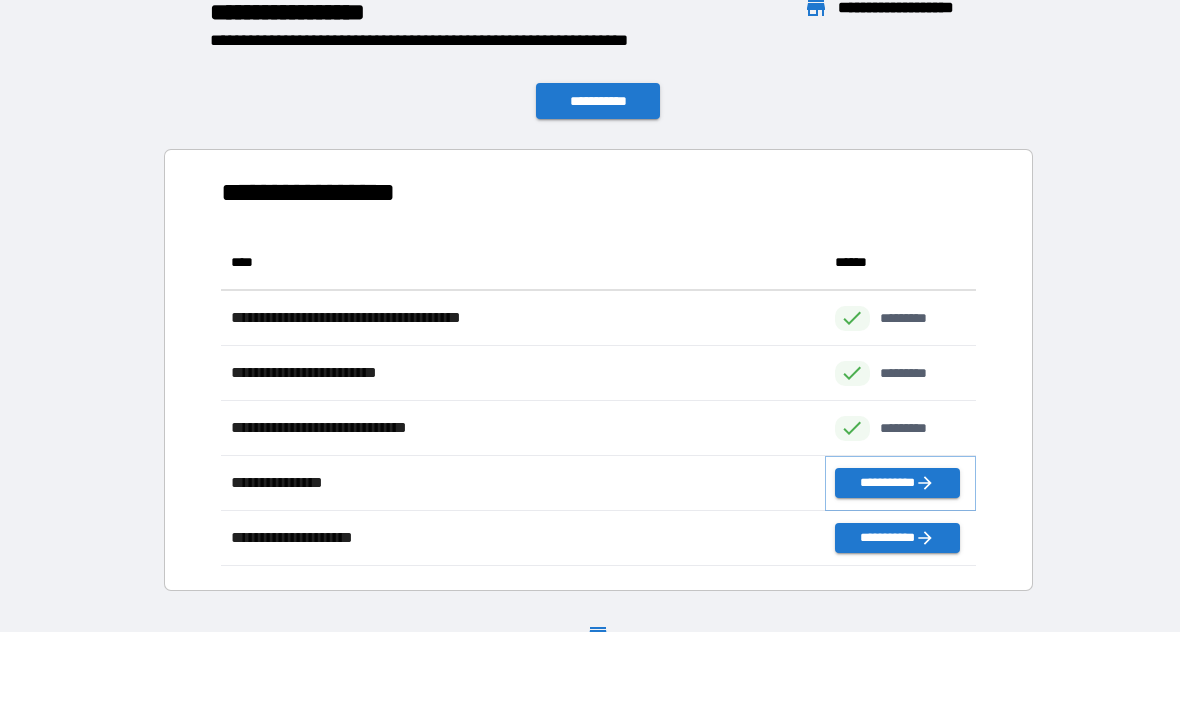 click on "**********" at bounding box center [897, 484] 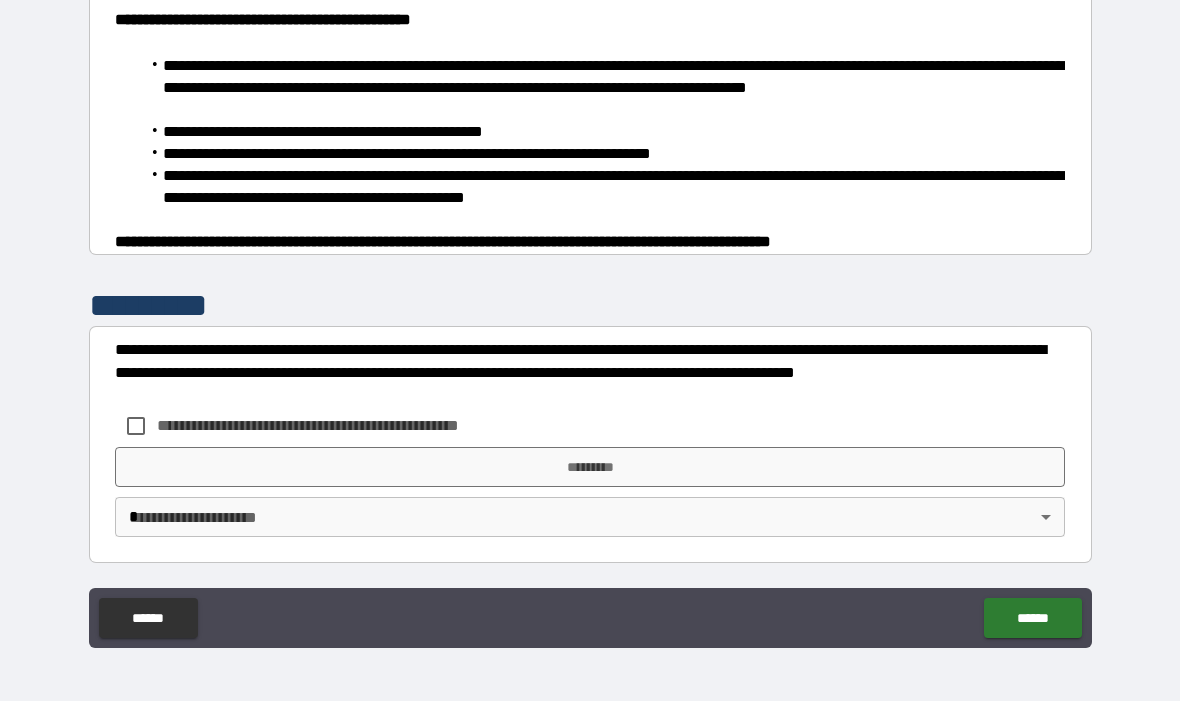 scroll, scrollTop: 1308, scrollLeft: 0, axis: vertical 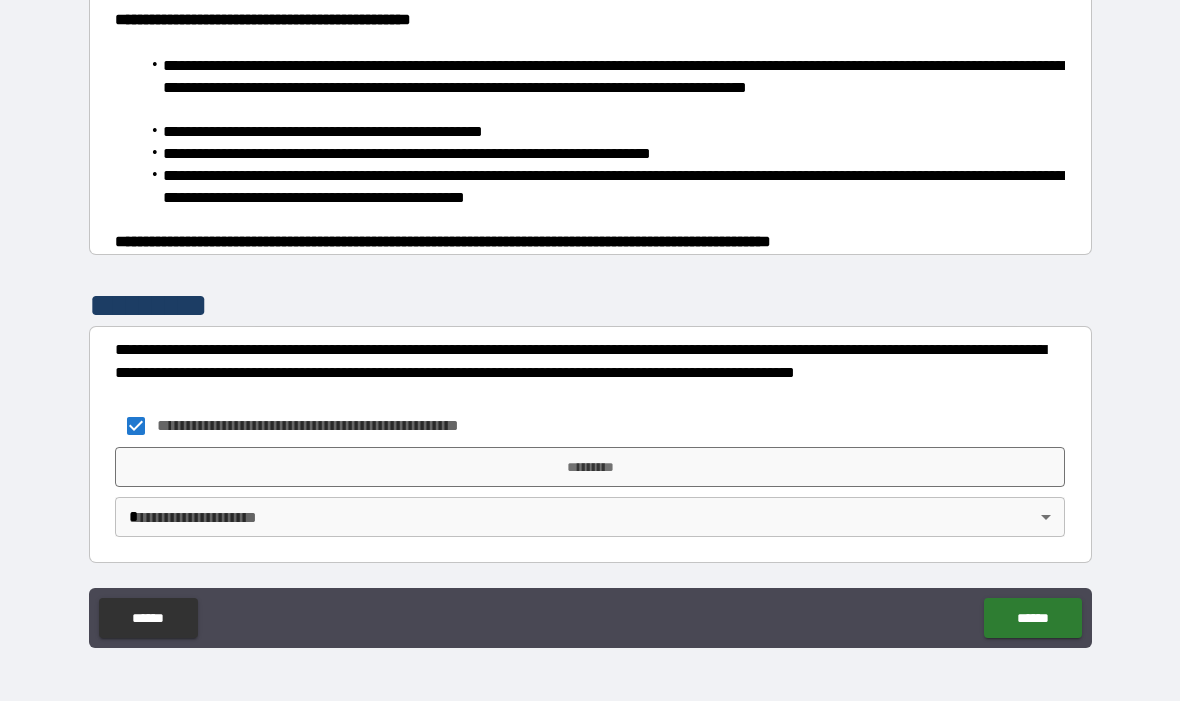 click on "*********" at bounding box center (590, 468) 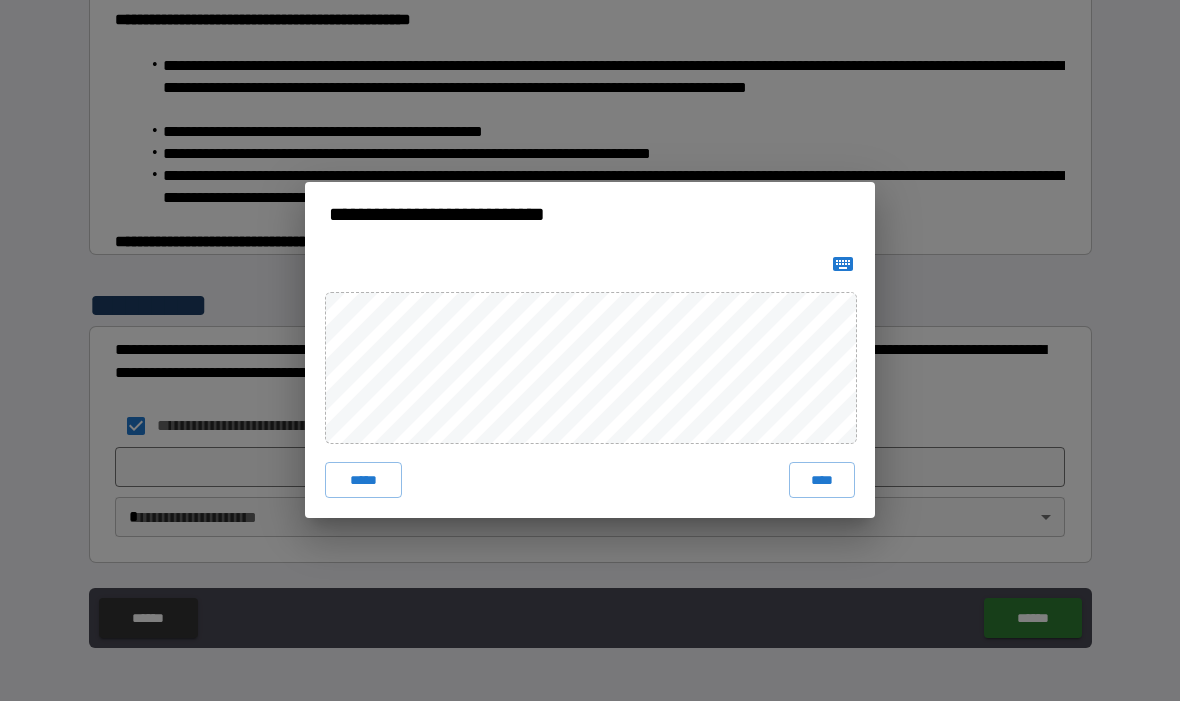 click on "****" at bounding box center (822, 481) 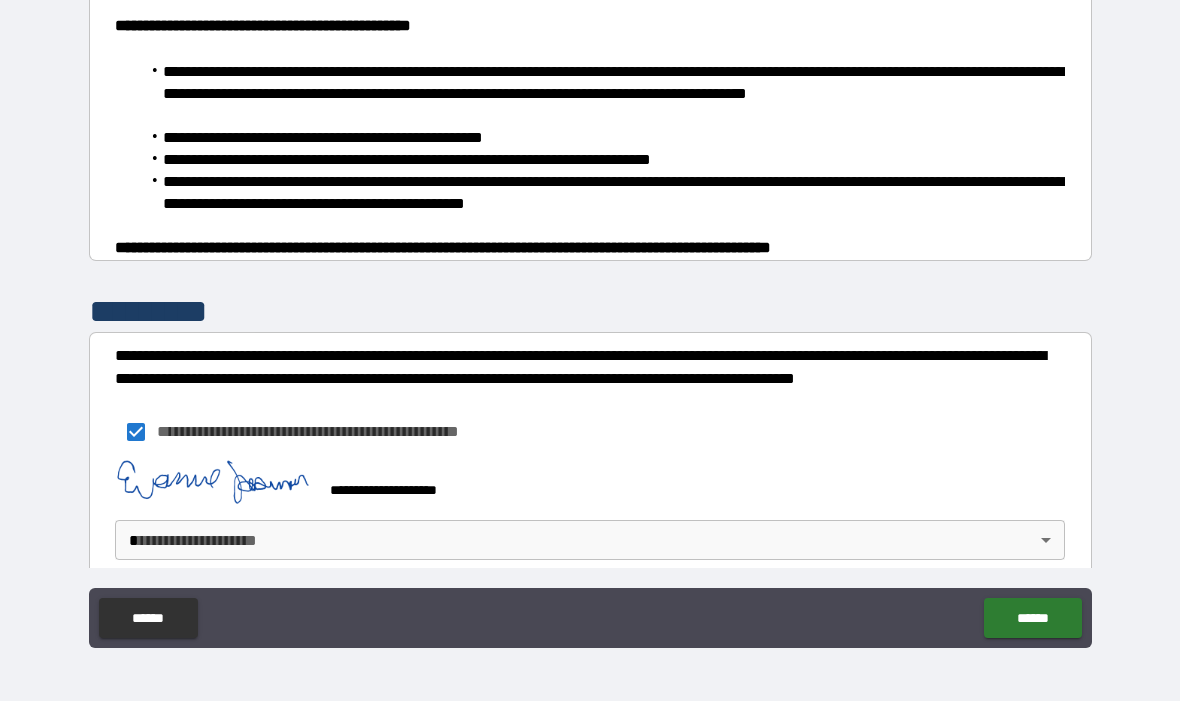 click on "**********" at bounding box center (590, 316) 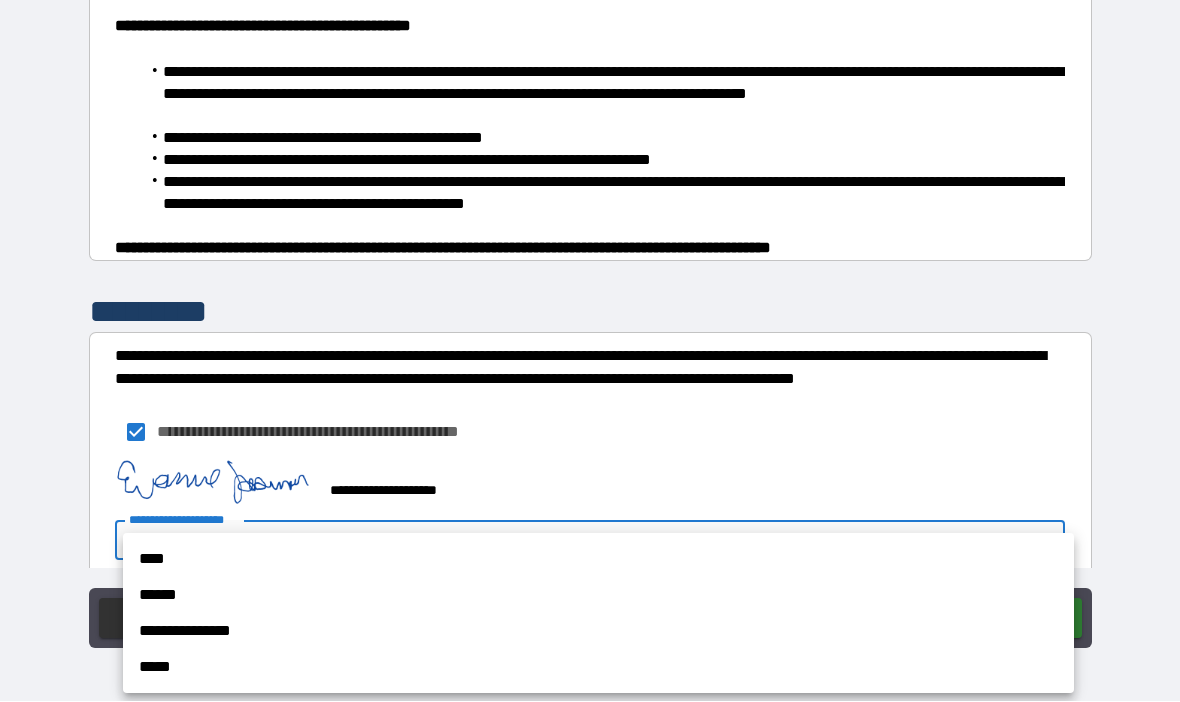 click on "**********" at bounding box center [598, 632] 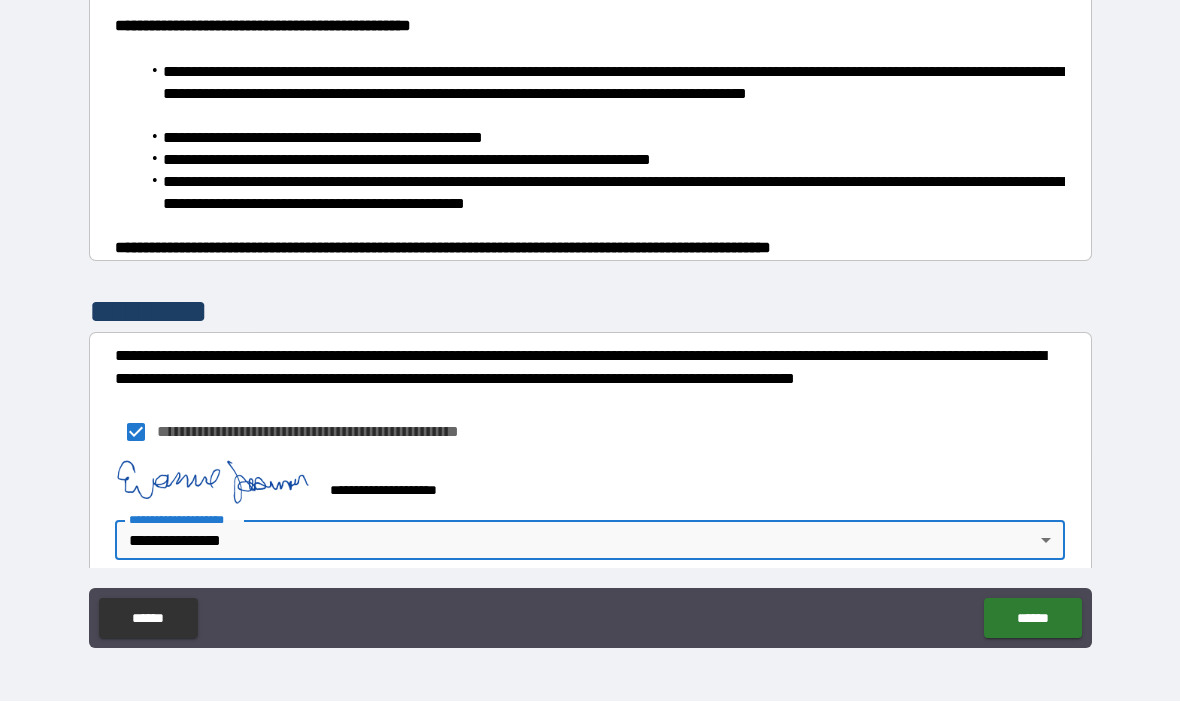 click on "******" at bounding box center (1032, 619) 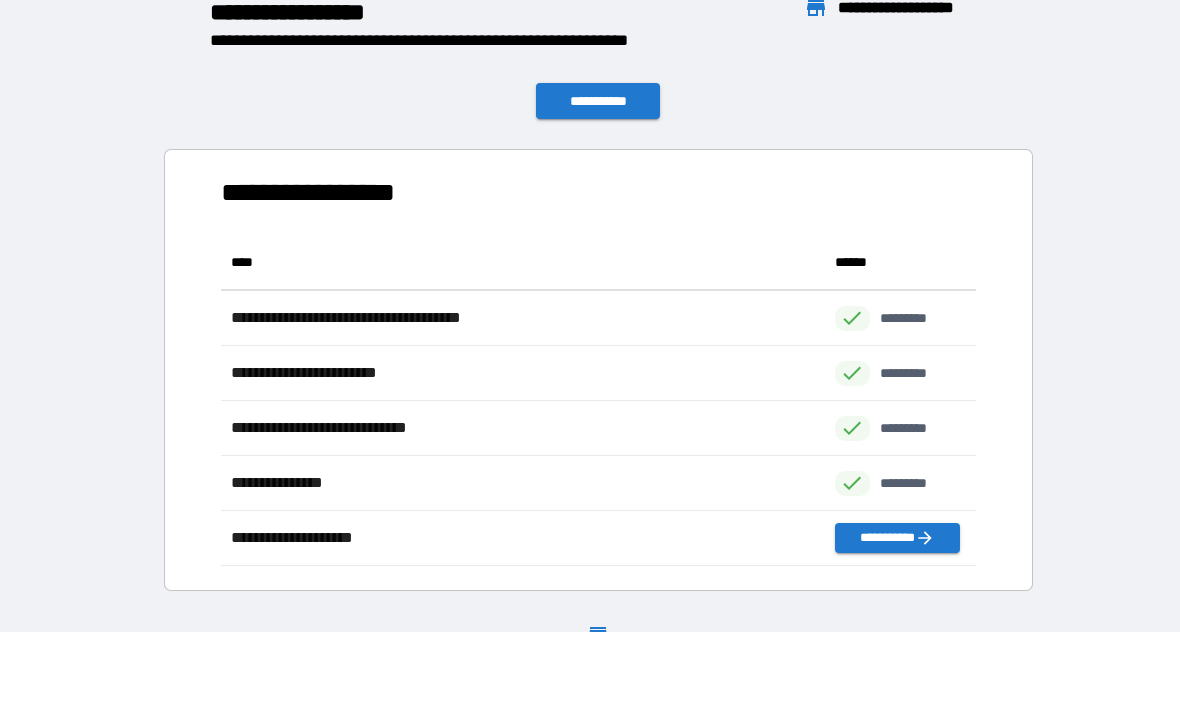 scroll, scrollTop: 1, scrollLeft: 1, axis: both 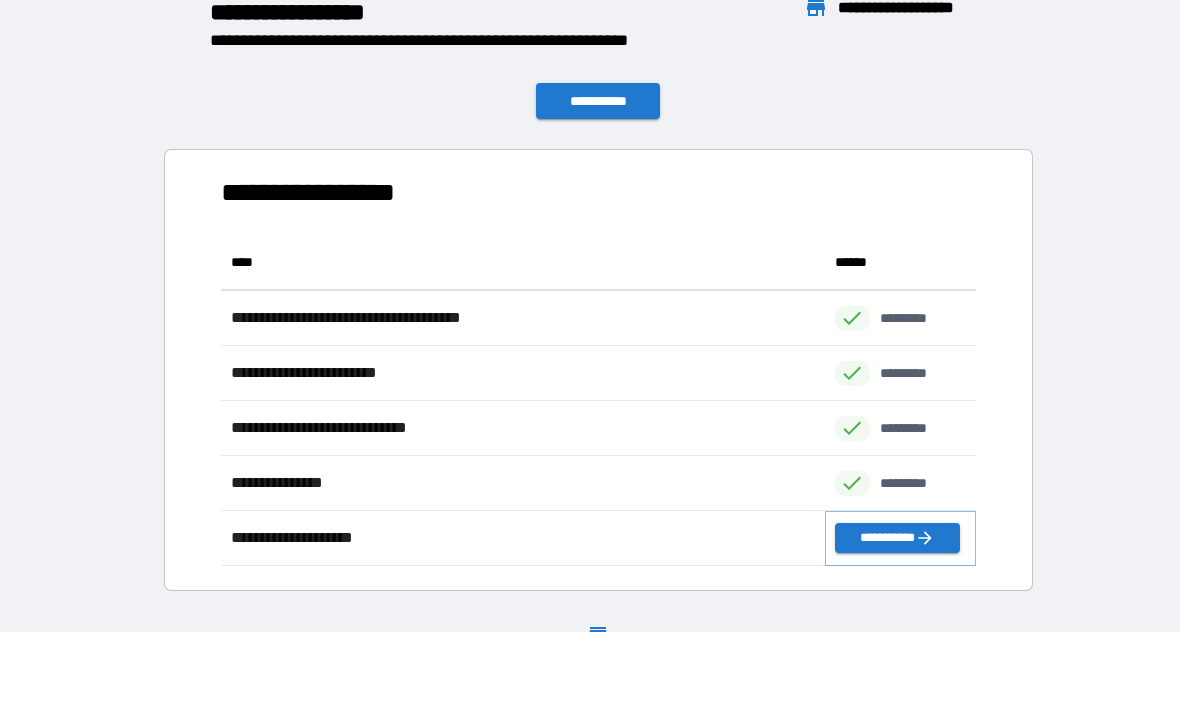 click on "**********" at bounding box center [897, 539] 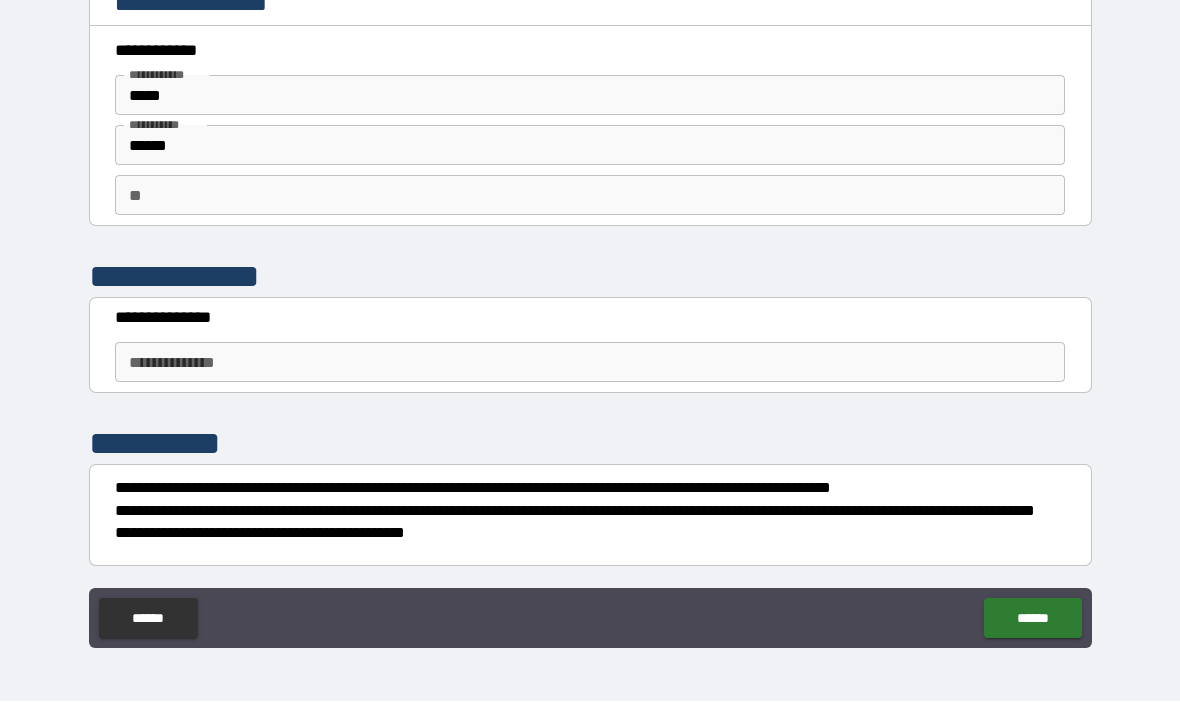 click on "**********" at bounding box center (590, 363) 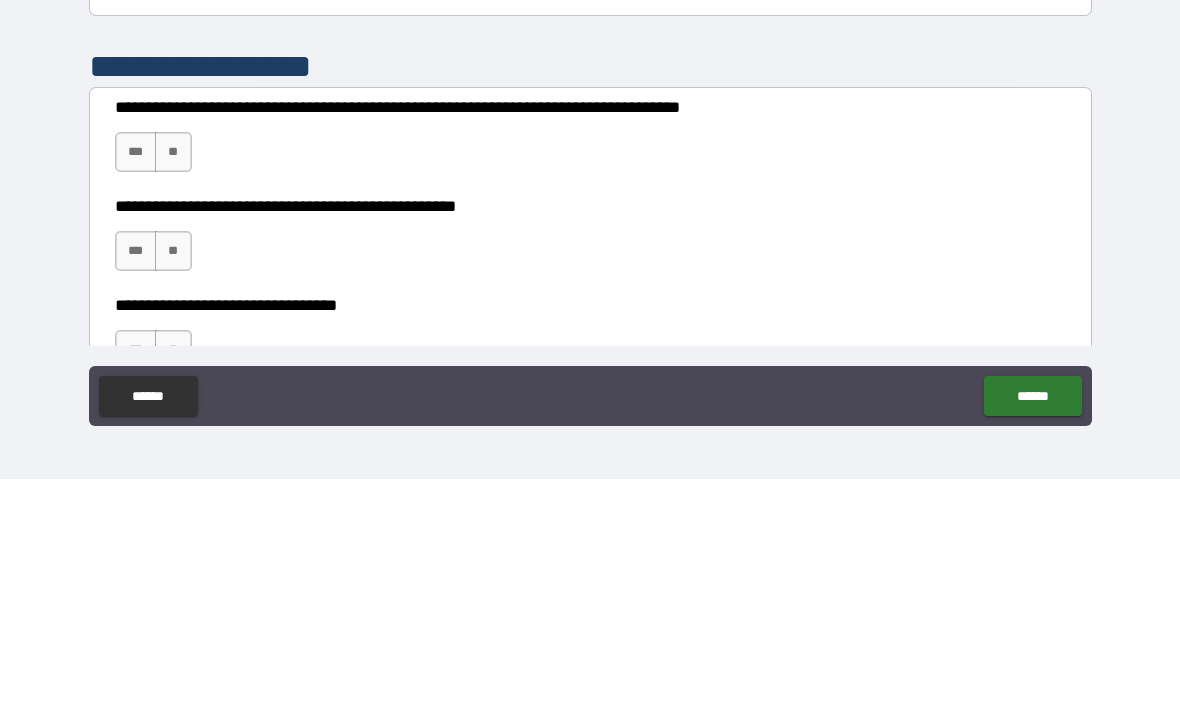 scroll, scrollTop: 331, scrollLeft: 0, axis: vertical 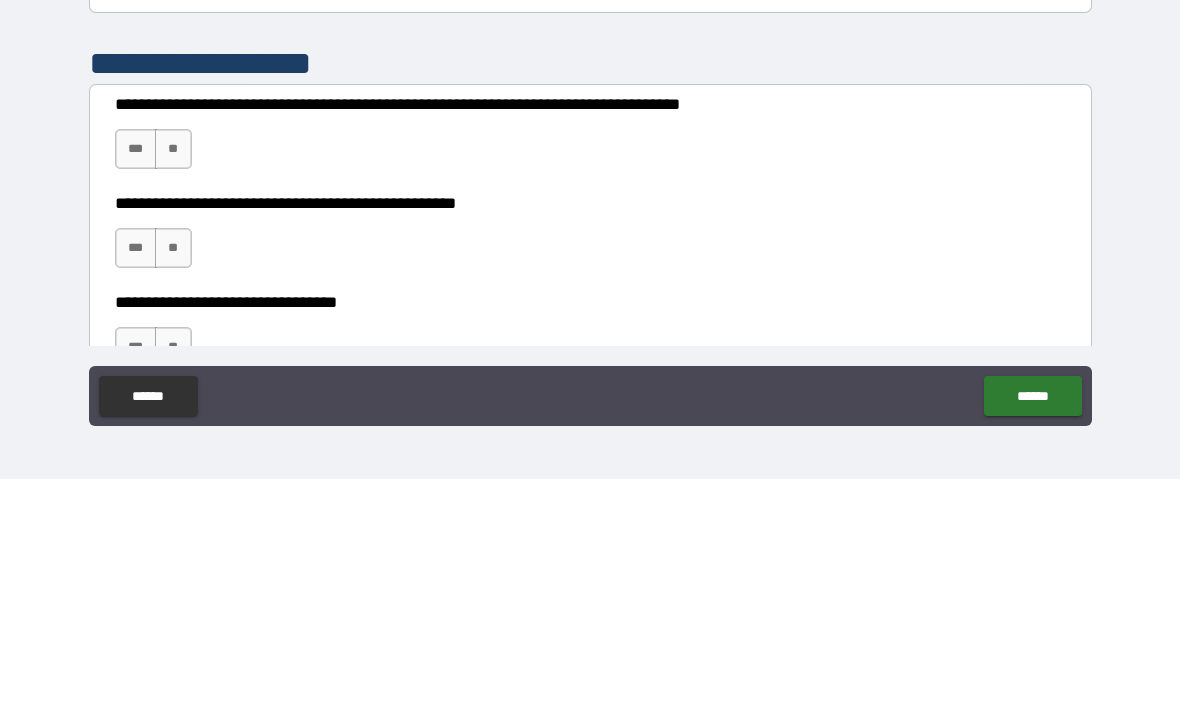 click on "***" at bounding box center (136, 372) 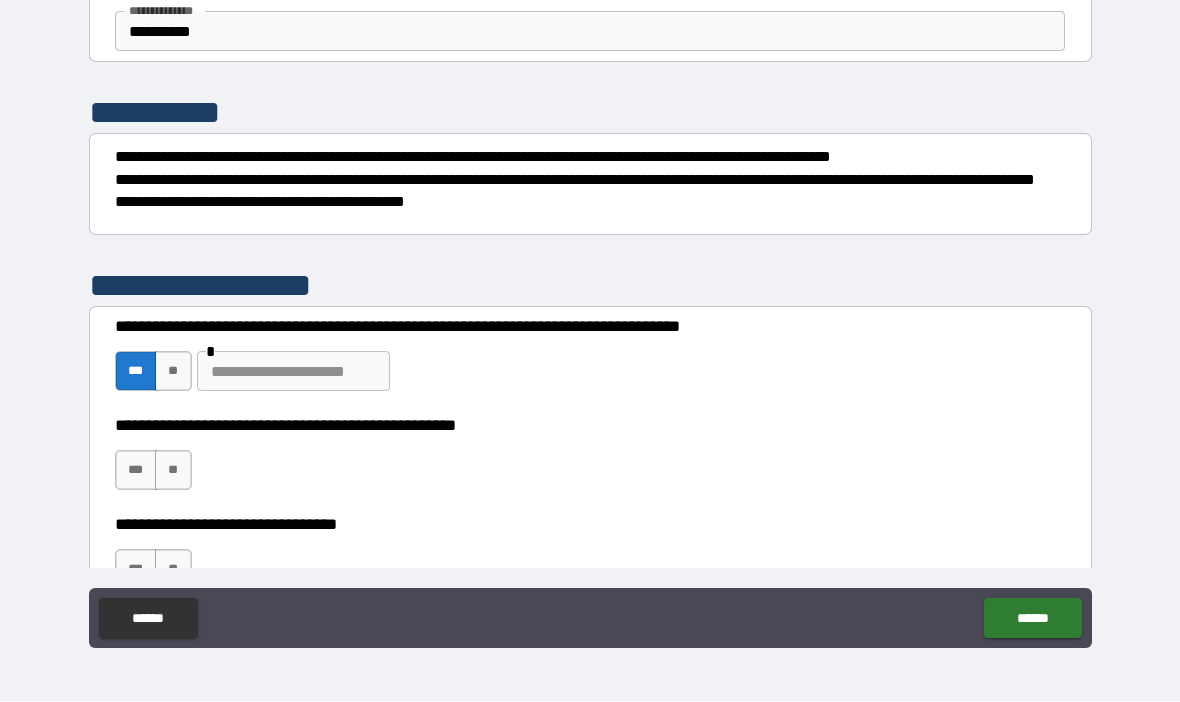 click at bounding box center [293, 372] 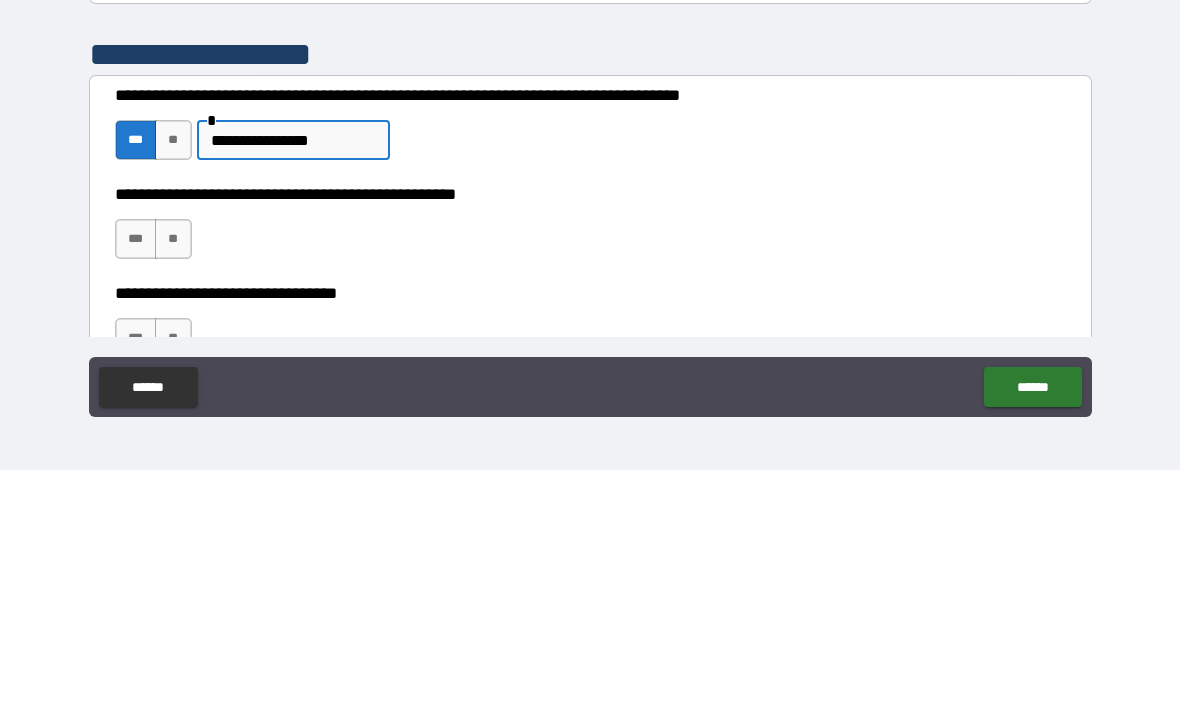 click on "**" at bounding box center [173, 471] 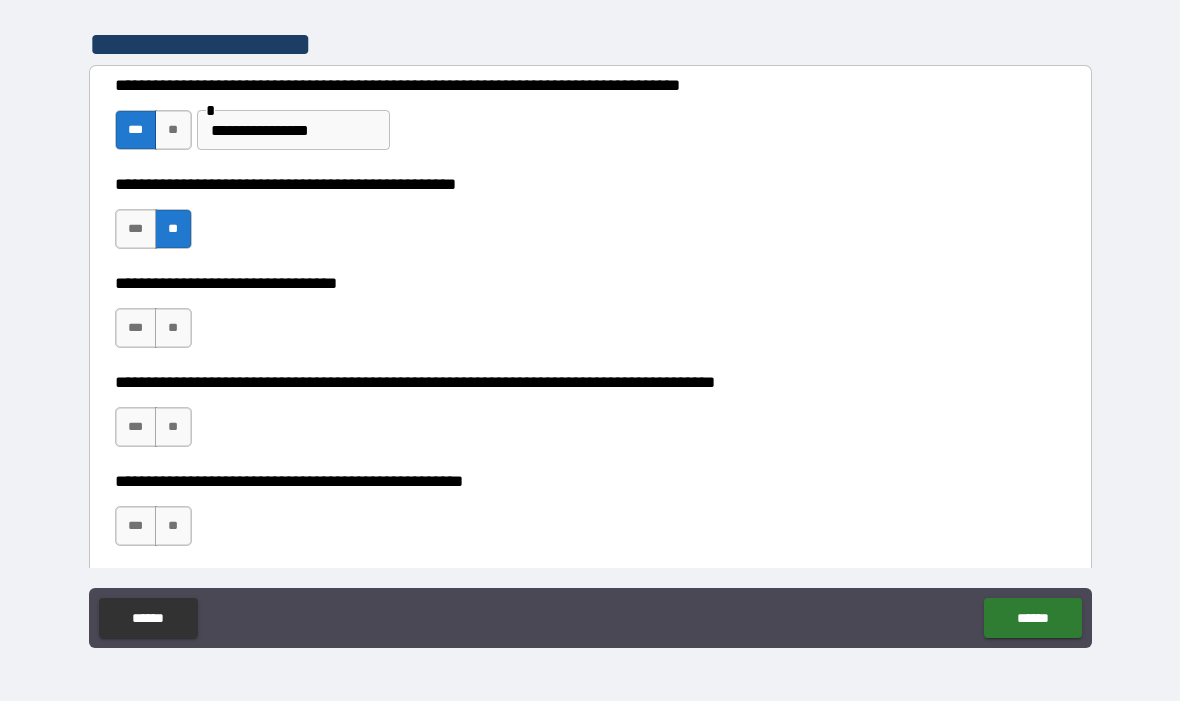 scroll, scrollTop: 574, scrollLeft: 0, axis: vertical 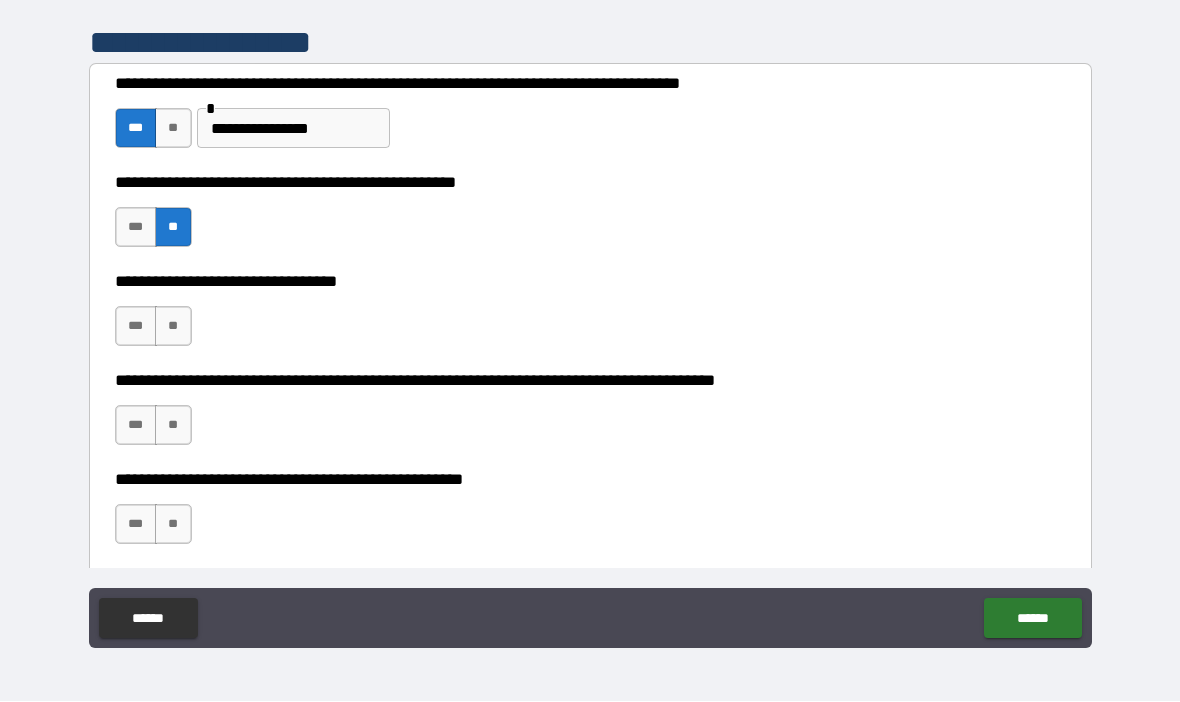 click on "**" at bounding box center [173, 327] 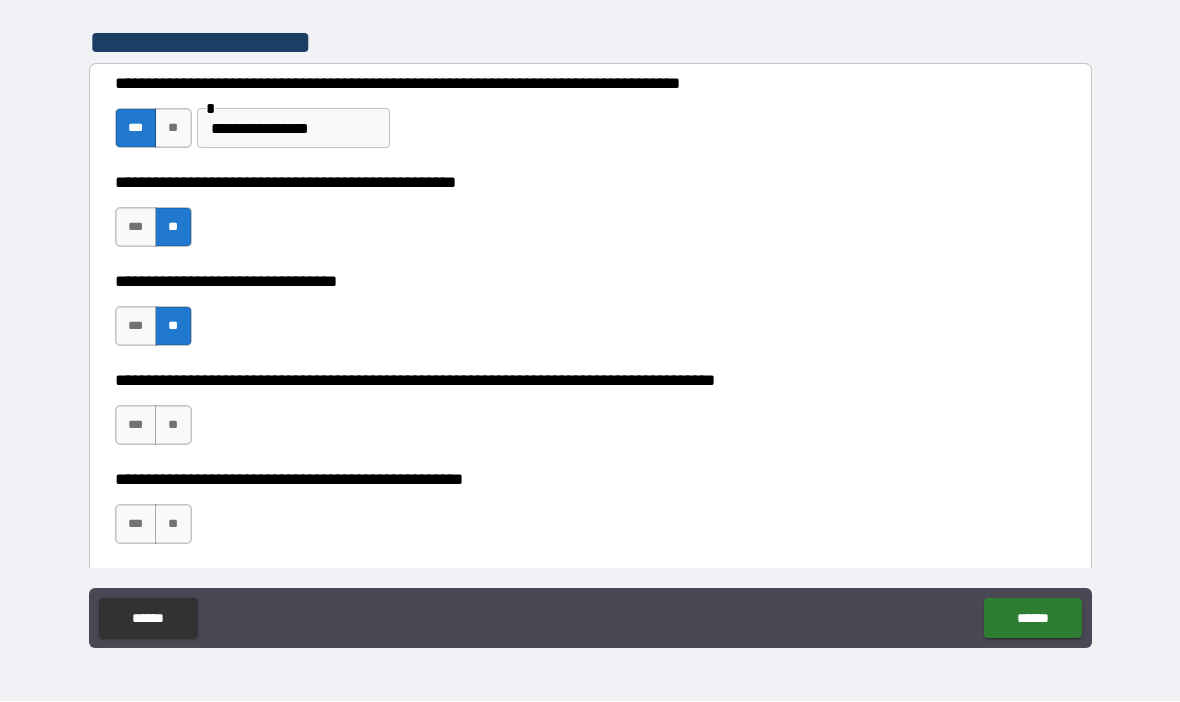 click on "**" at bounding box center [173, 426] 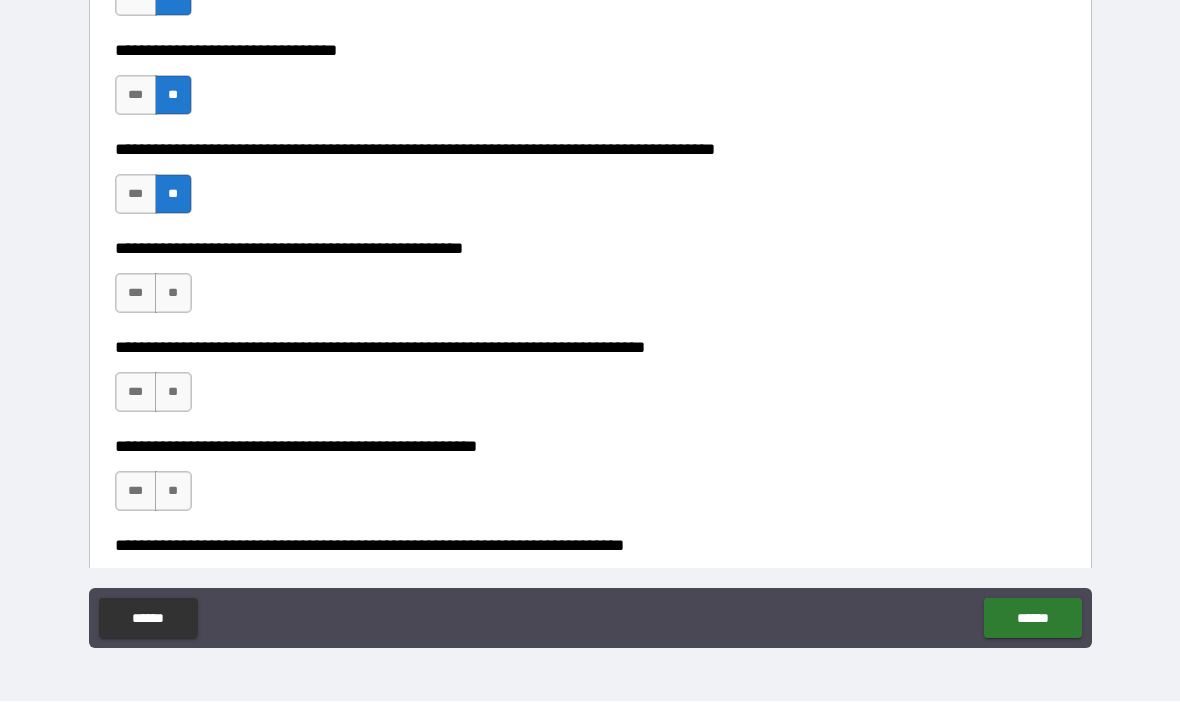 scroll, scrollTop: 807, scrollLeft: 0, axis: vertical 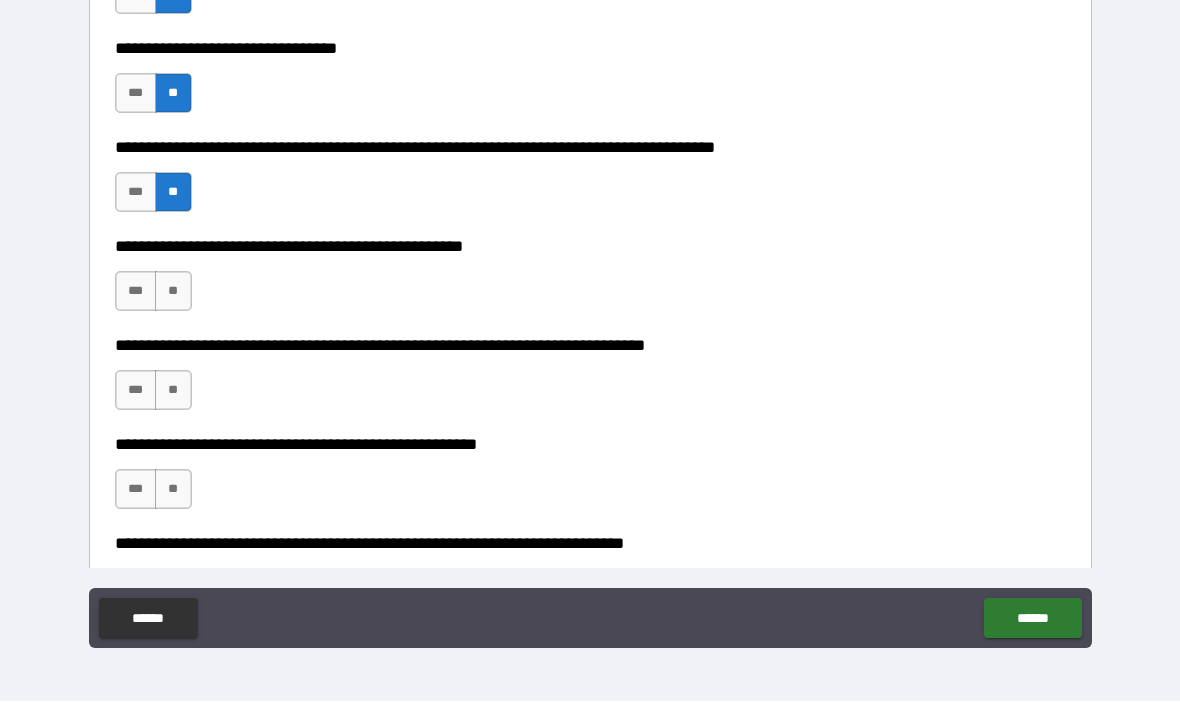 click on "**" at bounding box center [173, 292] 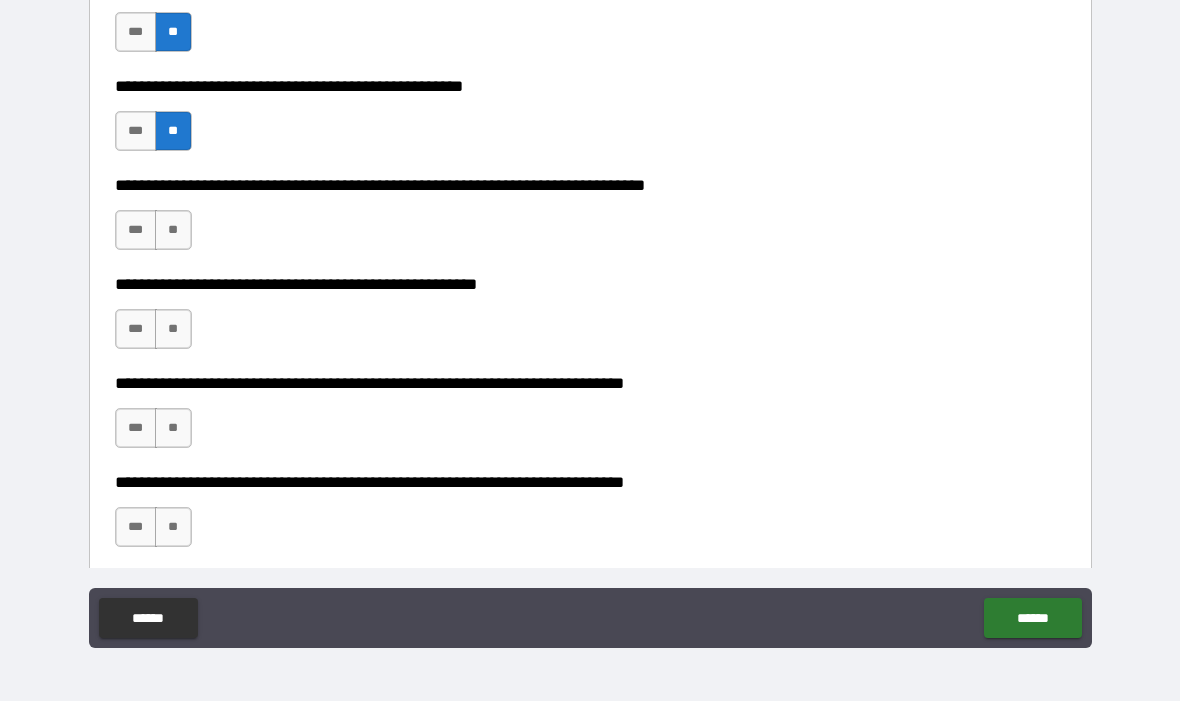 scroll, scrollTop: 988, scrollLeft: 0, axis: vertical 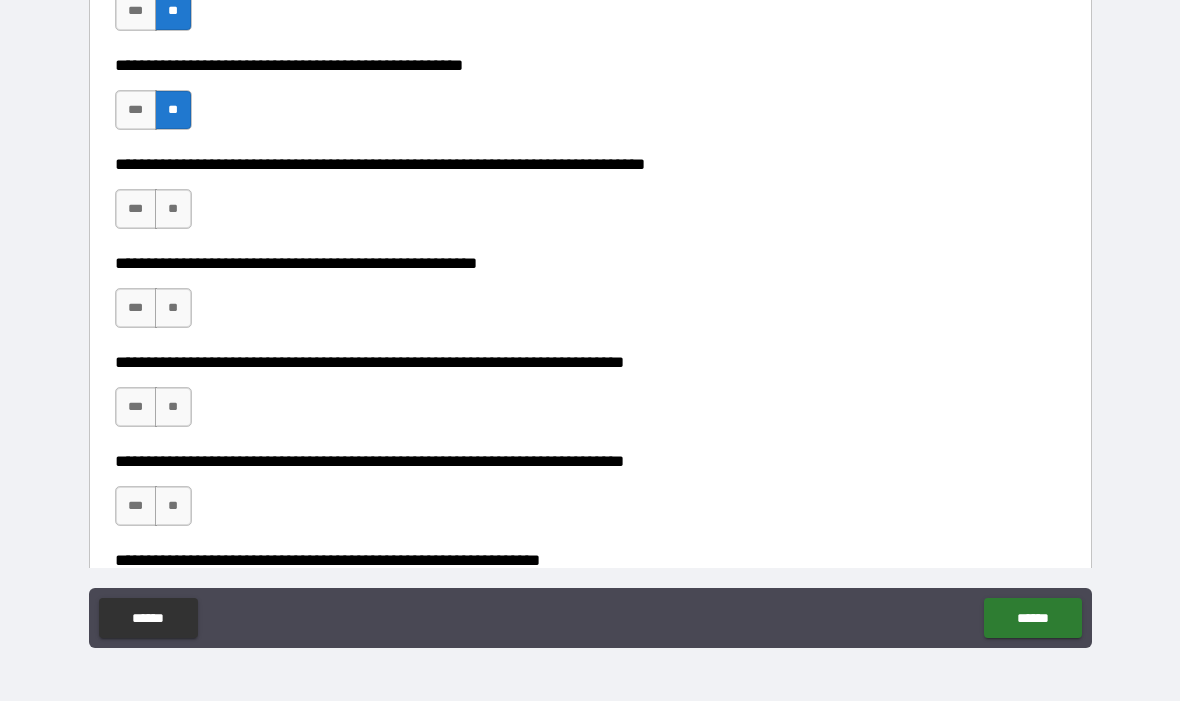 click on "**" at bounding box center [173, 210] 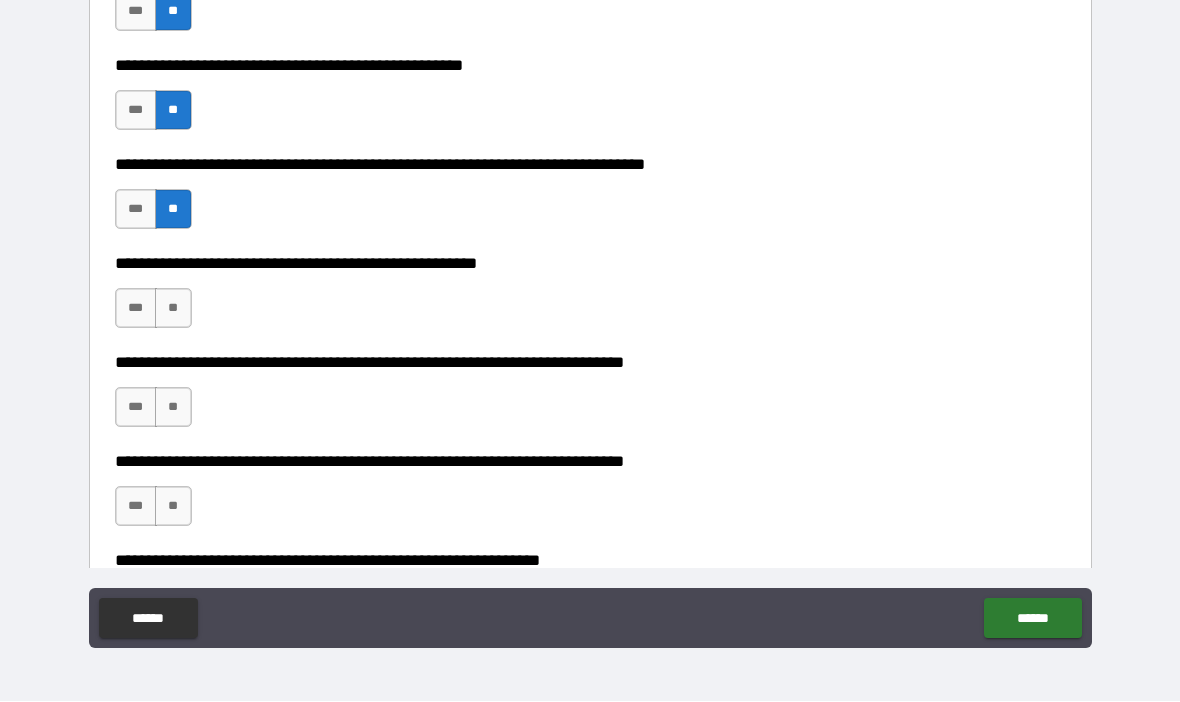 click on "**" at bounding box center [173, 309] 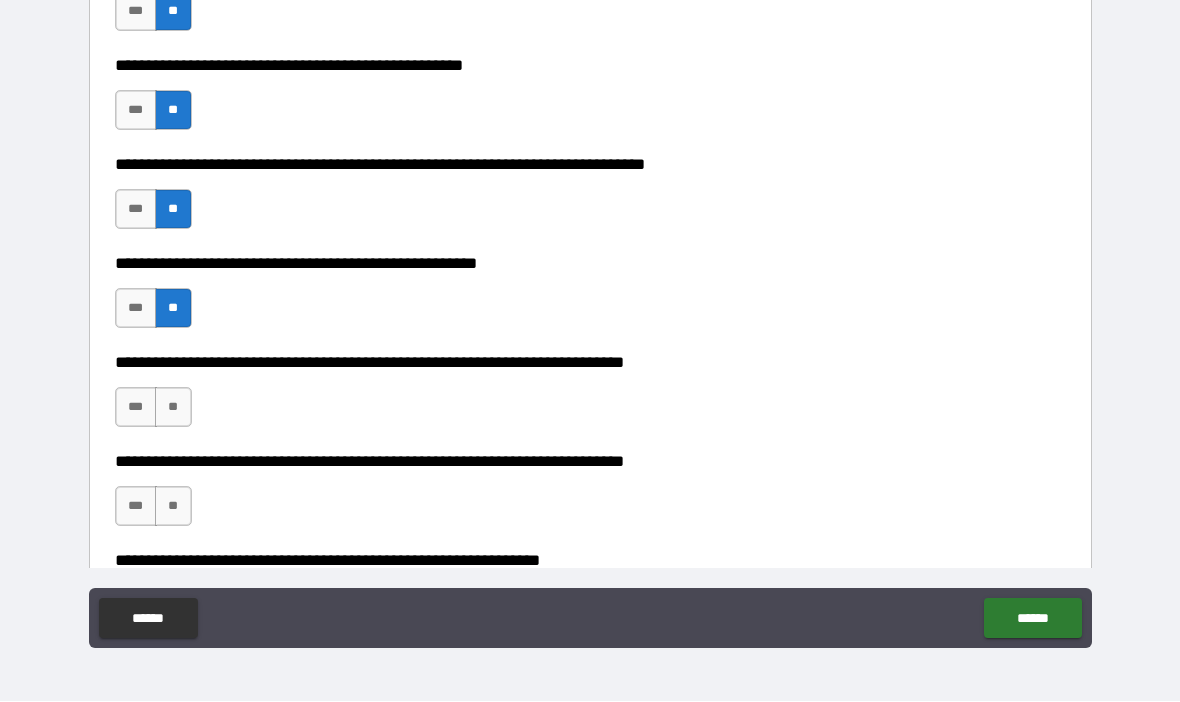 click on "**" at bounding box center (173, 408) 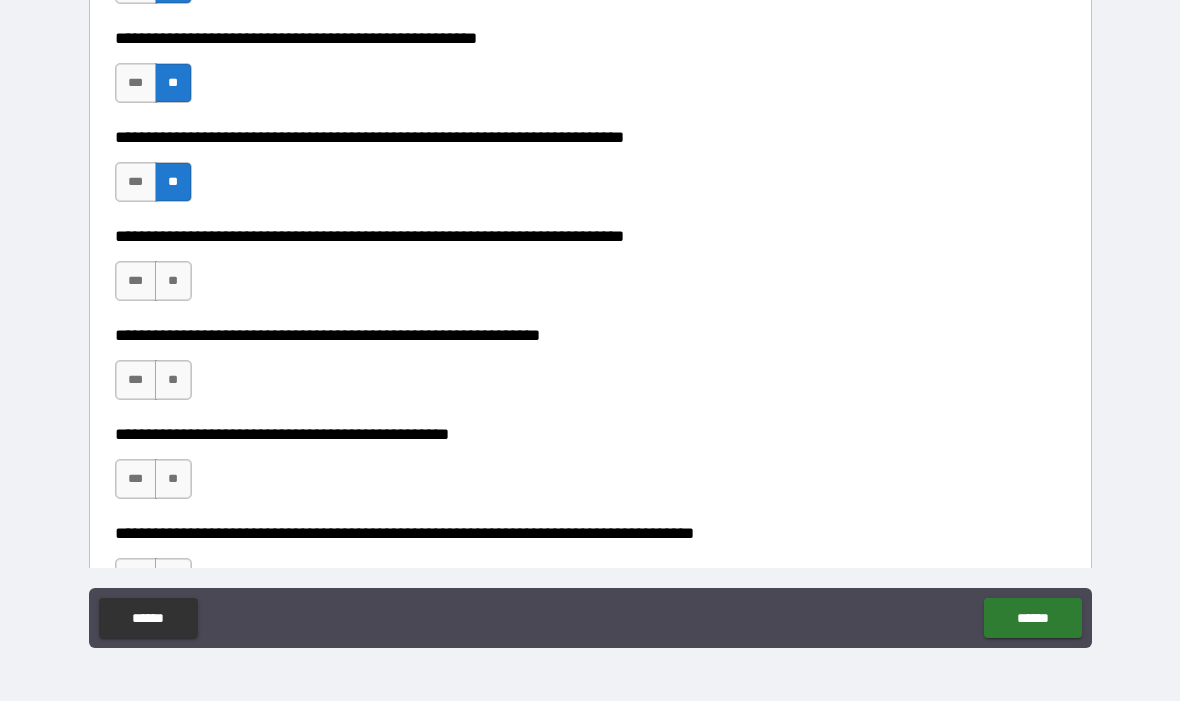scroll, scrollTop: 1251, scrollLeft: 0, axis: vertical 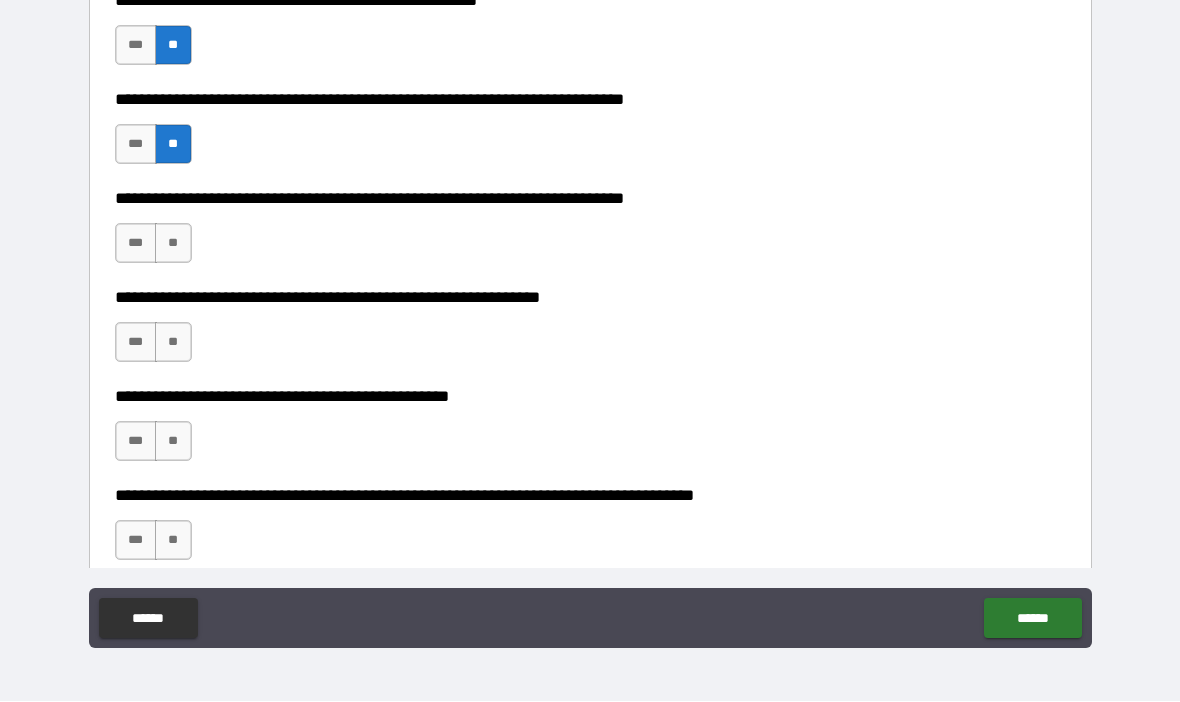 click on "**" at bounding box center [173, 244] 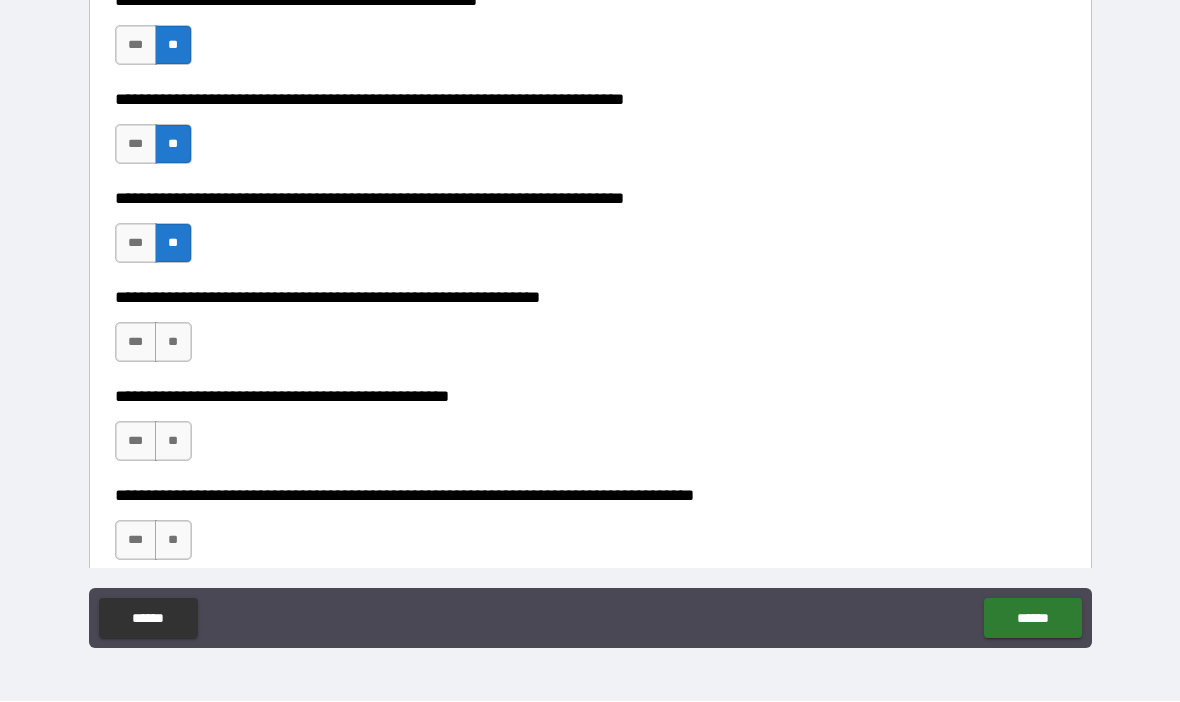 click on "**" at bounding box center (173, 343) 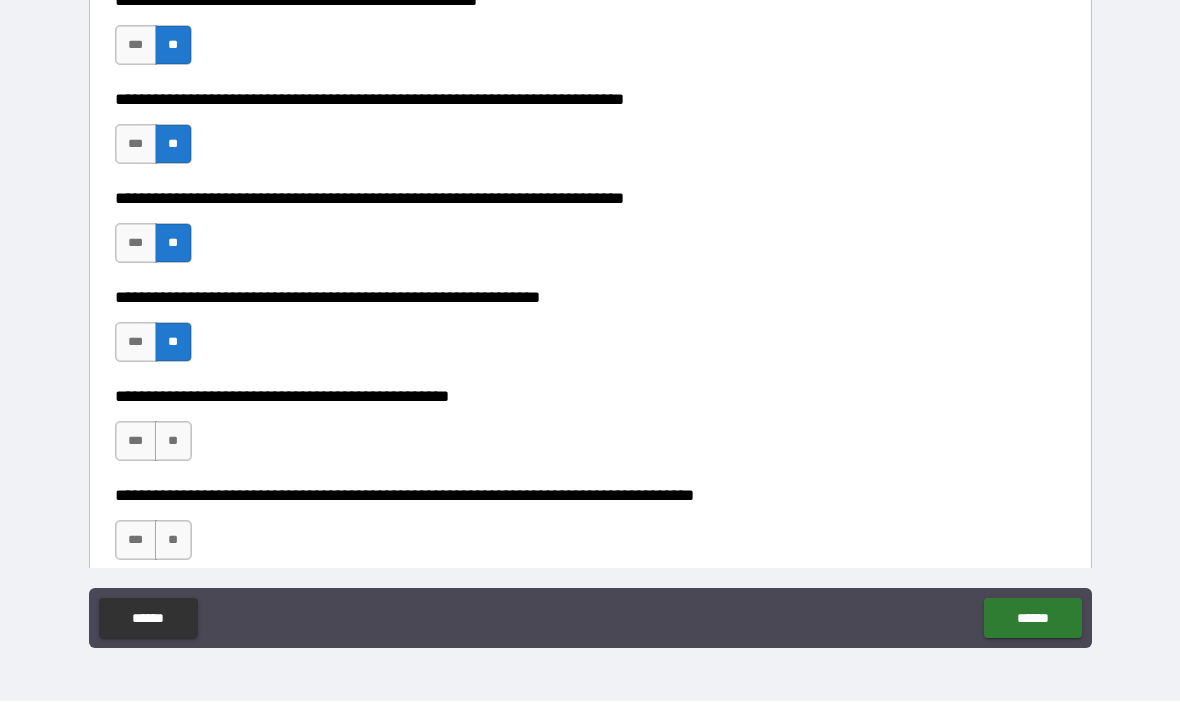 click on "**" at bounding box center [173, 442] 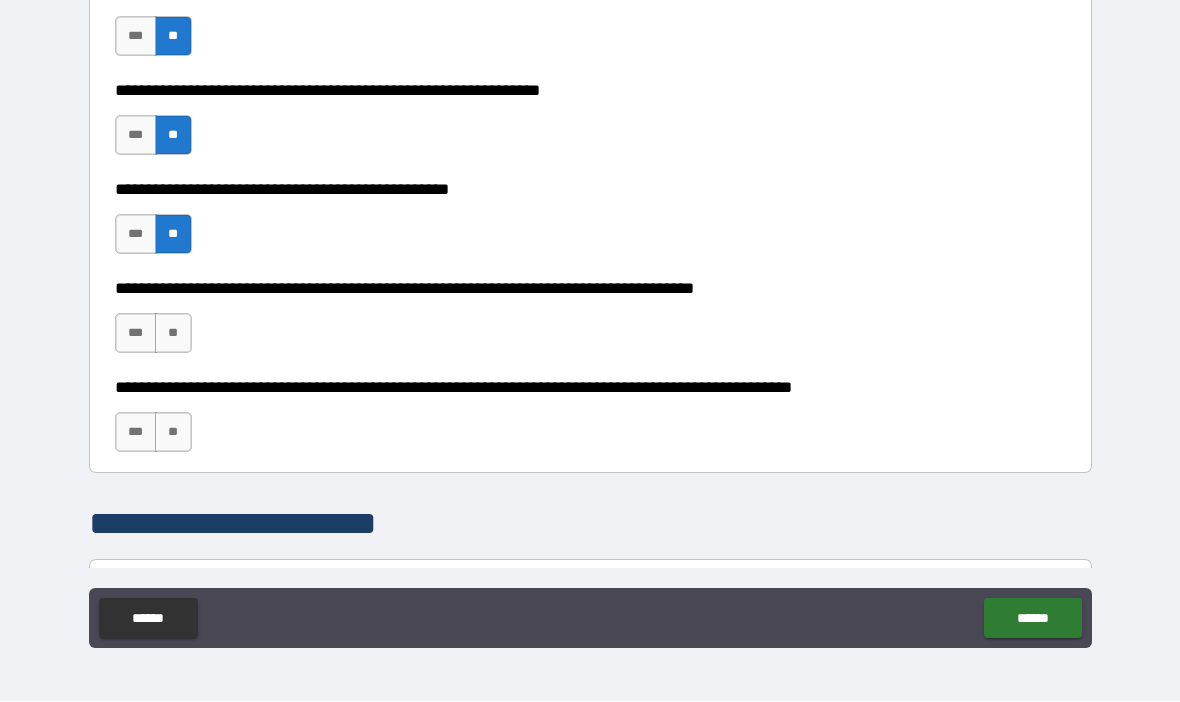 scroll, scrollTop: 1529, scrollLeft: 0, axis: vertical 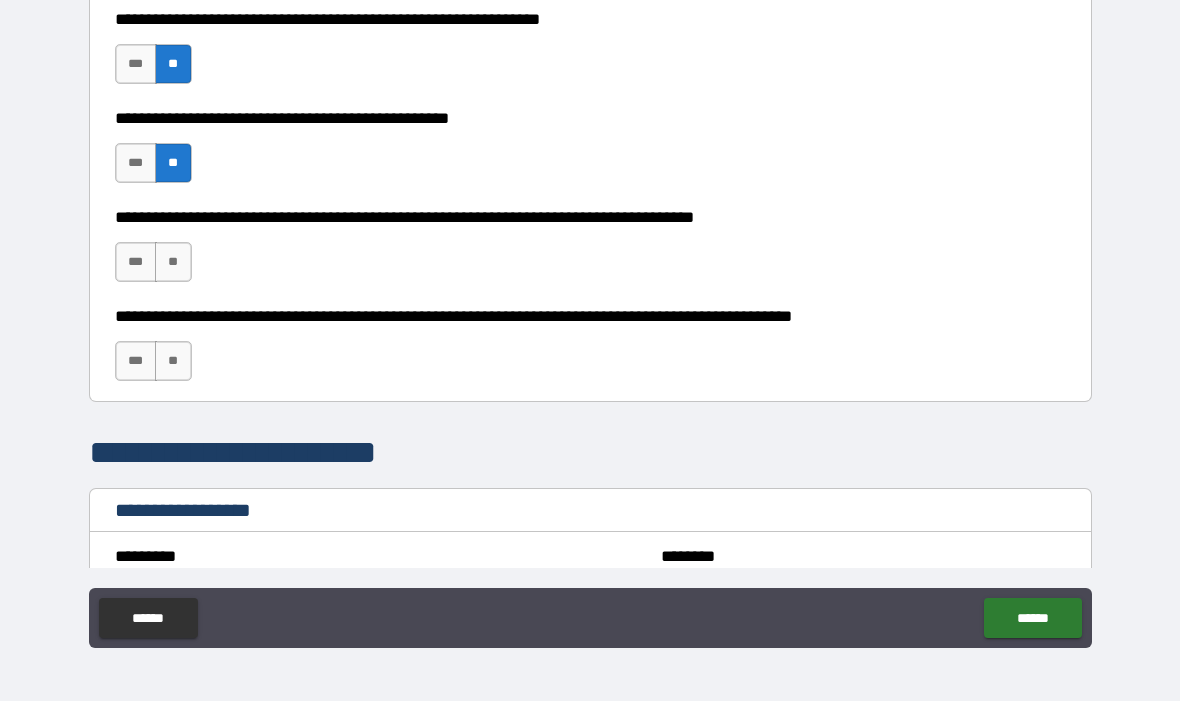 click on "**" at bounding box center (173, 263) 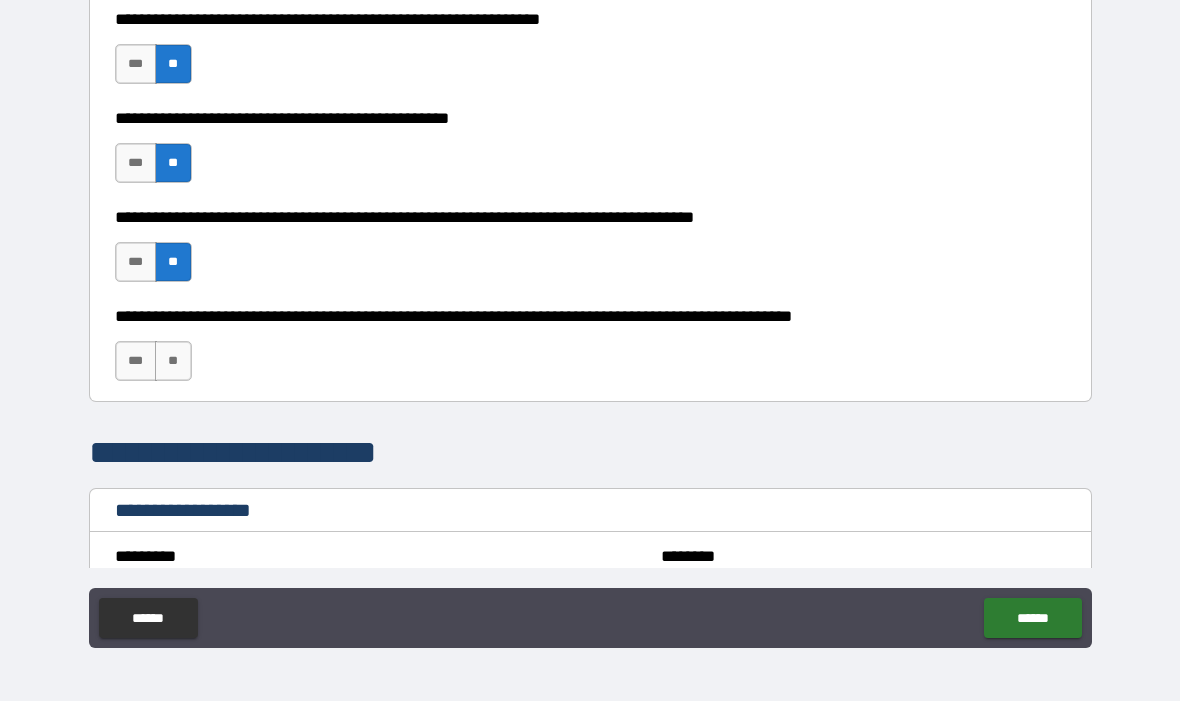 click on "**" at bounding box center (173, 362) 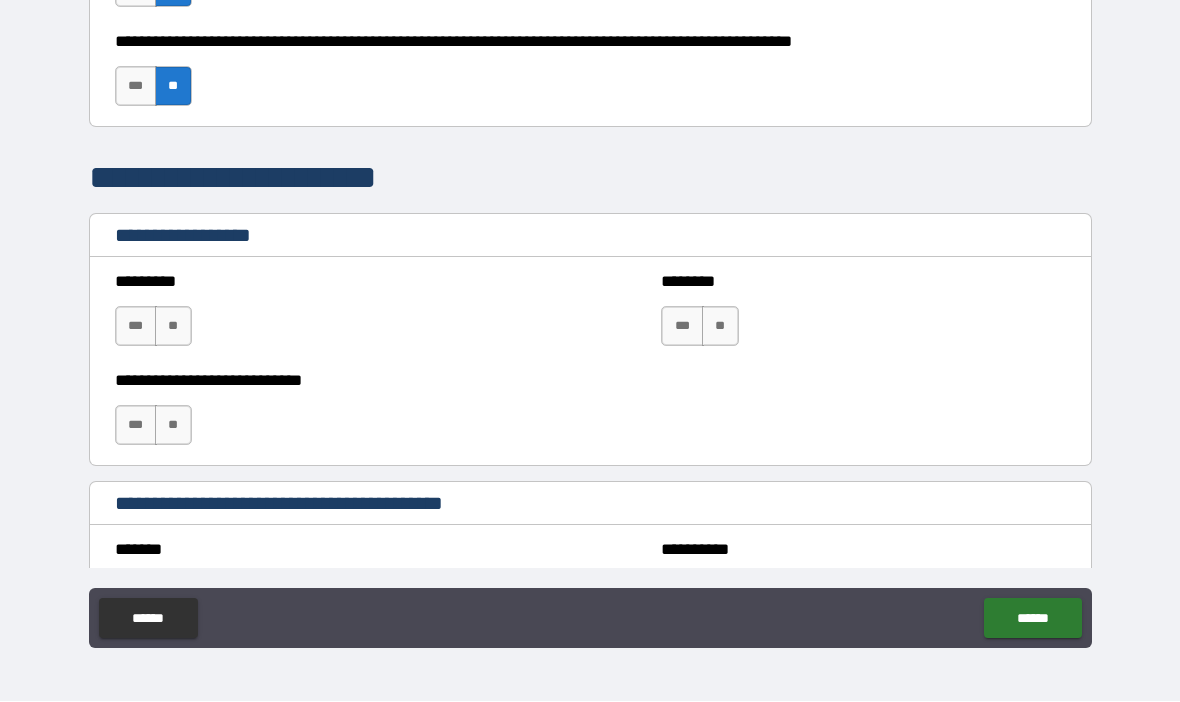 scroll, scrollTop: 1817, scrollLeft: 0, axis: vertical 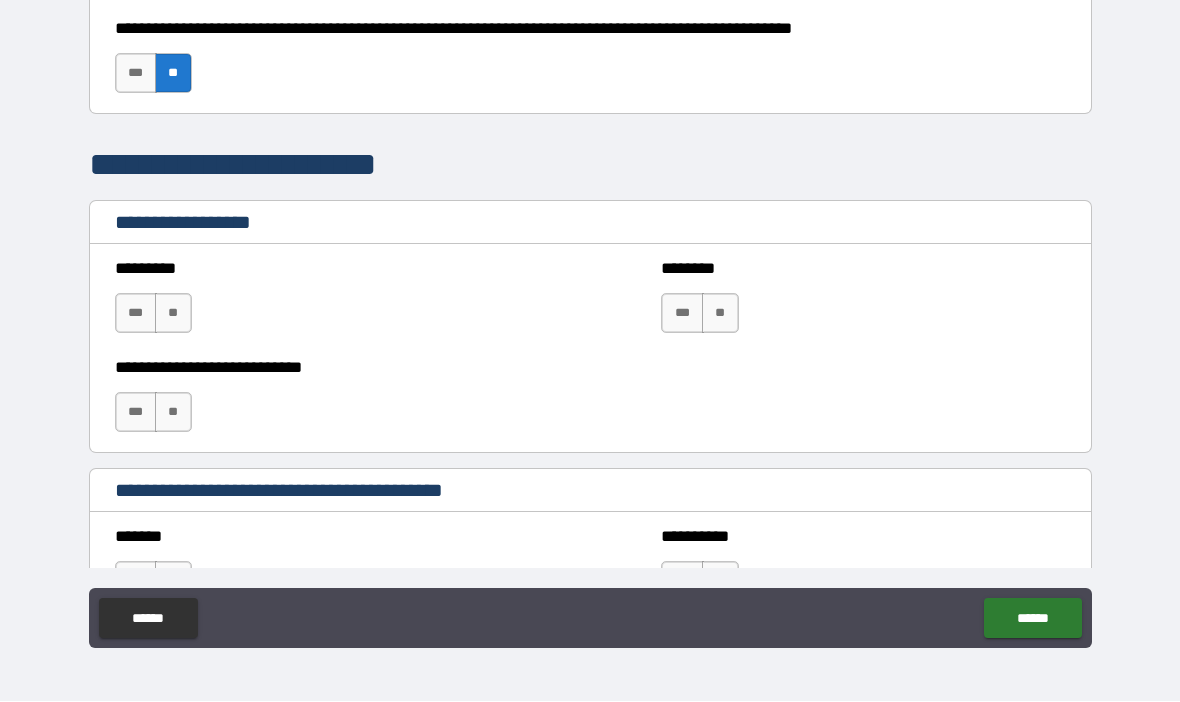 click on "**" at bounding box center [173, 314] 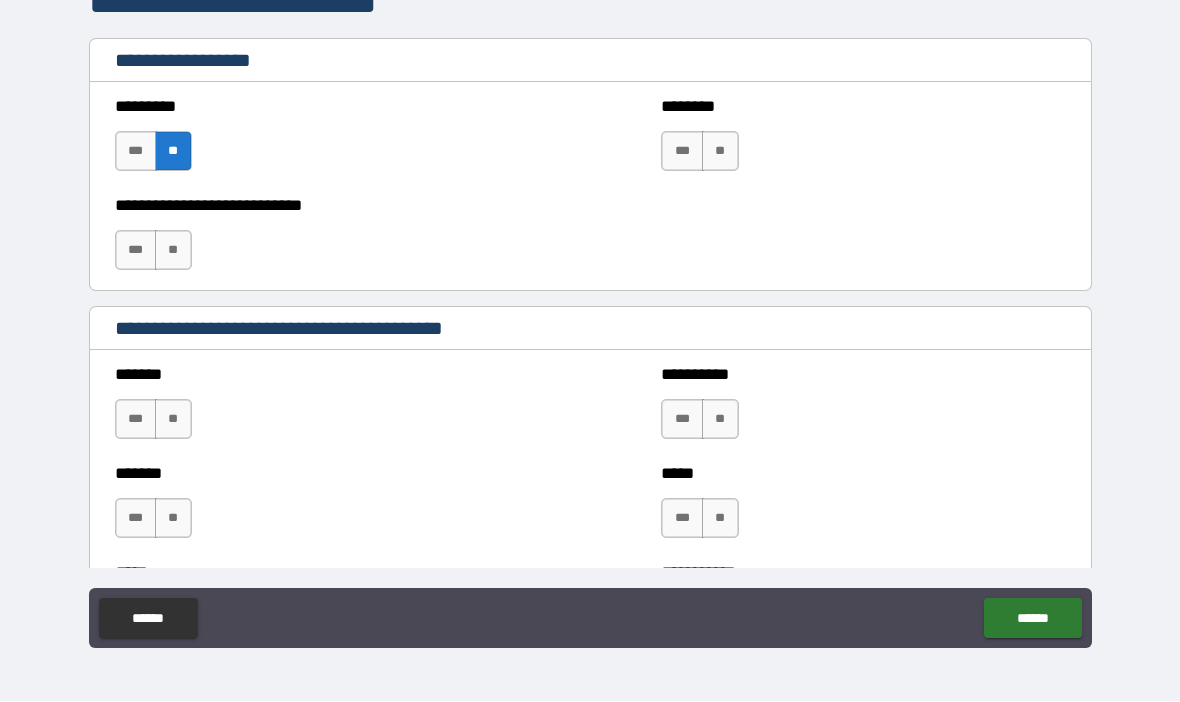 scroll, scrollTop: 2003, scrollLeft: 0, axis: vertical 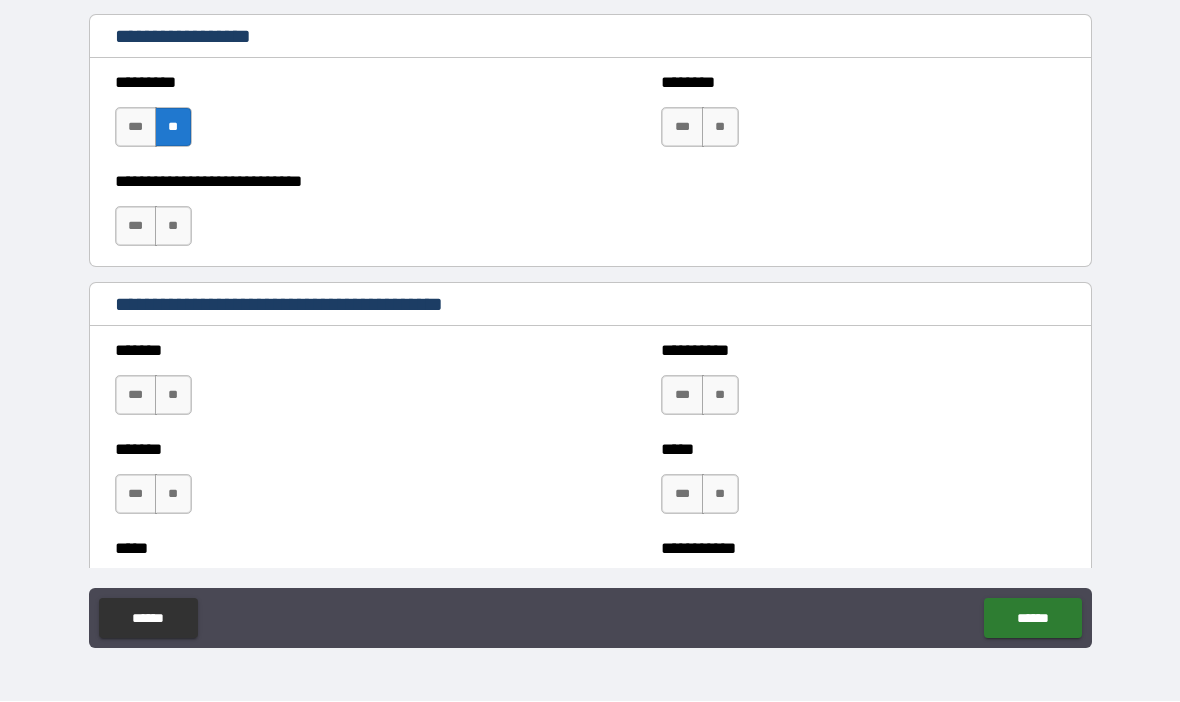 click on "**" at bounding box center (720, 128) 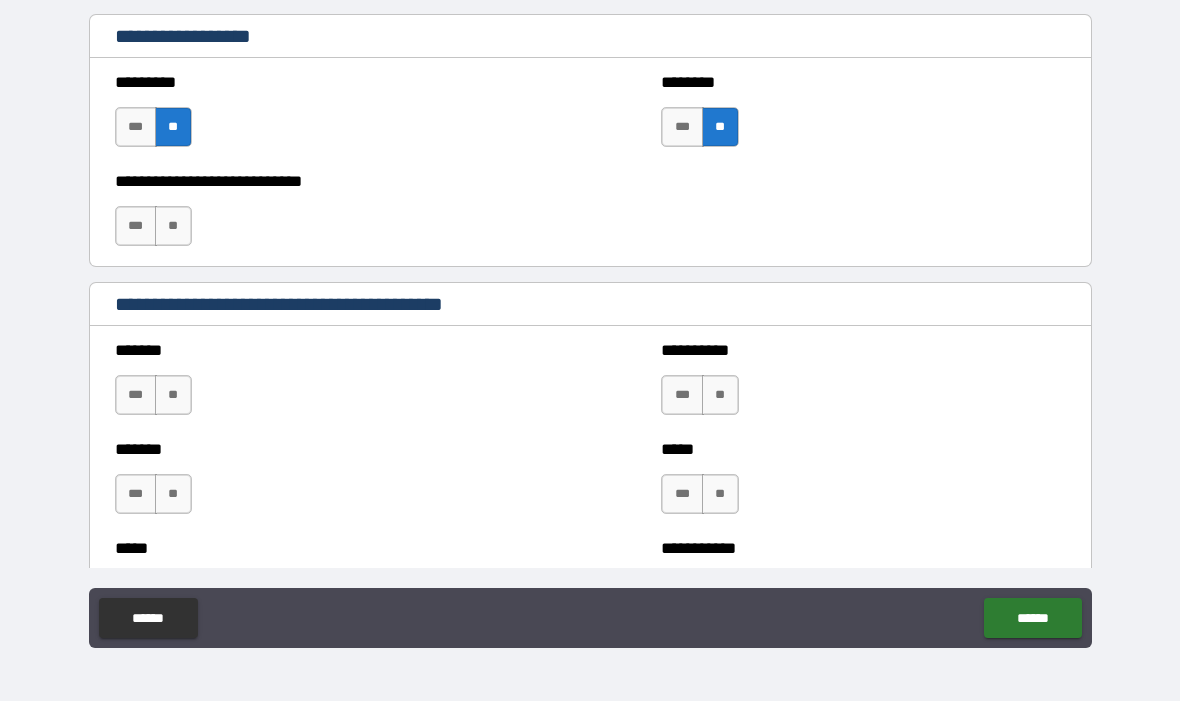 click on "**" at bounding box center (173, 227) 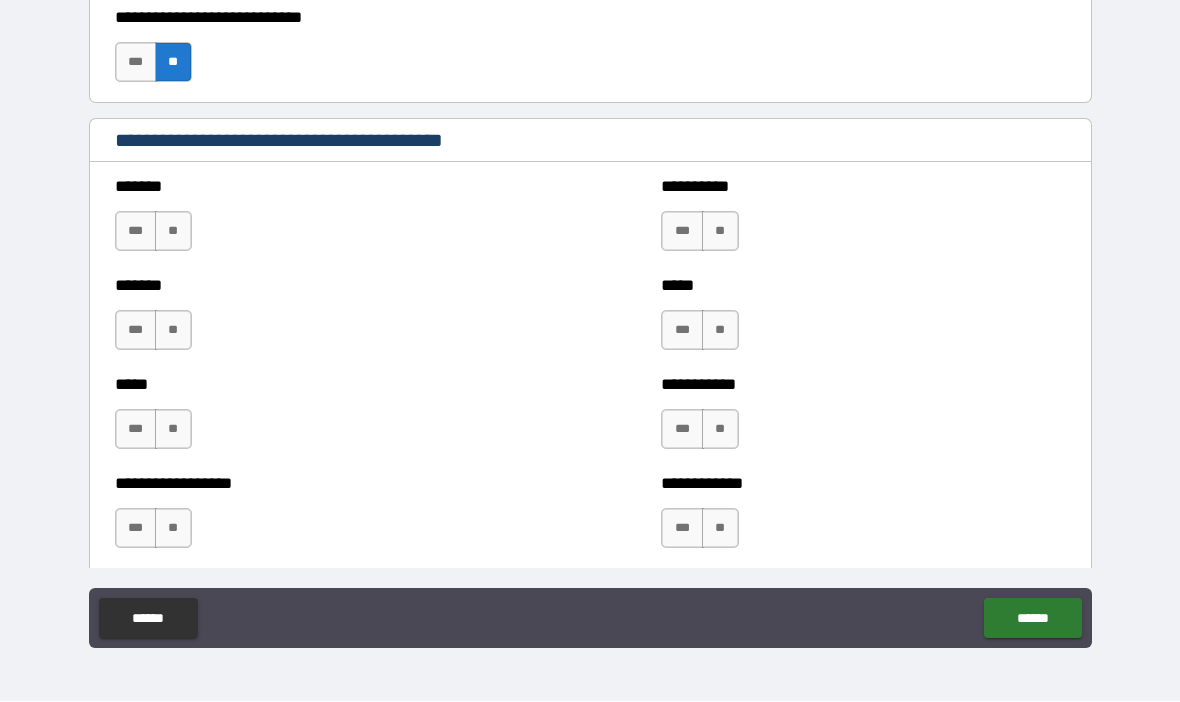 scroll, scrollTop: 2205, scrollLeft: 0, axis: vertical 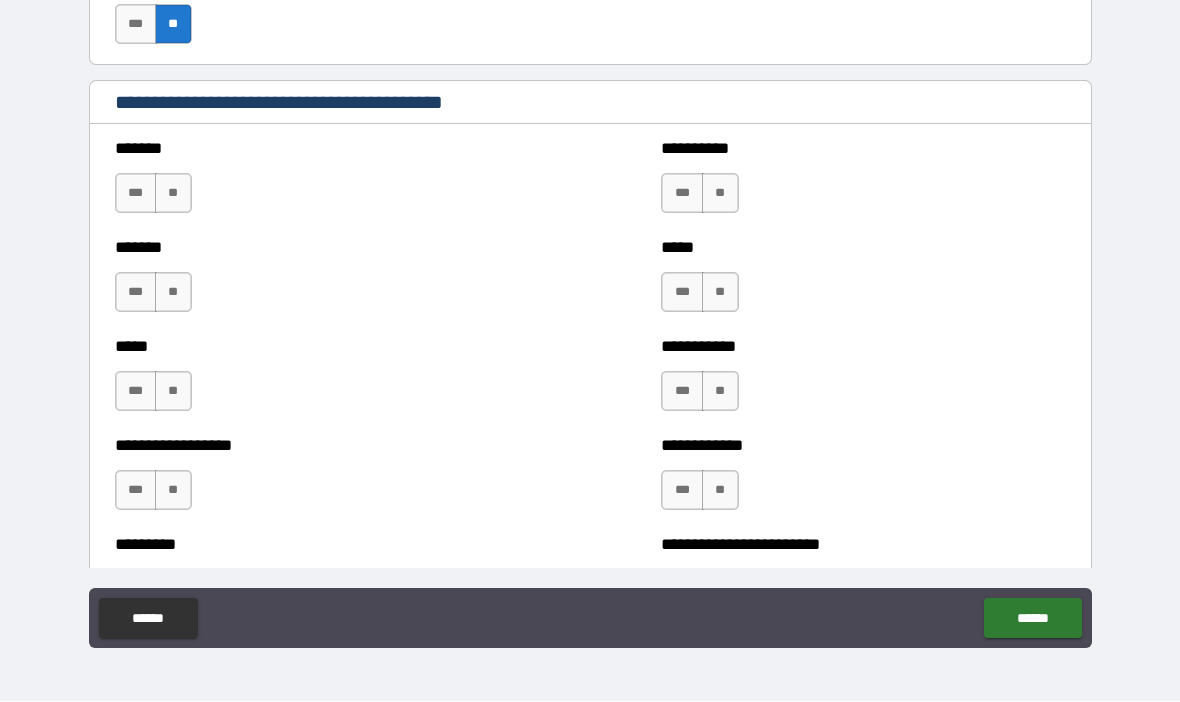 click on "**" at bounding box center (173, 194) 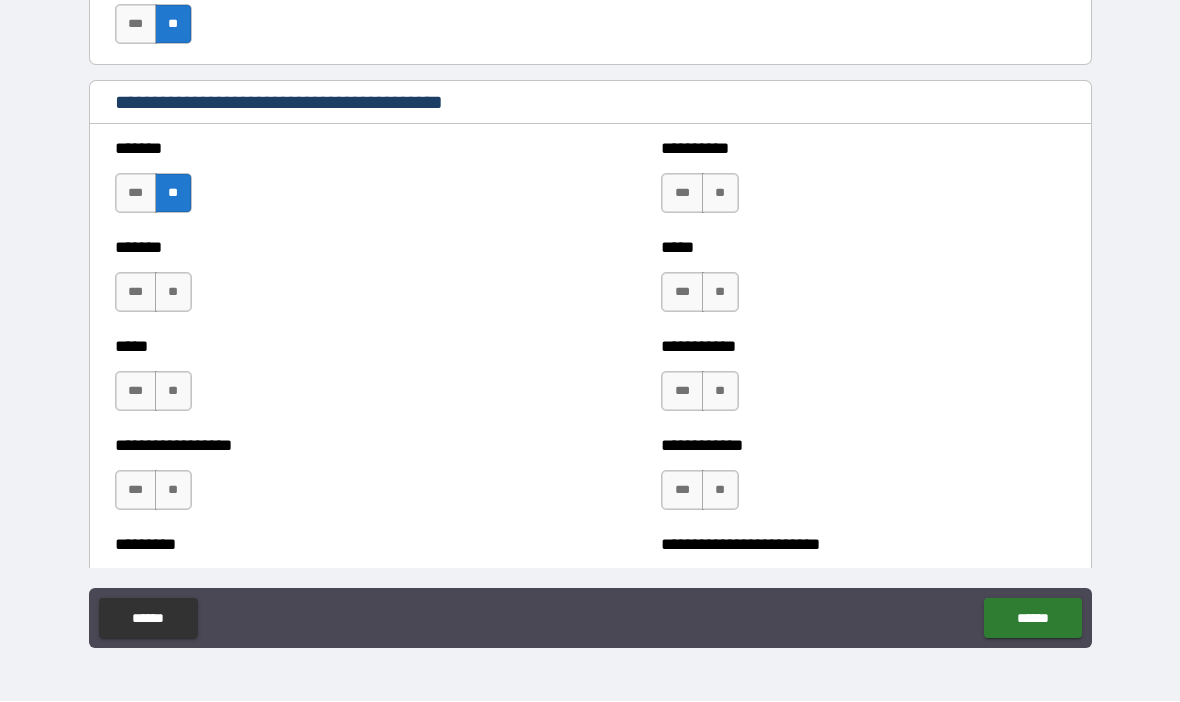 click on "**" at bounding box center [173, 293] 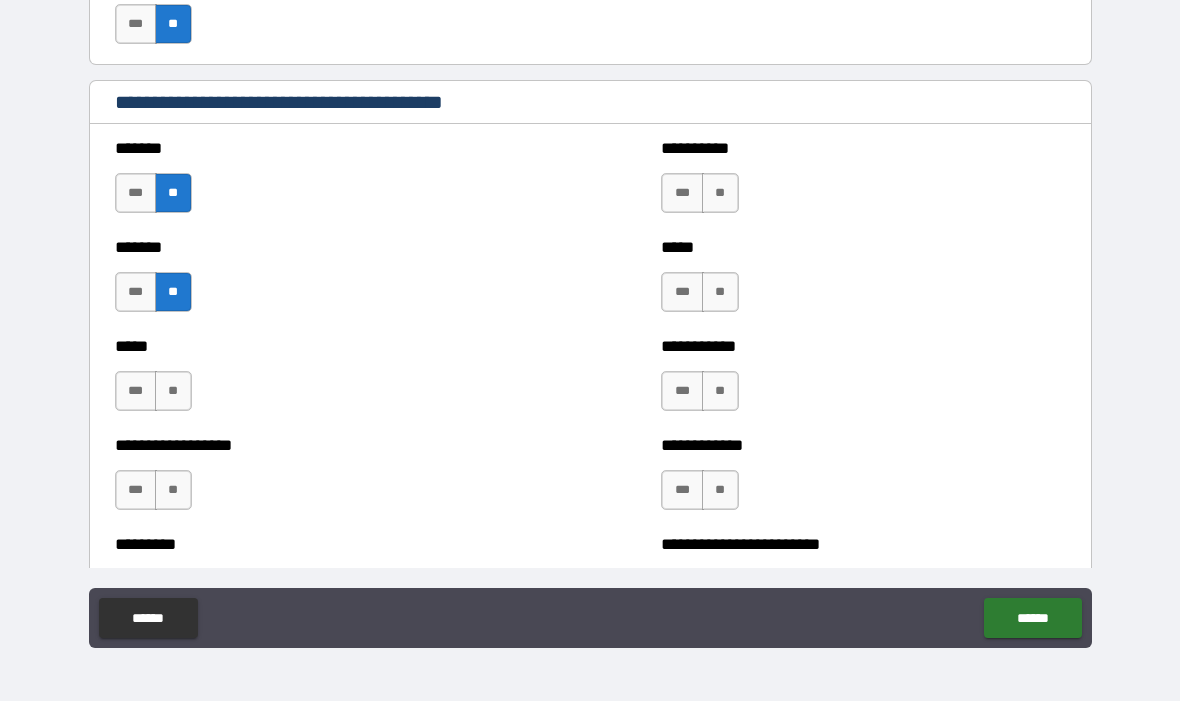click on "**" at bounding box center (173, 392) 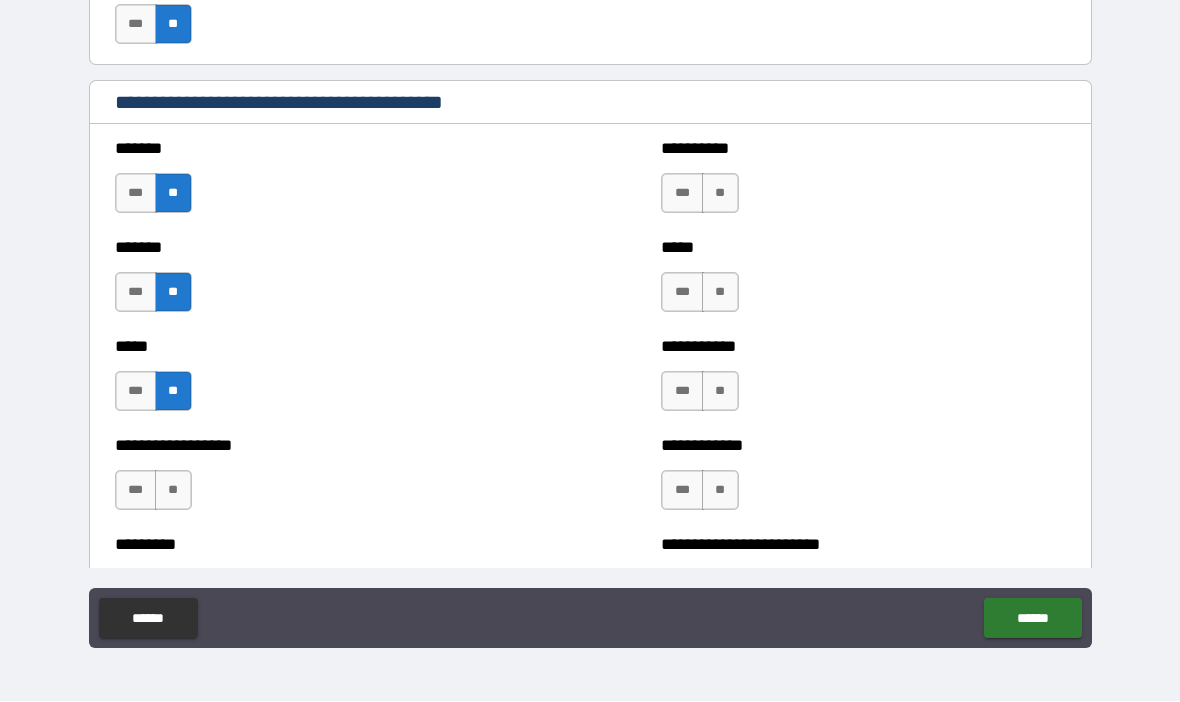 click on "**" at bounding box center [173, 491] 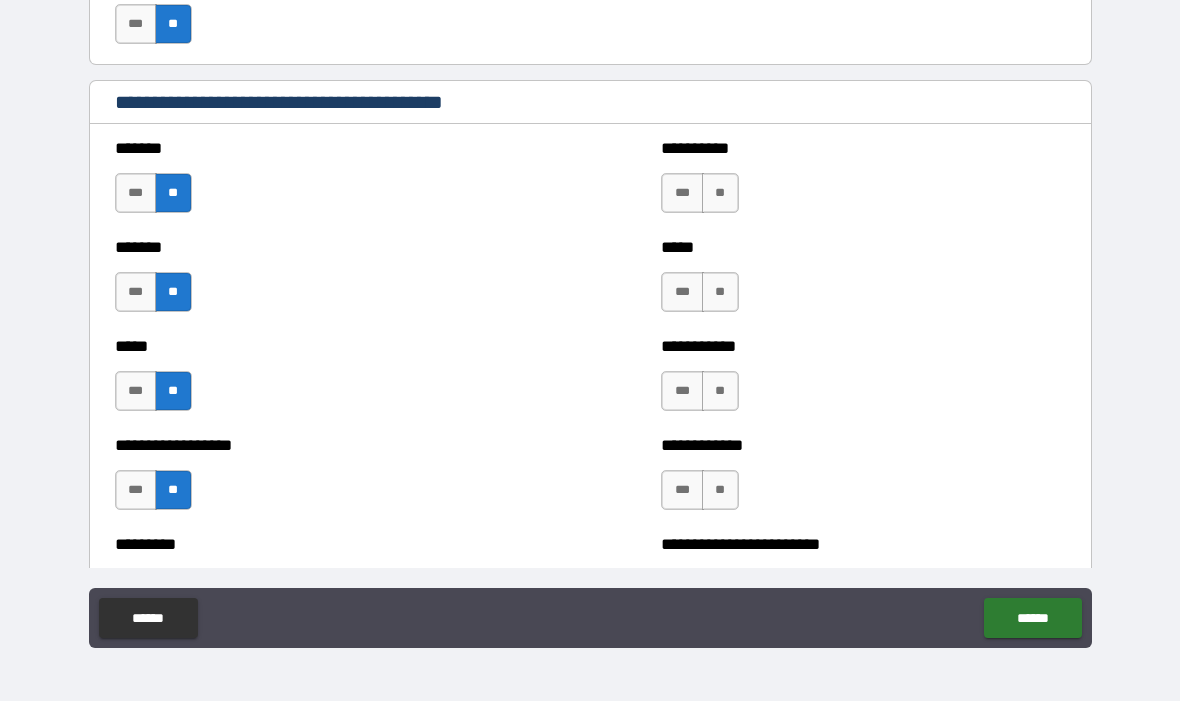 click on "**" at bounding box center [720, 194] 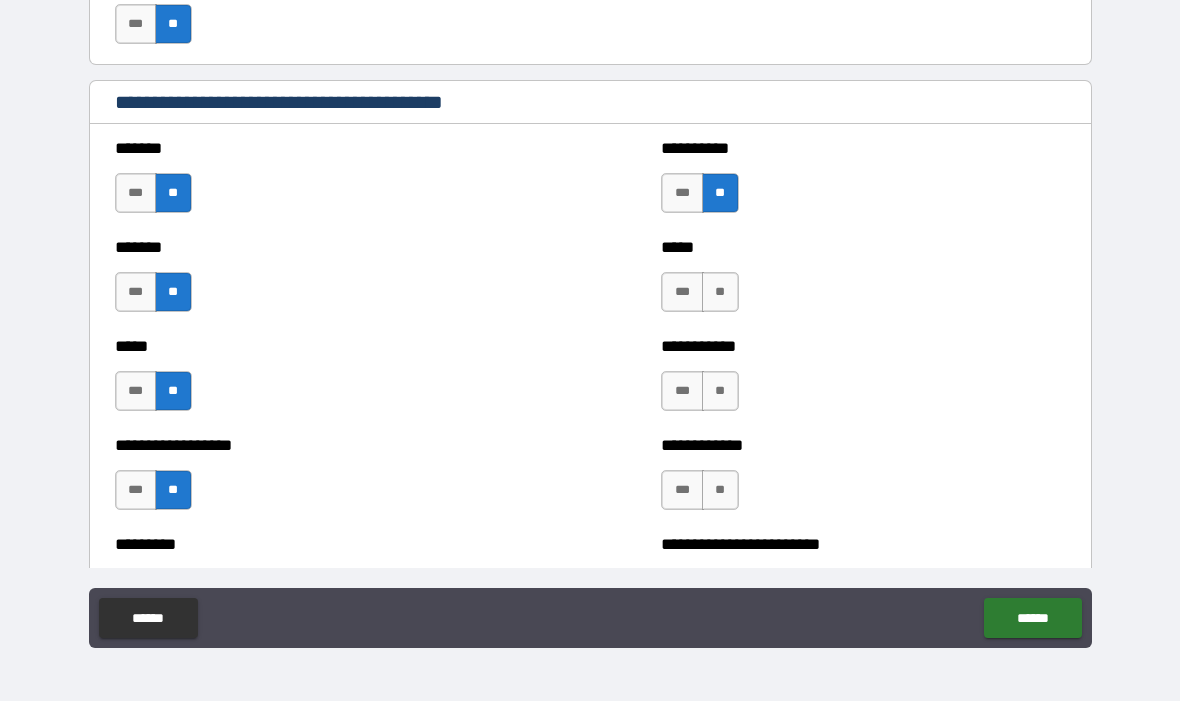click on "**" at bounding box center (720, 293) 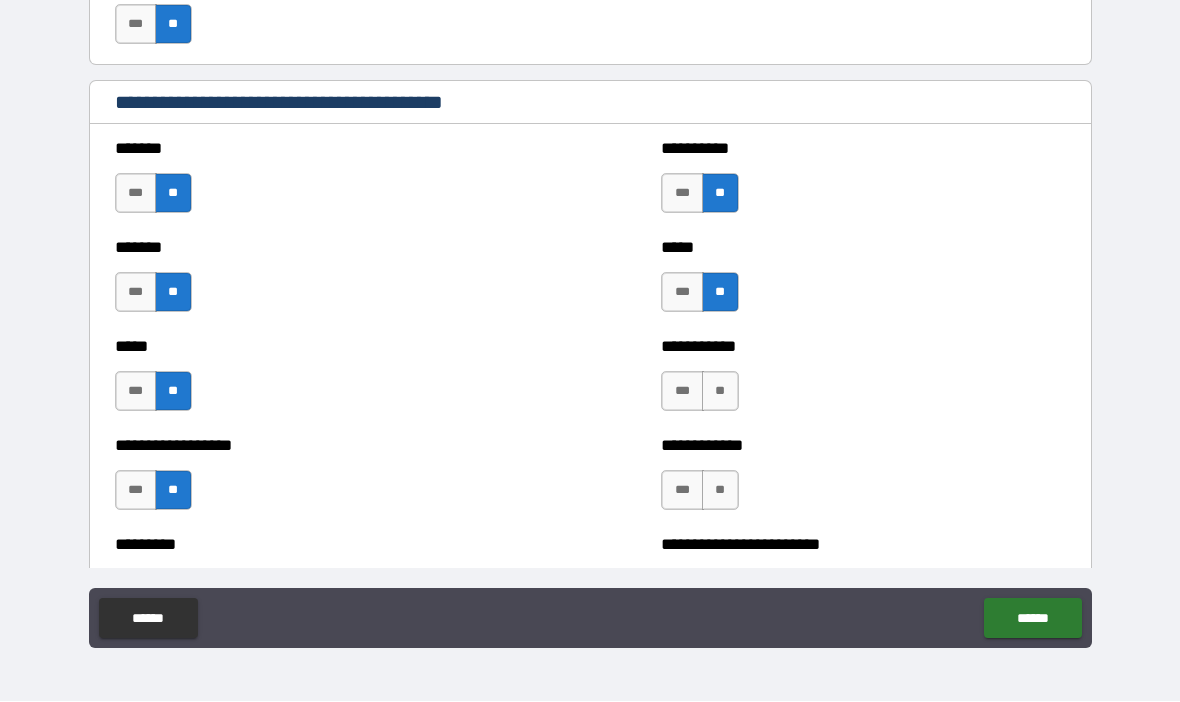 click on "**" at bounding box center [720, 392] 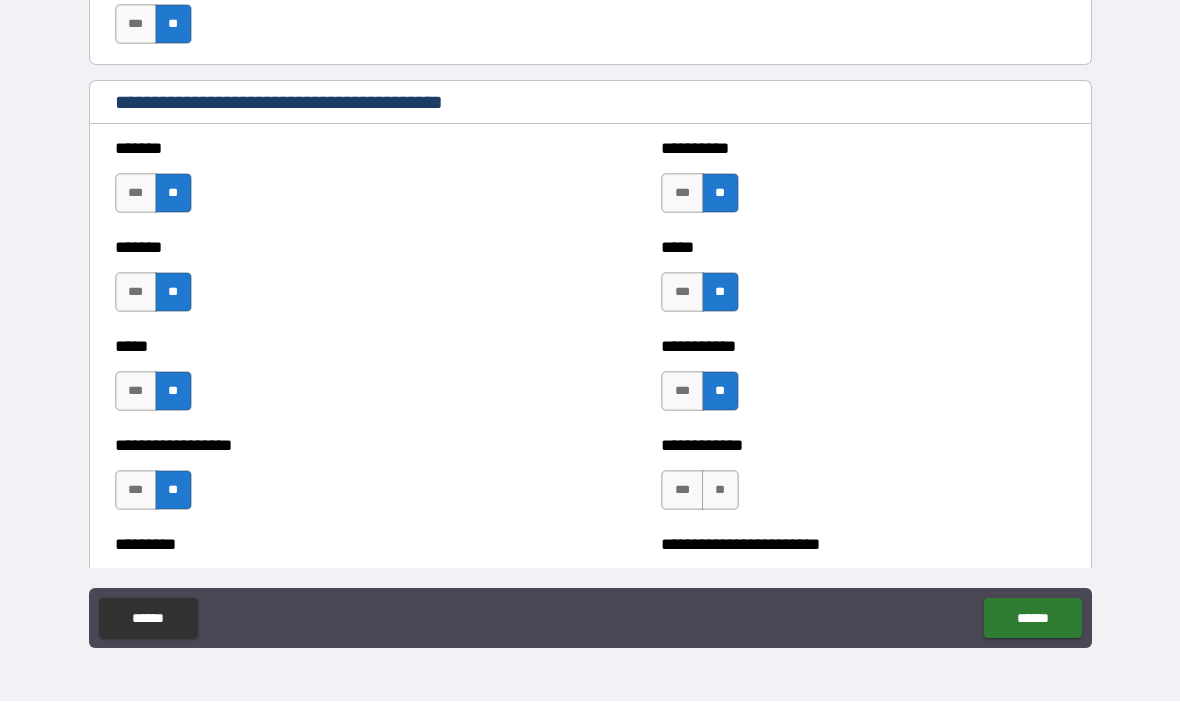 click on "**" at bounding box center [720, 491] 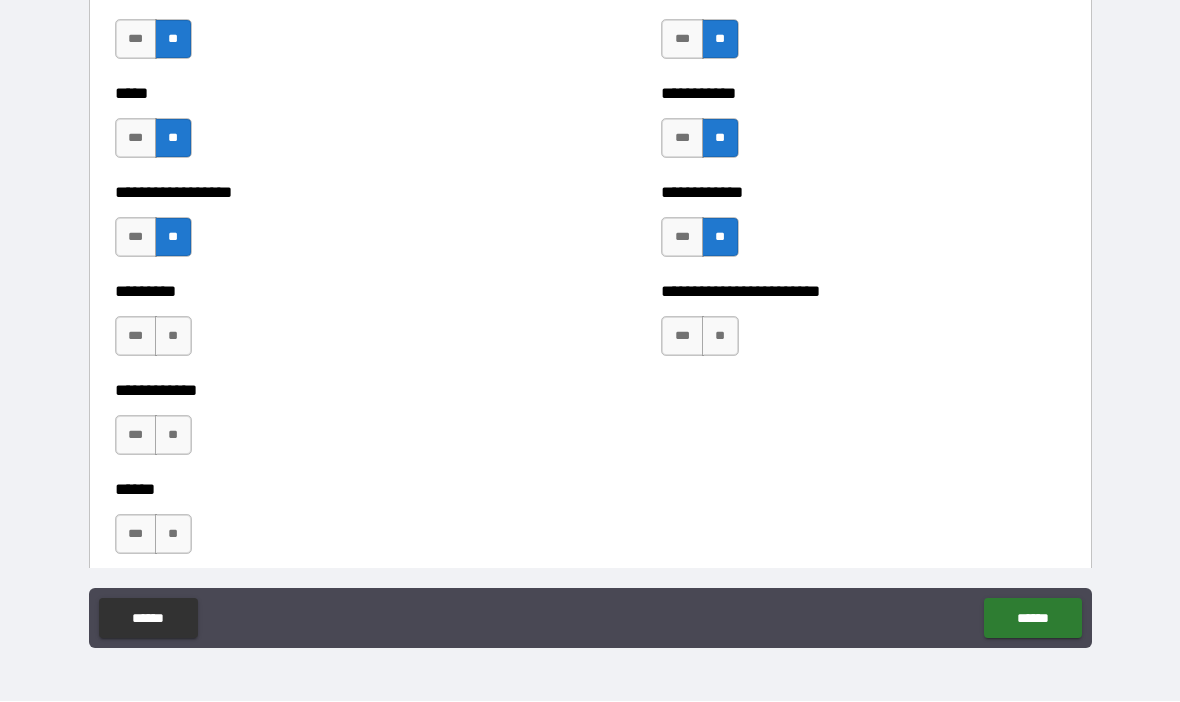 scroll, scrollTop: 2474, scrollLeft: 0, axis: vertical 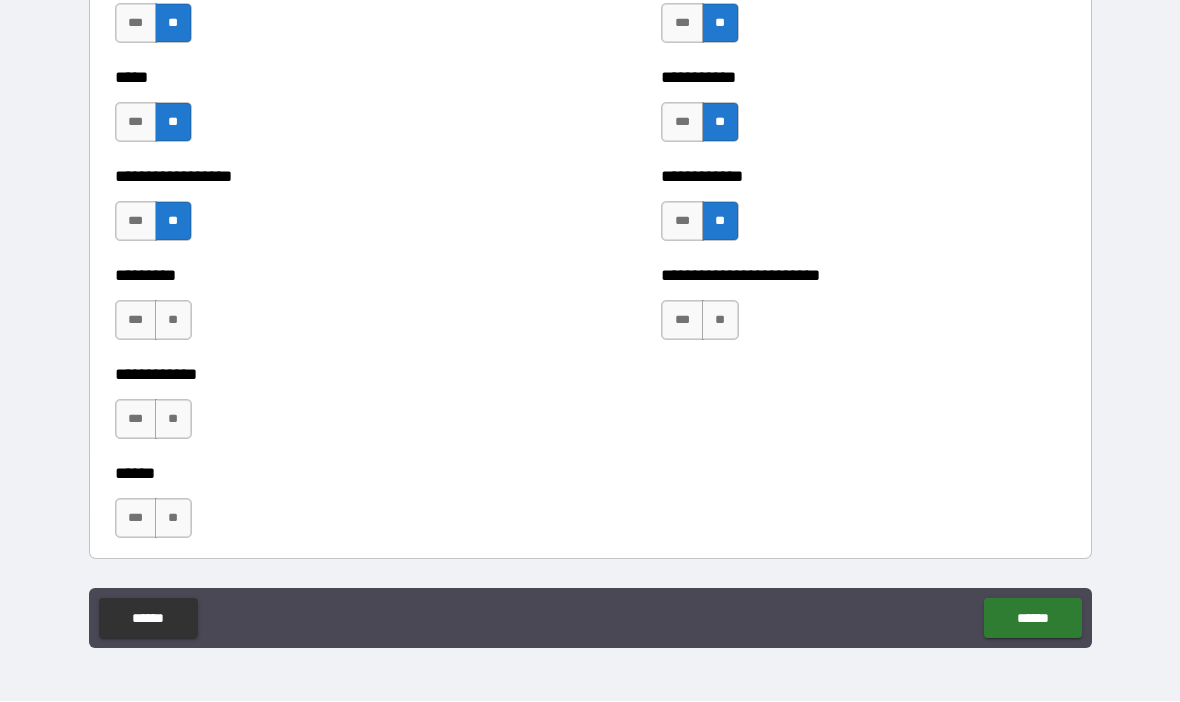 click on "**" at bounding box center (720, 321) 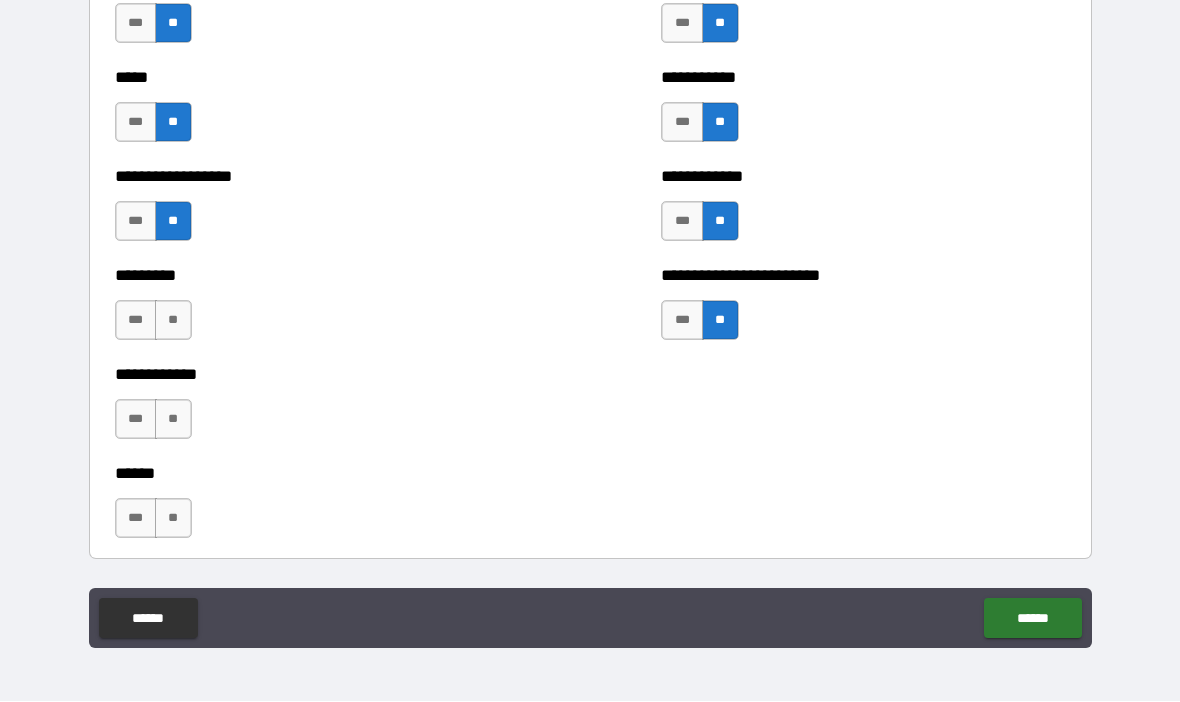 click on "**" at bounding box center (173, 321) 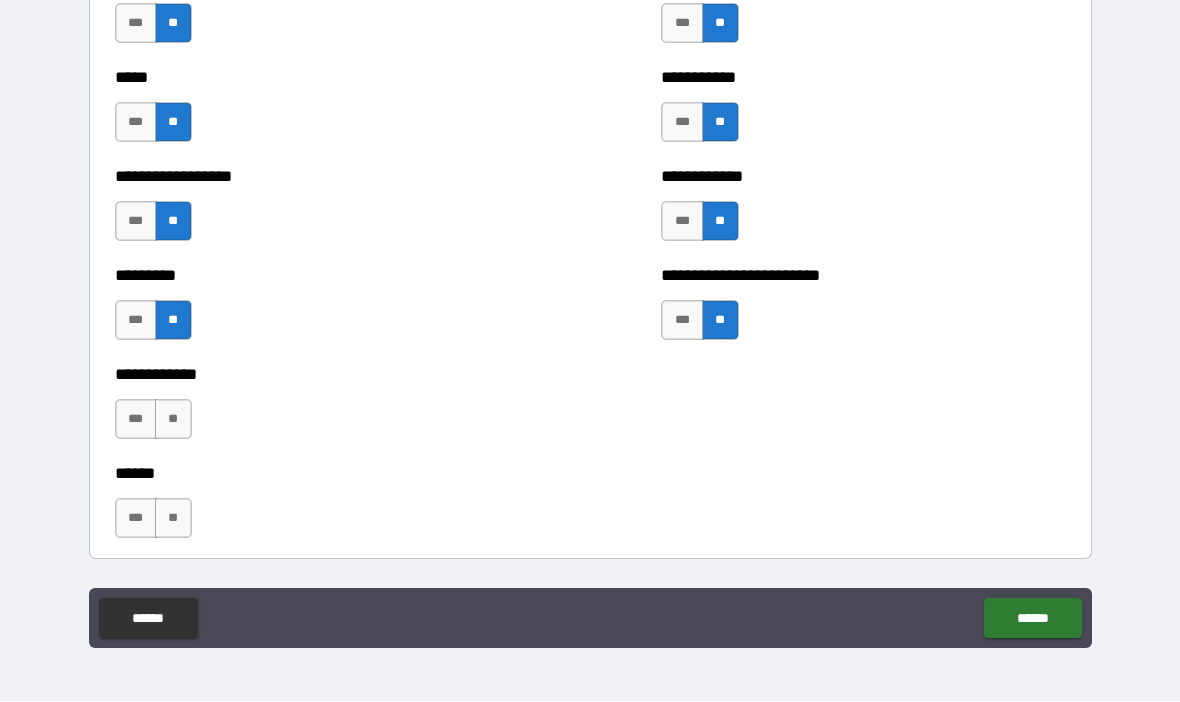 click on "**" at bounding box center (173, 420) 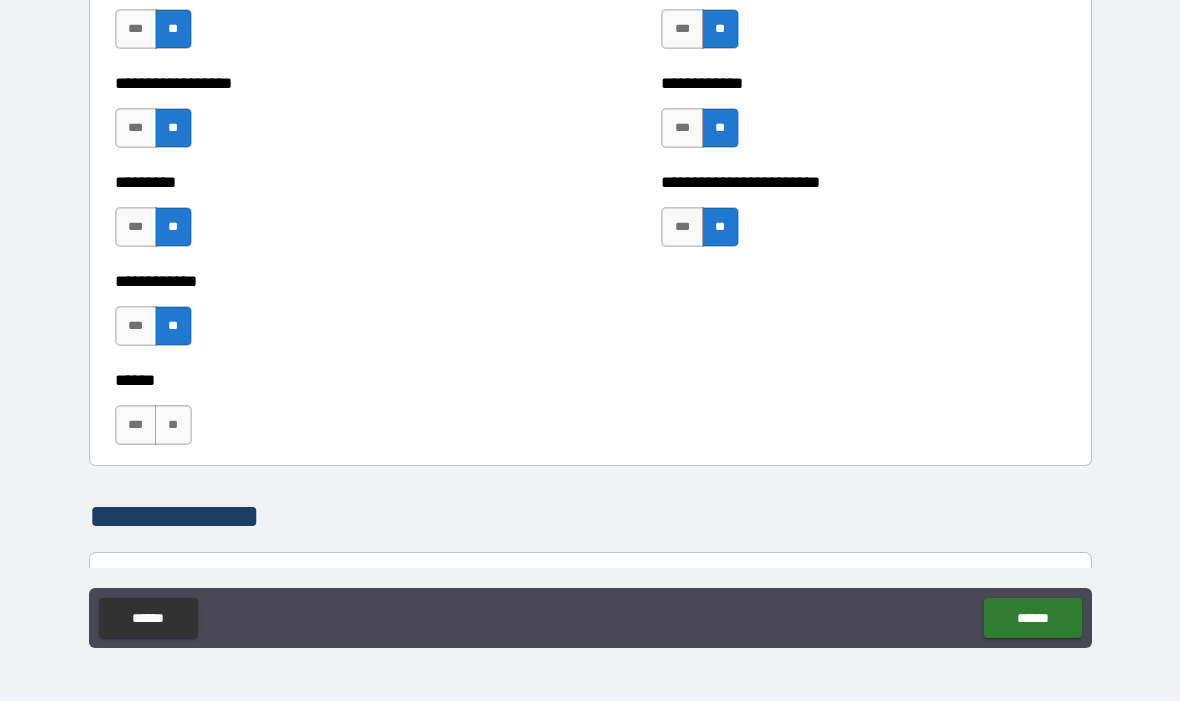 scroll, scrollTop: 2719, scrollLeft: 0, axis: vertical 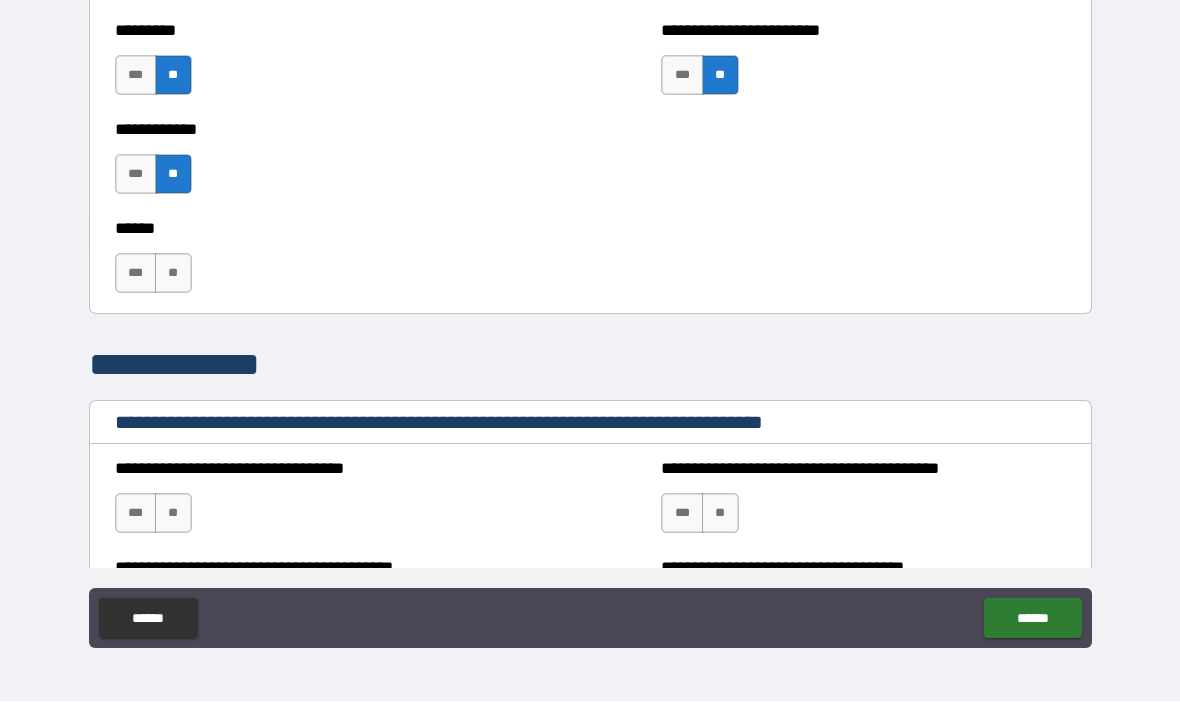 click on "**" at bounding box center [173, 274] 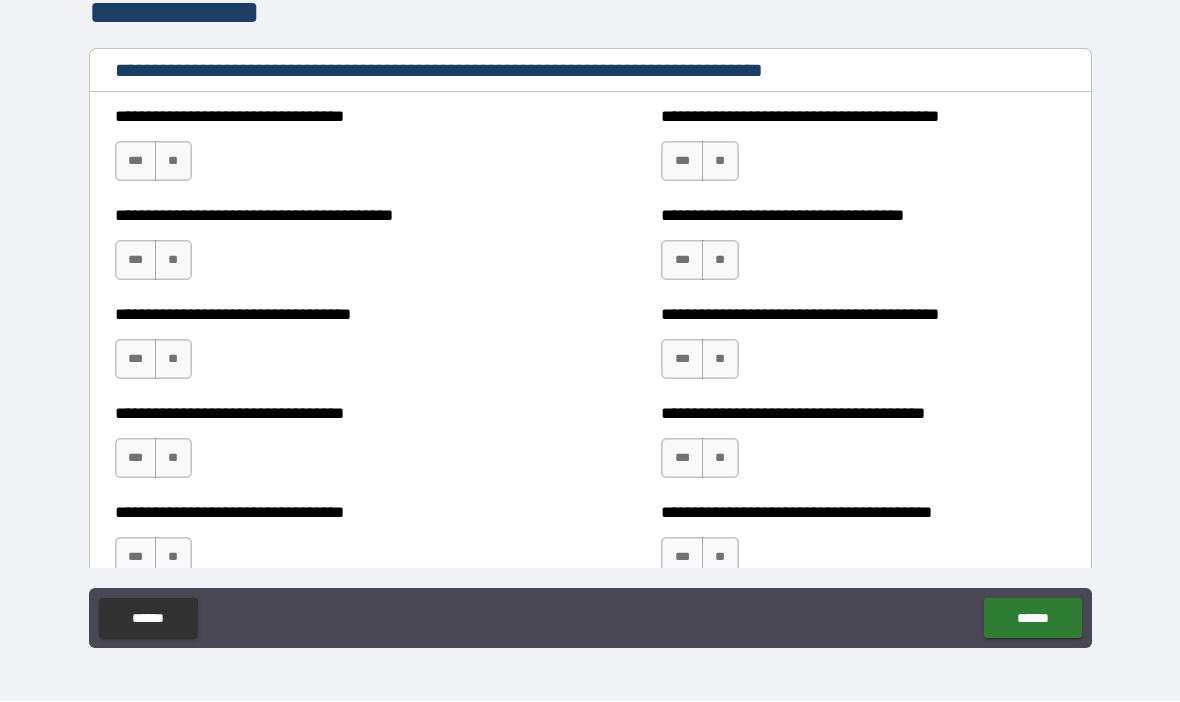 scroll, scrollTop: 3073, scrollLeft: 0, axis: vertical 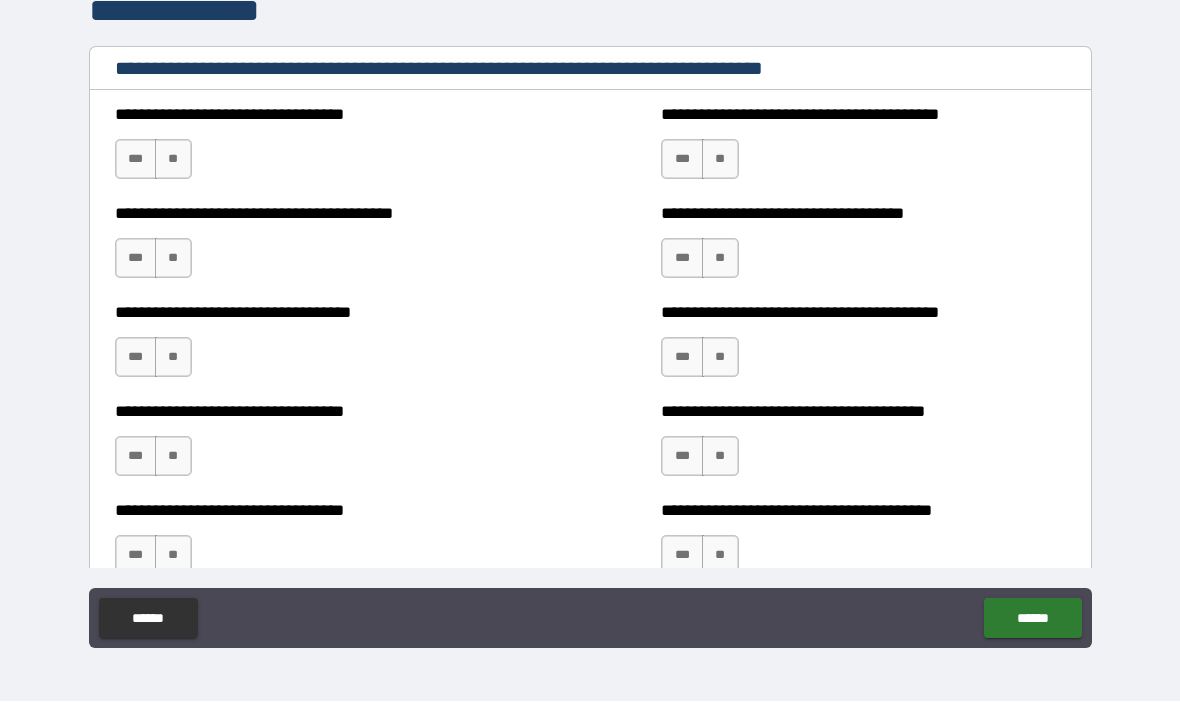 click on "**" at bounding box center (173, 160) 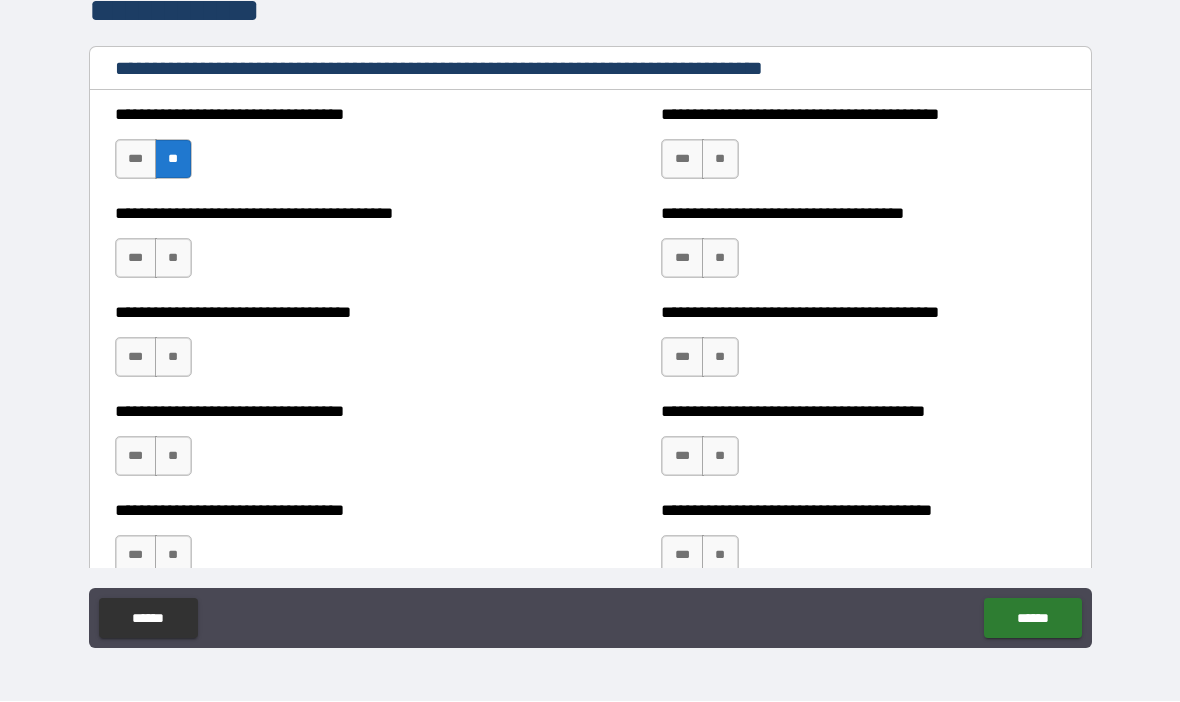 click on "**" at bounding box center (173, 259) 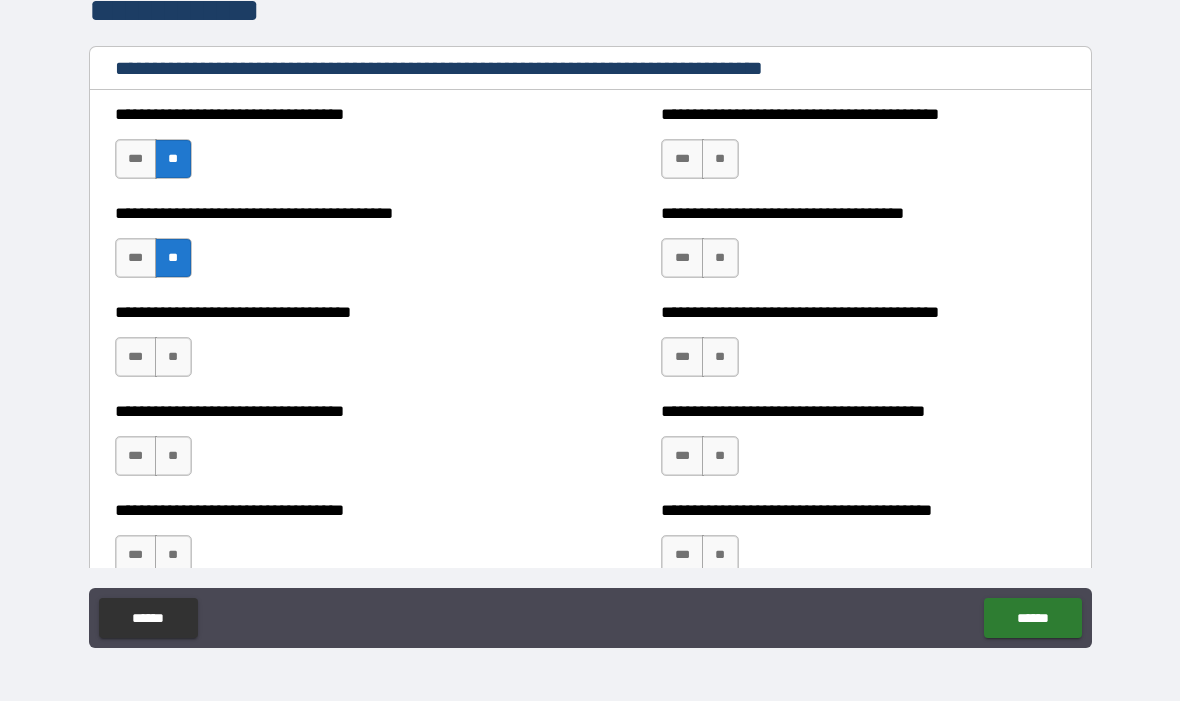 click on "***" at bounding box center [136, 358] 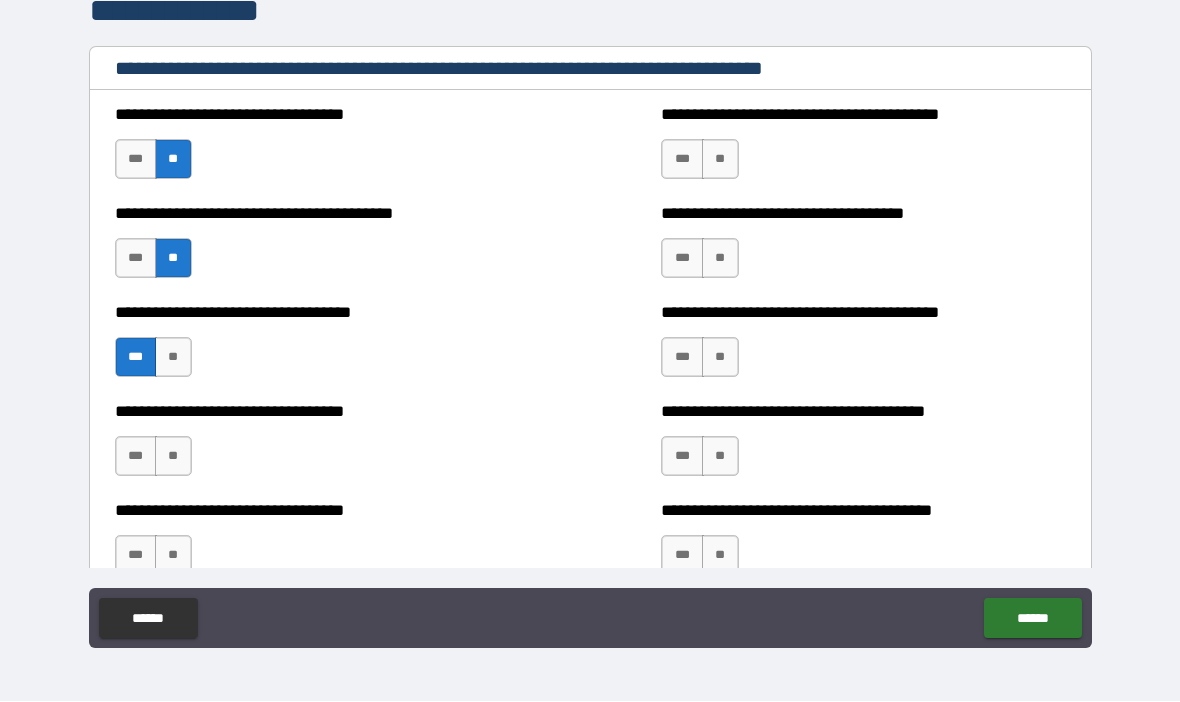 click on "**" at bounding box center [720, 160] 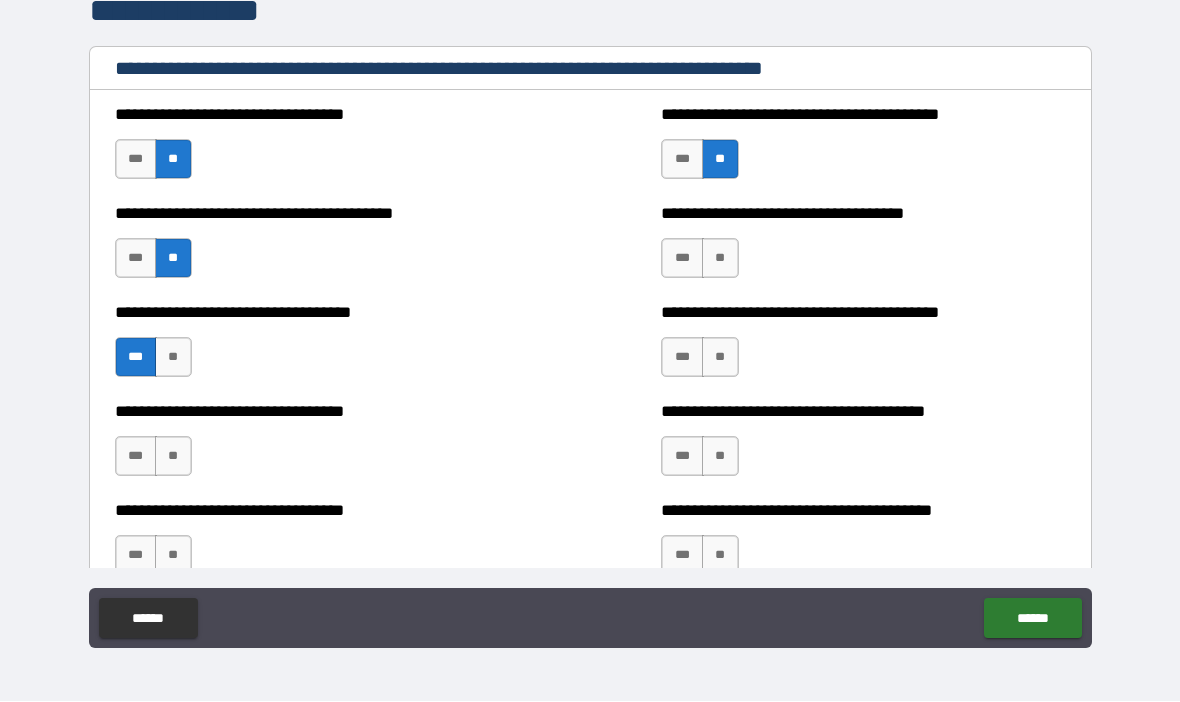 click on "**" at bounding box center [720, 259] 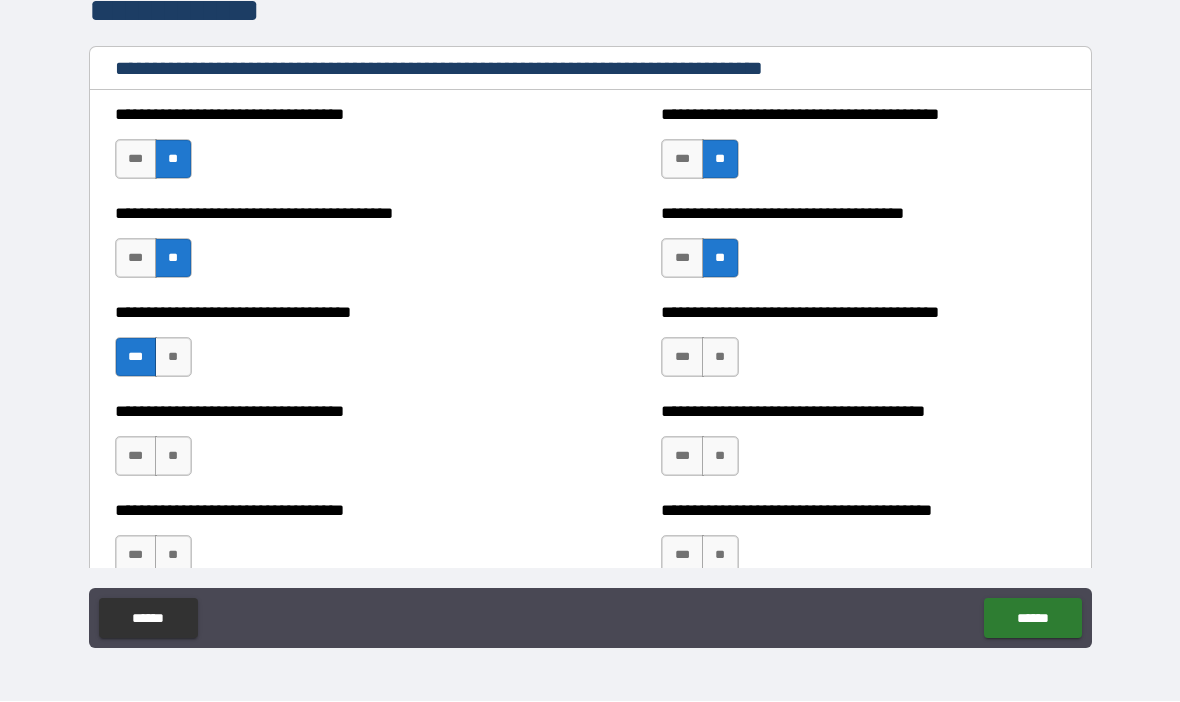 click on "**" at bounding box center (720, 358) 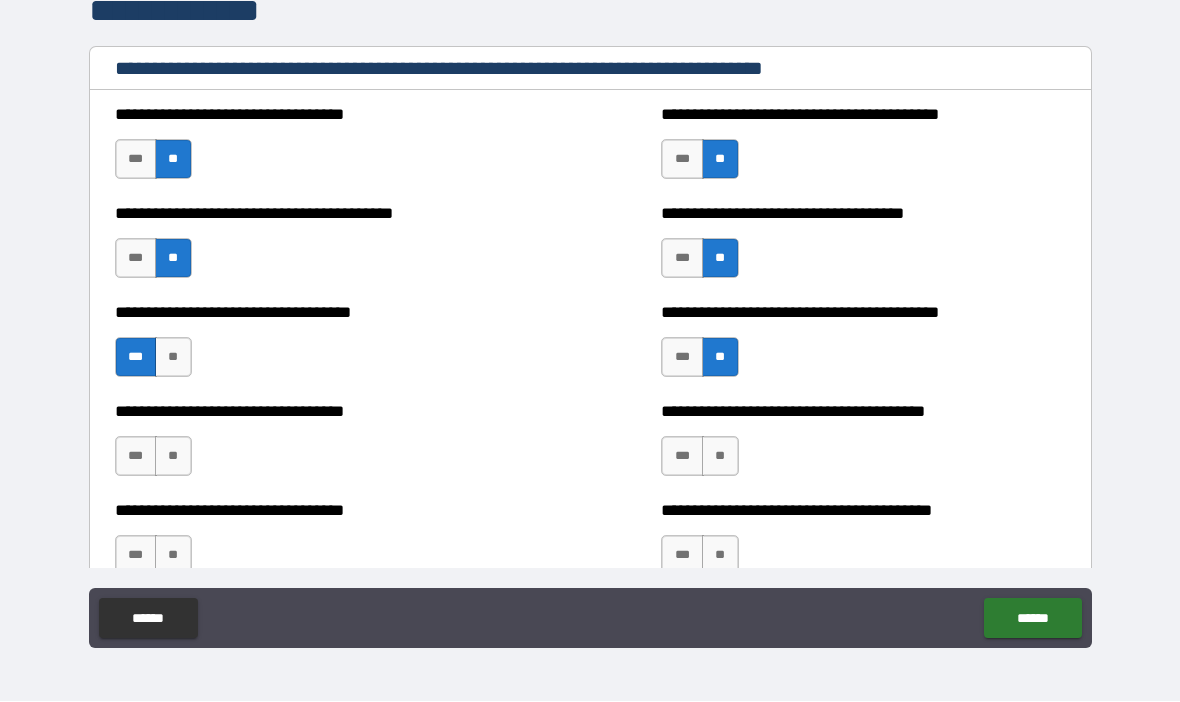click on "***" at bounding box center [682, 358] 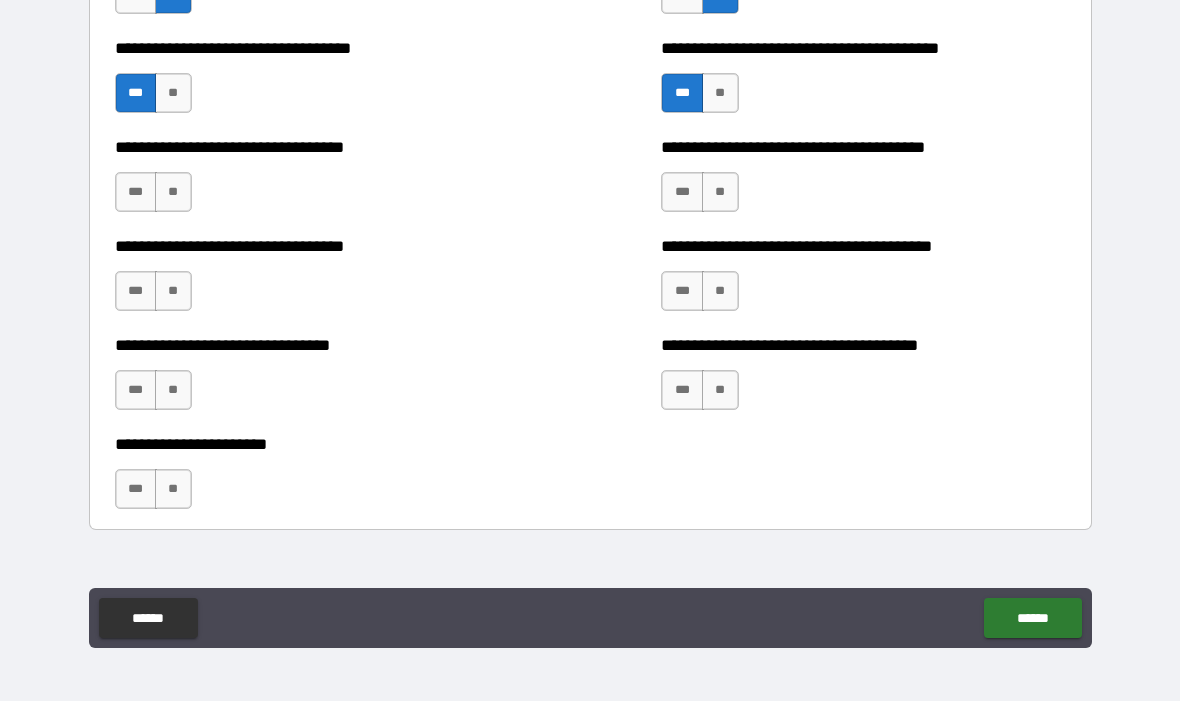 scroll, scrollTop: 3356, scrollLeft: 0, axis: vertical 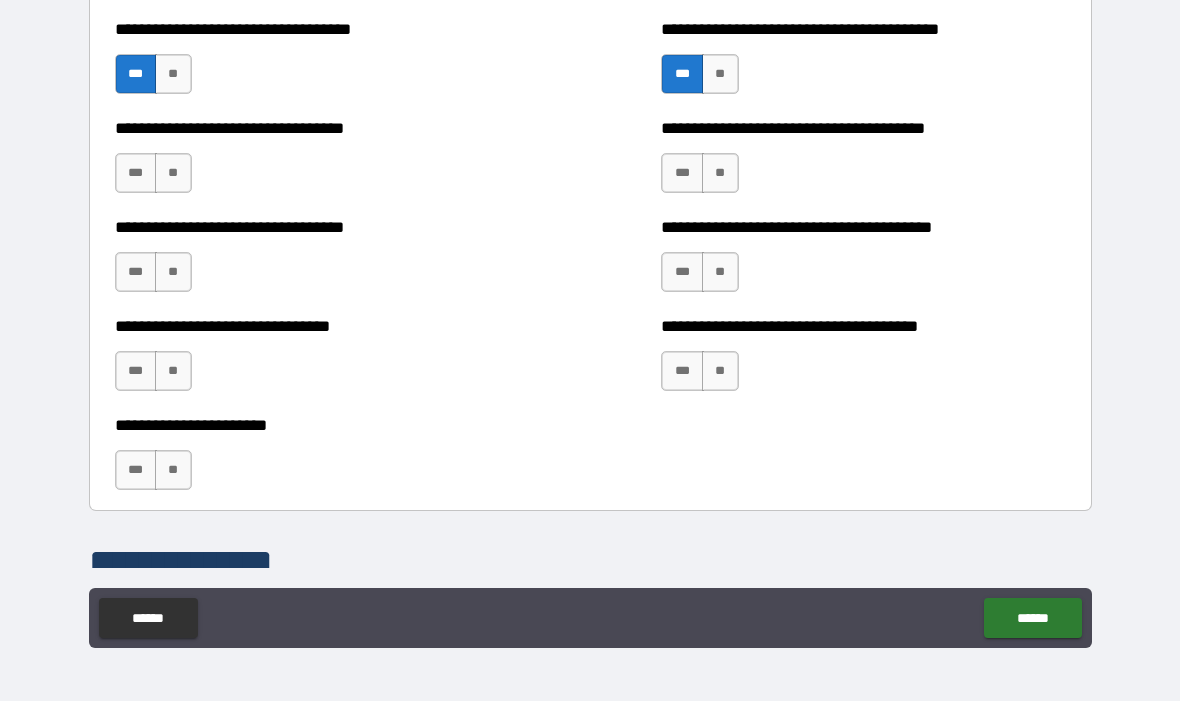 click on "**" at bounding box center (720, 174) 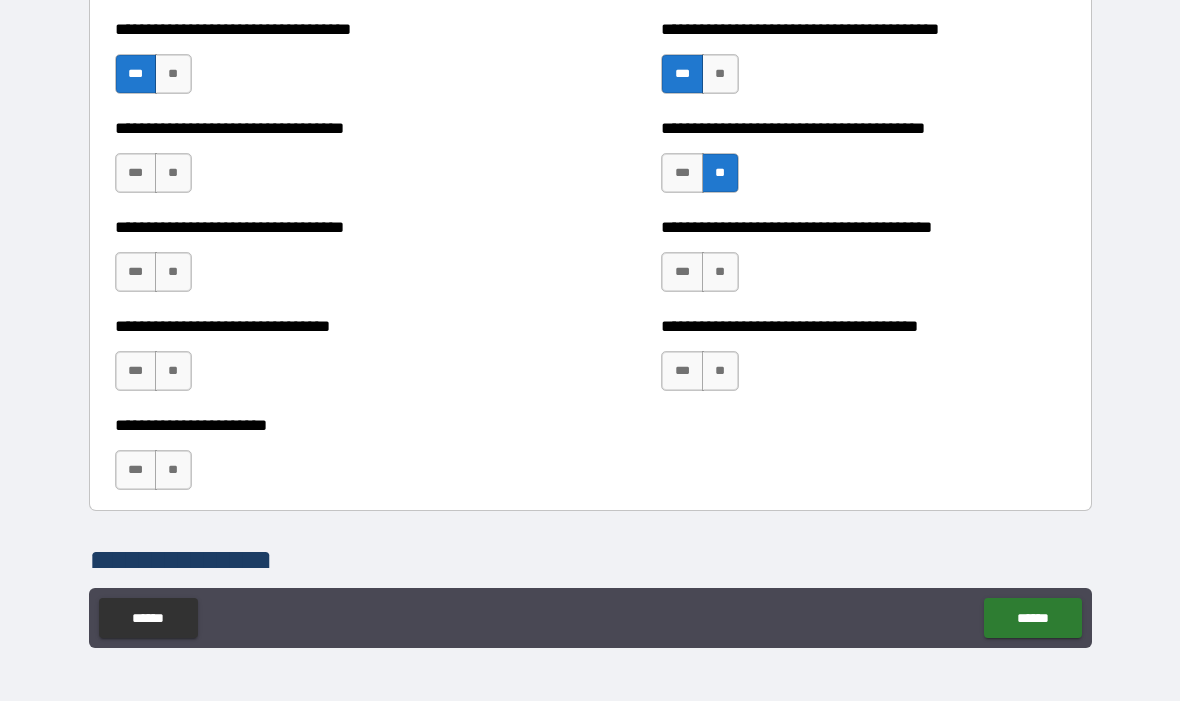 click on "**" at bounding box center (173, 174) 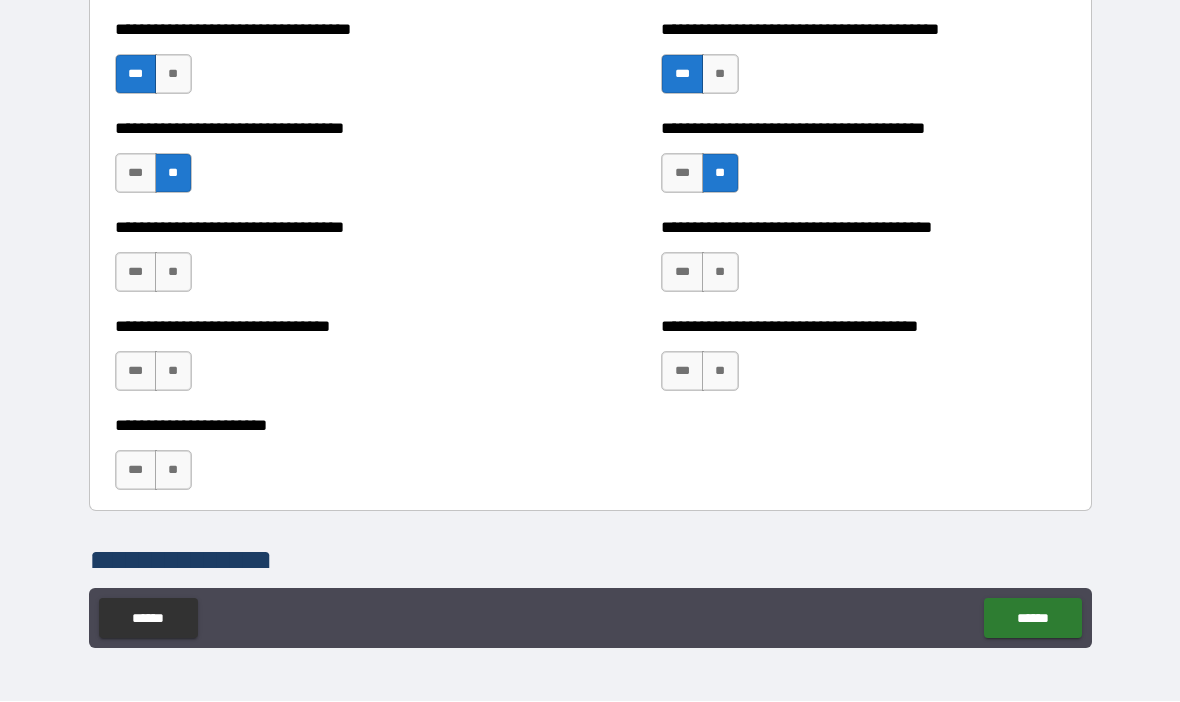 click on "**" at bounding box center (173, 273) 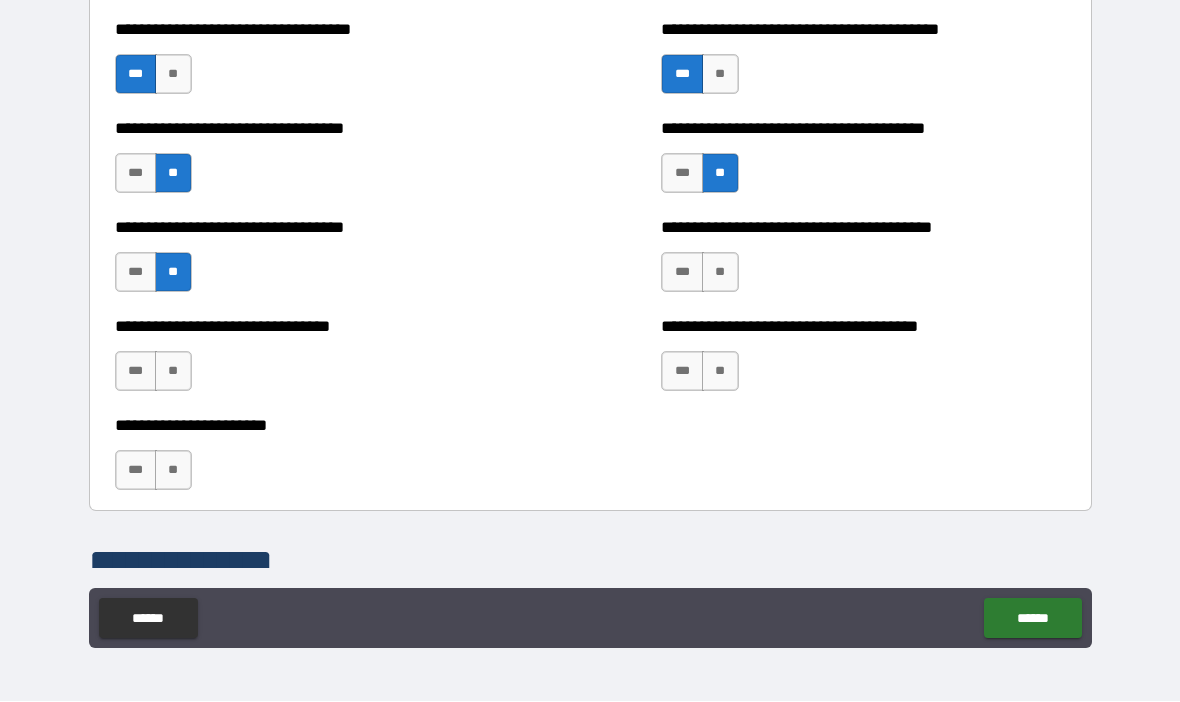 click on "**" at bounding box center (720, 273) 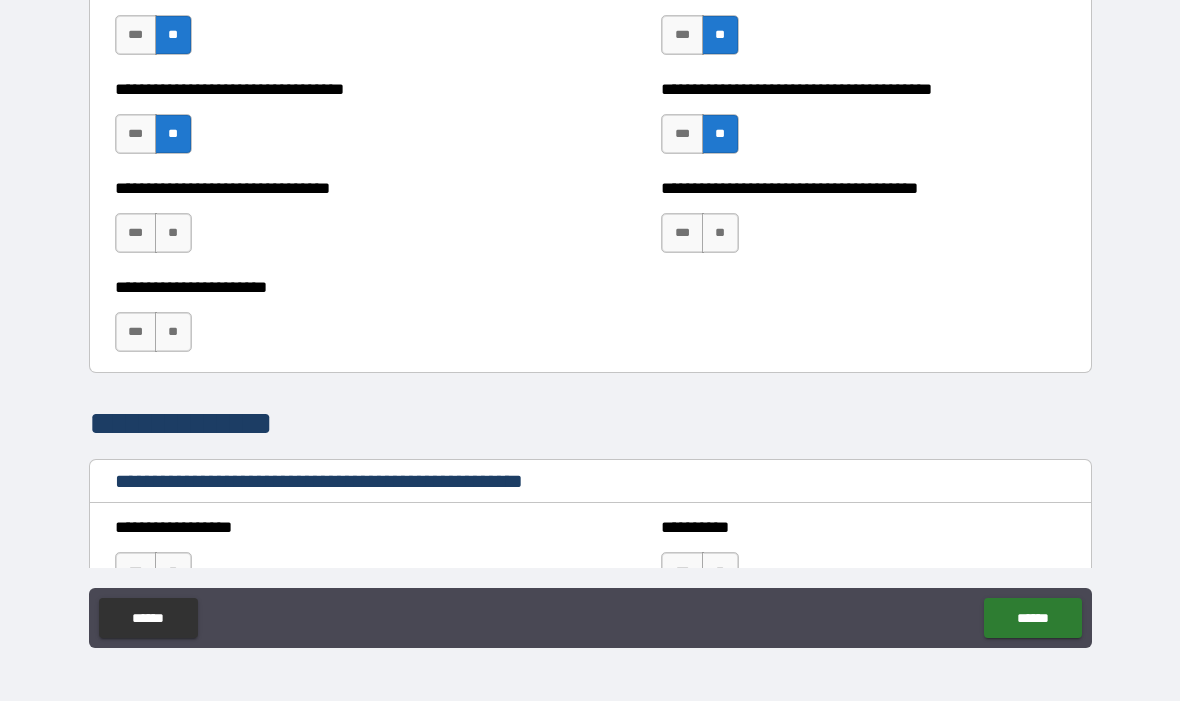 scroll, scrollTop: 3499, scrollLeft: 0, axis: vertical 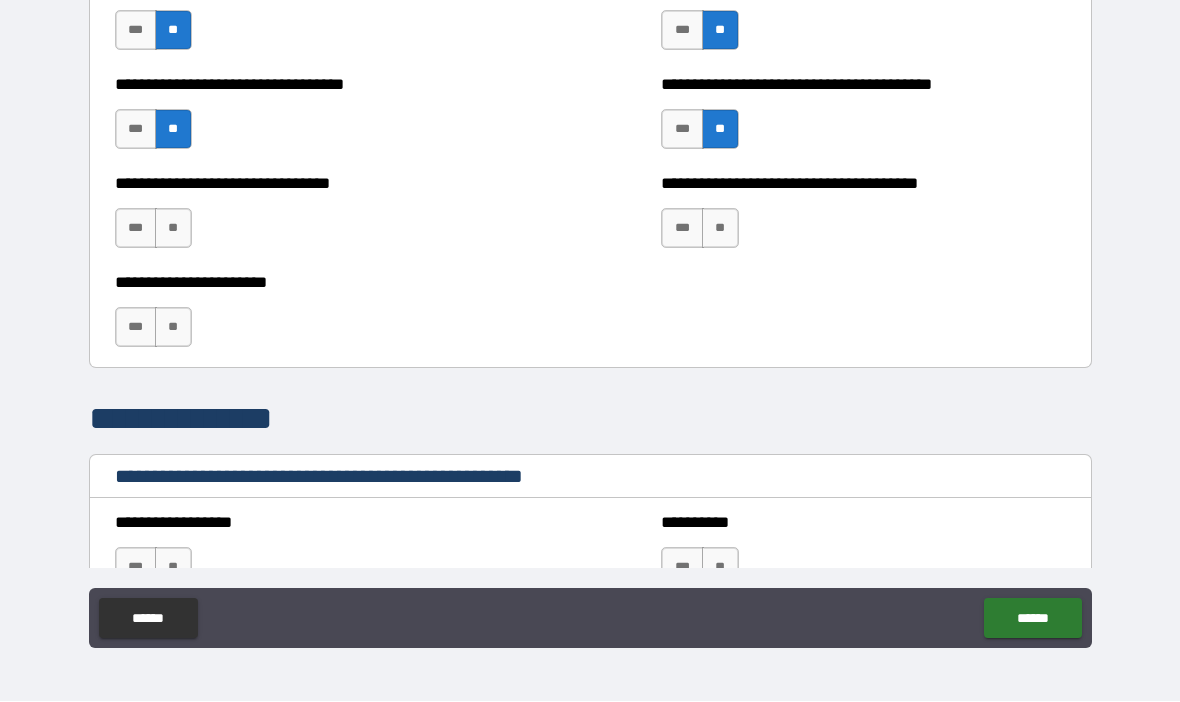 click on "**" at bounding box center (173, 229) 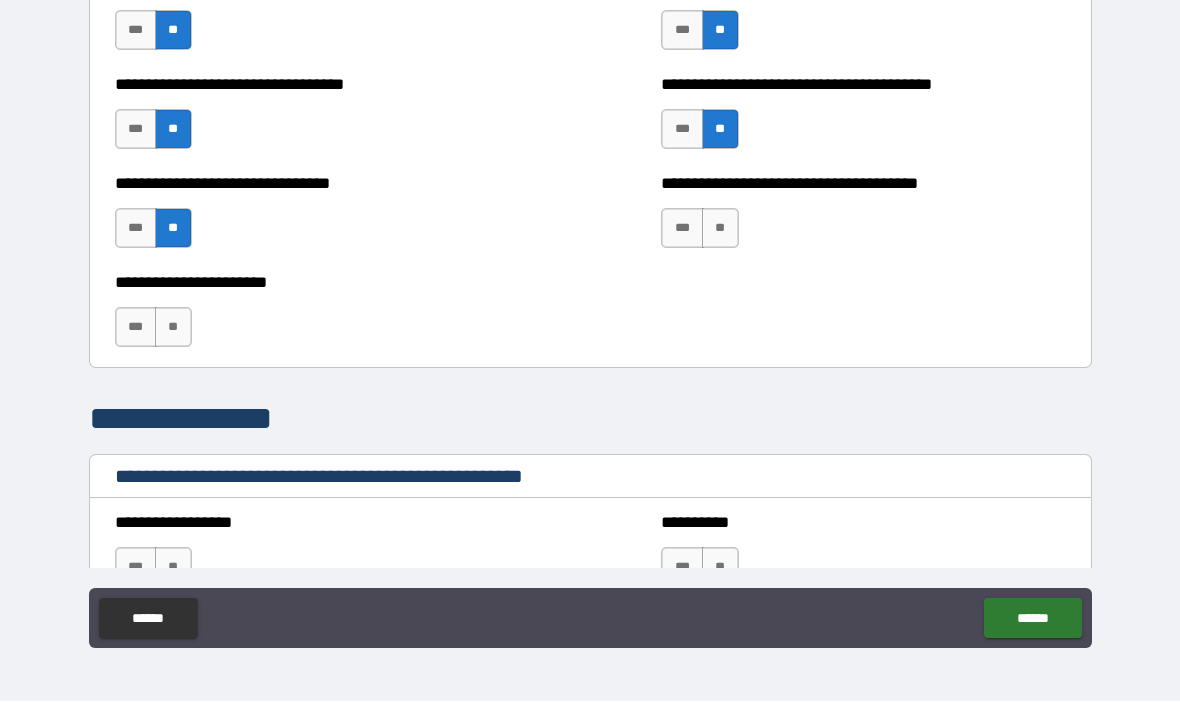 click on "**" at bounding box center (720, 229) 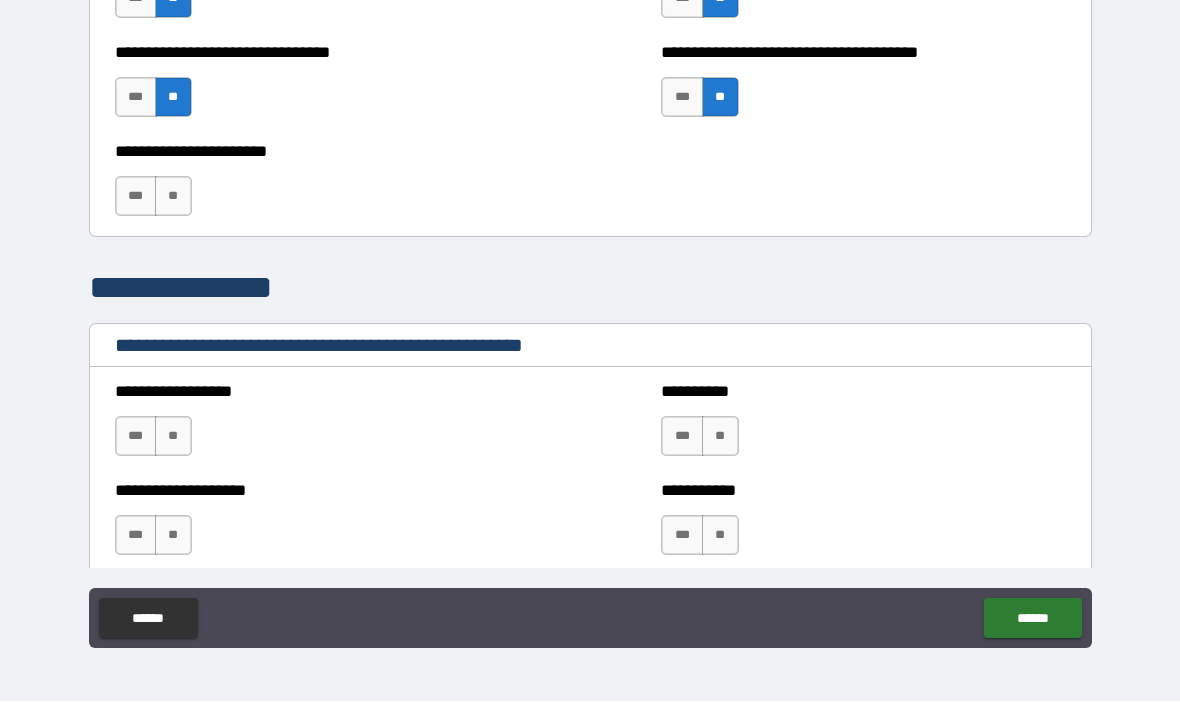 scroll, scrollTop: 3631, scrollLeft: 0, axis: vertical 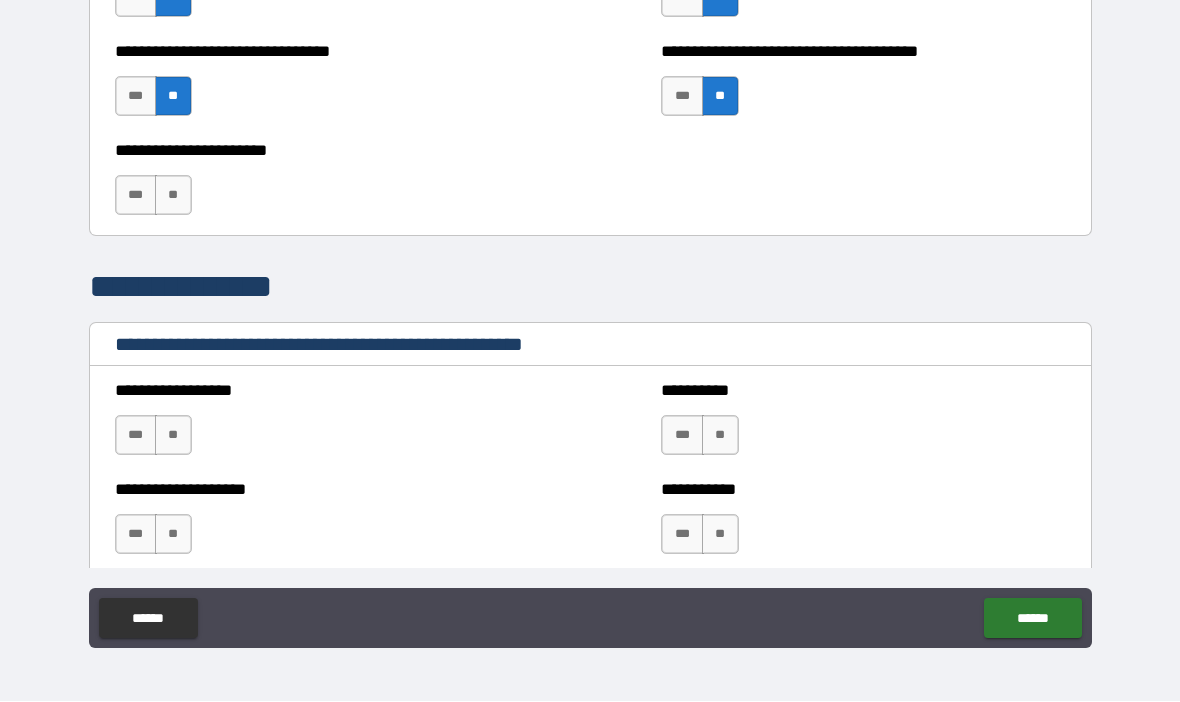 click on "**" at bounding box center [173, 196] 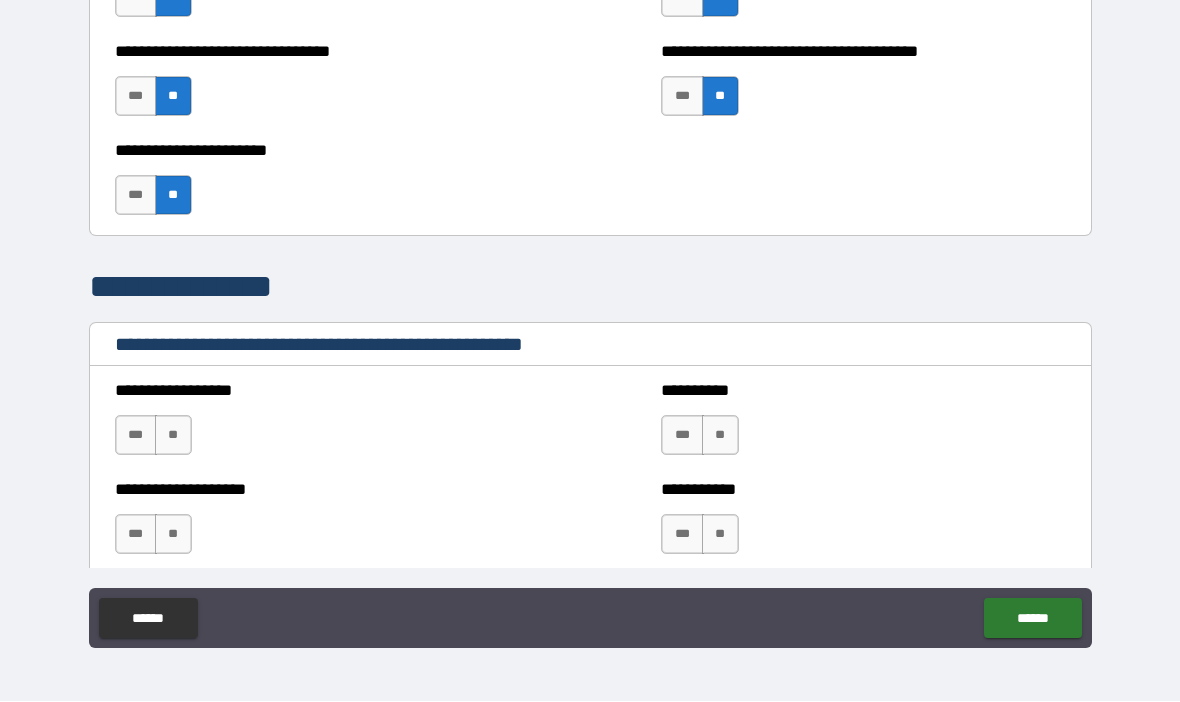 click on "***" at bounding box center [136, 196] 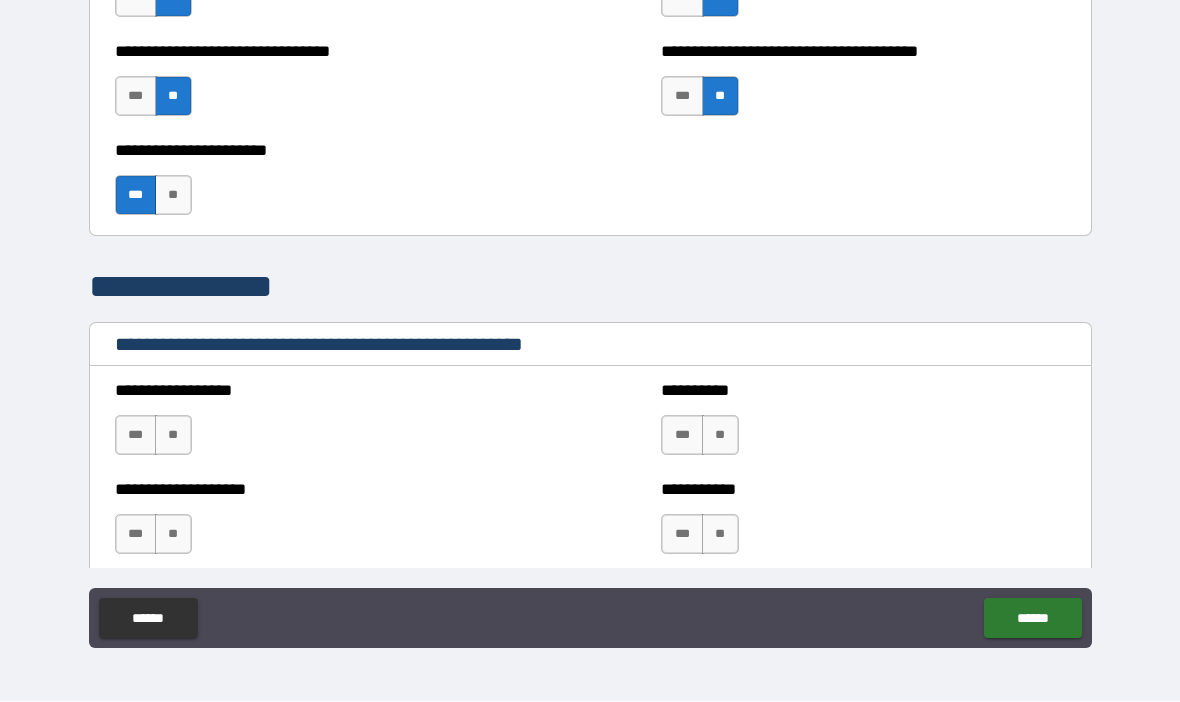 click on "**" at bounding box center [173, 196] 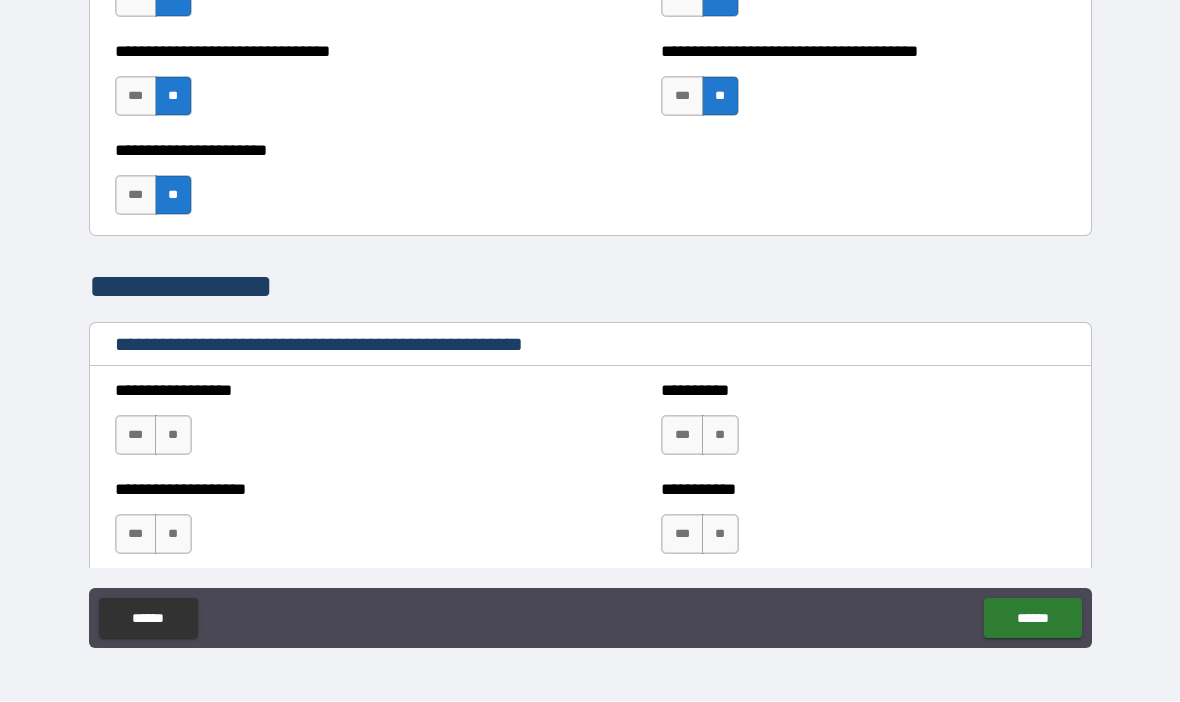 click on "**" at bounding box center (173, 436) 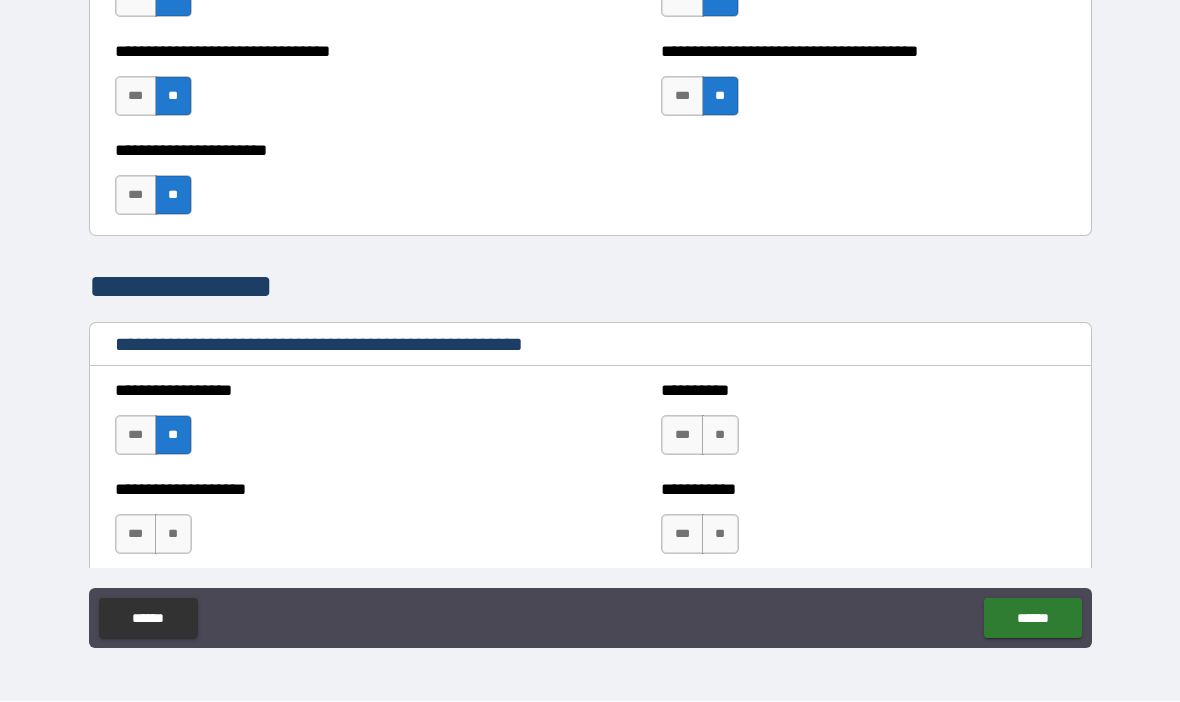 click on "**" at bounding box center [173, 535] 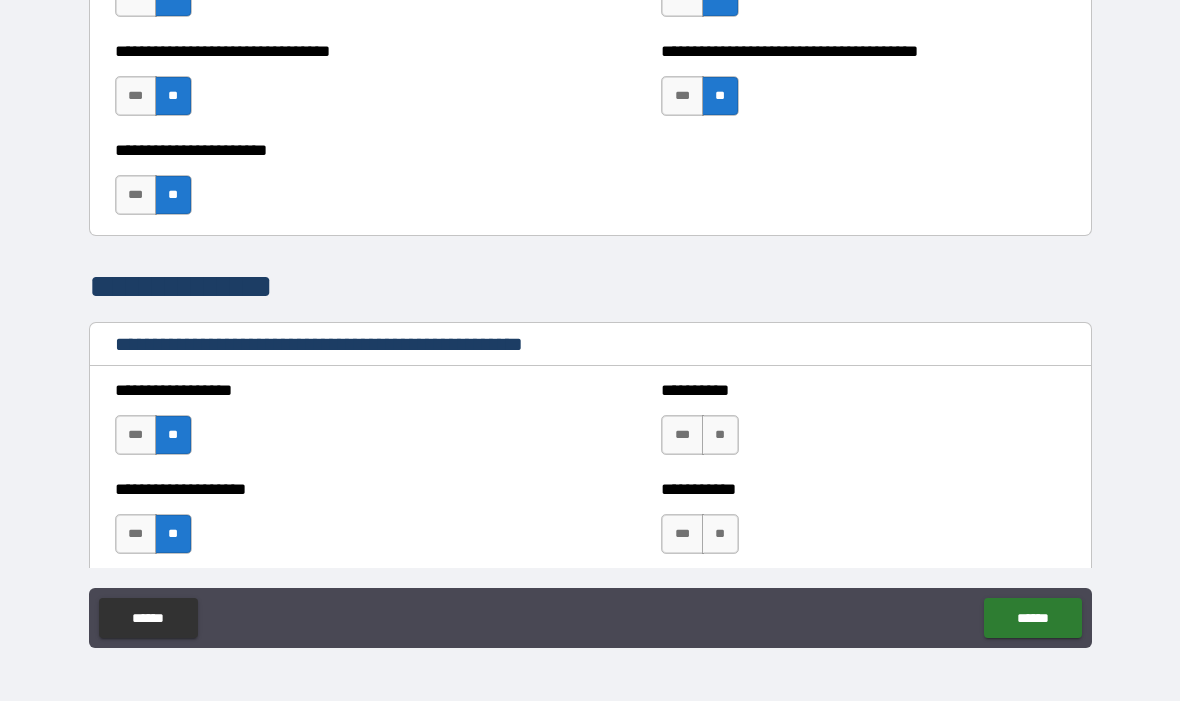 scroll, scrollTop: 3631, scrollLeft: 0, axis: vertical 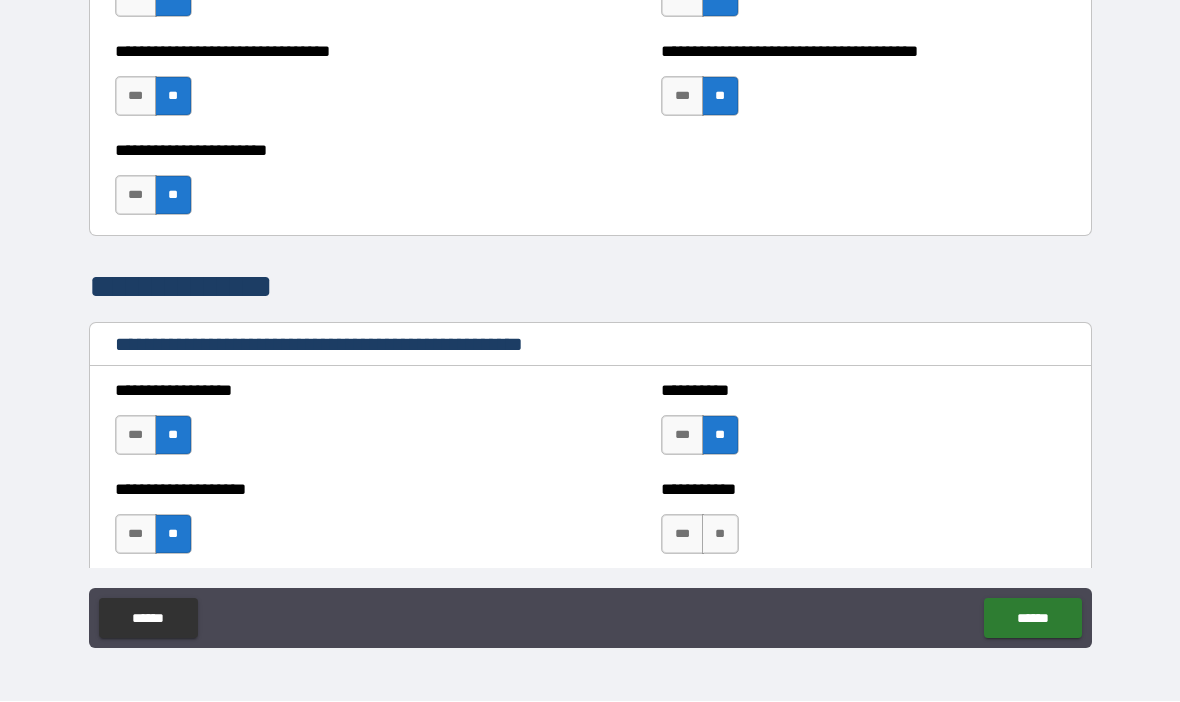 click on "**" at bounding box center (720, 535) 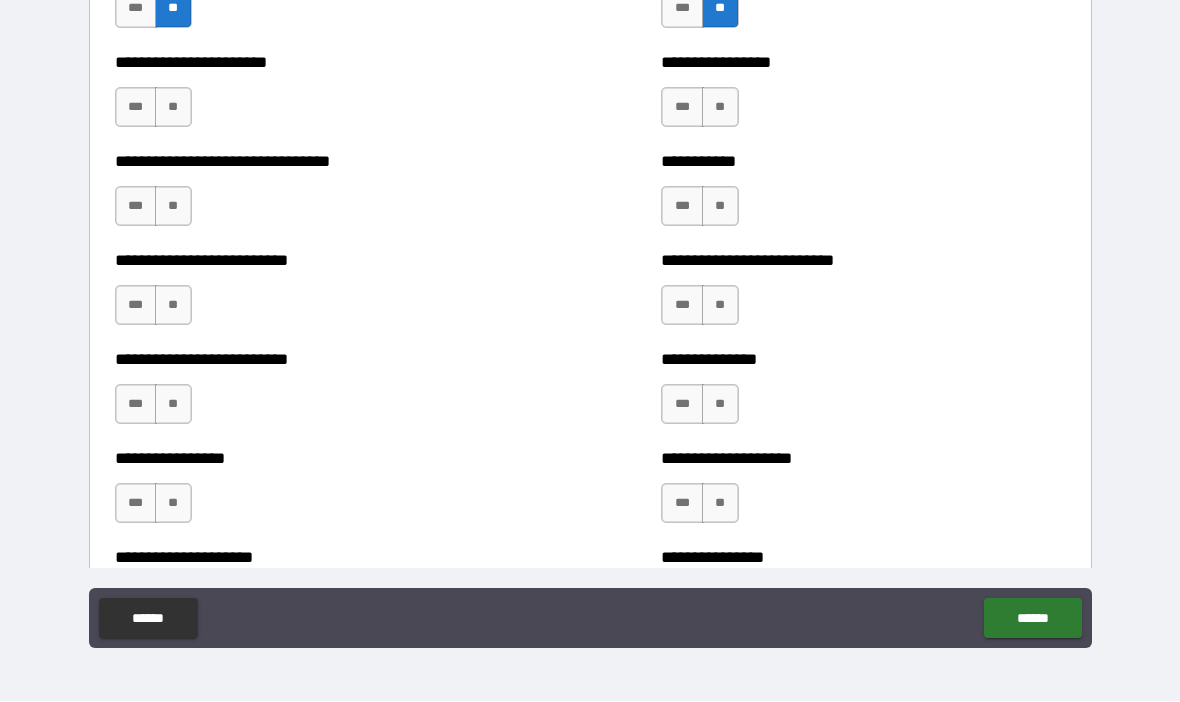 scroll, scrollTop: 4160, scrollLeft: 0, axis: vertical 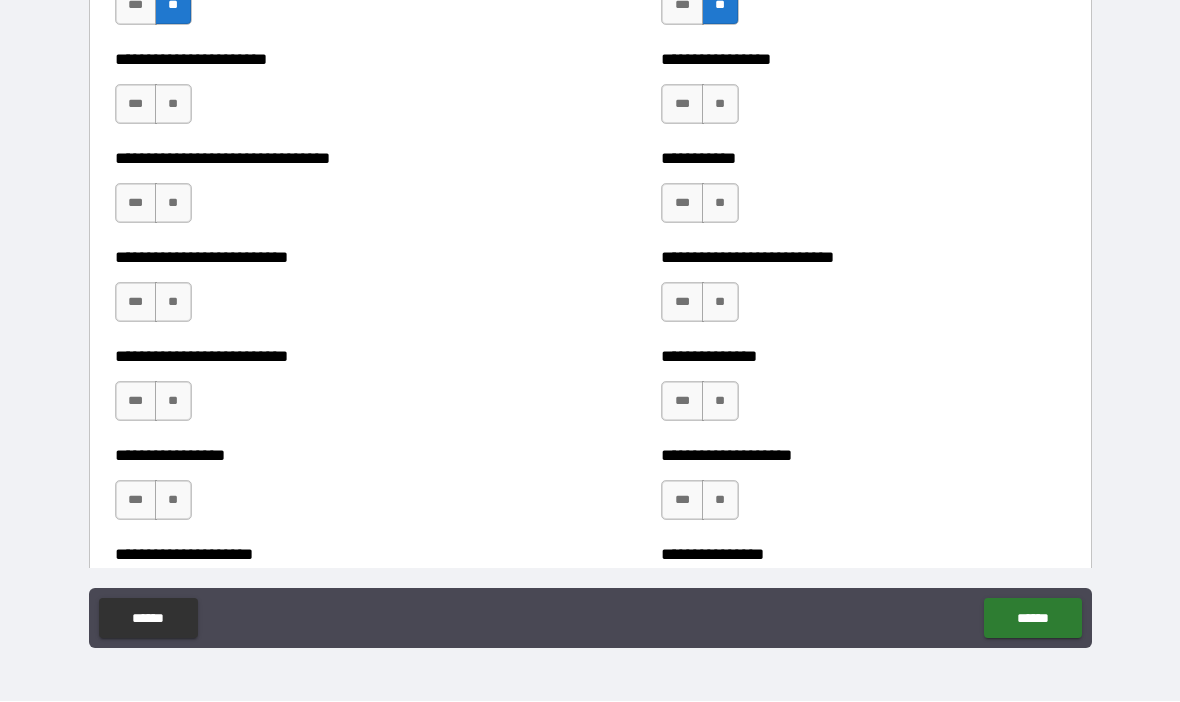 click on "**" at bounding box center (173, 105) 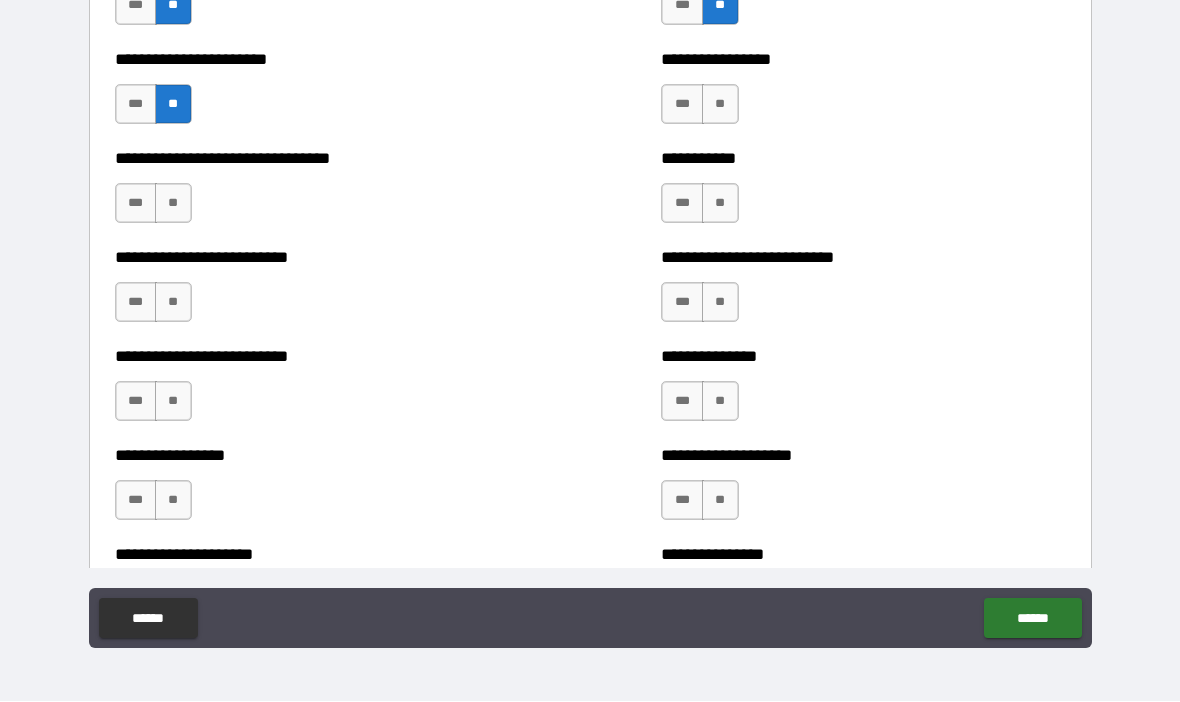 click on "**" at bounding box center (173, 204) 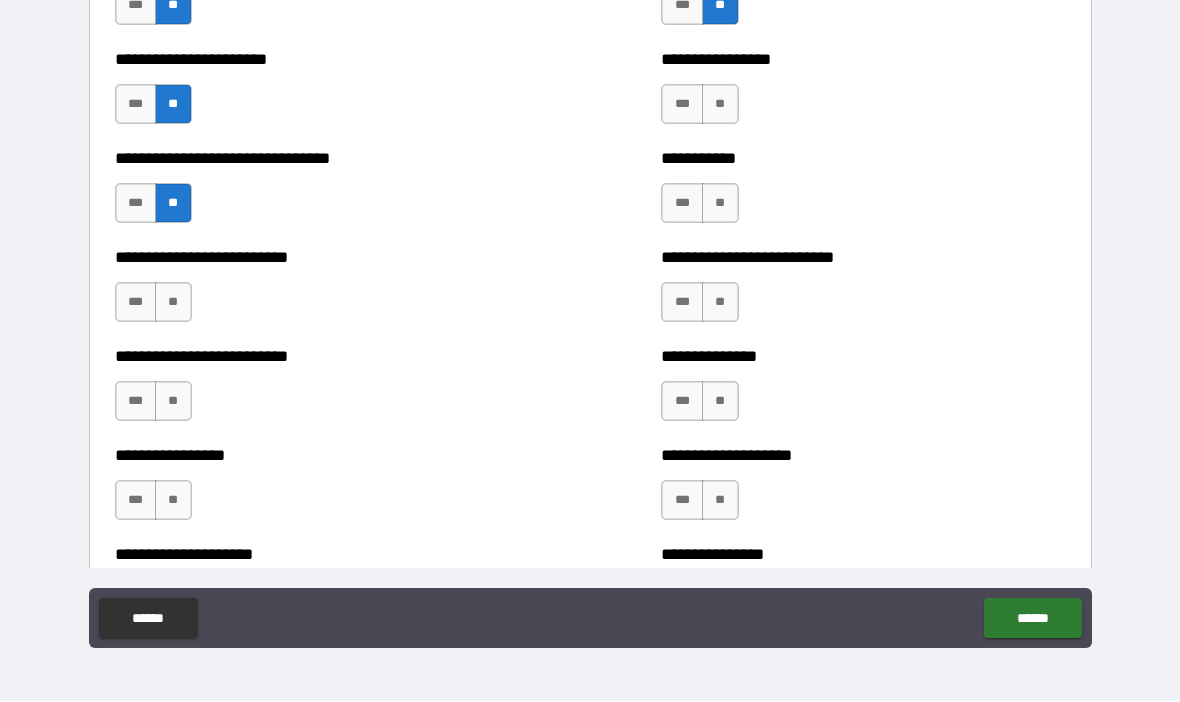 click on "**" at bounding box center [173, 303] 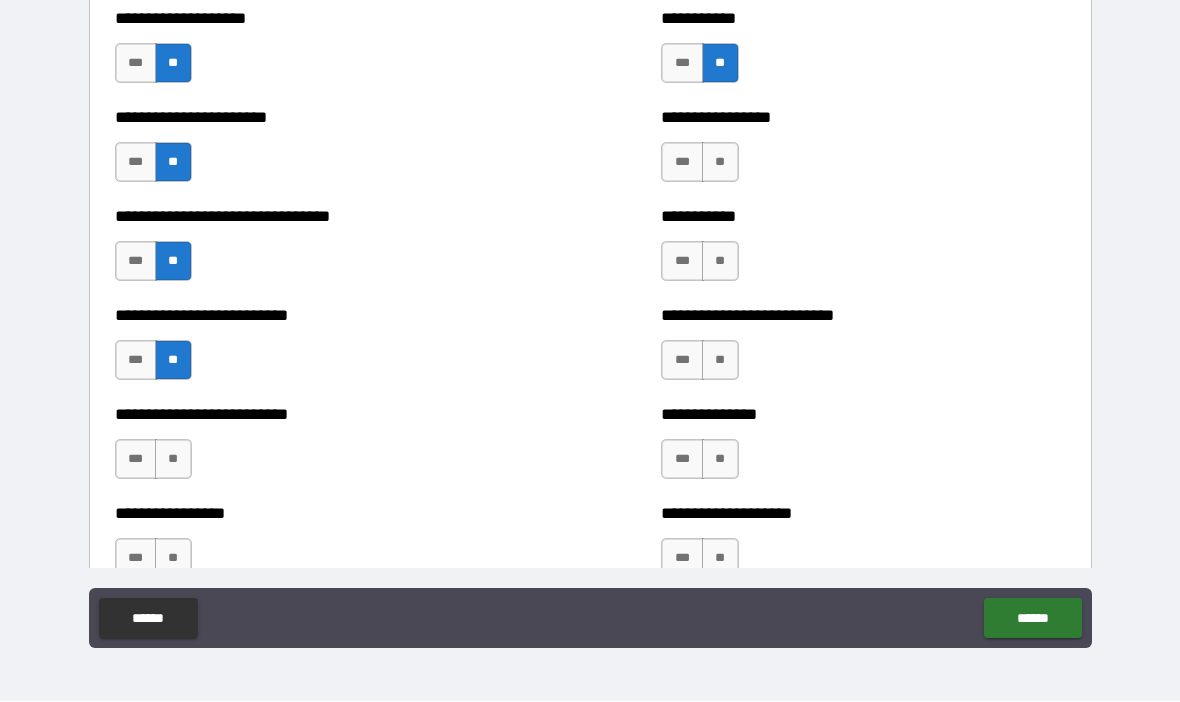 scroll, scrollTop: 4105, scrollLeft: 0, axis: vertical 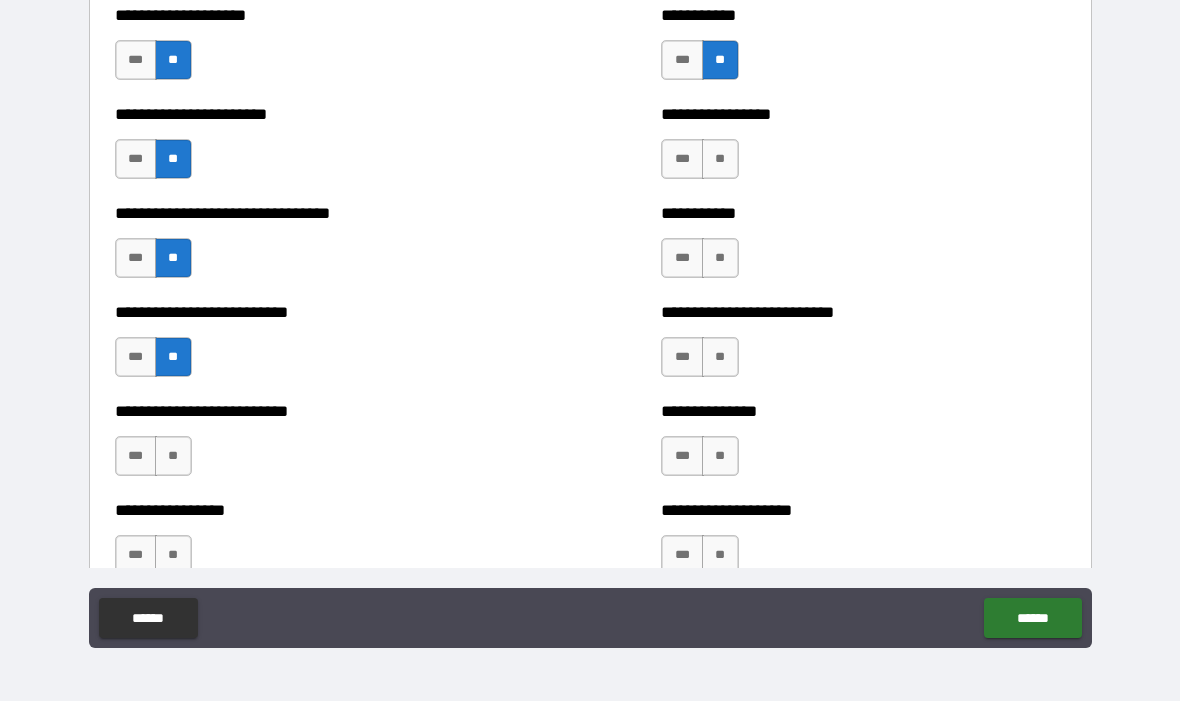 click on "**" at bounding box center [720, 160] 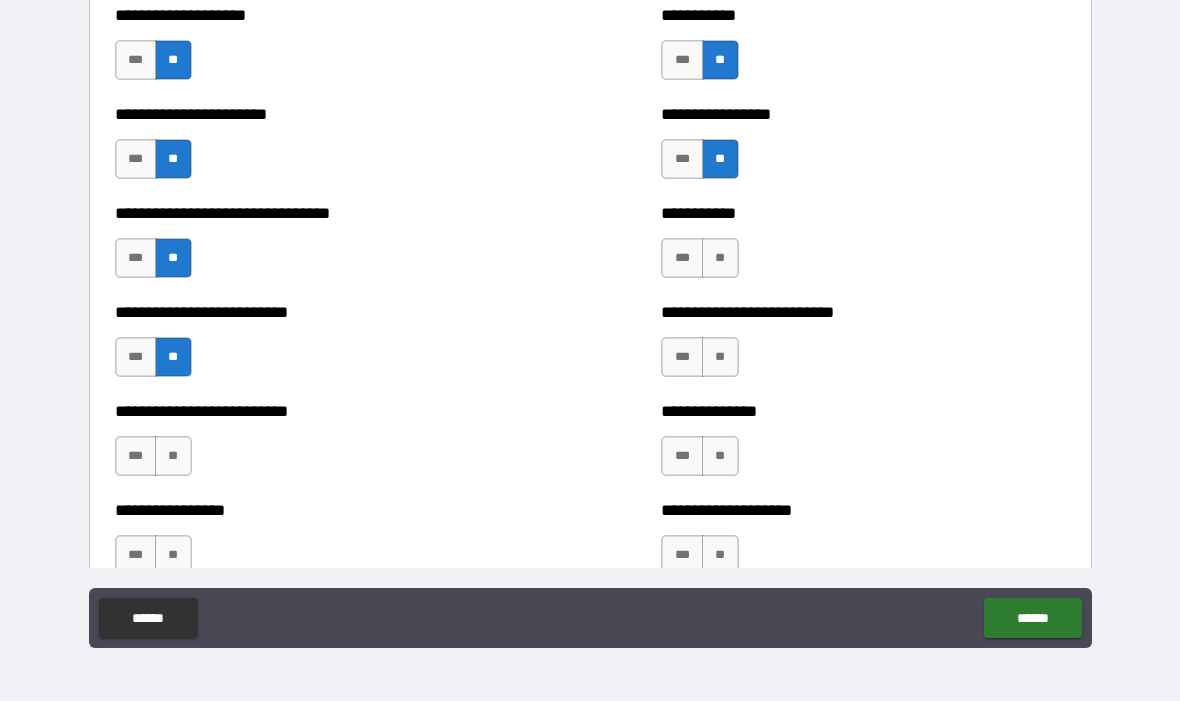 click on "**" at bounding box center [720, 259] 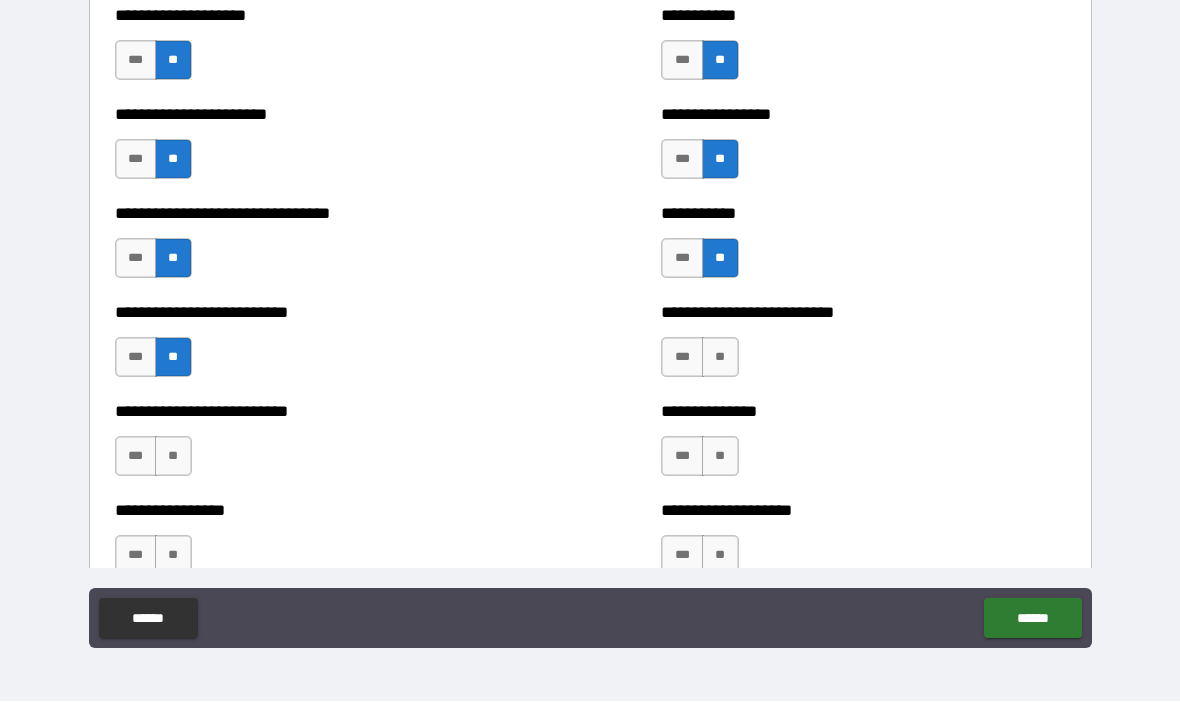 click on "**" at bounding box center (720, 358) 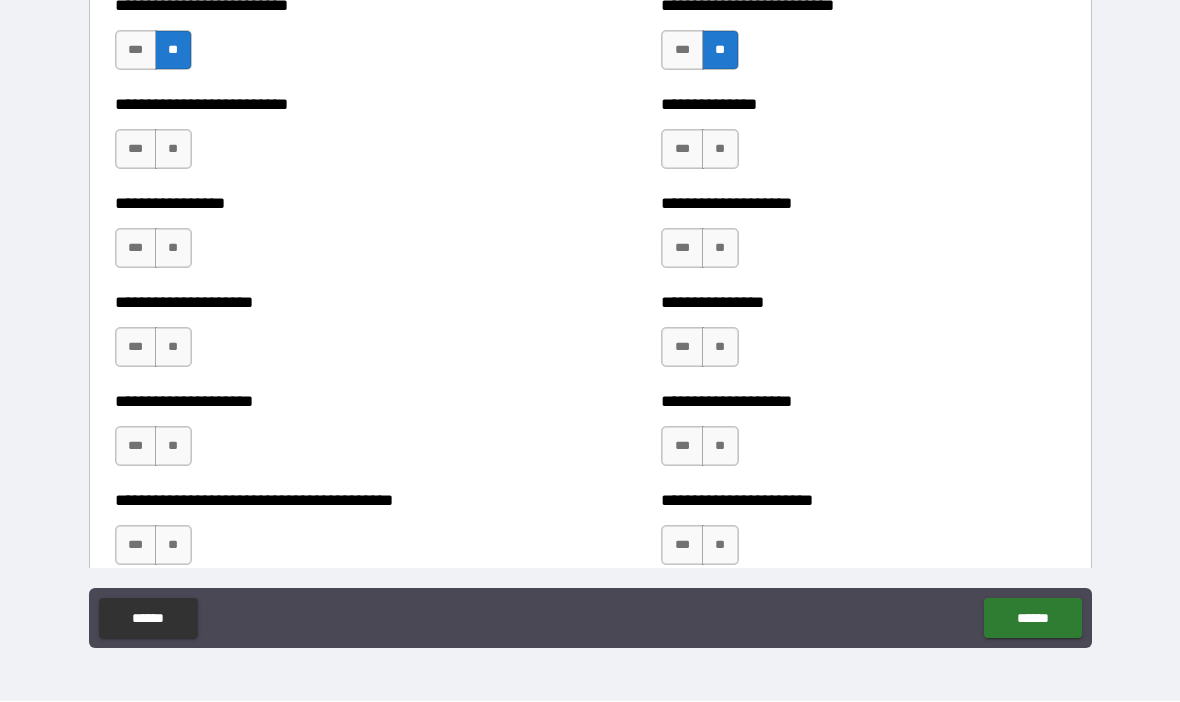 scroll, scrollTop: 4425, scrollLeft: 0, axis: vertical 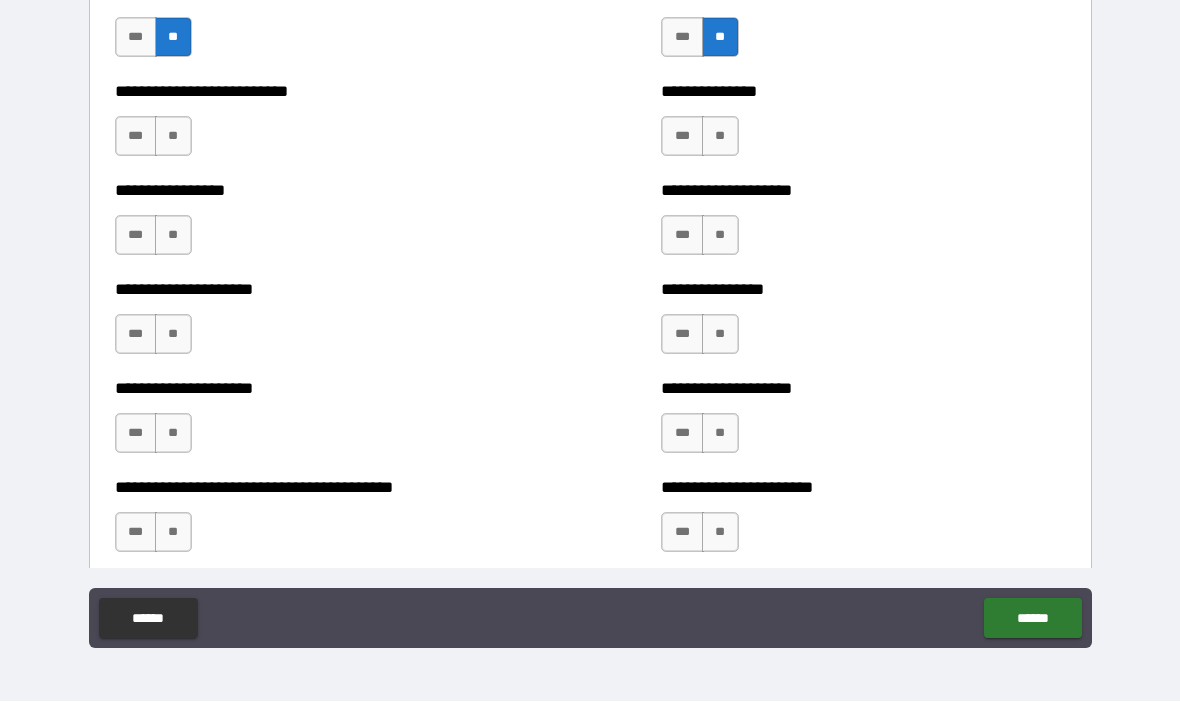click on "**" at bounding box center [720, 137] 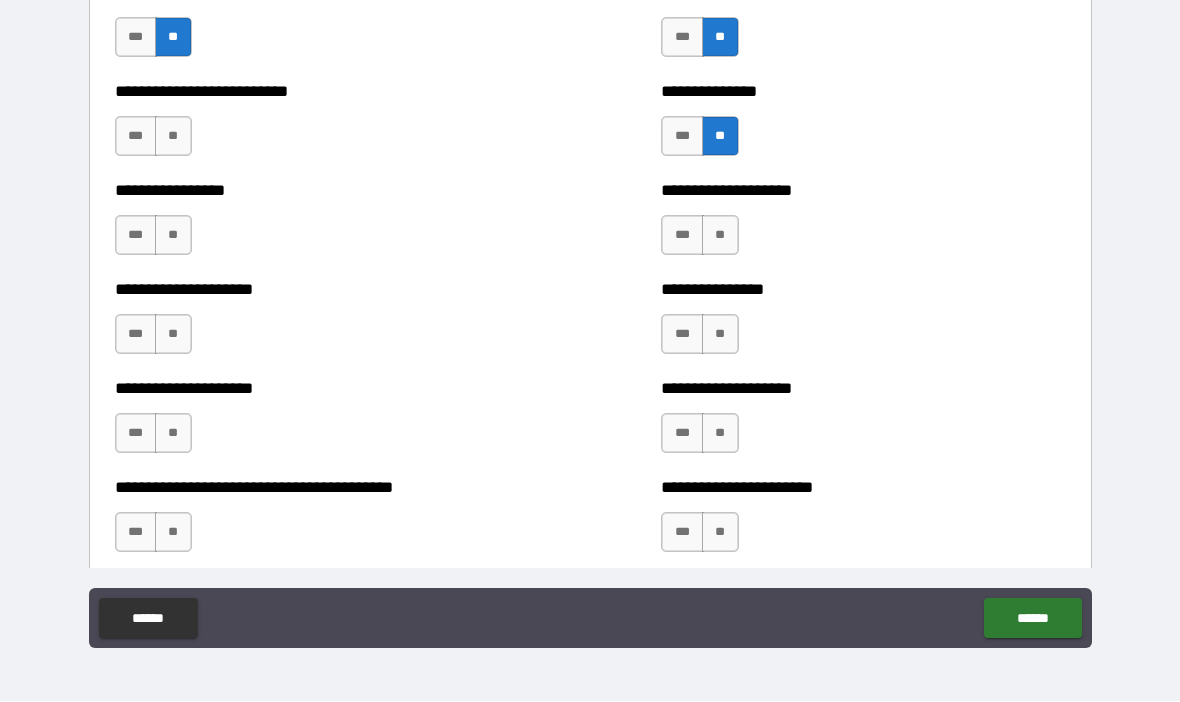 click on "**" at bounding box center (173, 137) 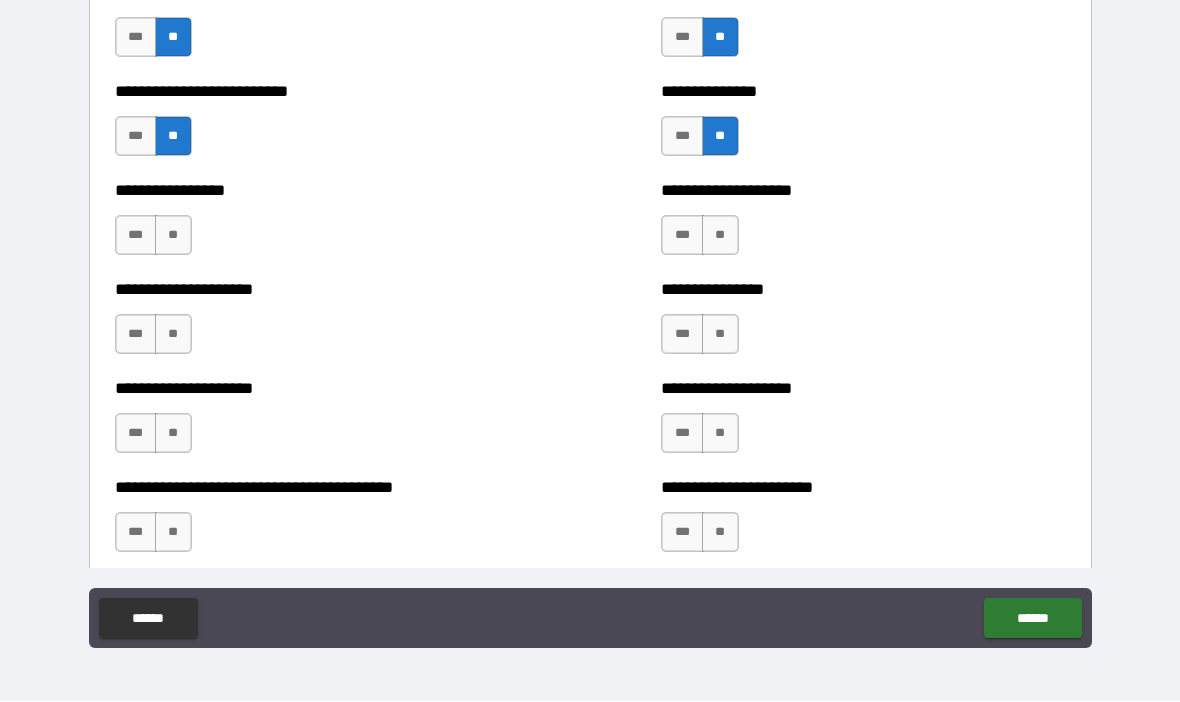 click on "**" at bounding box center [173, 236] 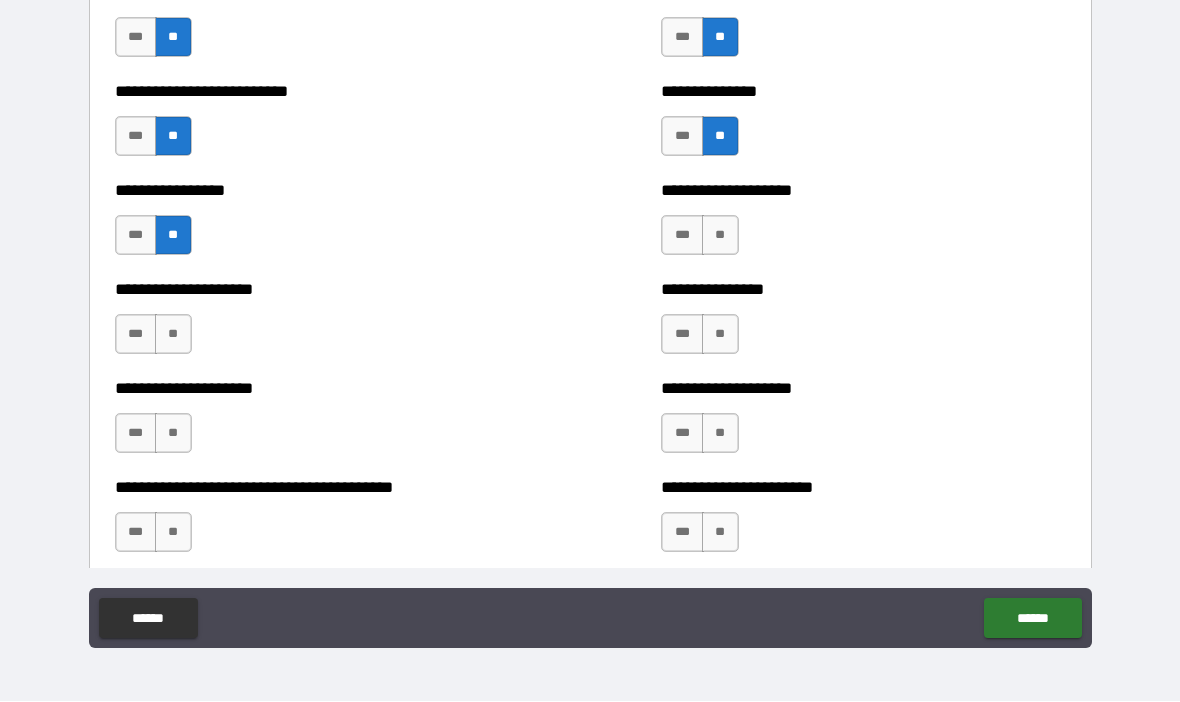 click on "**" at bounding box center [720, 236] 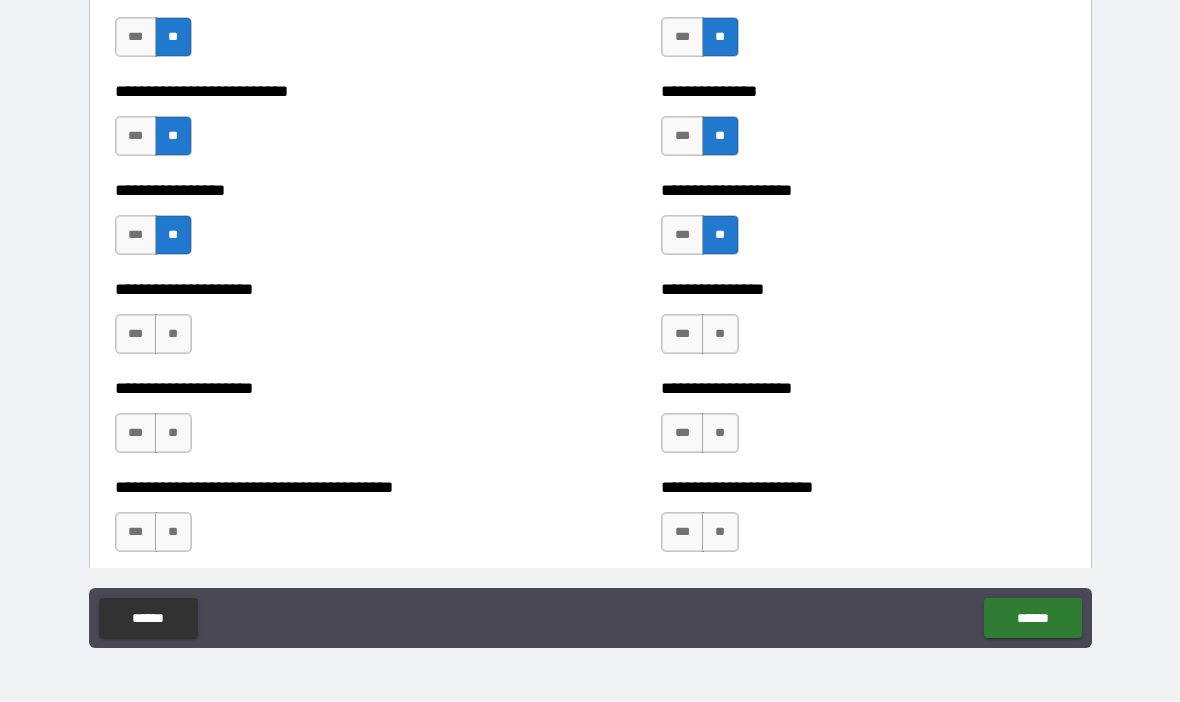 click on "**" at bounding box center [173, 335] 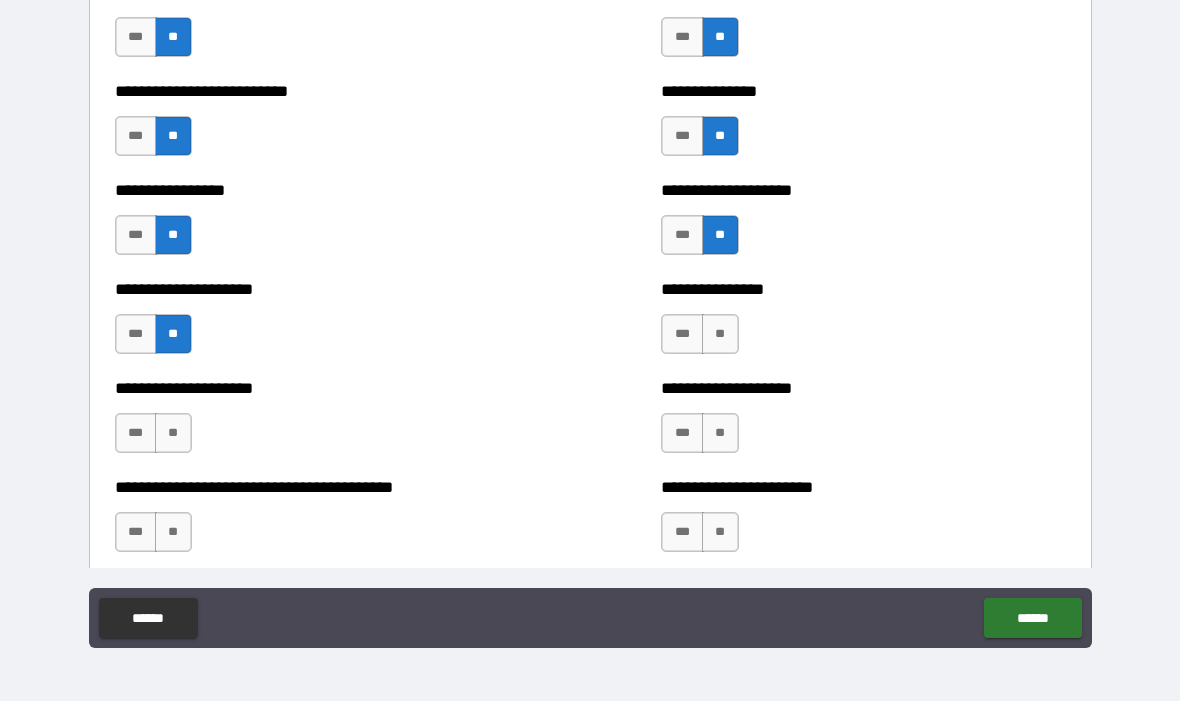 click on "**" at bounding box center (720, 335) 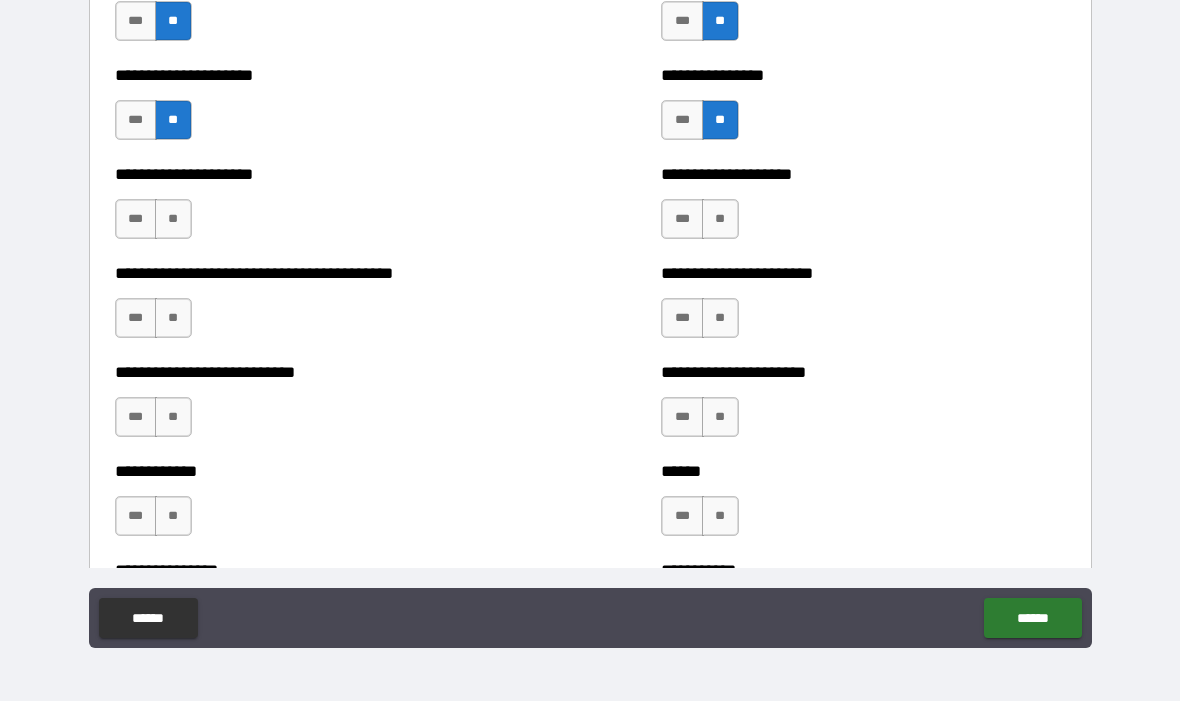 scroll, scrollTop: 4664, scrollLeft: 0, axis: vertical 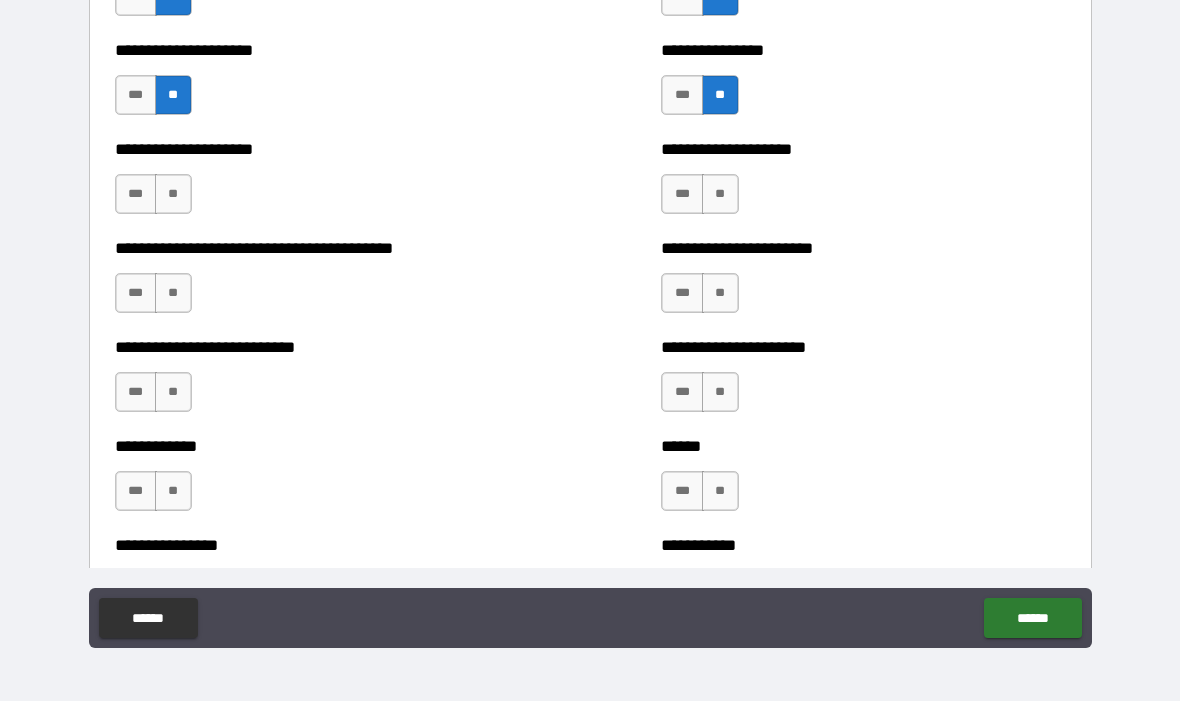 click on "**" at bounding box center [173, 195] 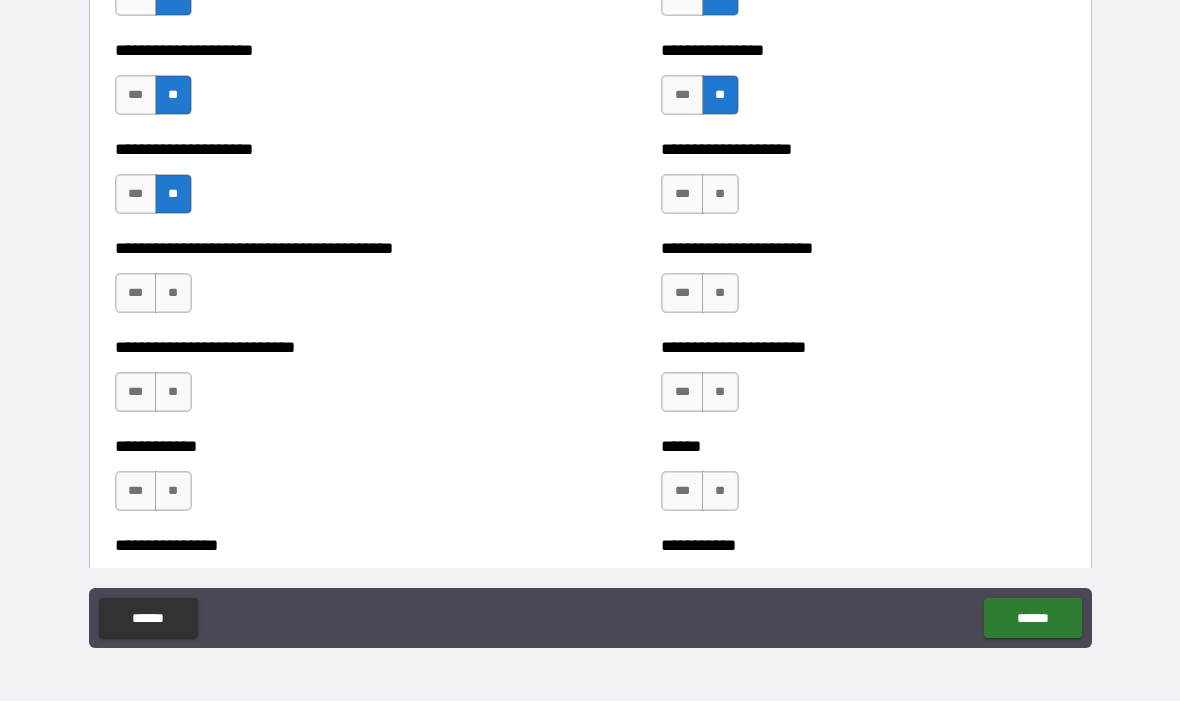 click on "**" at bounding box center (720, 195) 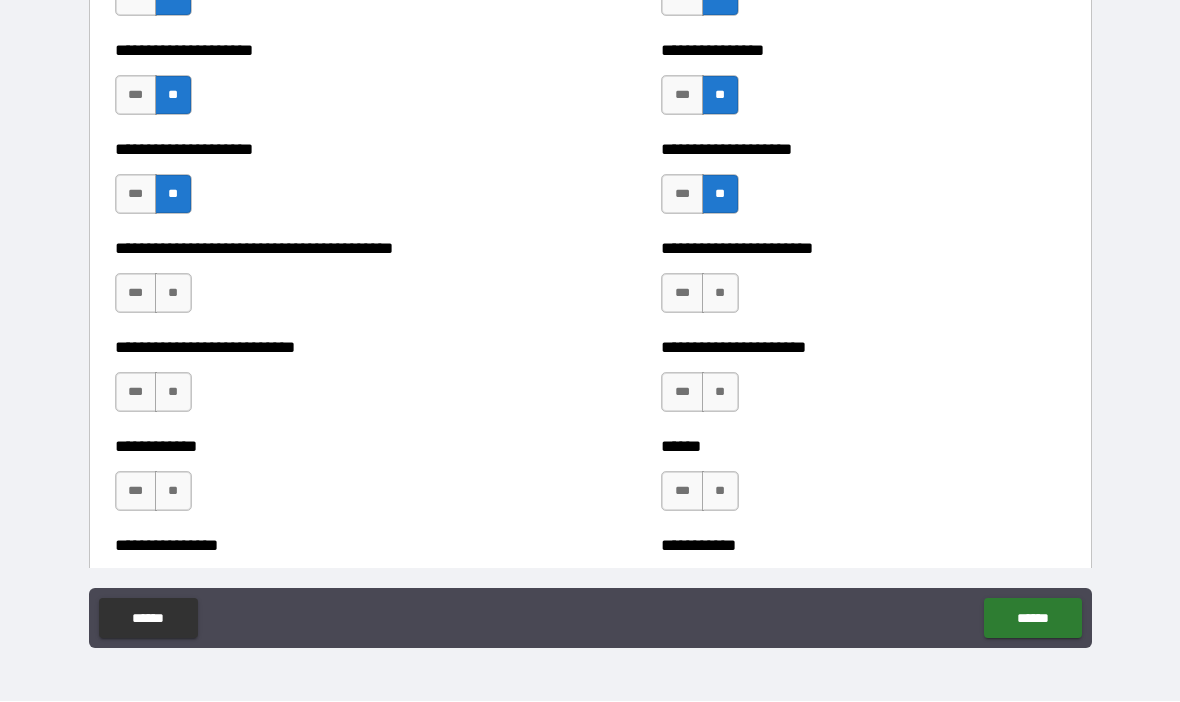 click on "**" at bounding box center [173, 294] 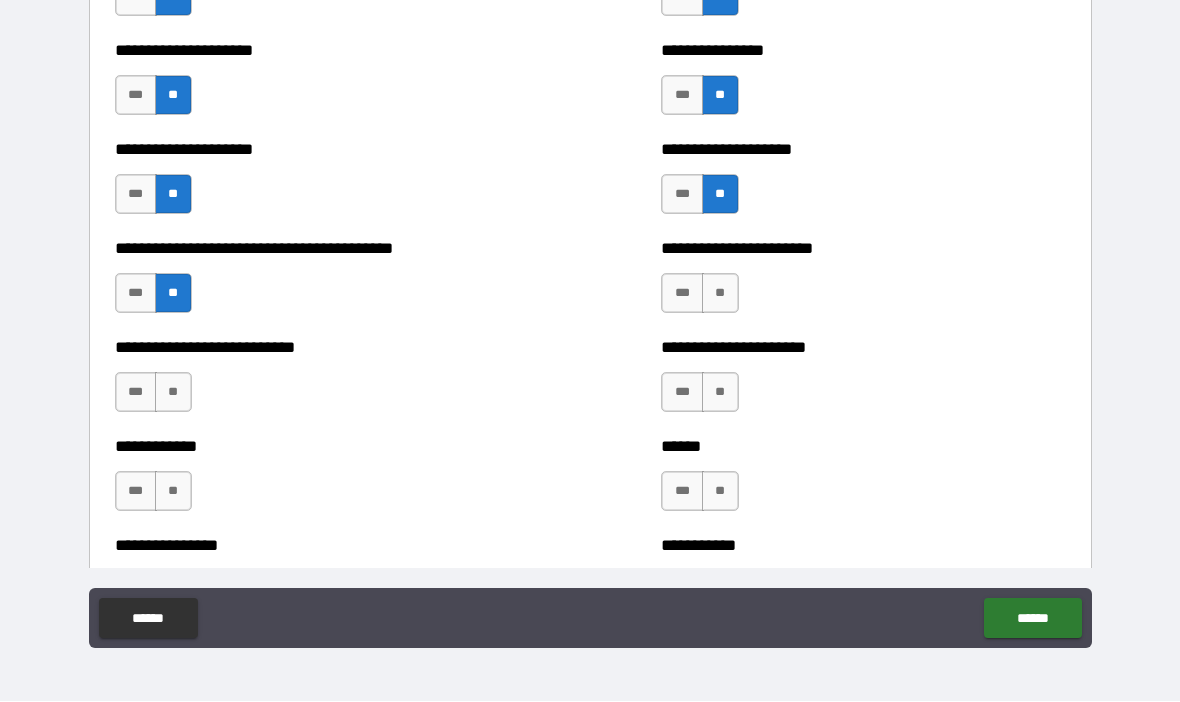 click on "**" at bounding box center (720, 294) 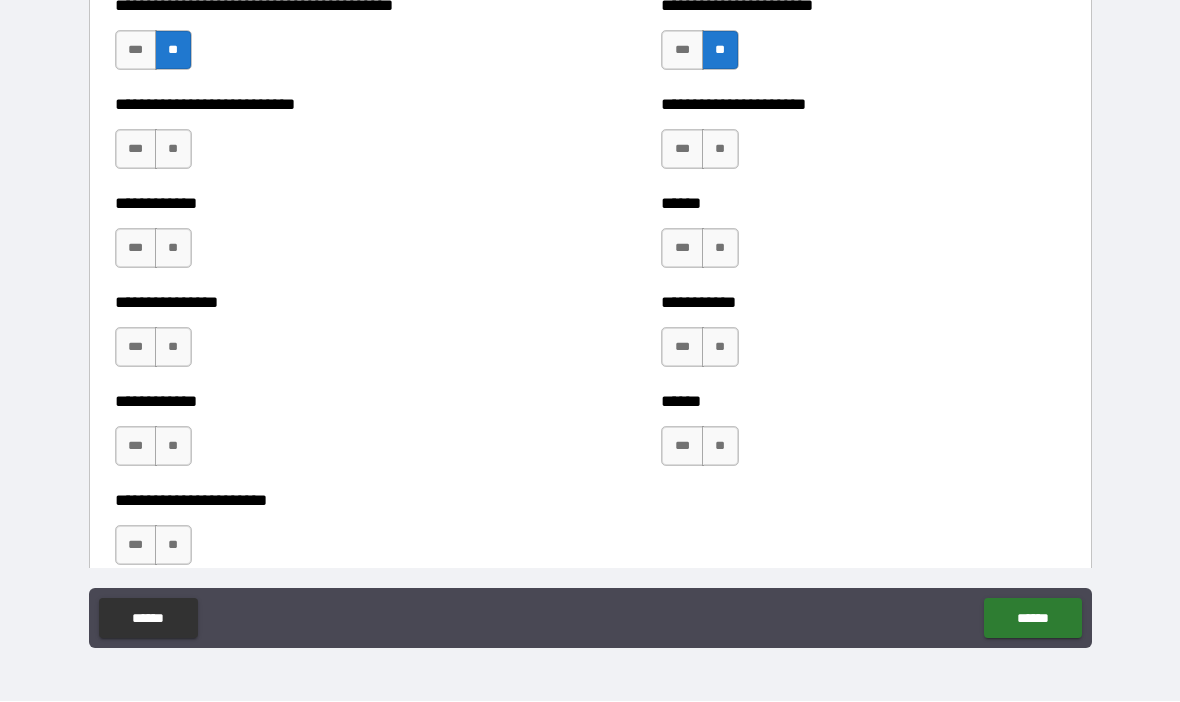 scroll, scrollTop: 4909, scrollLeft: 0, axis: vertical 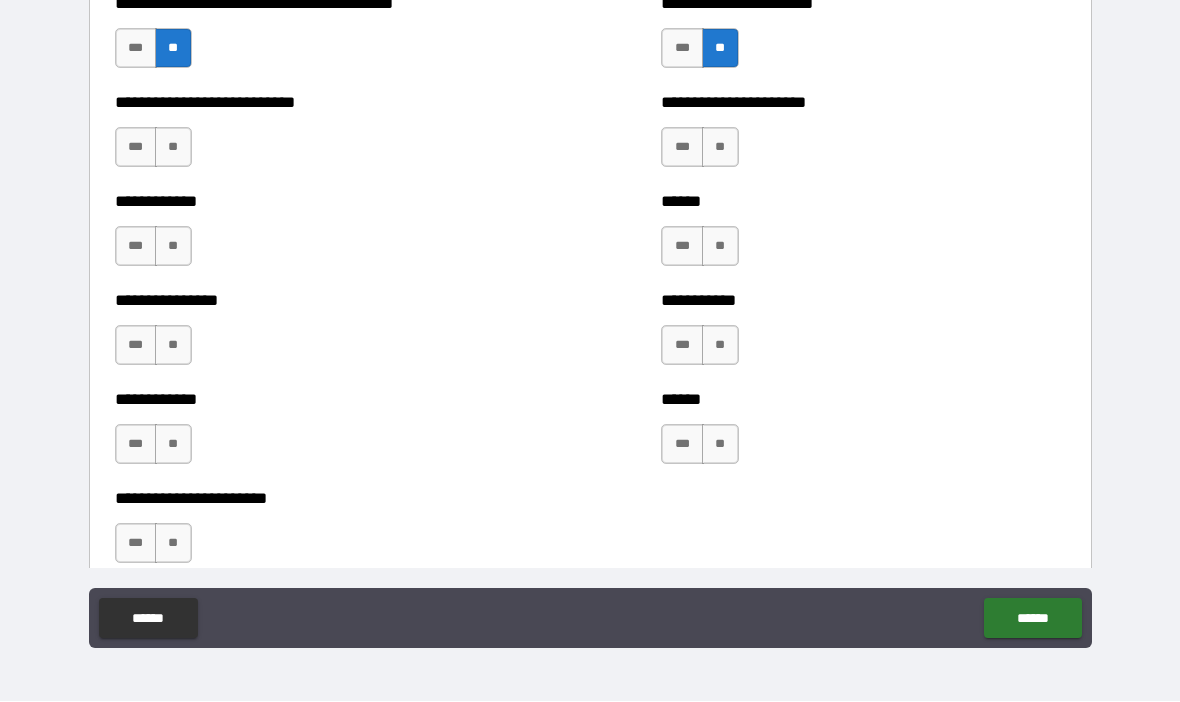 click on "**" at bounding box center (173, 148) 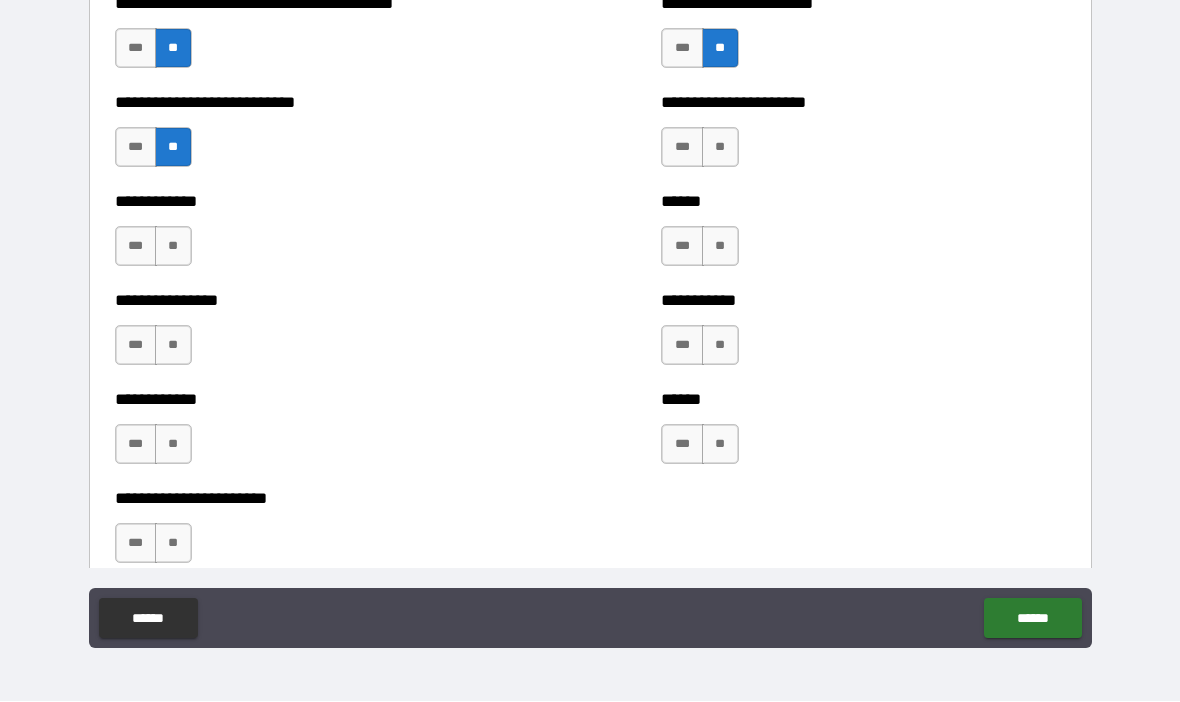 click on "**" at bounding box center [720, 148] 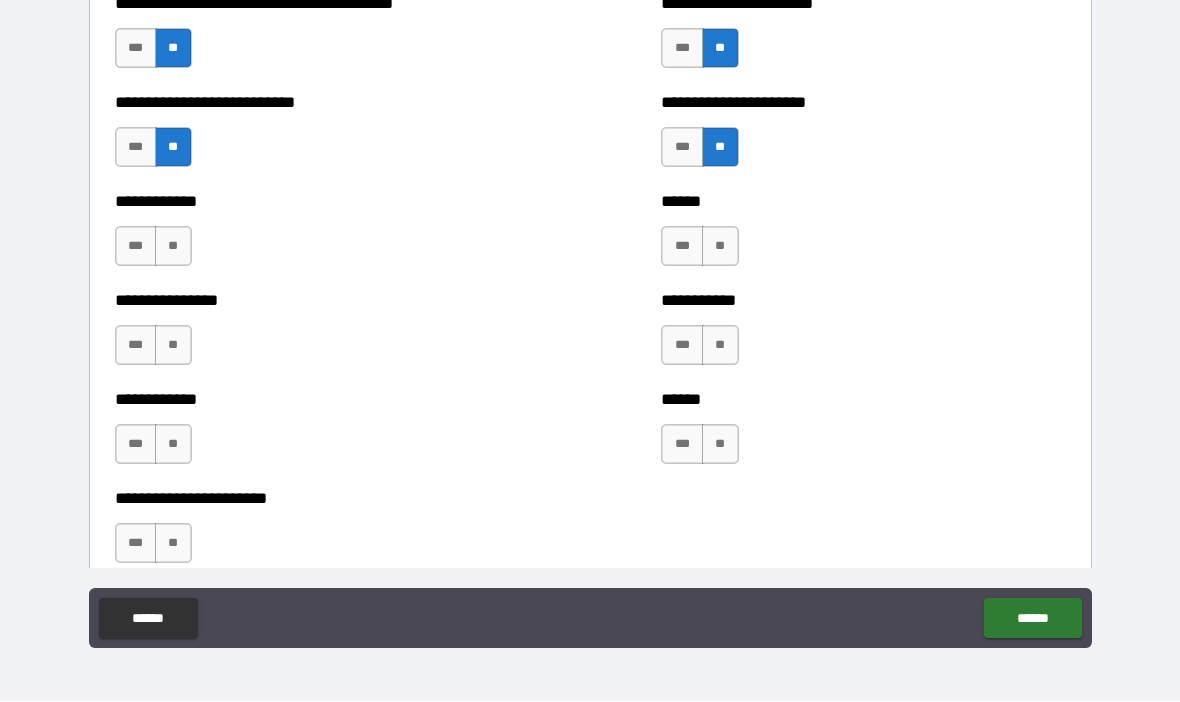 click on "**" at bounding box center (173, 247) 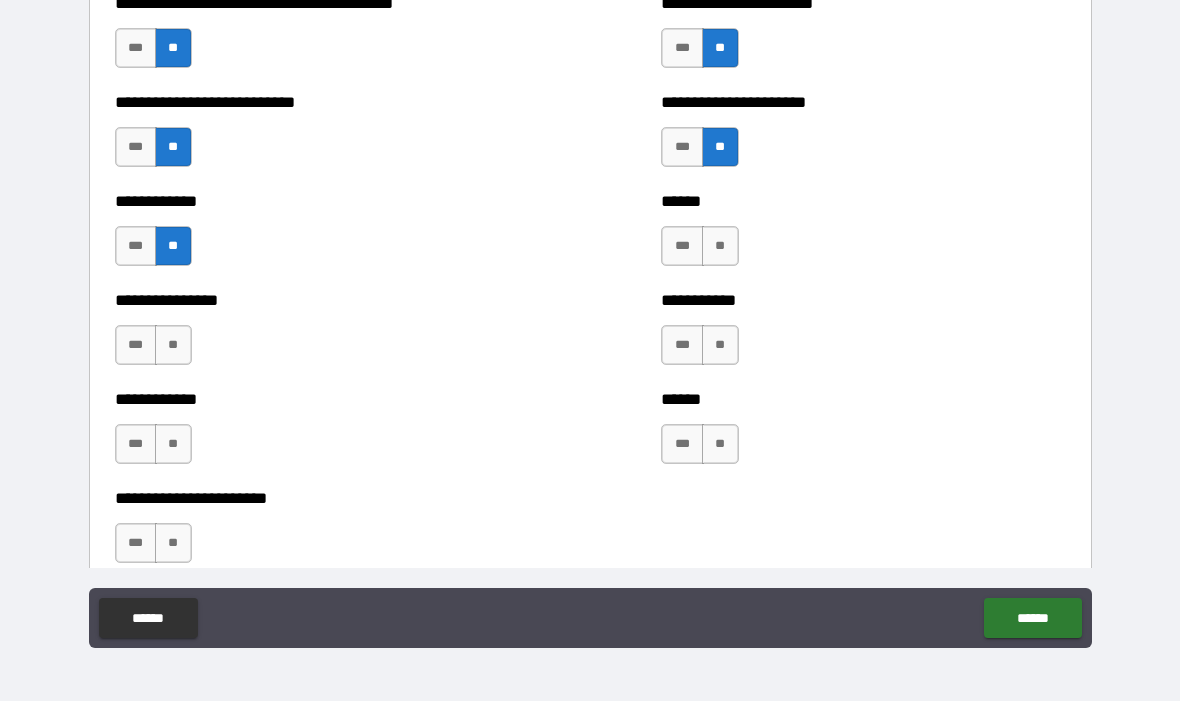 click on "**" at bounding box center (173, 346) 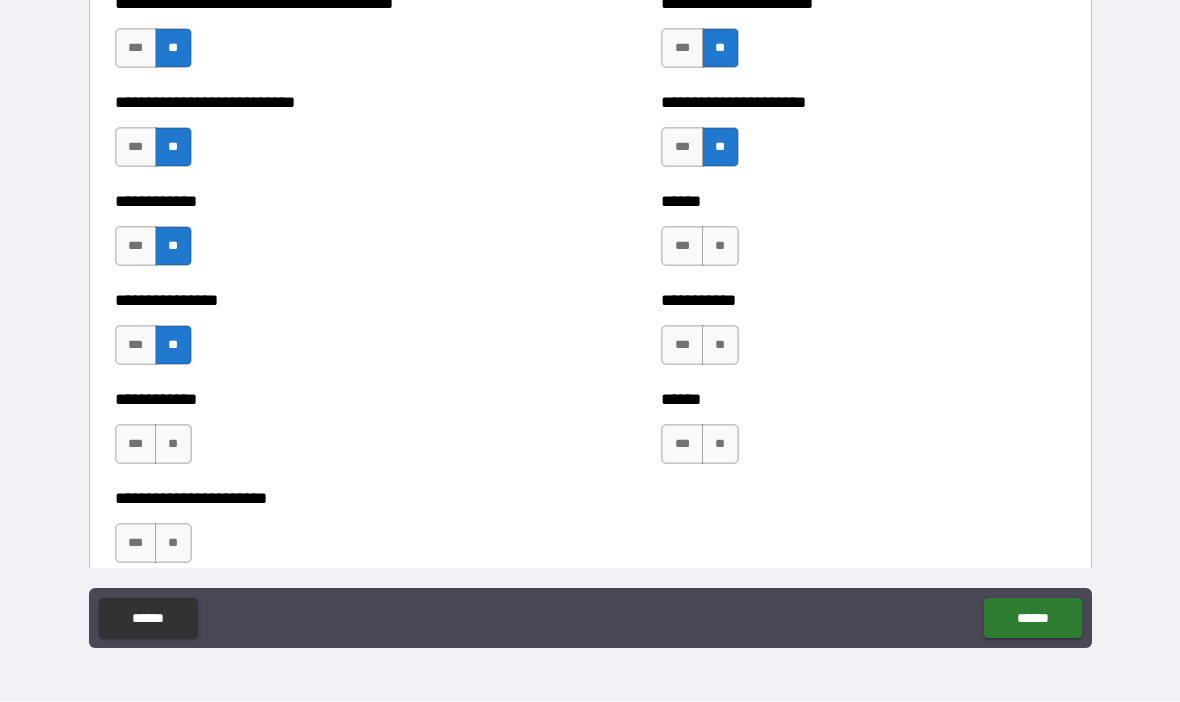click on "**" at bounding box center (720, 247) 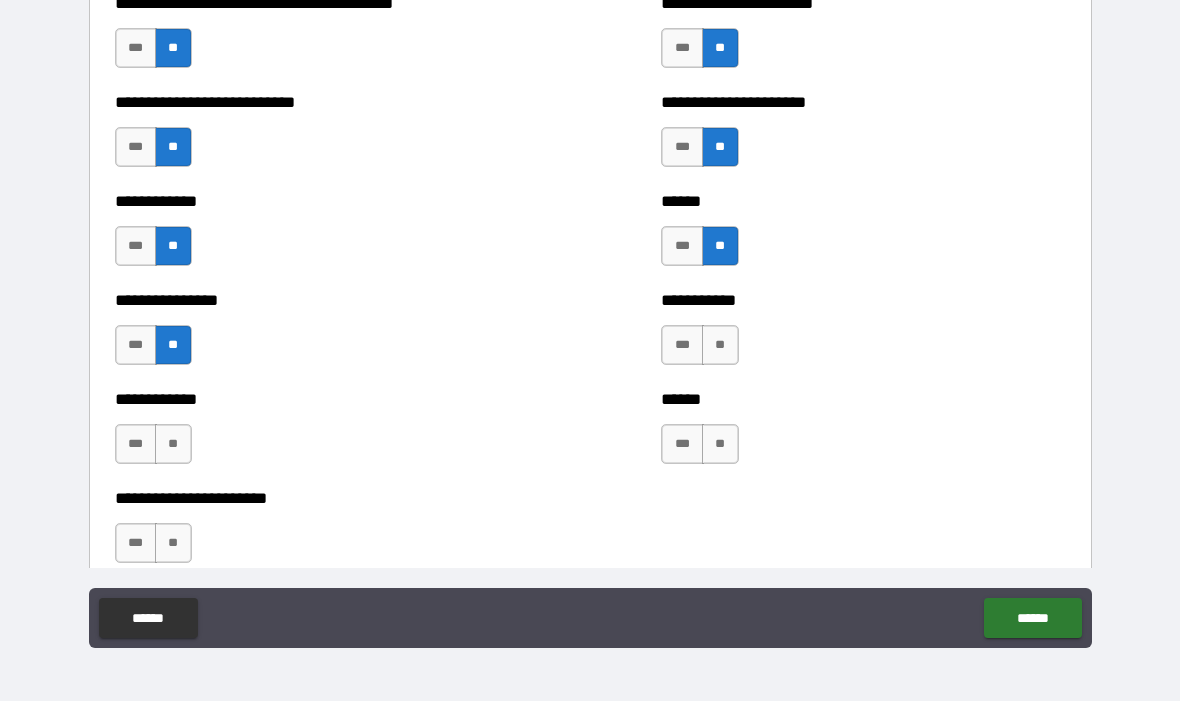 click on "**" at bounding box center [173, 445] 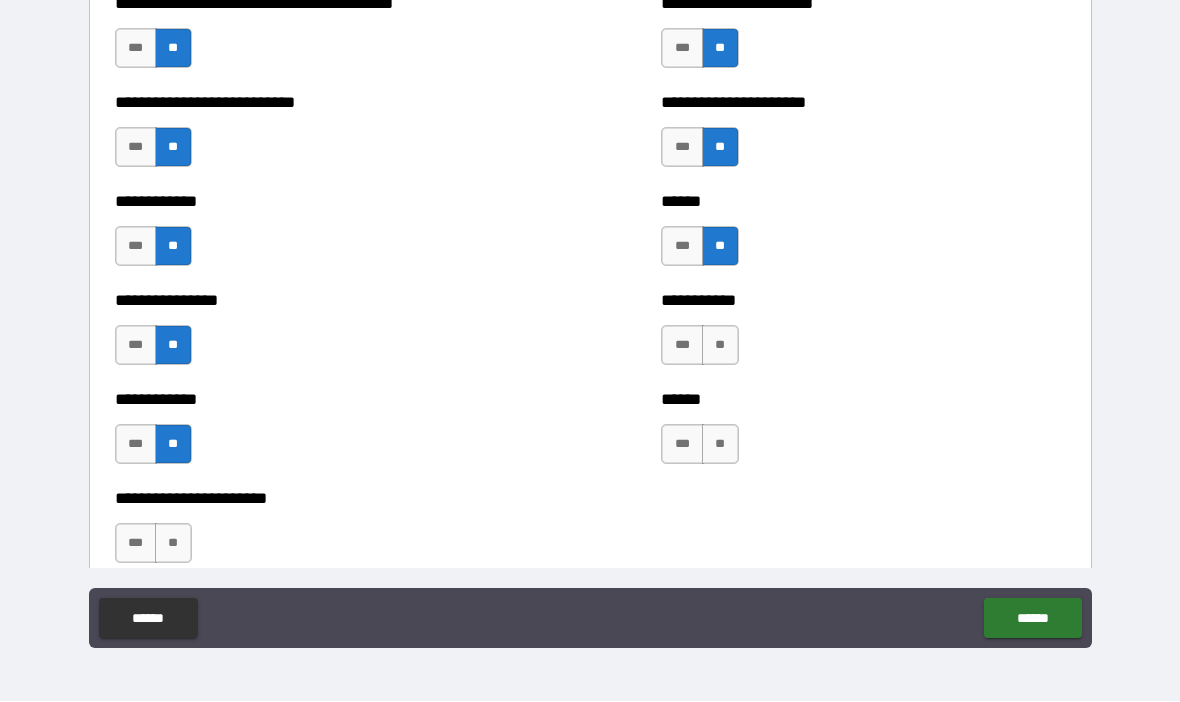 click on "**" at bounding box center (720, 346) 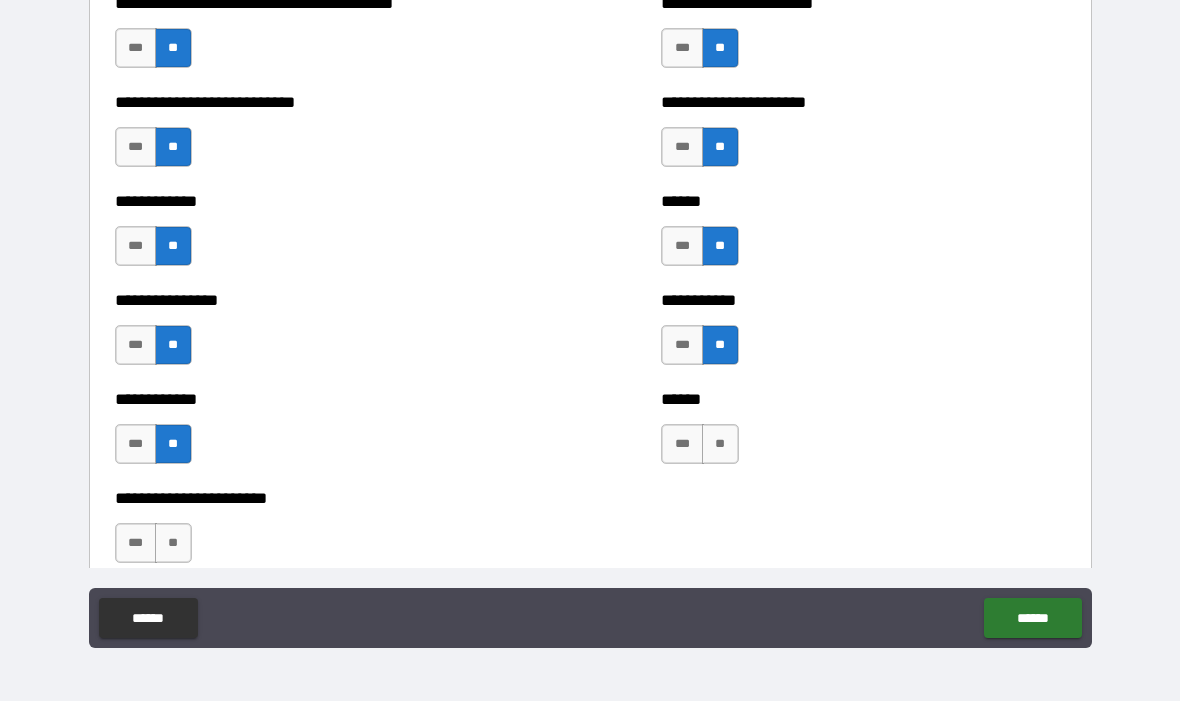 click on "**" at bounding box center [173, 544] 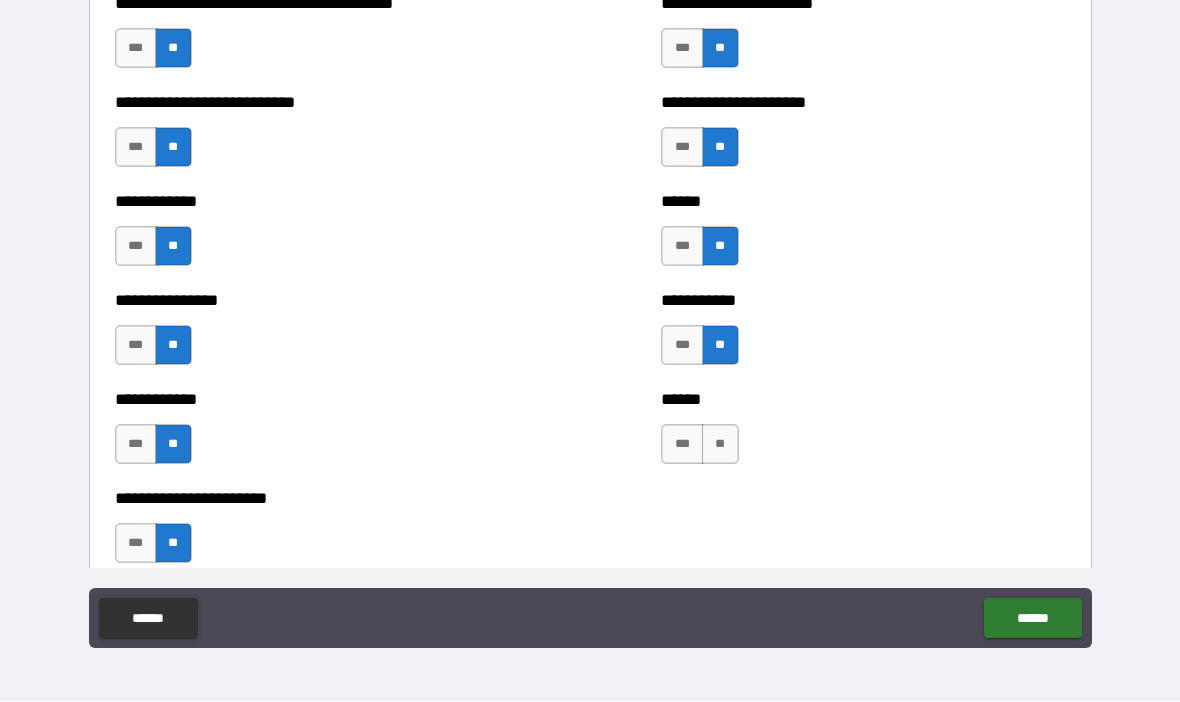 click on "**" at bounding box center (720, 445) 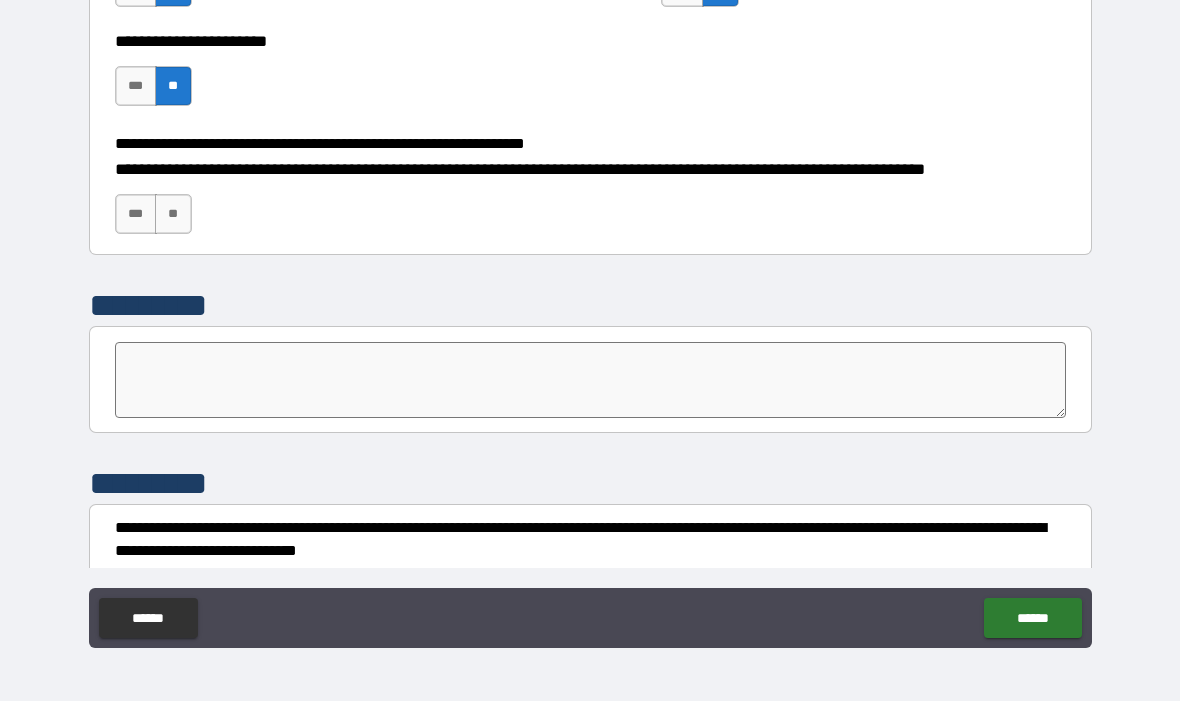 scroll, scrollTop: 5368, scrollLeft: 0, axis: vertical 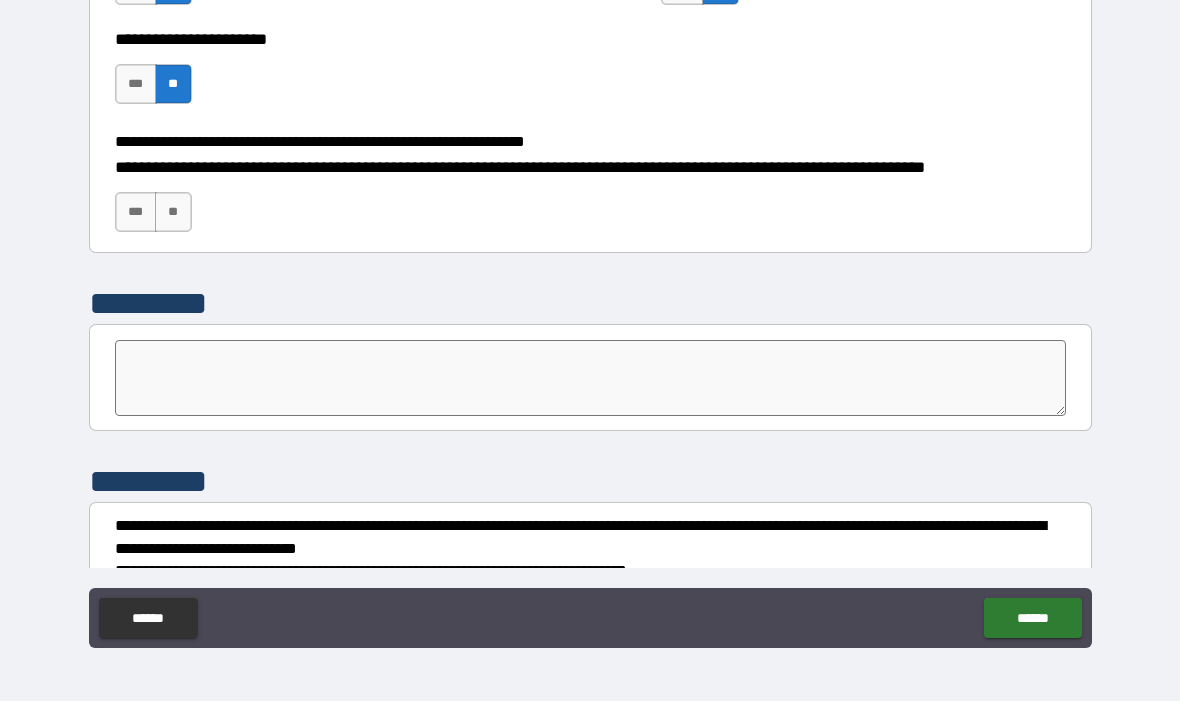 click on "**" at bounding box center (173, 213) 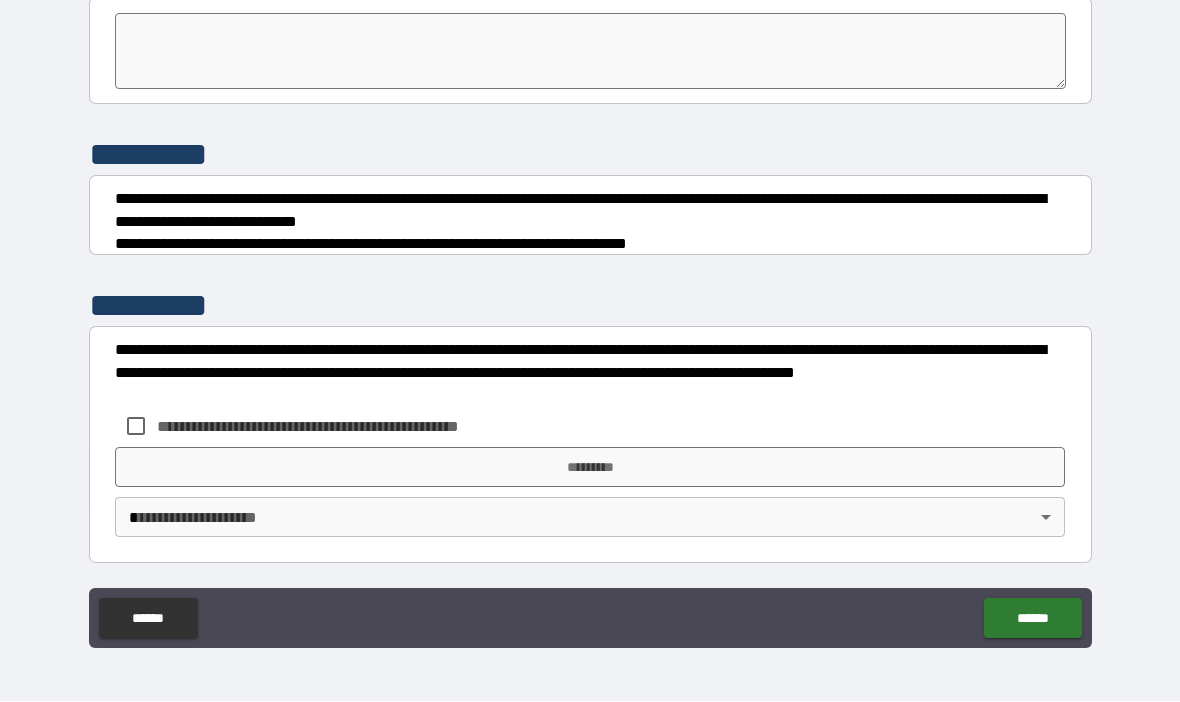scroll, scrollTop: 5695, scrollLeft: 0, axis: vertical 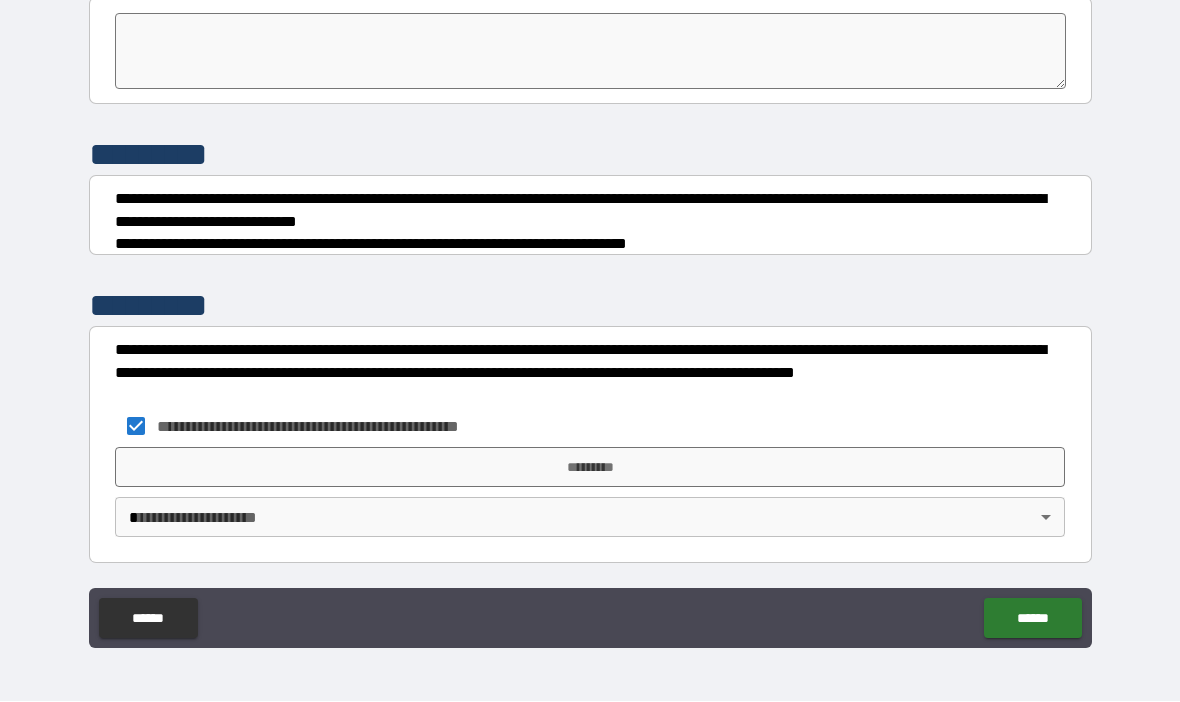 click on "*********" at bounding box center [590, 468] 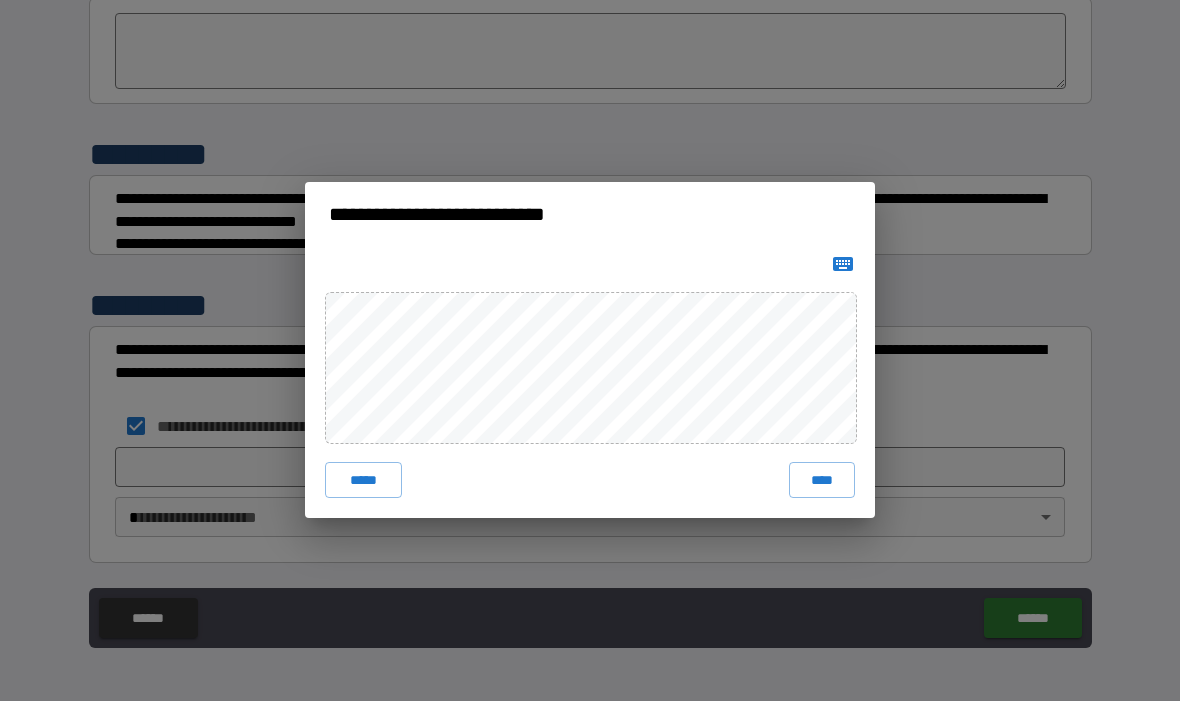 click on "****" at bounding box center (822, 481) 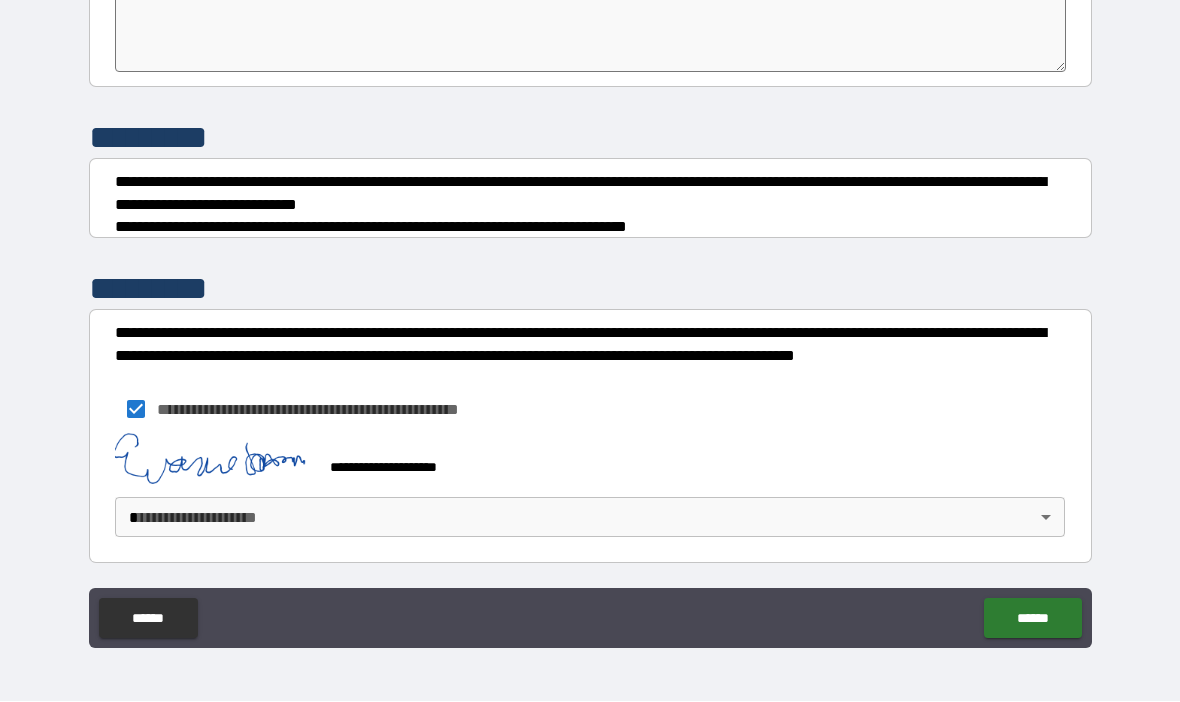 scroll, scrollTop: 5712, scrollLeft: 0, axis: vertical 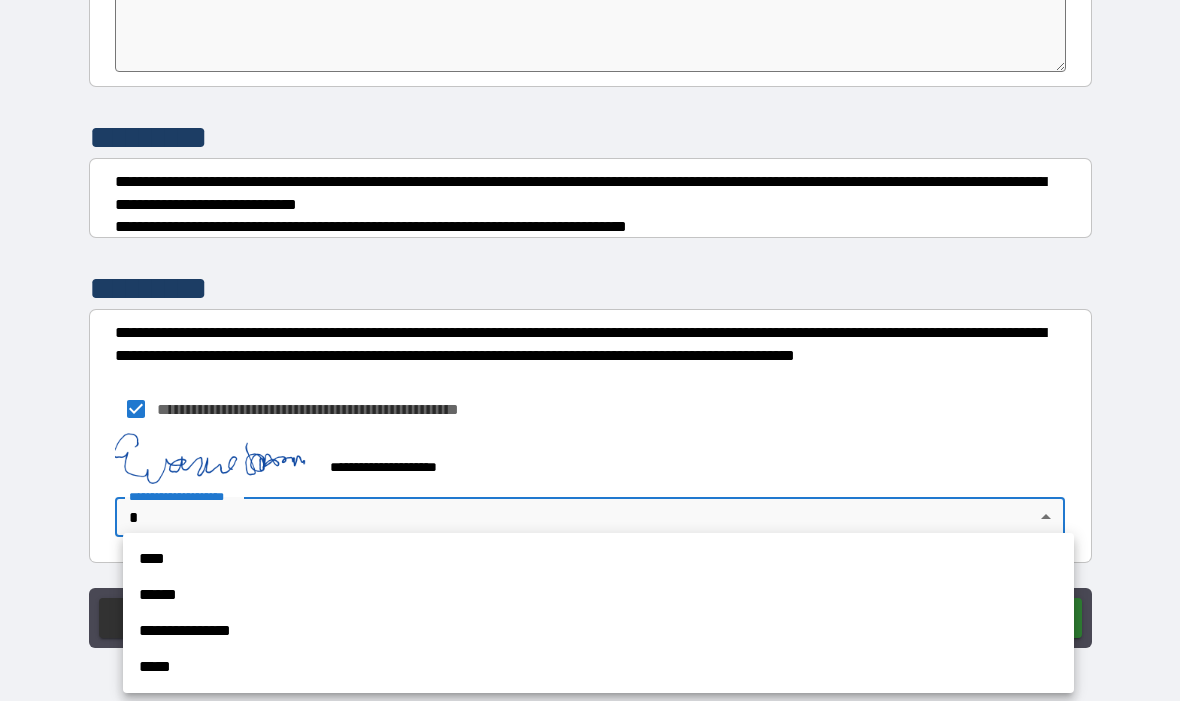 click on "**********" at bounding box center (598, 632) 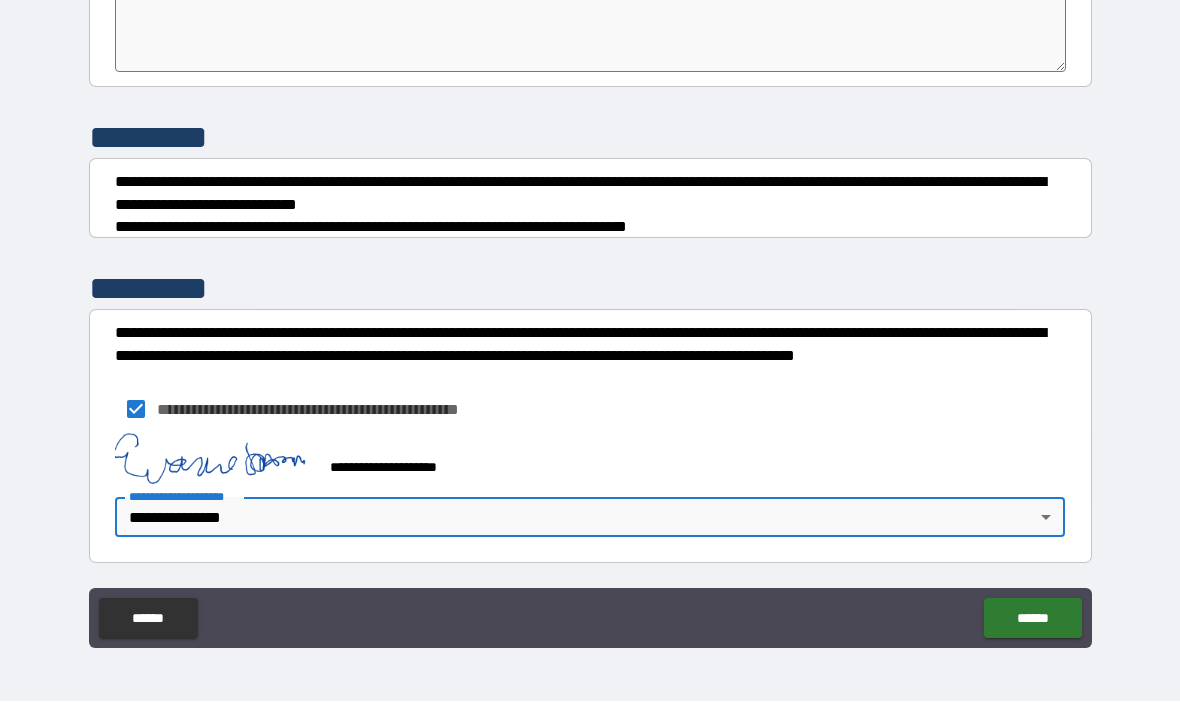 click on "******" at bounding box center (1032, 619) 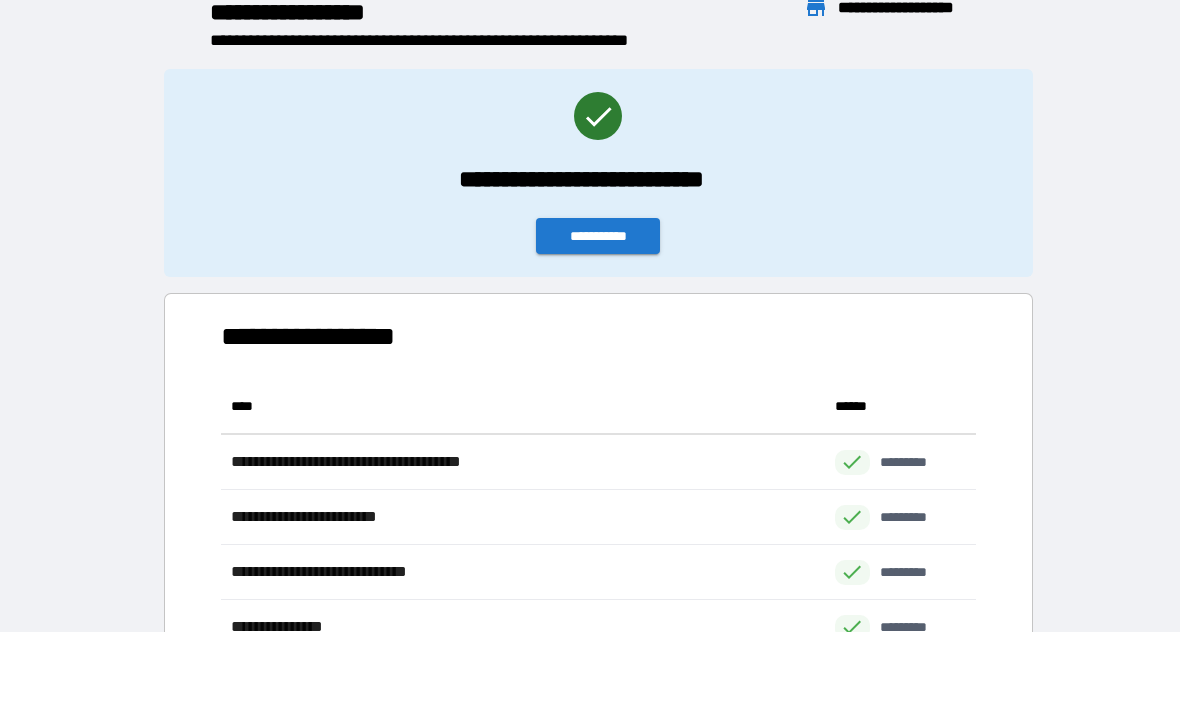 scroll, scrollTop: 1, scrollLeft: 1, axis: both 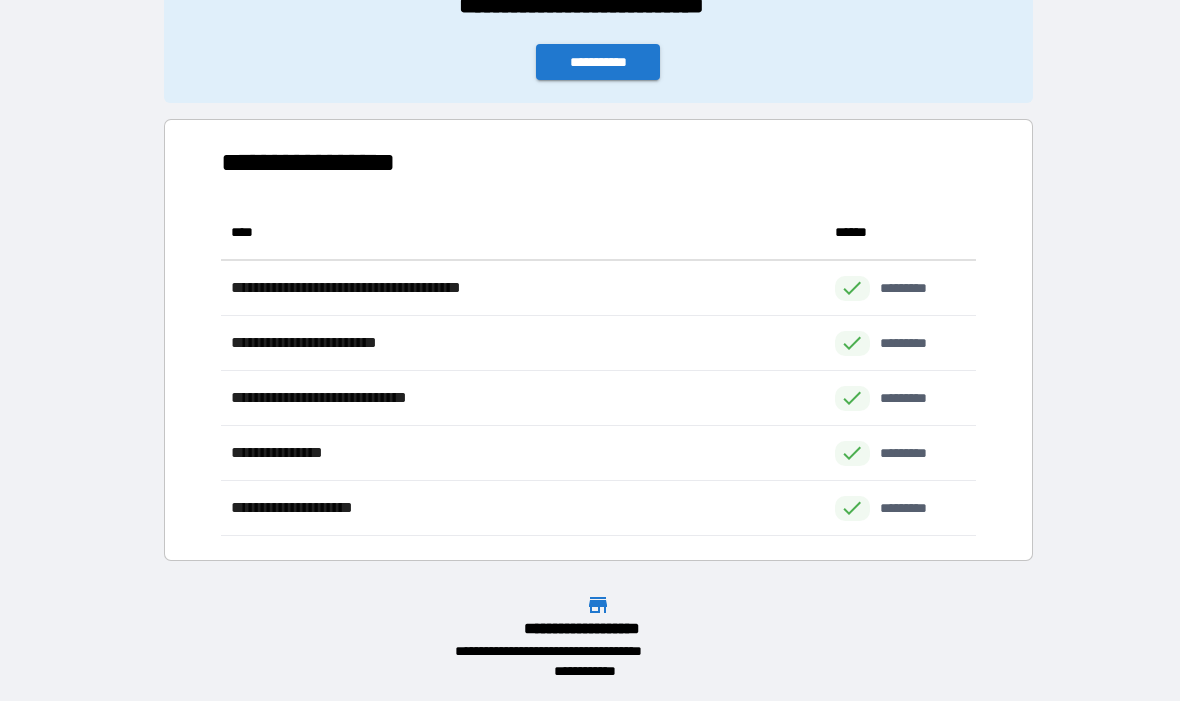 click on "**********" at bounding box center [598, 63] 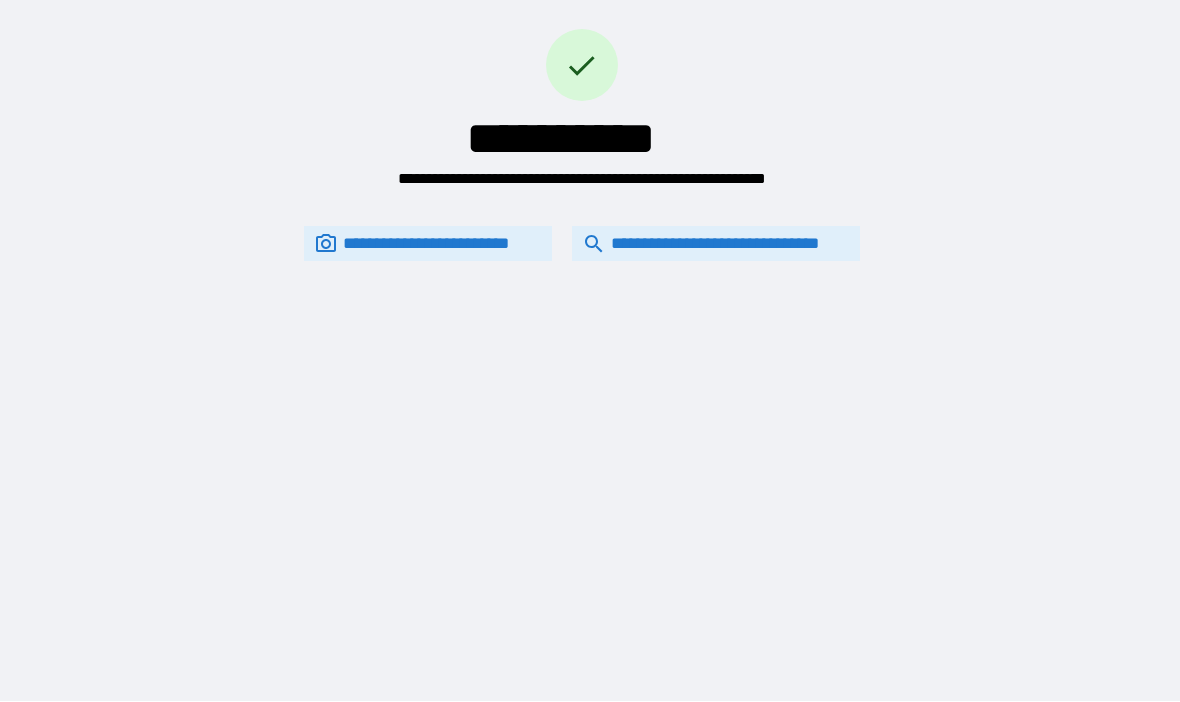 click on "**********" at bounding box center (716, 244) 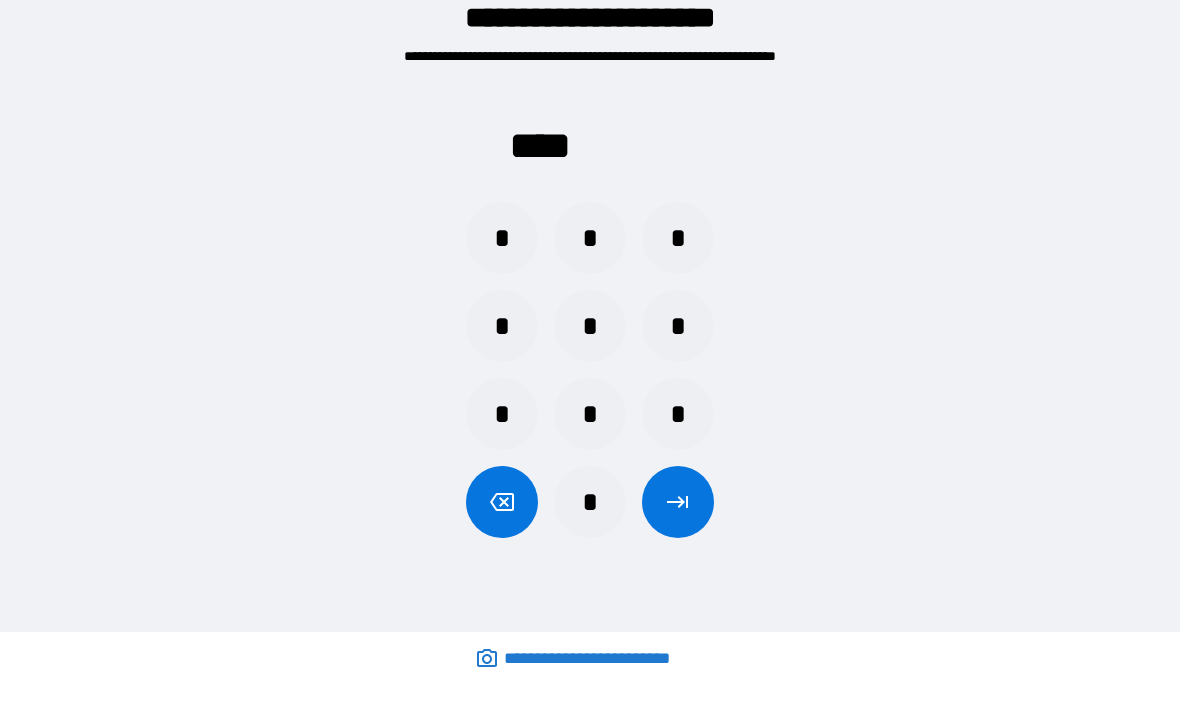 click on "*" at bounding box center (678, 415) 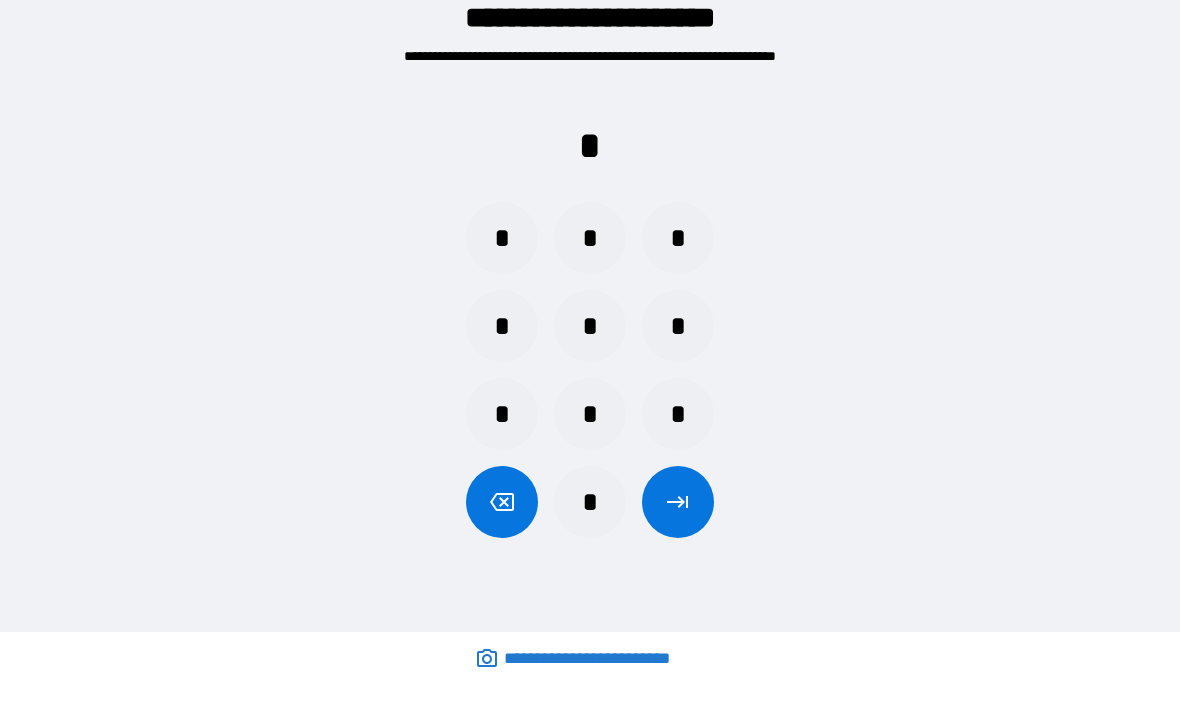 click on "*" at bounding box center (502, 327) 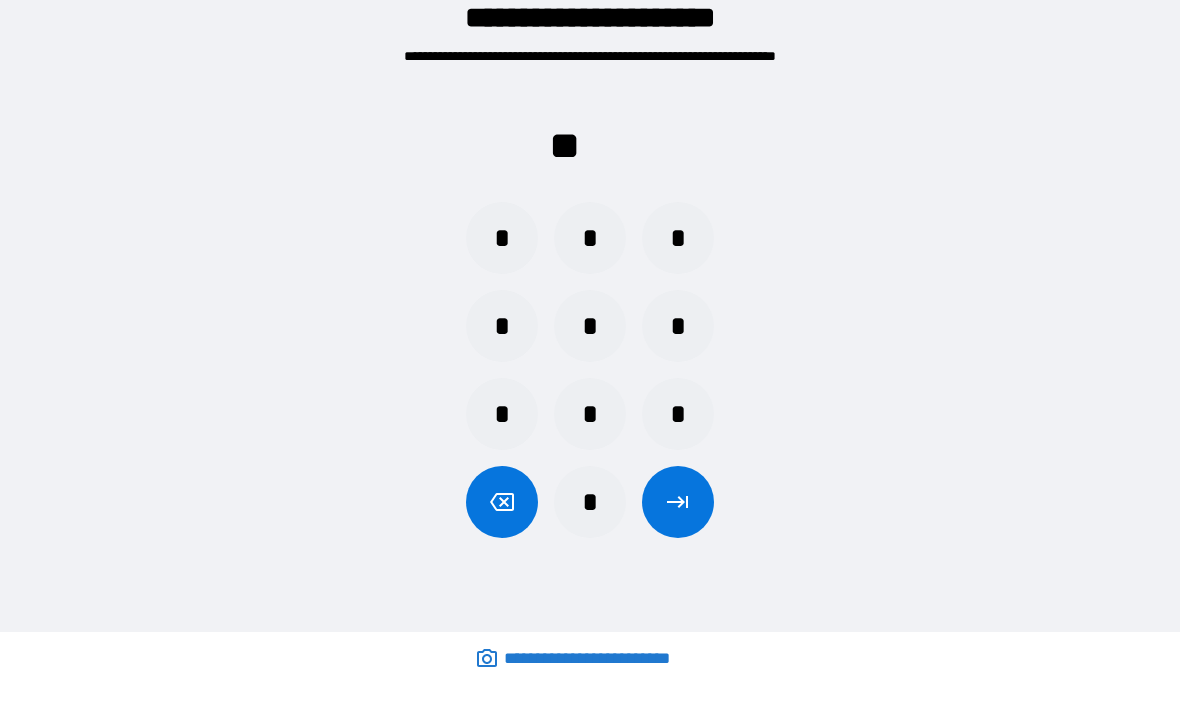 click on "*" at bounding box center [502, 415] 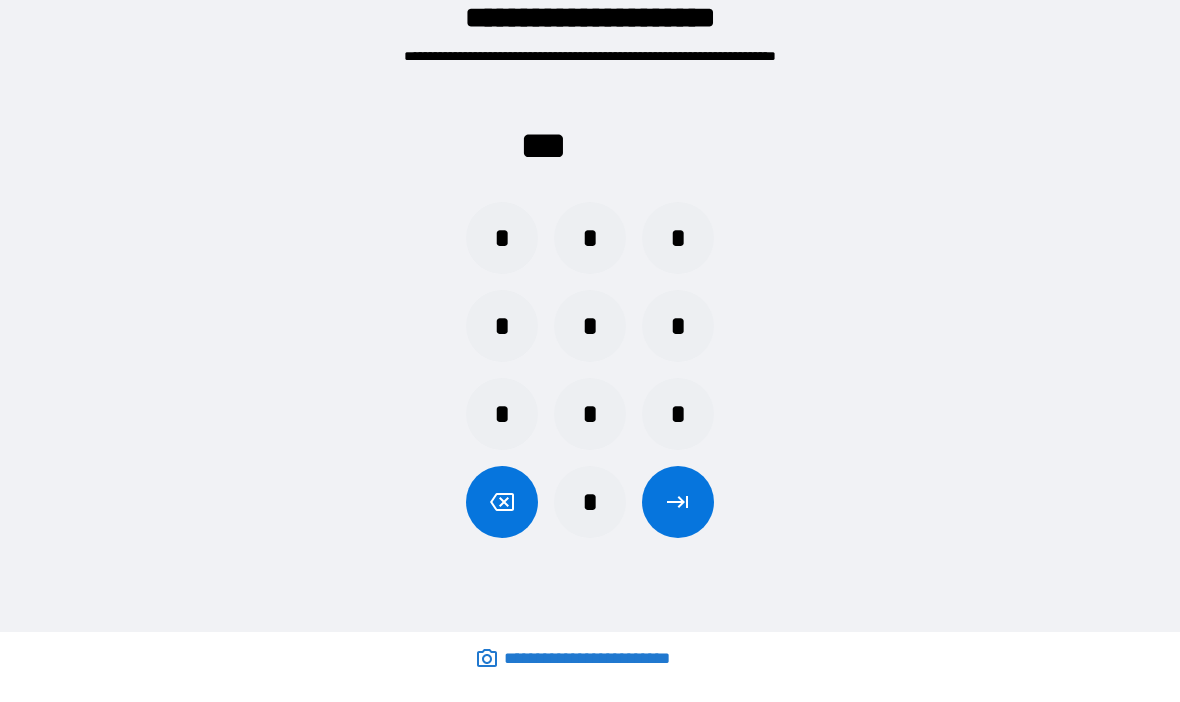 click on "*" at bounding box center (502, 239) 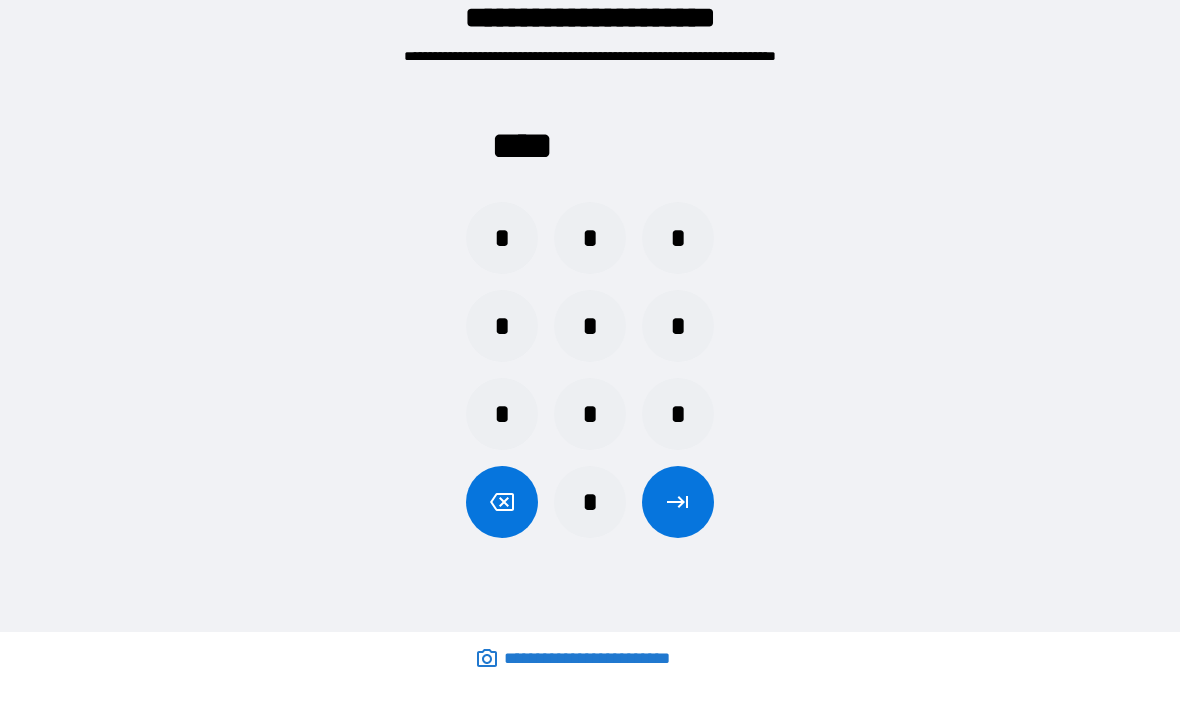 click 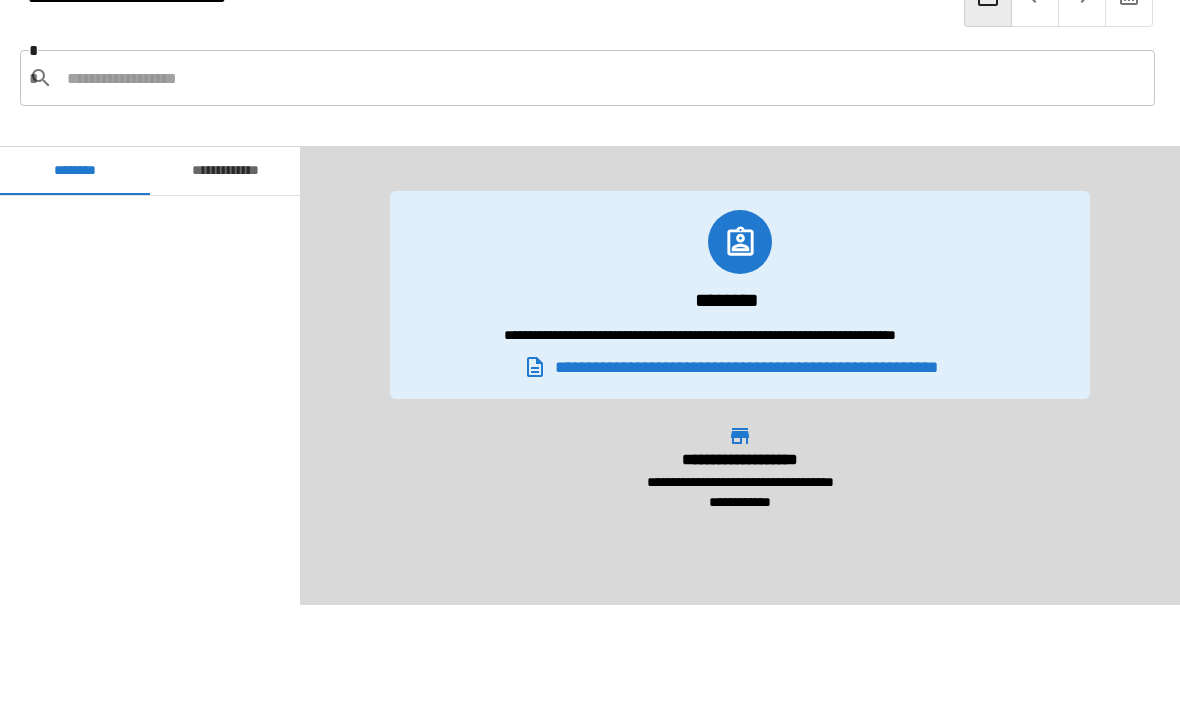 scroll, scrollTop: 480, scrollLeft: 0, axis: vertical 